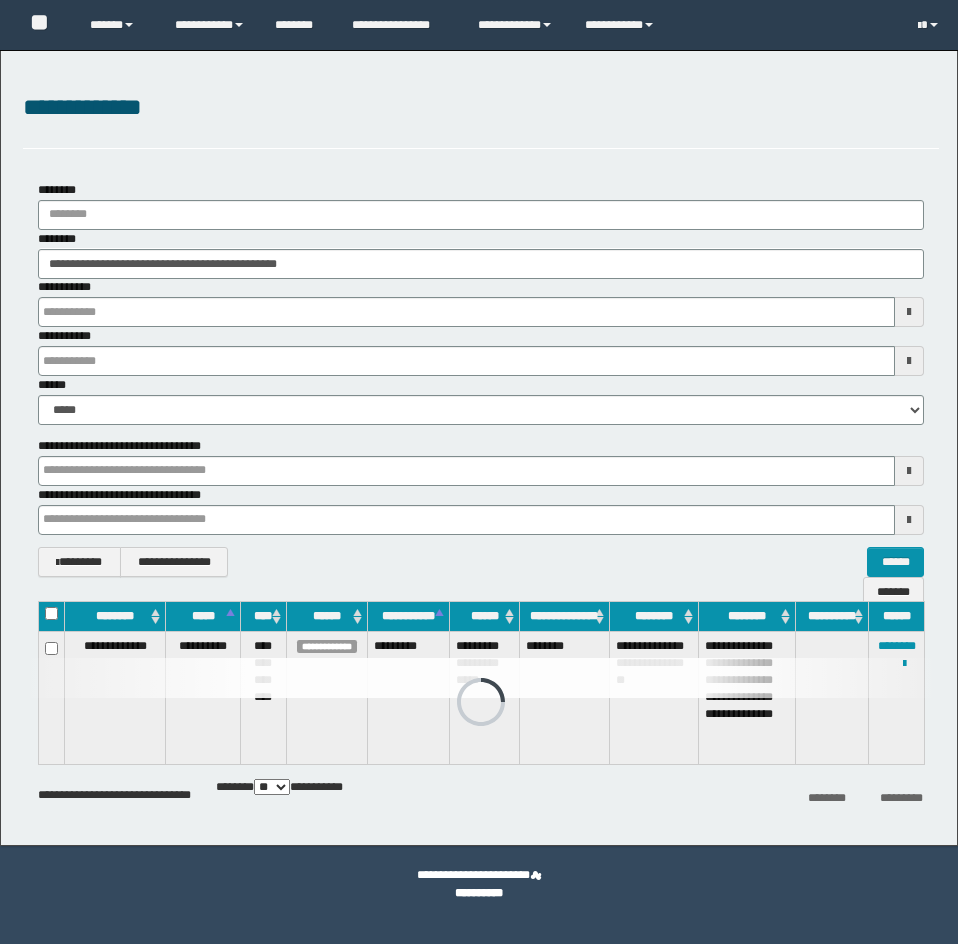 scroll, scrollTop: 0, scrollLeft: 0, axis: both 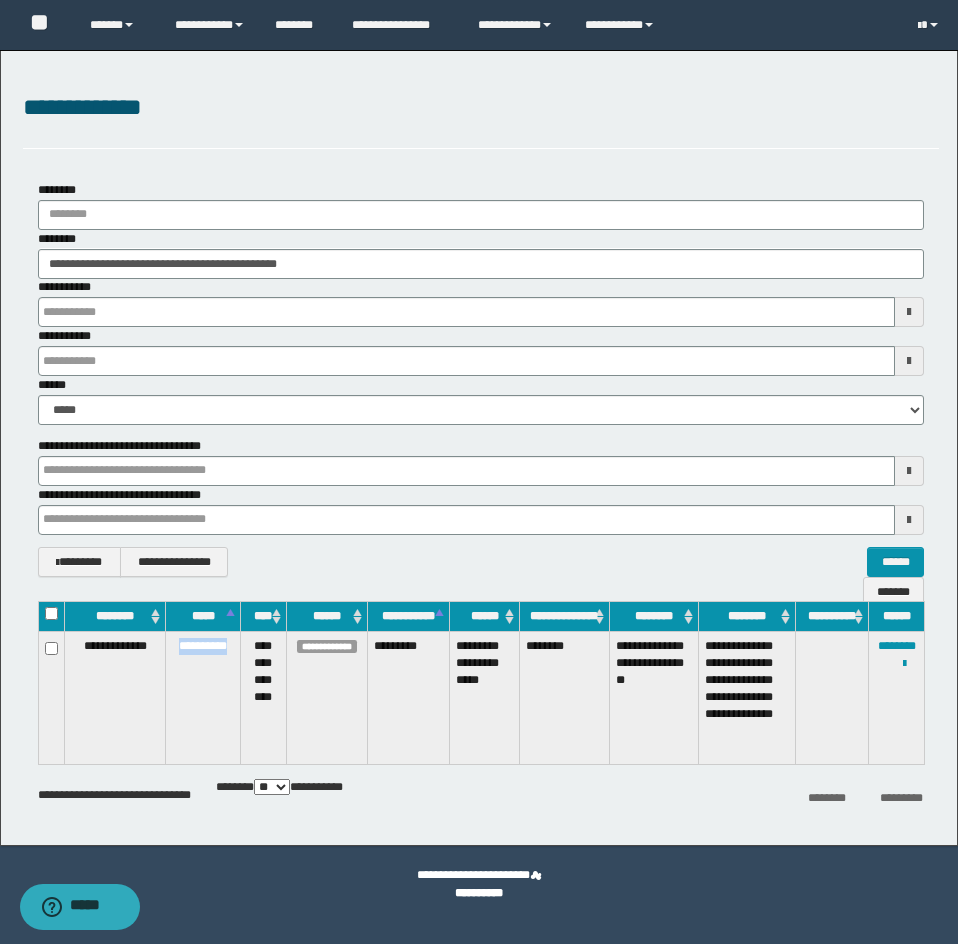drag, startPoint x: 174, startPoint y: 647, endPoint x: 234, endPoint y: 643, distance: 60.133186 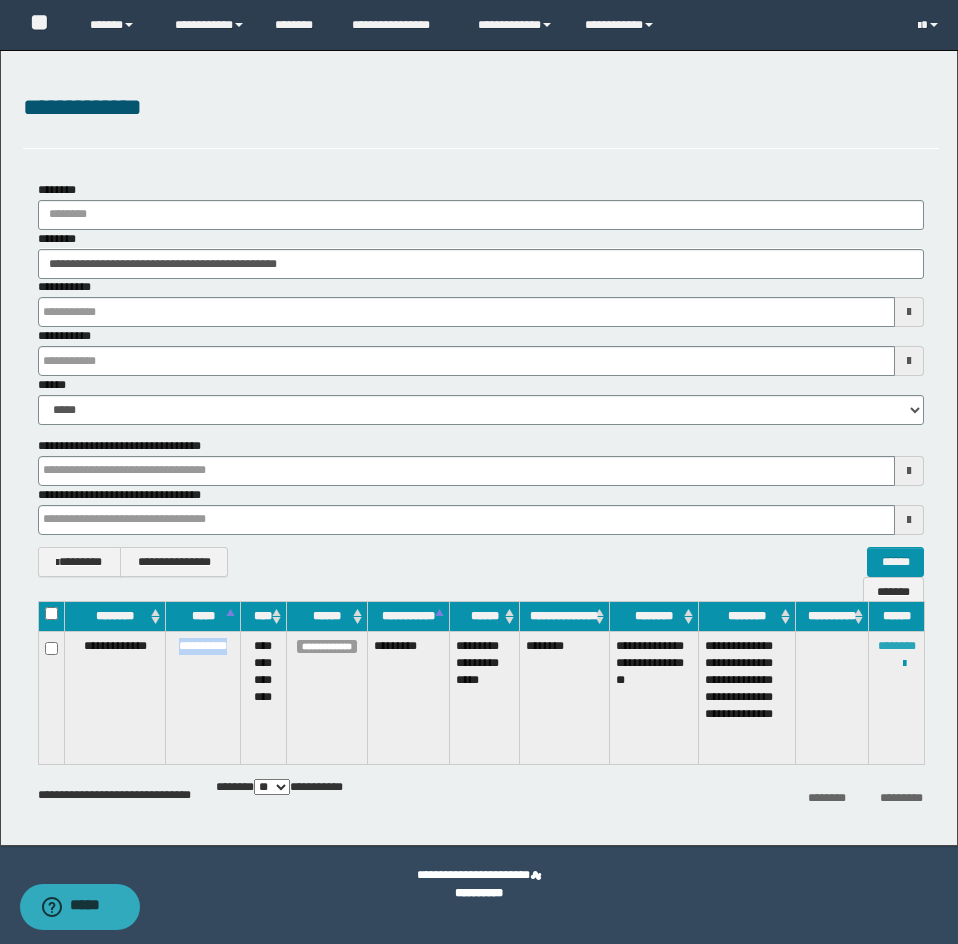 click on "********" at bounding box center (897, 646) 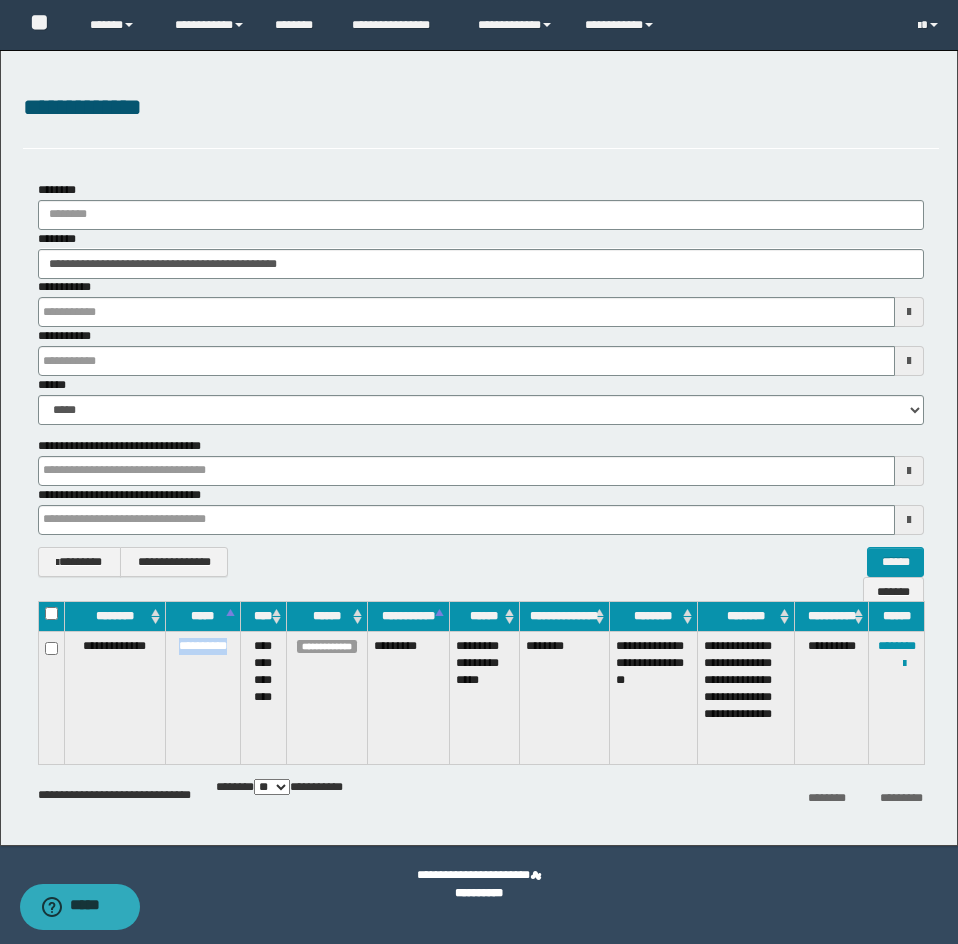 drag, startPoint x: 171, startPoint y: 645, endPoint x: 232, endPoint y: 645, distance: 61 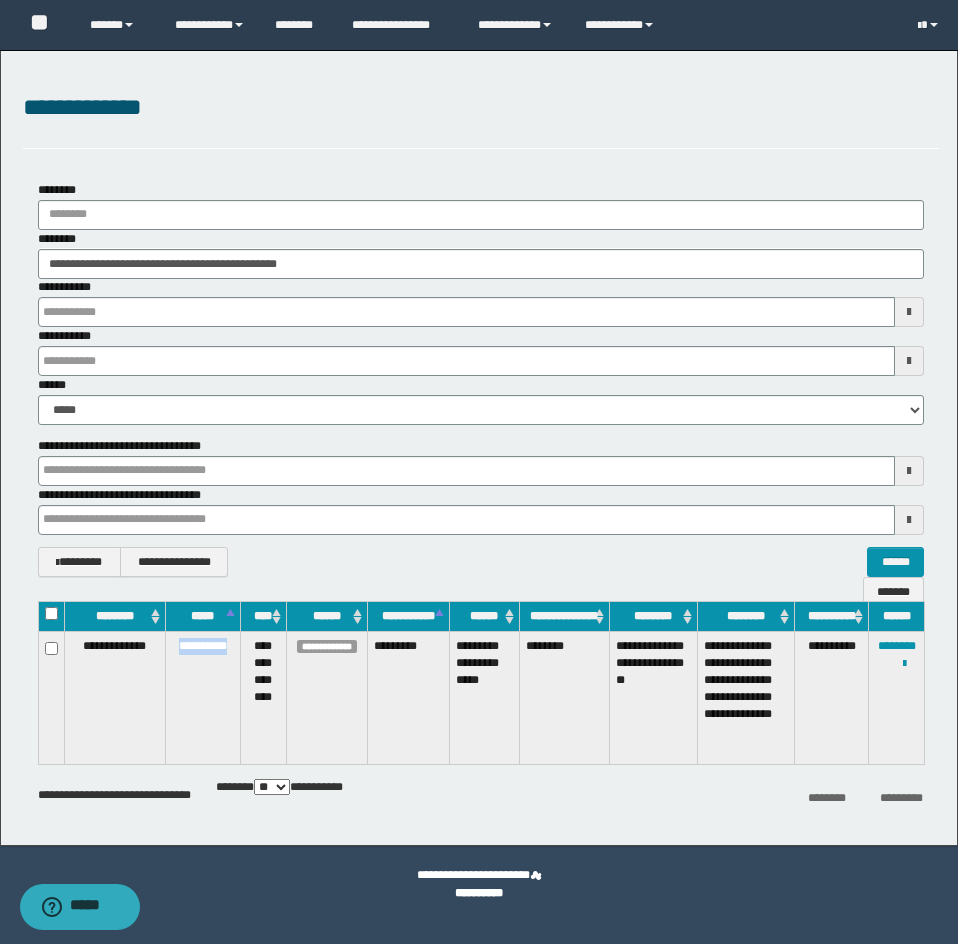 click on "**********" at bounding box center (203, 697) 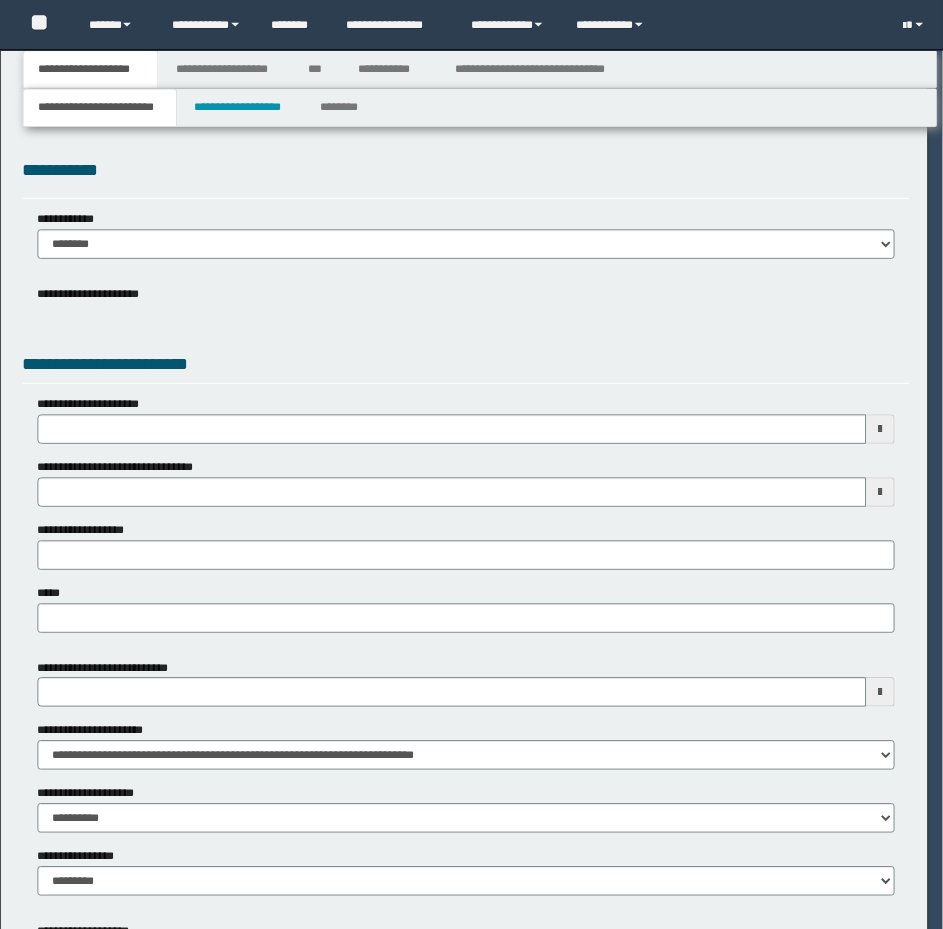 scroll, scrollTop: 0, scrollLeft: 0, axis: both 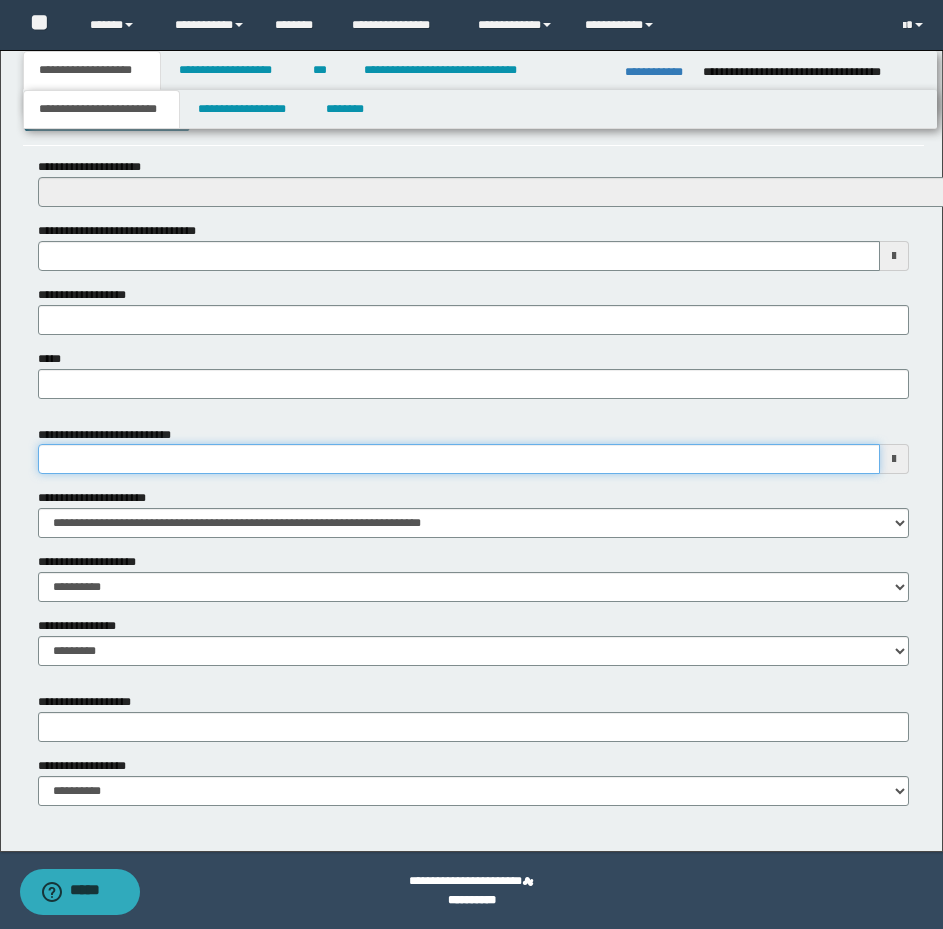 click on "**********" at bounding box center (459, 459) 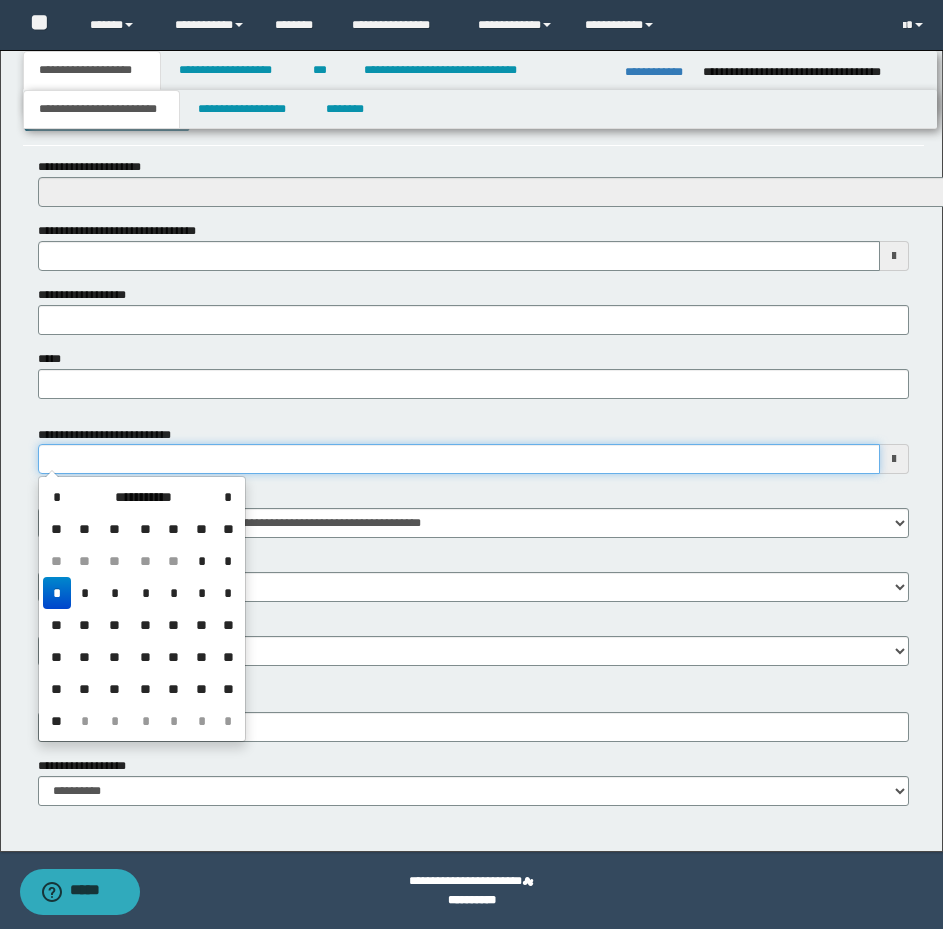type on "**********" 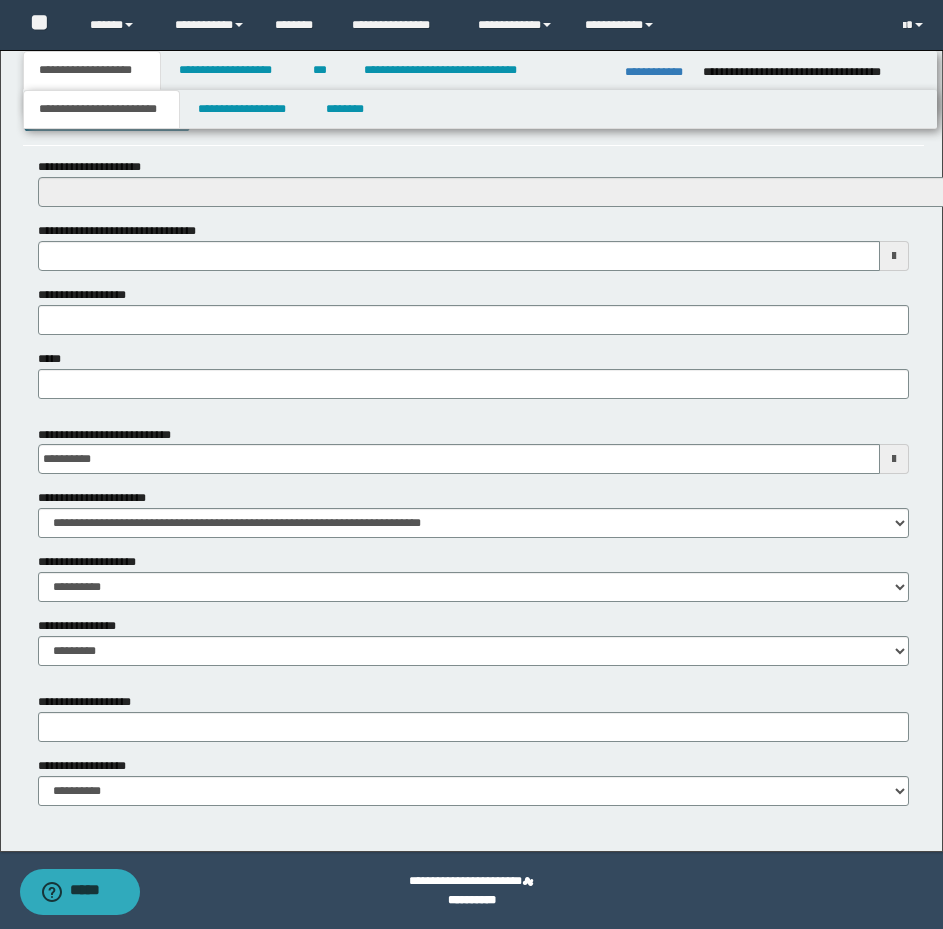 click on "**********" at bounding box center [473, 450] 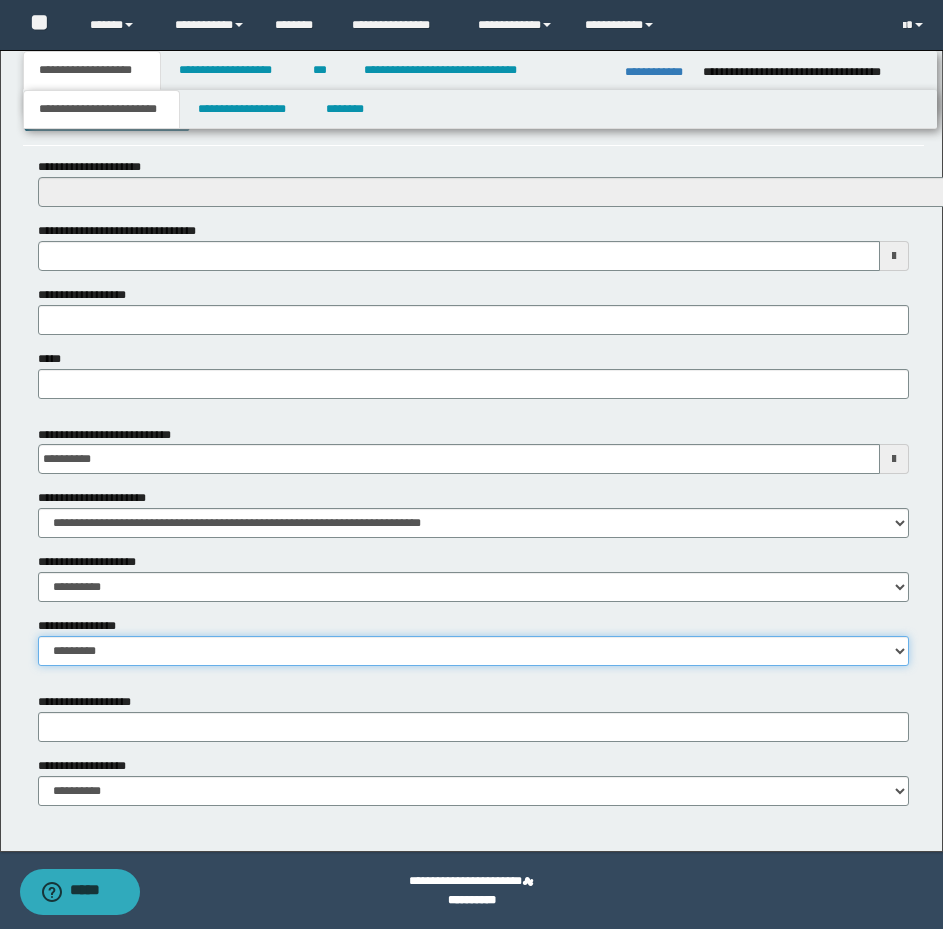 click on "**********" at bounding box center (473, 651) 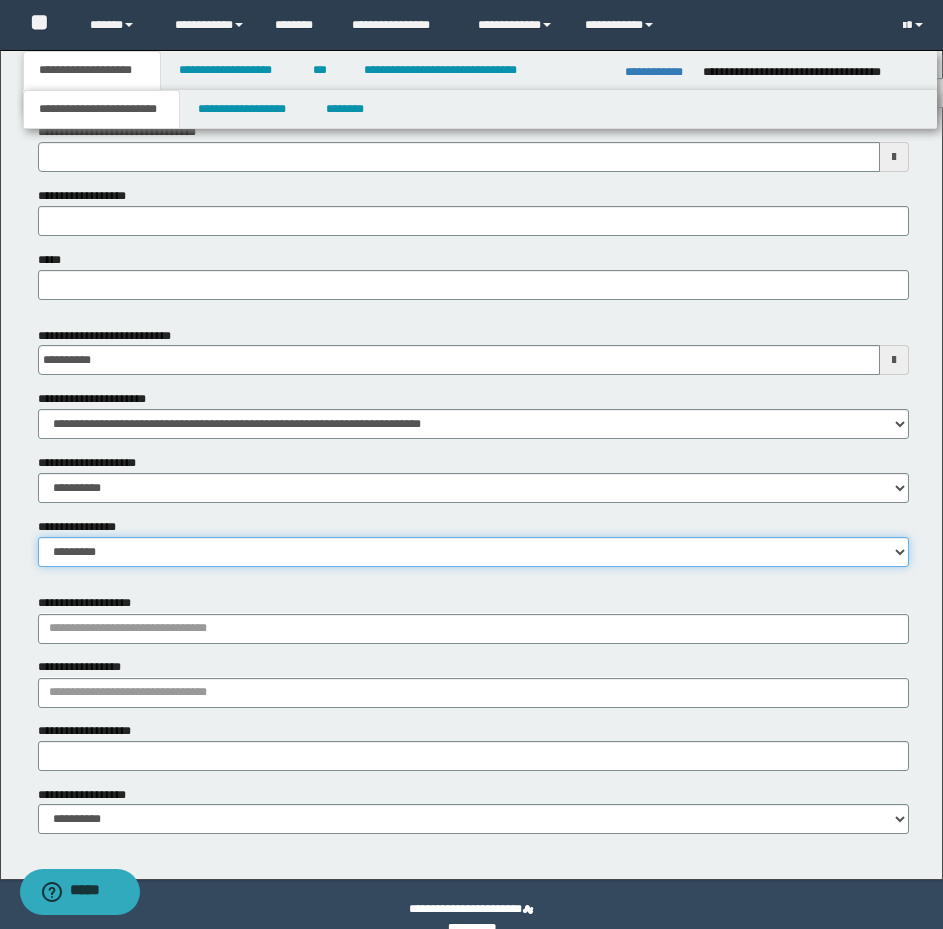 scroll, scrollTop: 816, scrollLeft: 0, axis: vertical 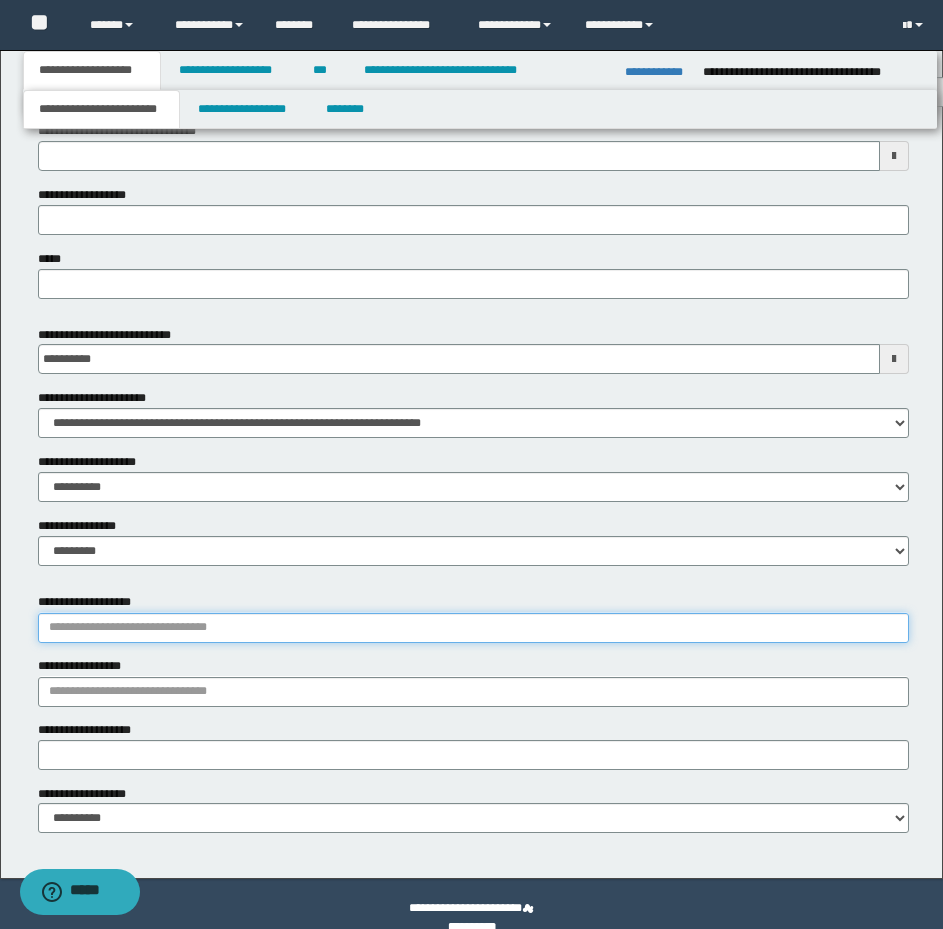 click on "**********" at bounding box center [473, 628] 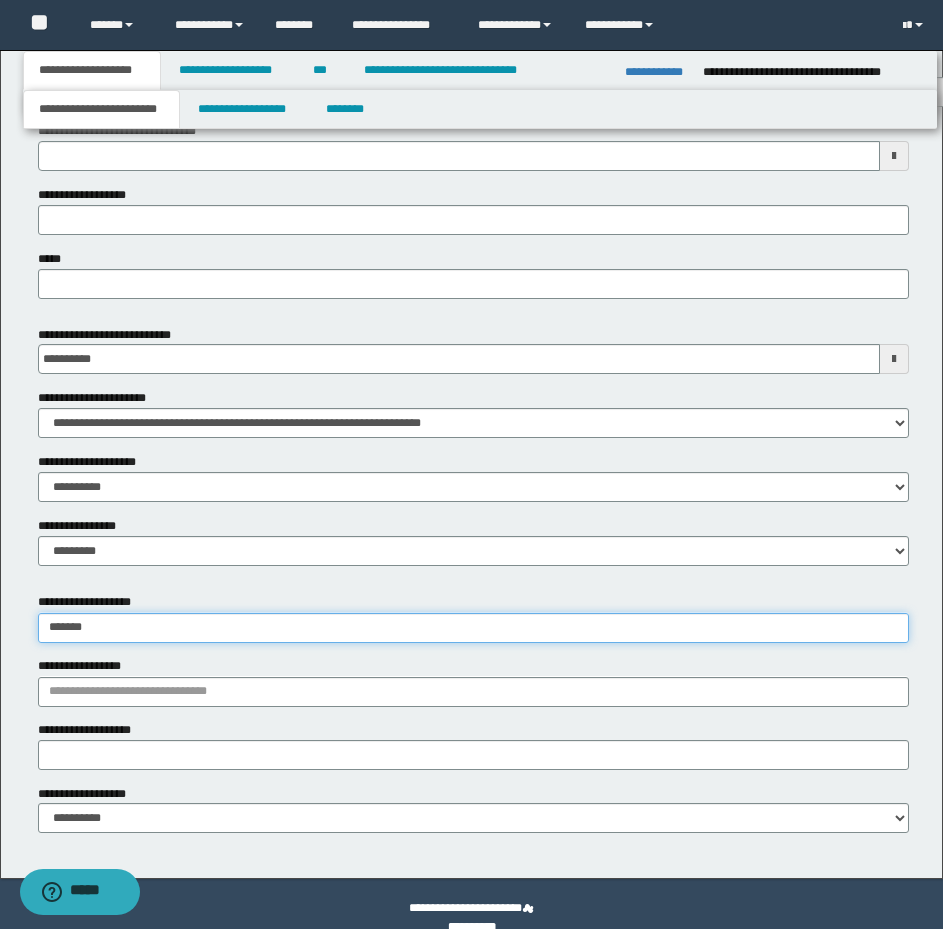 type on "*******" 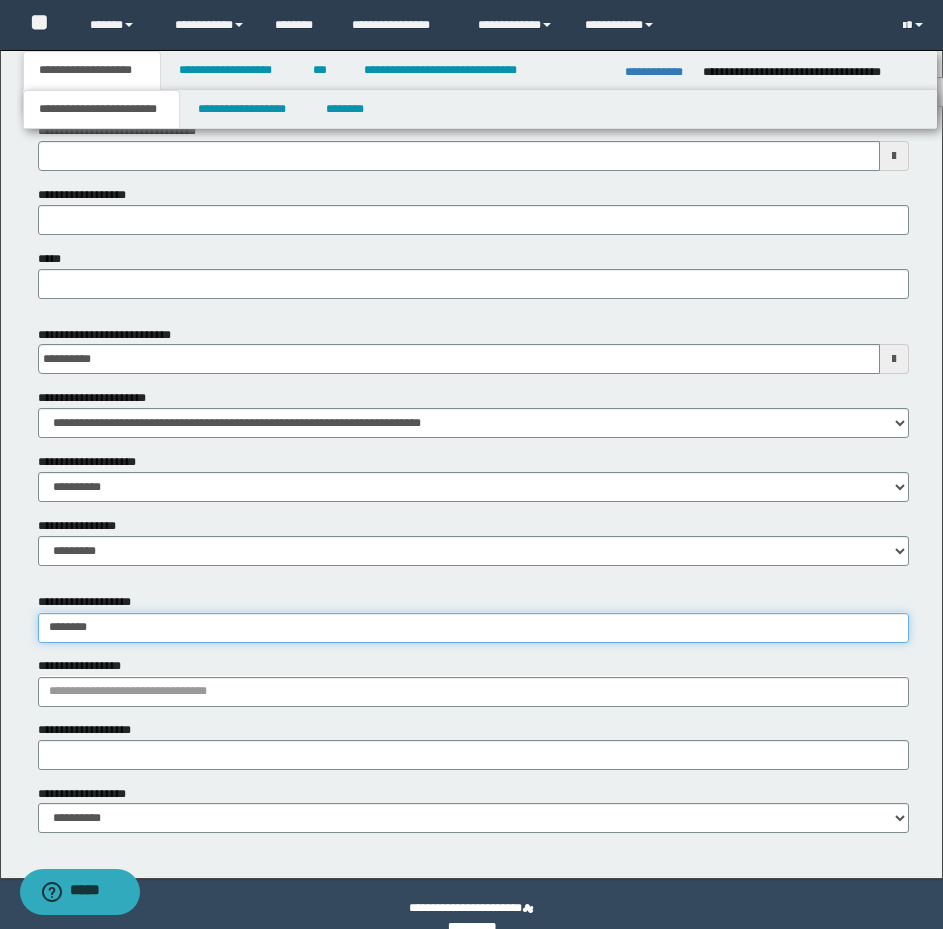 type on "**********" 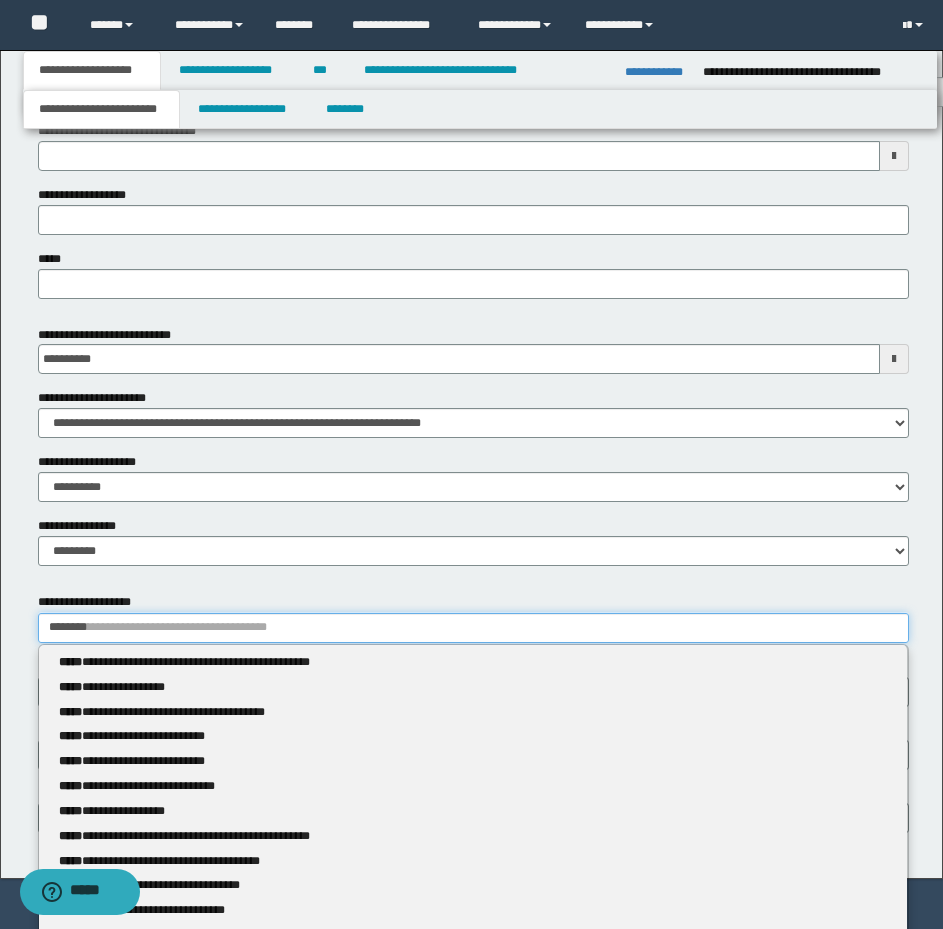 type 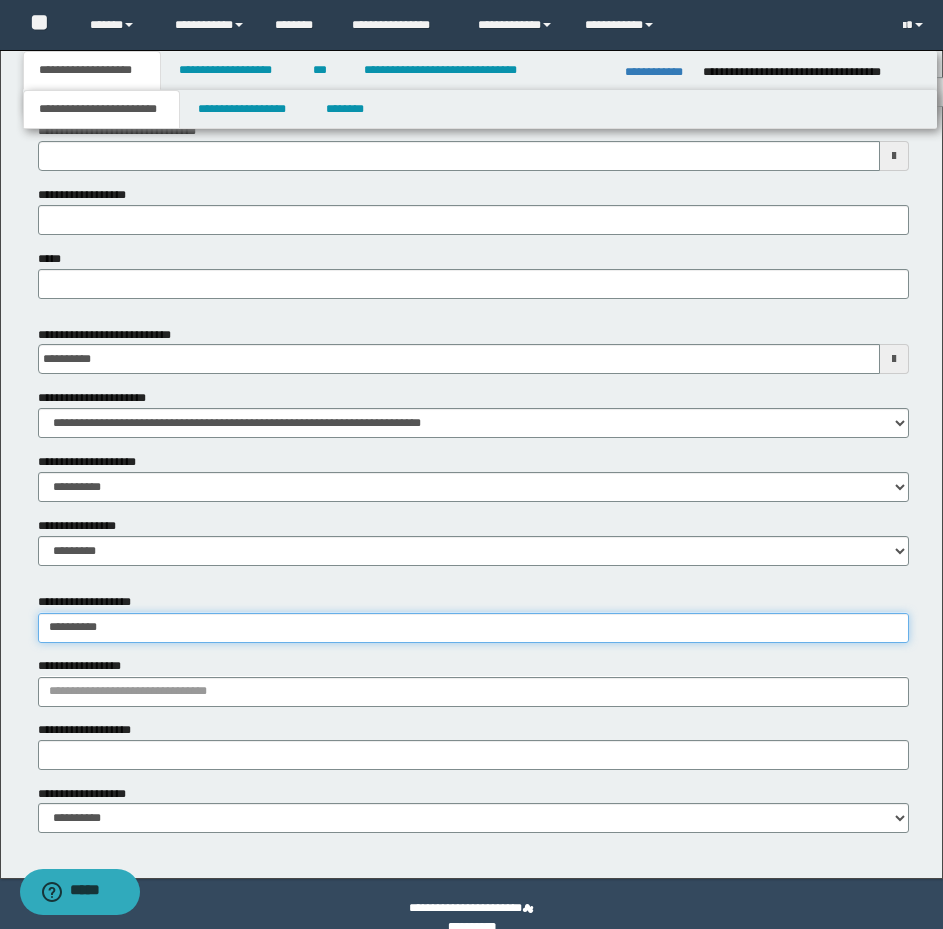 type on "**********" 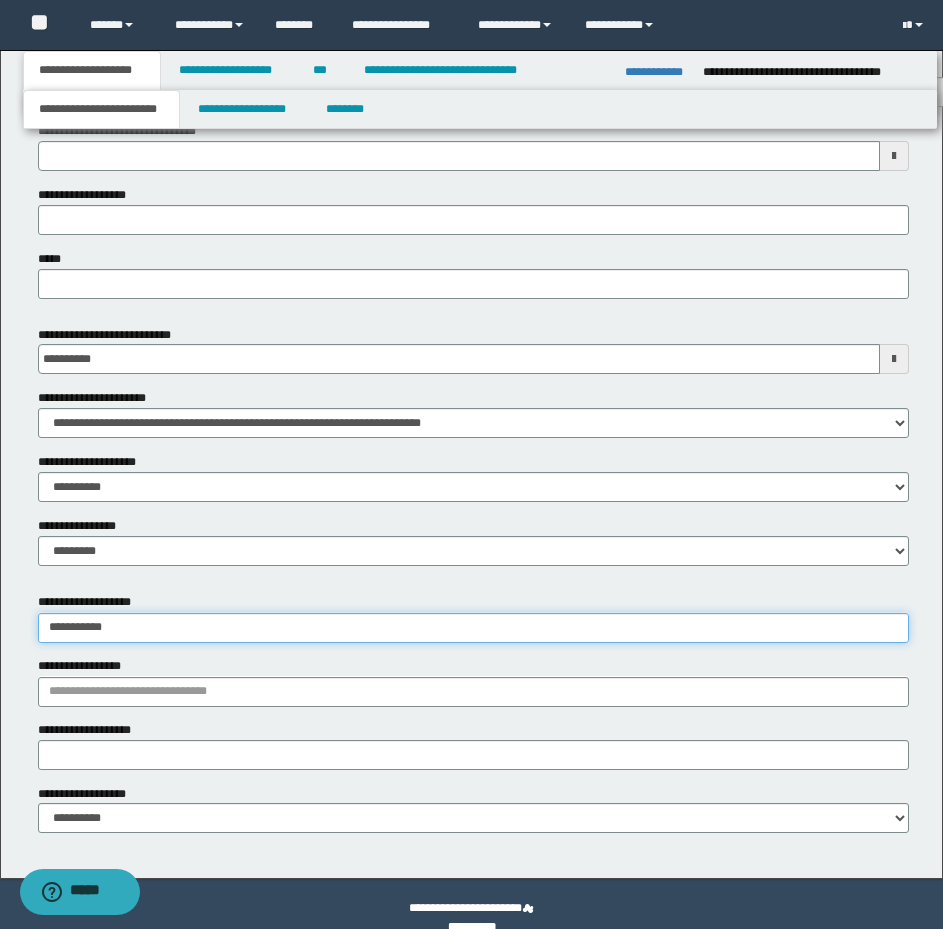 type on "**********" 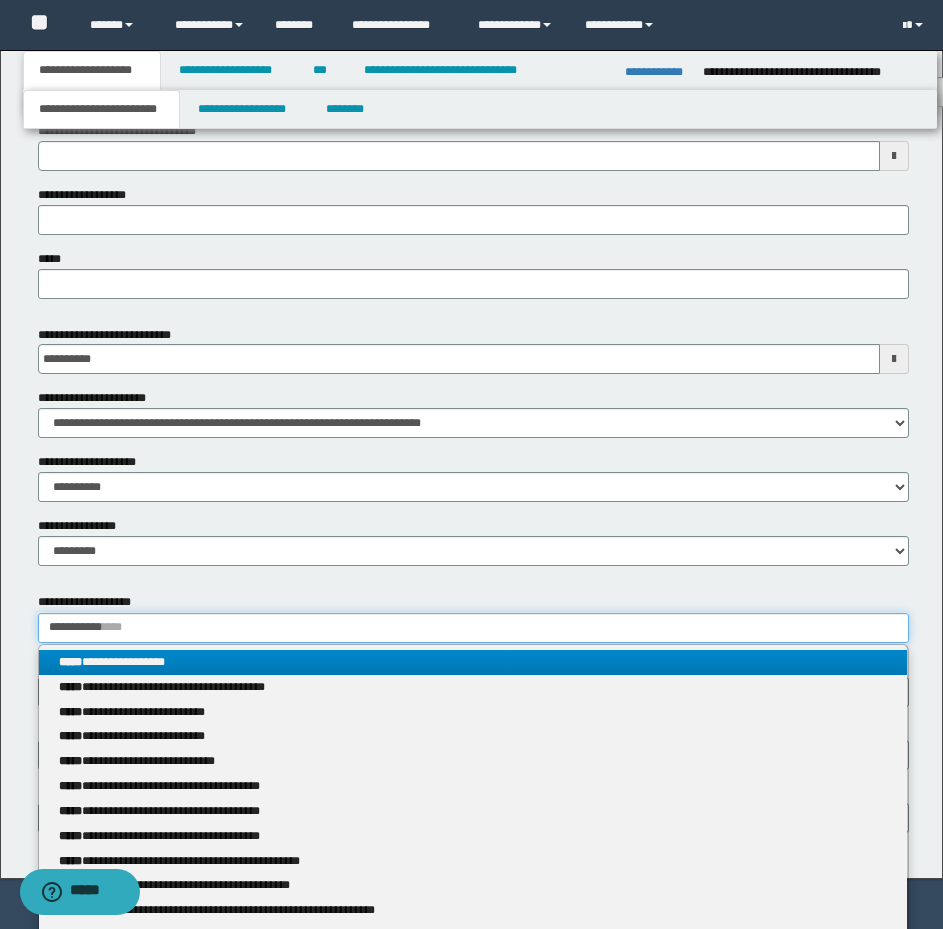 type on "**********" 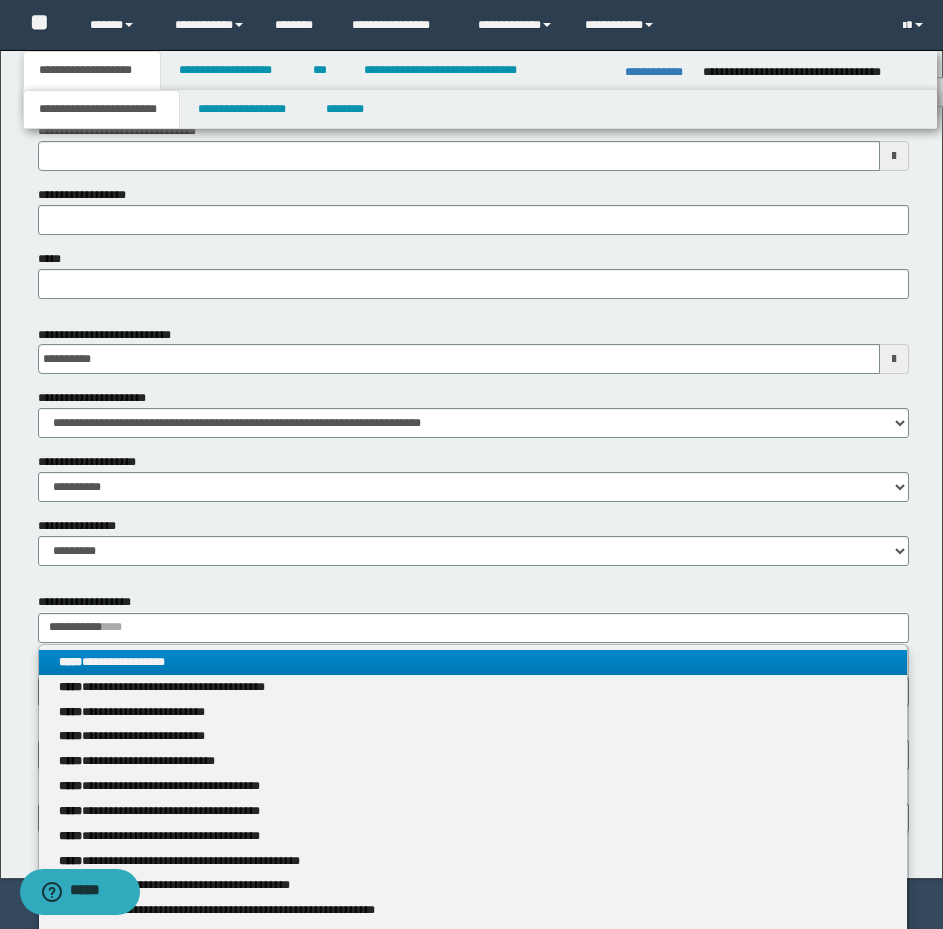 click on "**********" at bounding box center (473, 662) 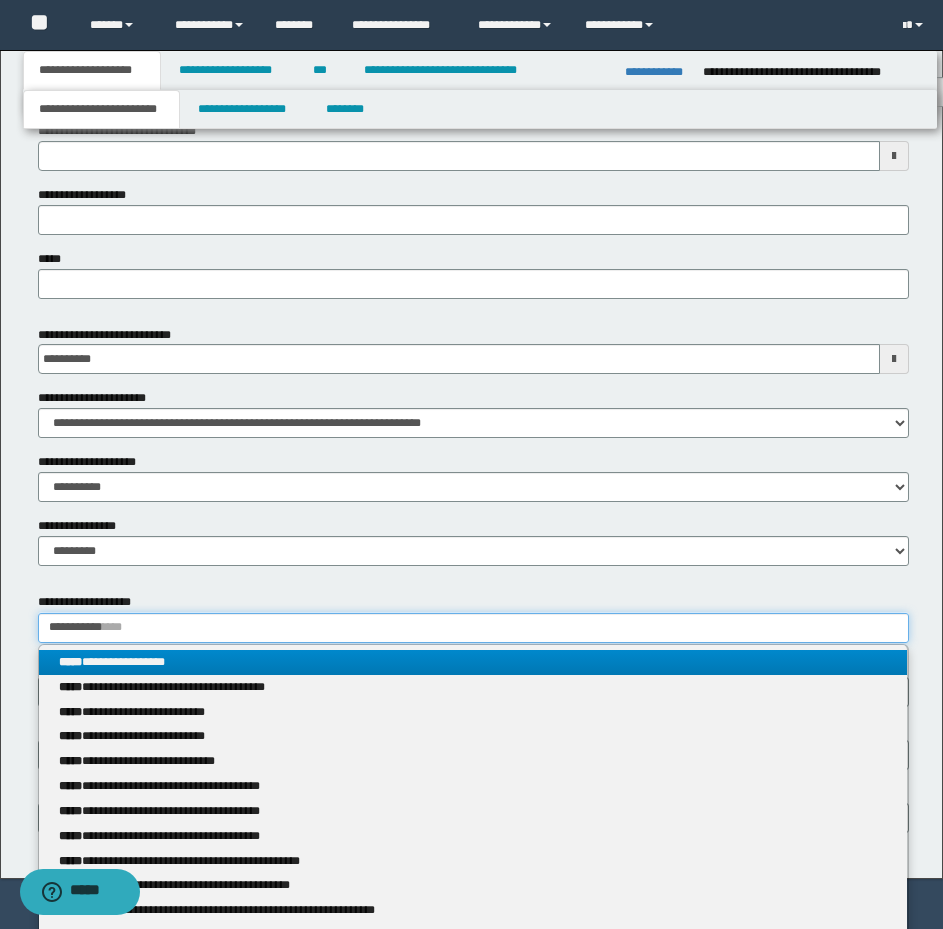type 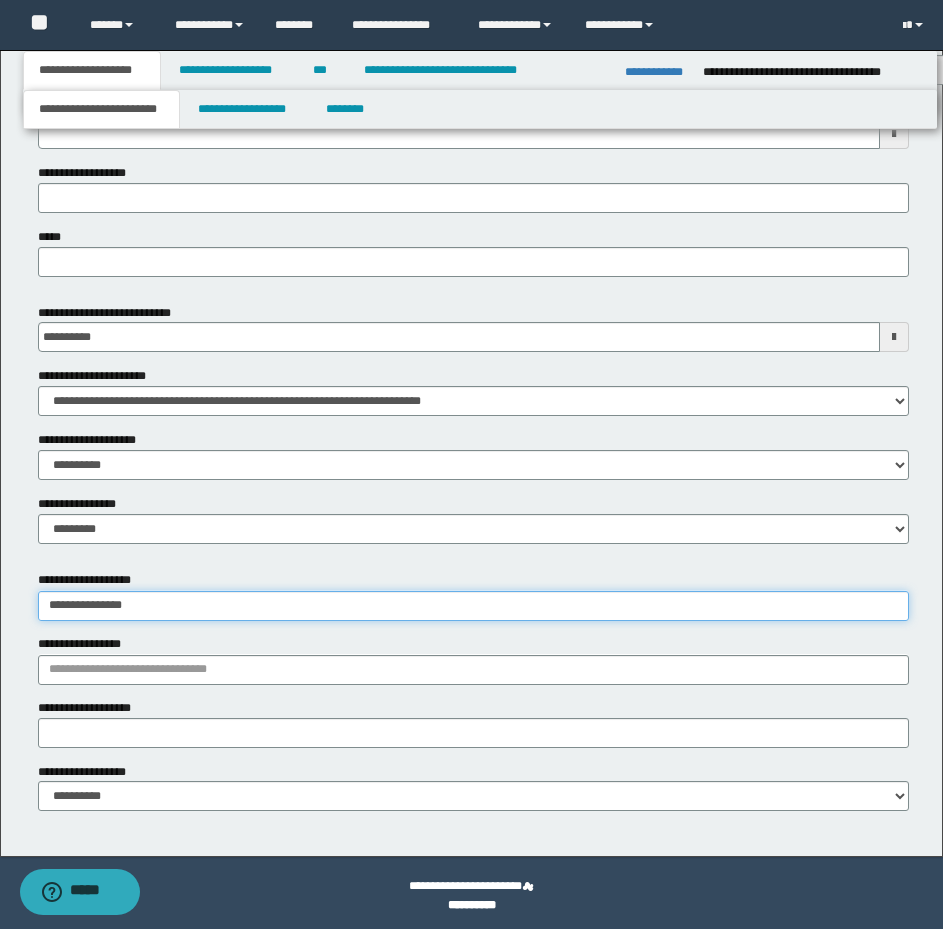 scroll, scrollTop: 844, scrollLeft: 0, axis: vertical 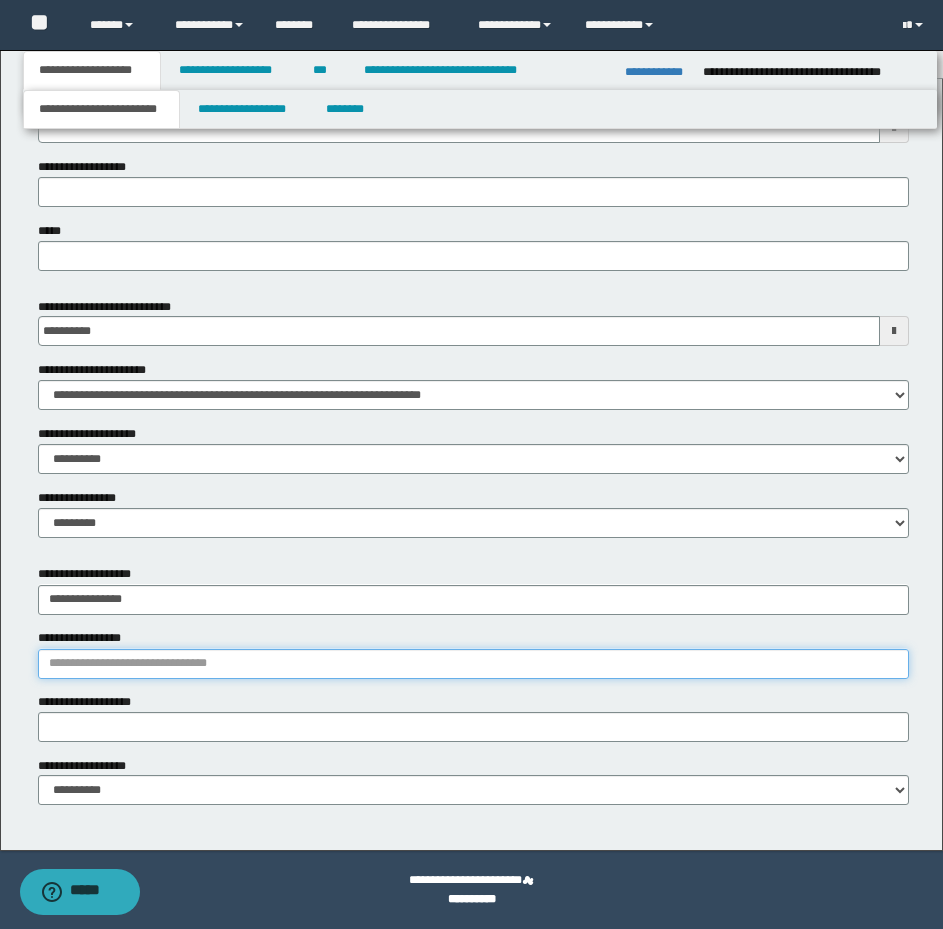 click on "**********" at bounding box center [473, 664] 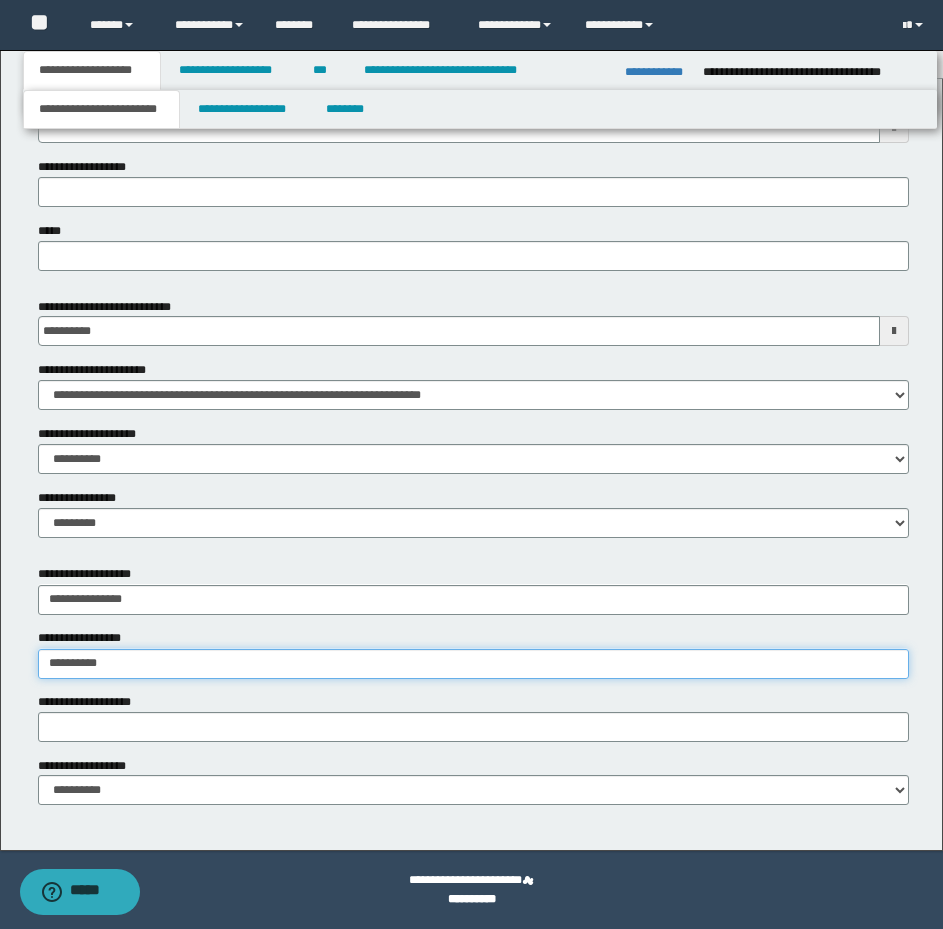 type on "**********" 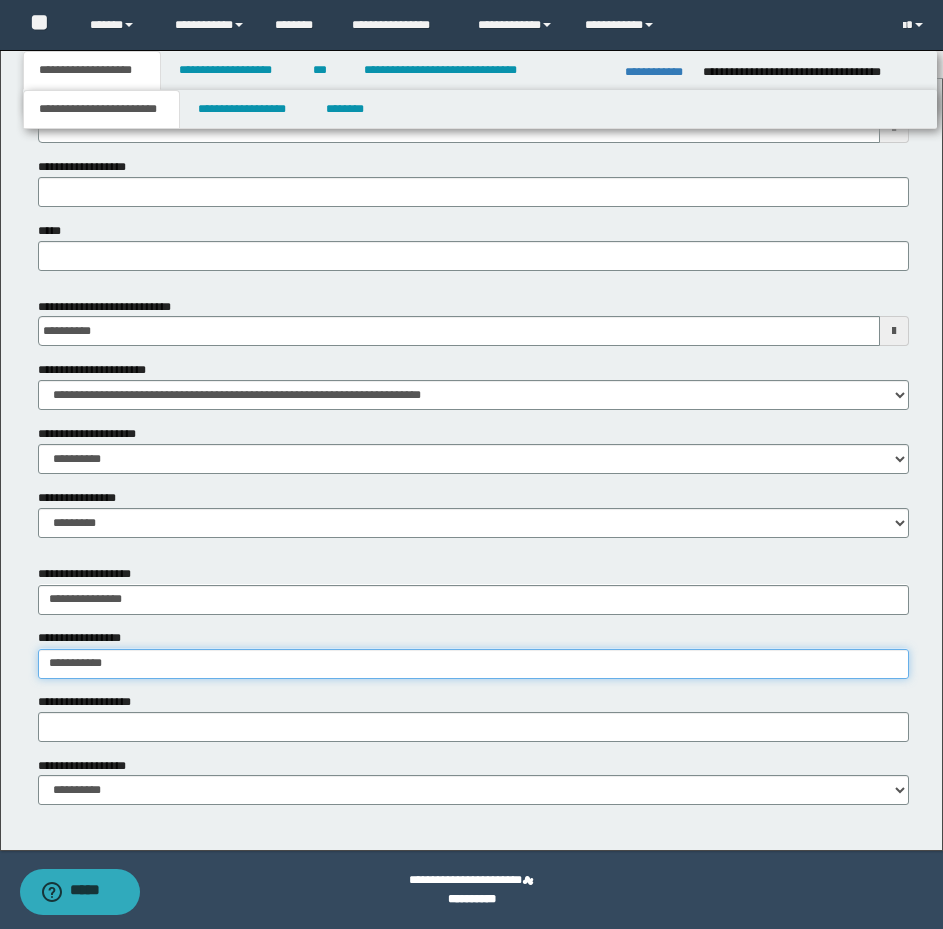 type on "**********" 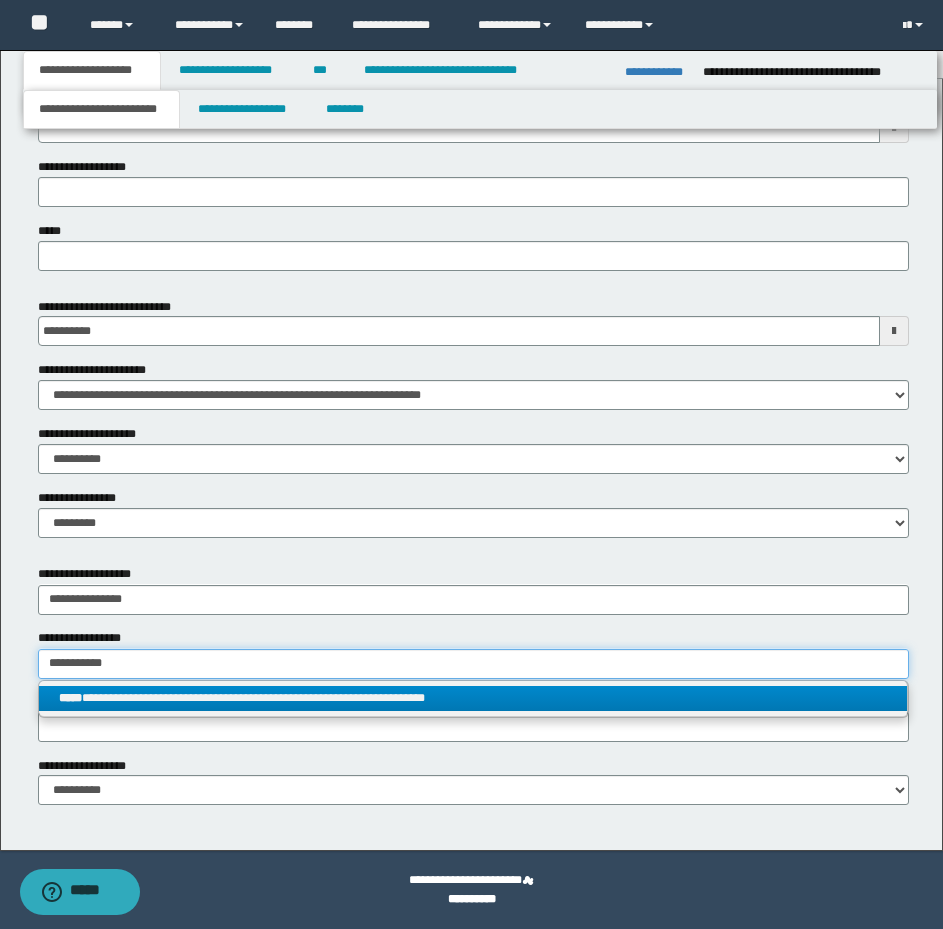 type on "**********" 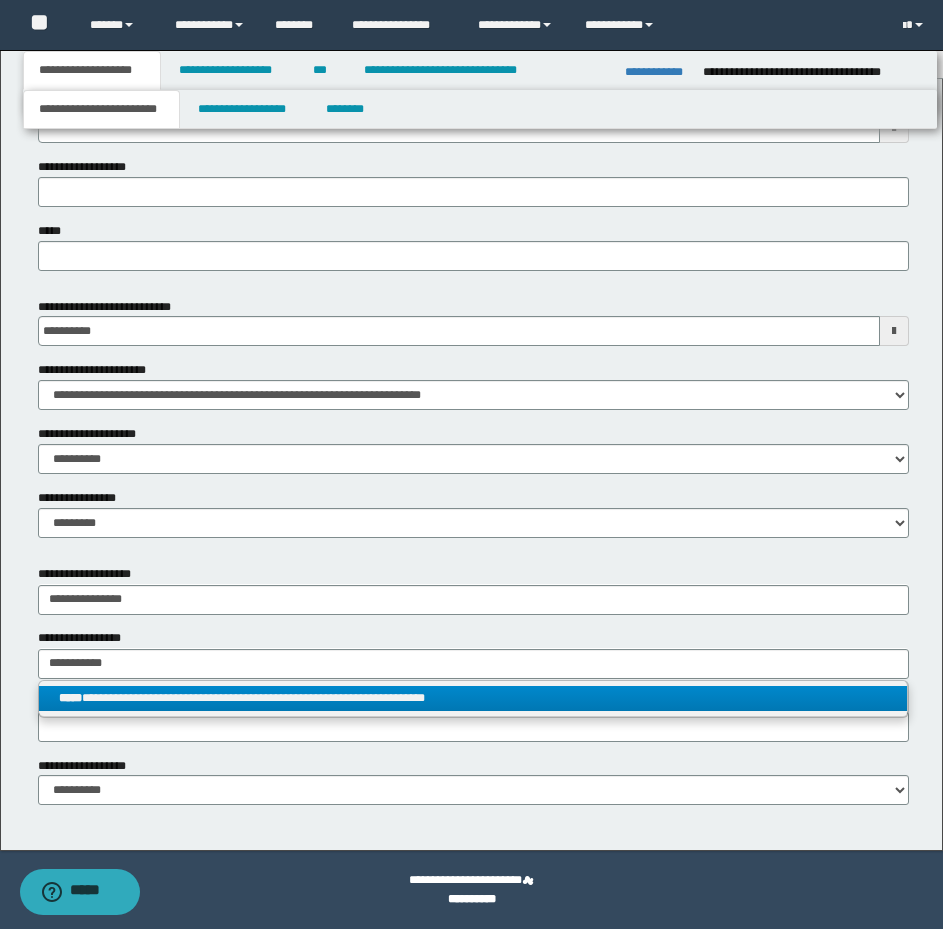 click on "**********" at bounding box center (473, 698) 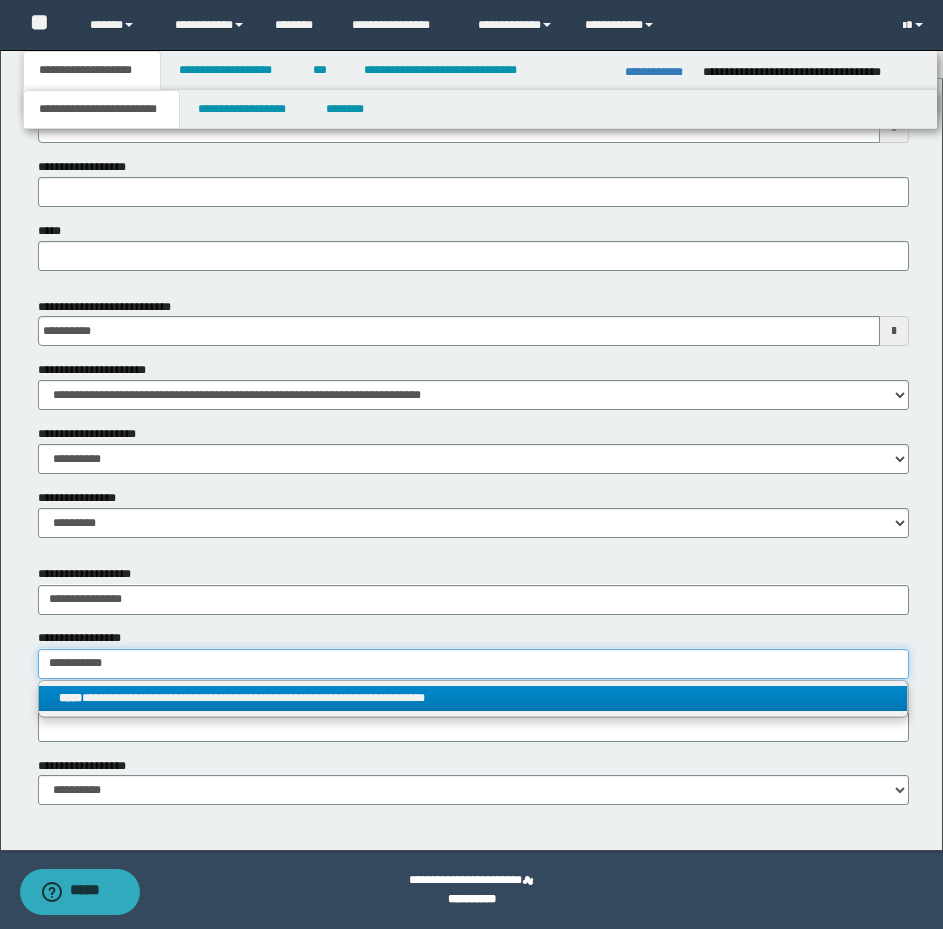 type 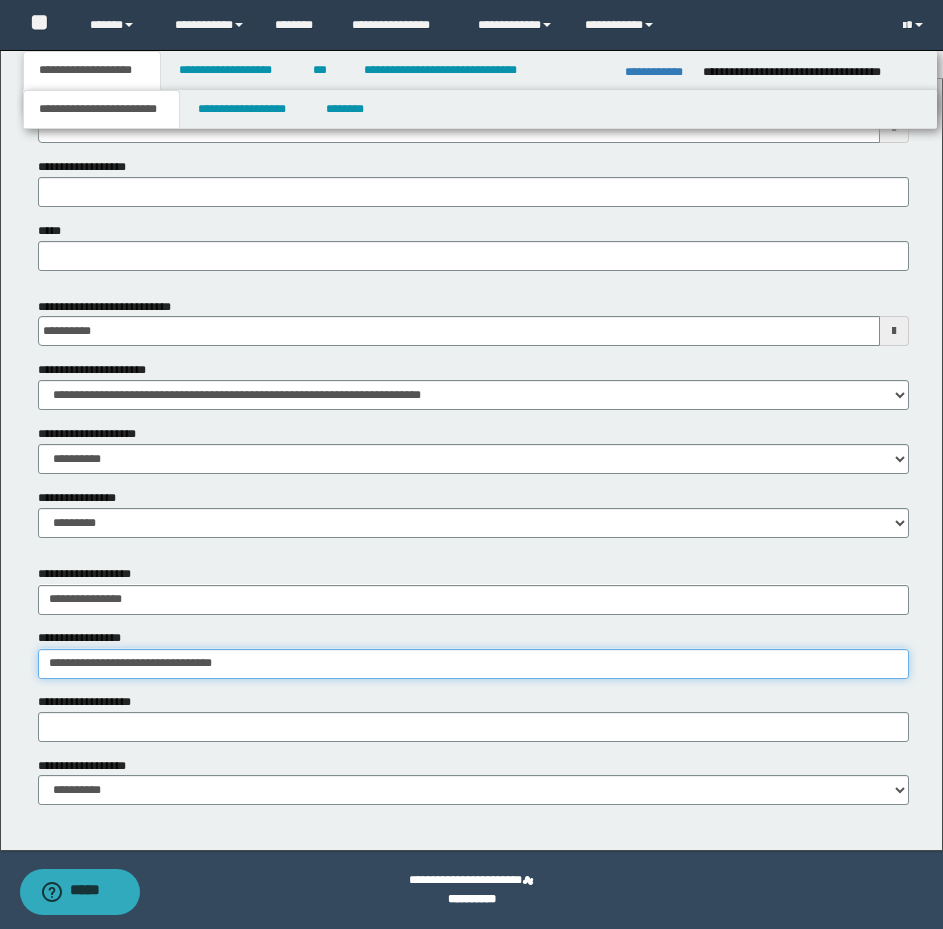 scroll, scrollTop: 744, scrollLeft: 0, axis: vertical 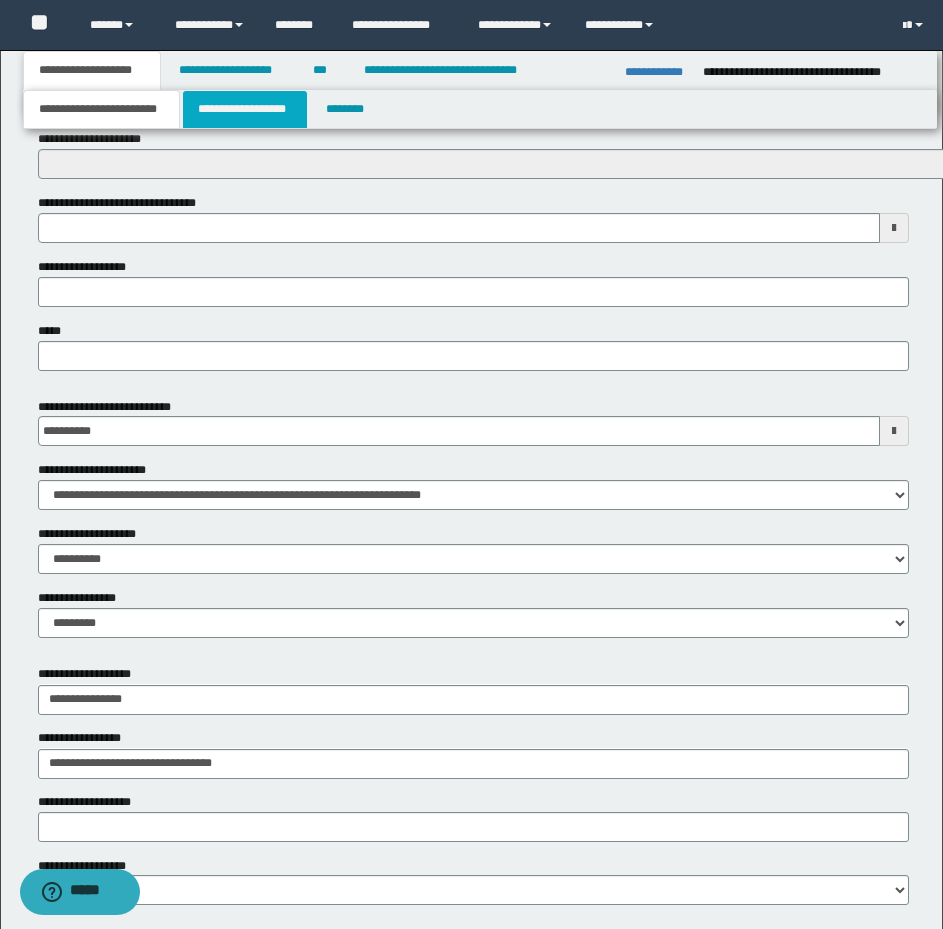 click on "**********" at bounding box center [245, 109] 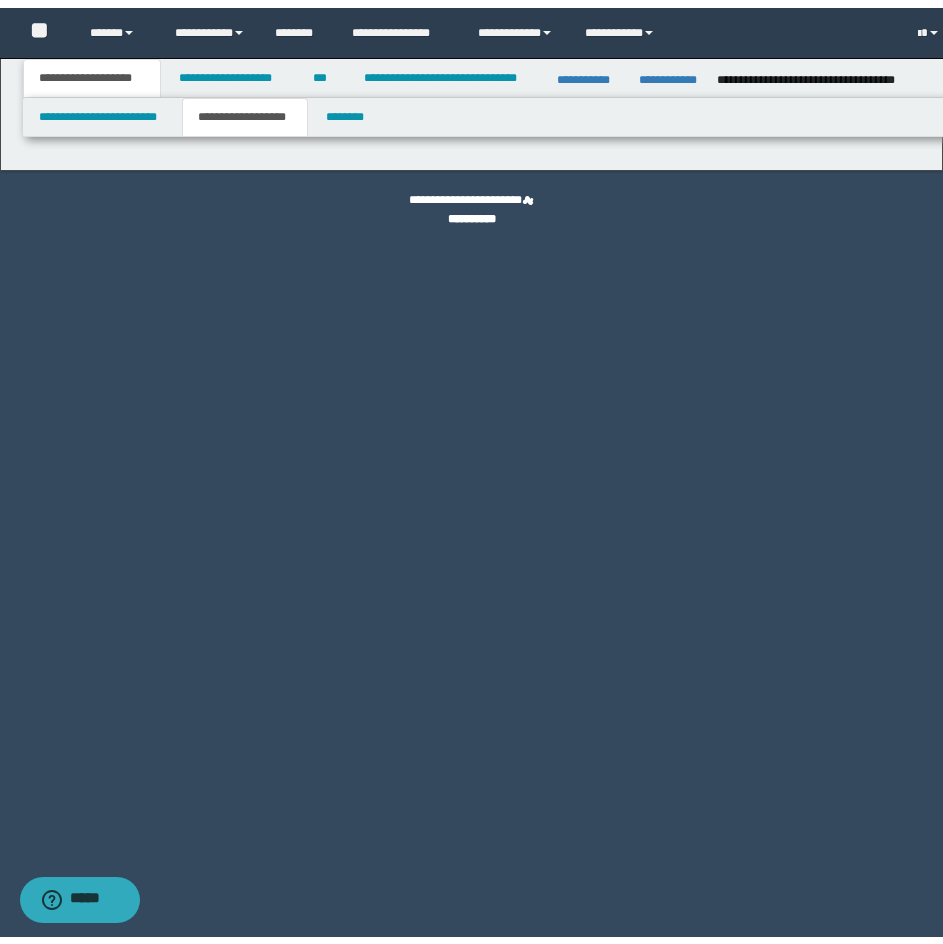 scroll, scrollTop: 0, scrollLeft: 0, axis: both 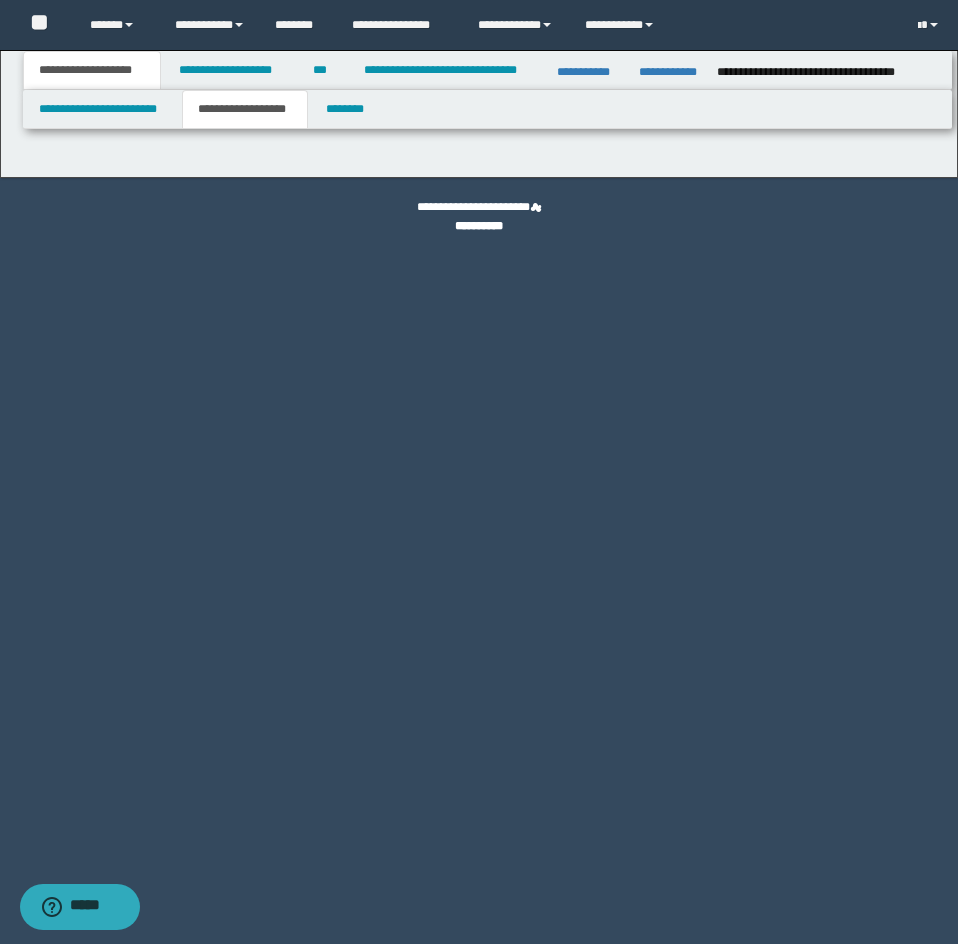 type on "********" 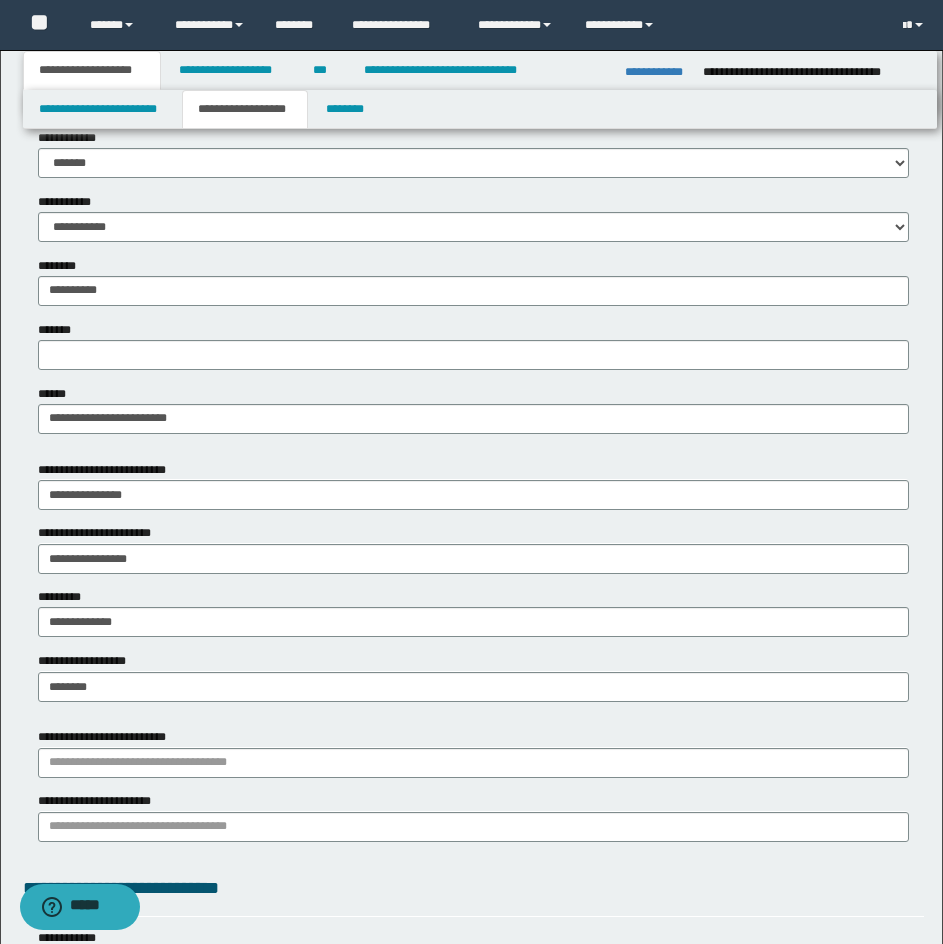 scroll, scrollTop: 700, scrollLeft: 0, axis: vertical 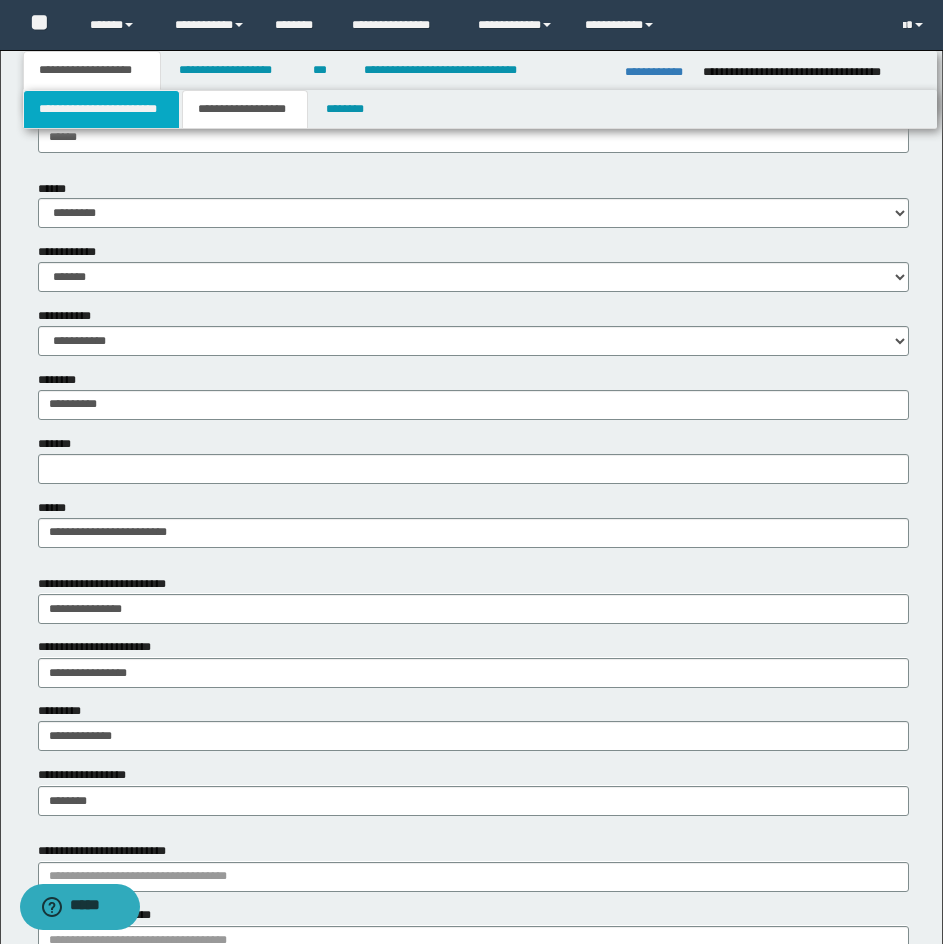 click on "**********" at bounding box center (101, 109) 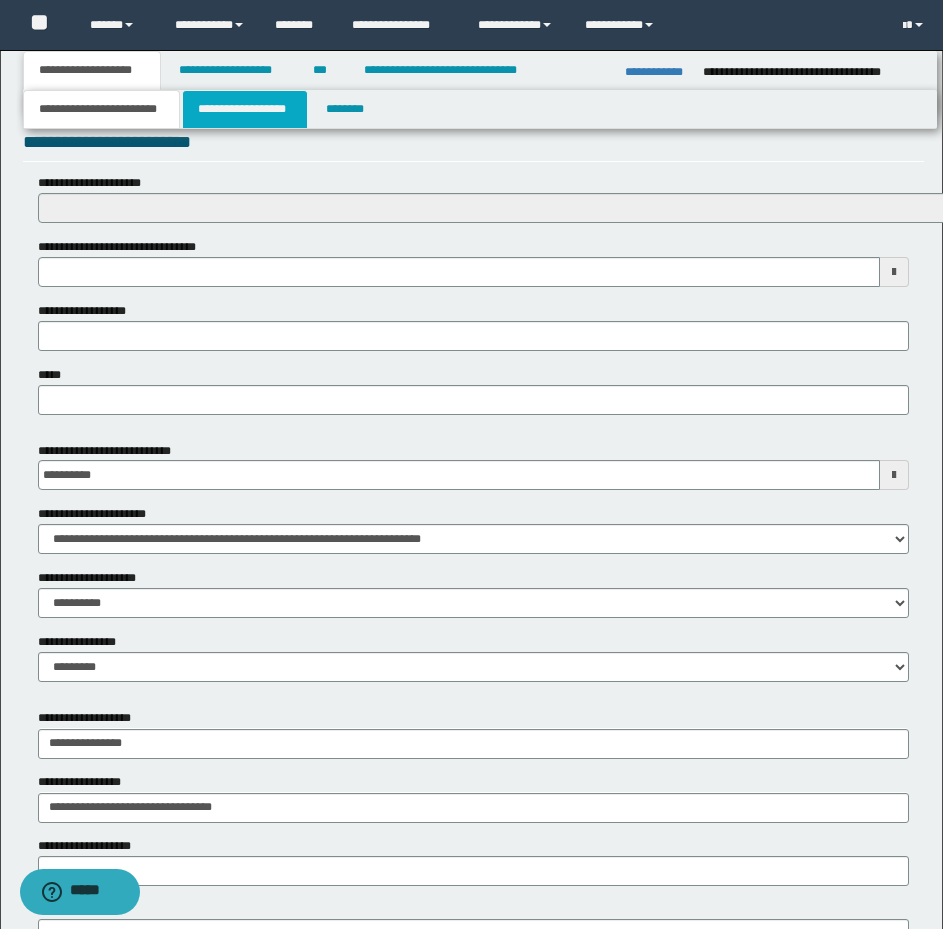 click on "**********" at bounding box center (245, 109) 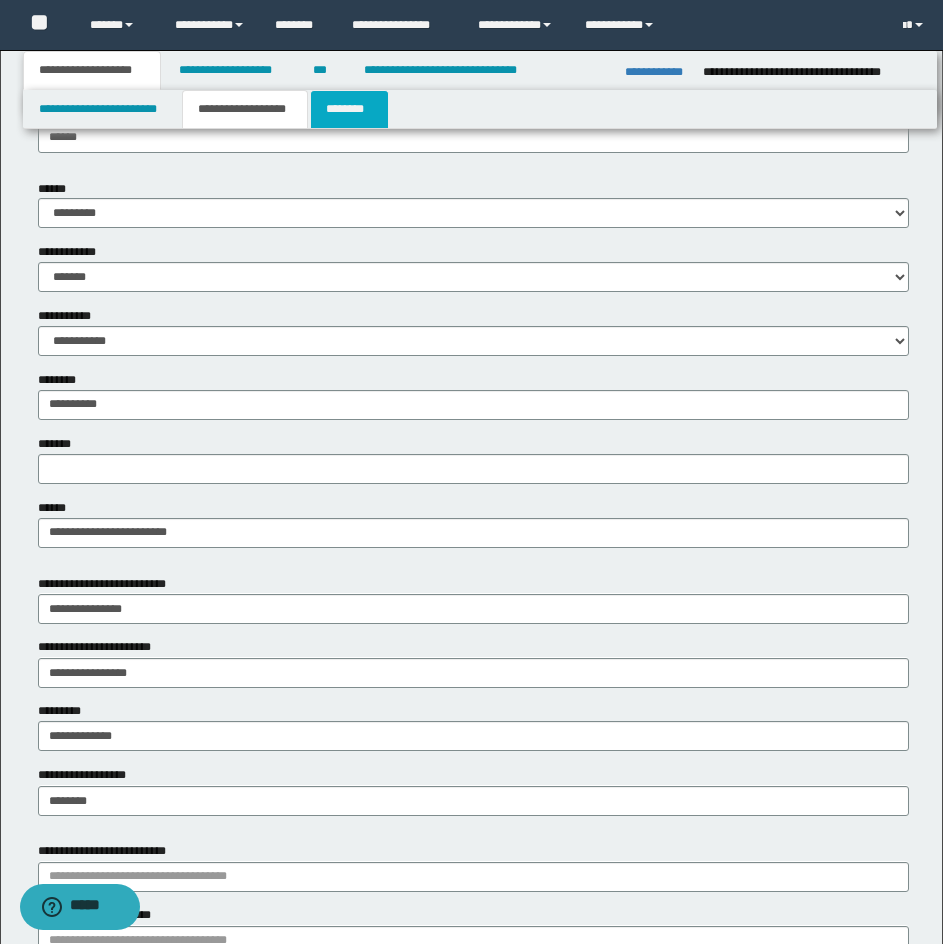 click on "********" at bounding box center [349, 109] 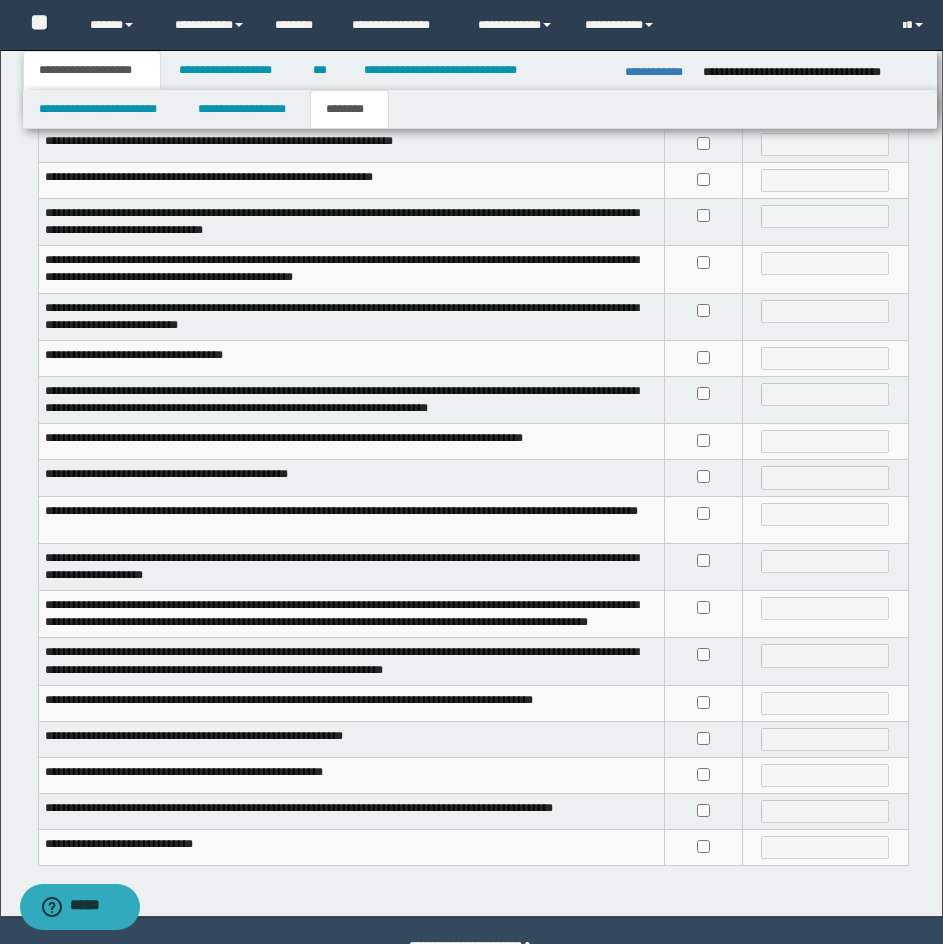 scroll, scrollTop: 300, scrollLeft: 0, axis: vertical 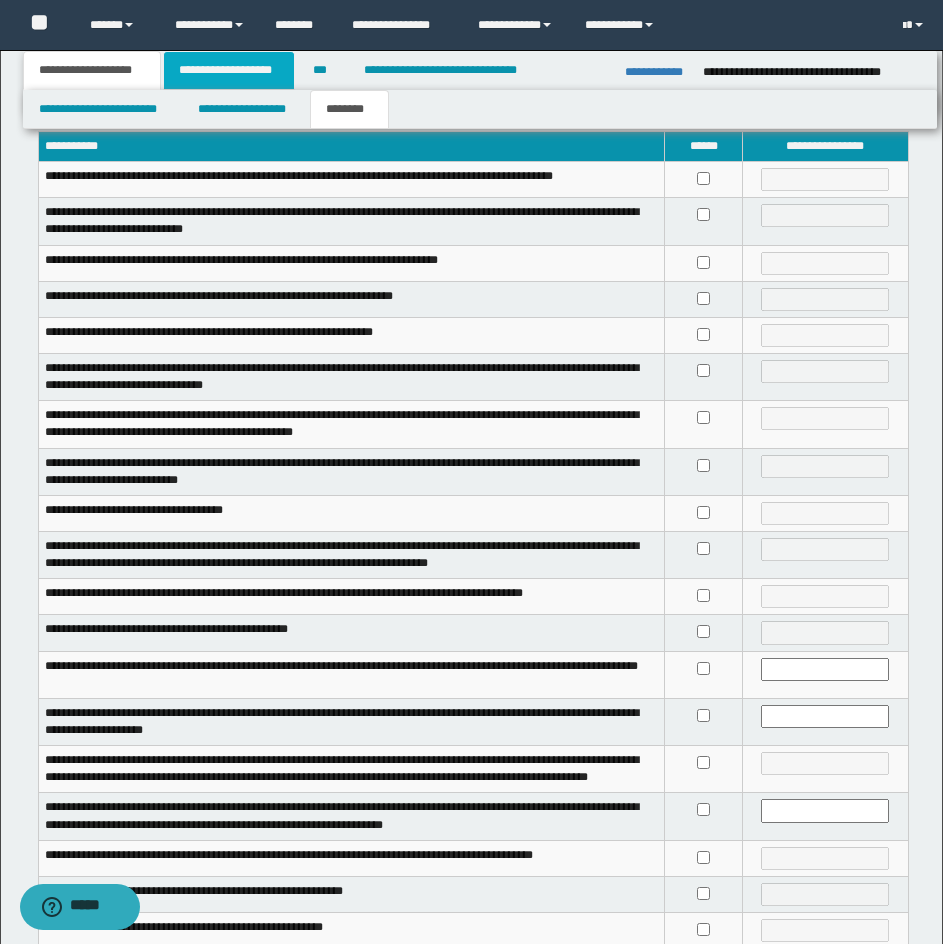 click on "**********" at bounding box center [229, 70] 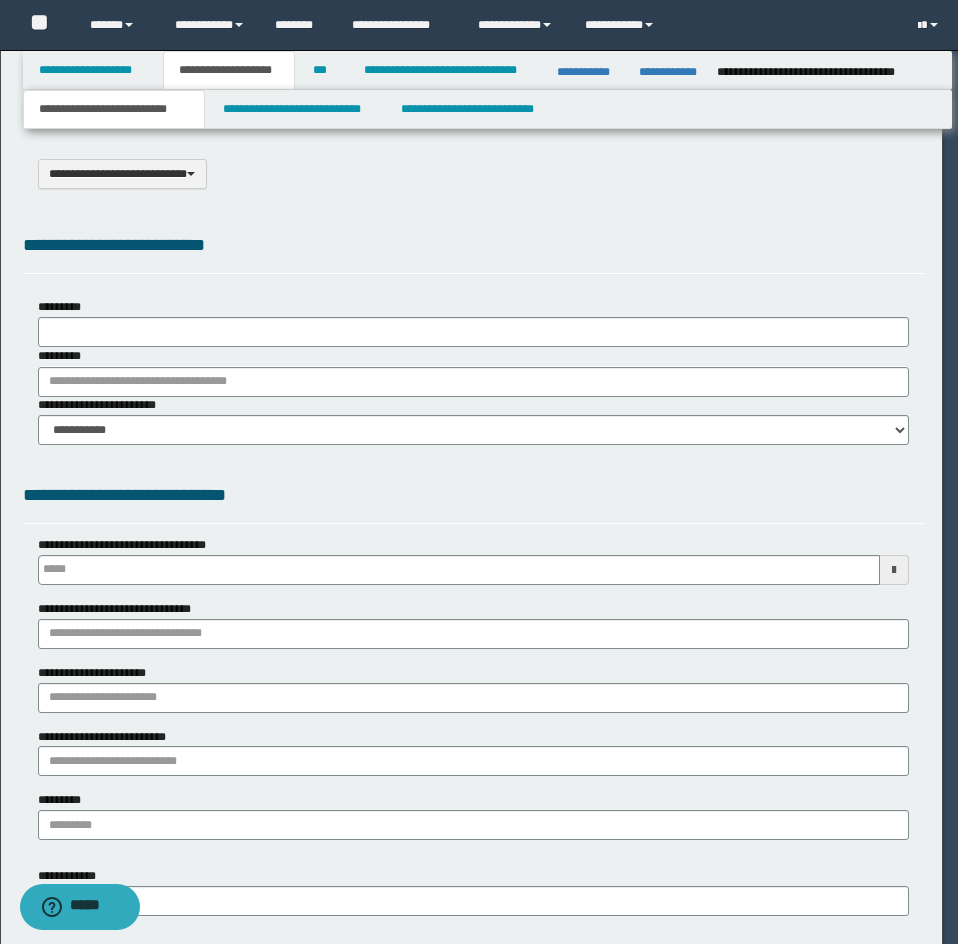 scroll, scrollTop: 0, scrollLeft: 0, axis: both 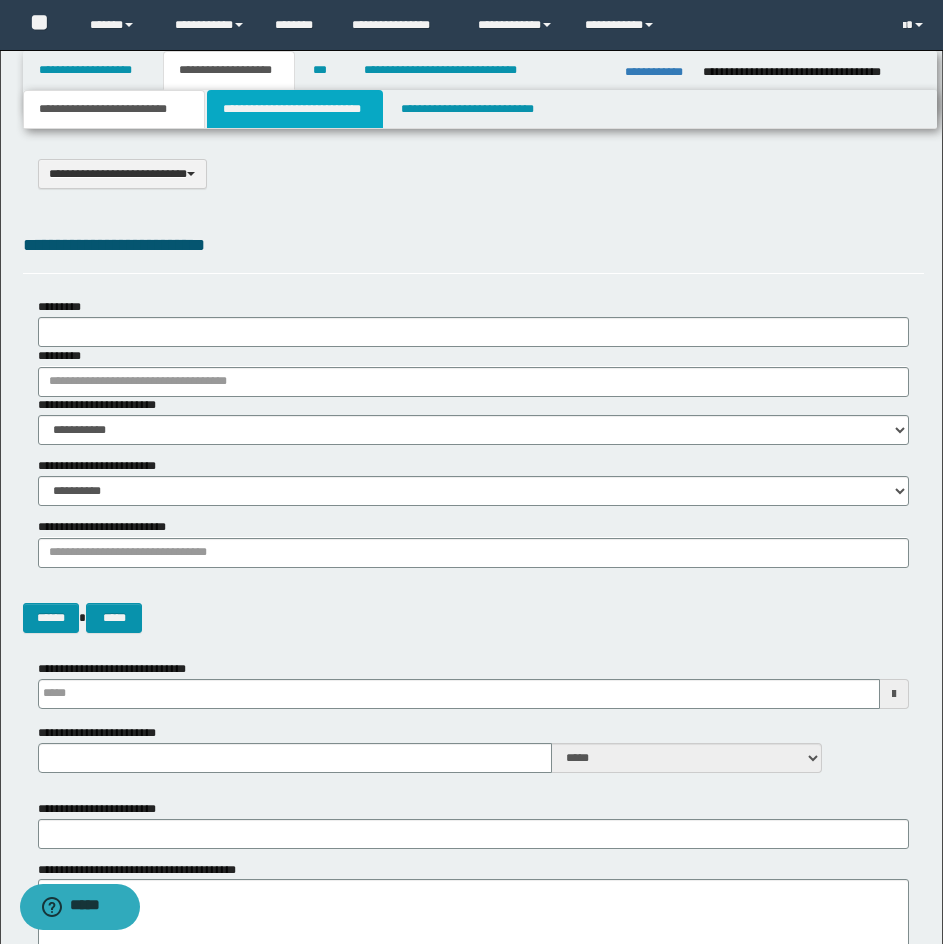 click on "**********" at bounding box center (295, 109) 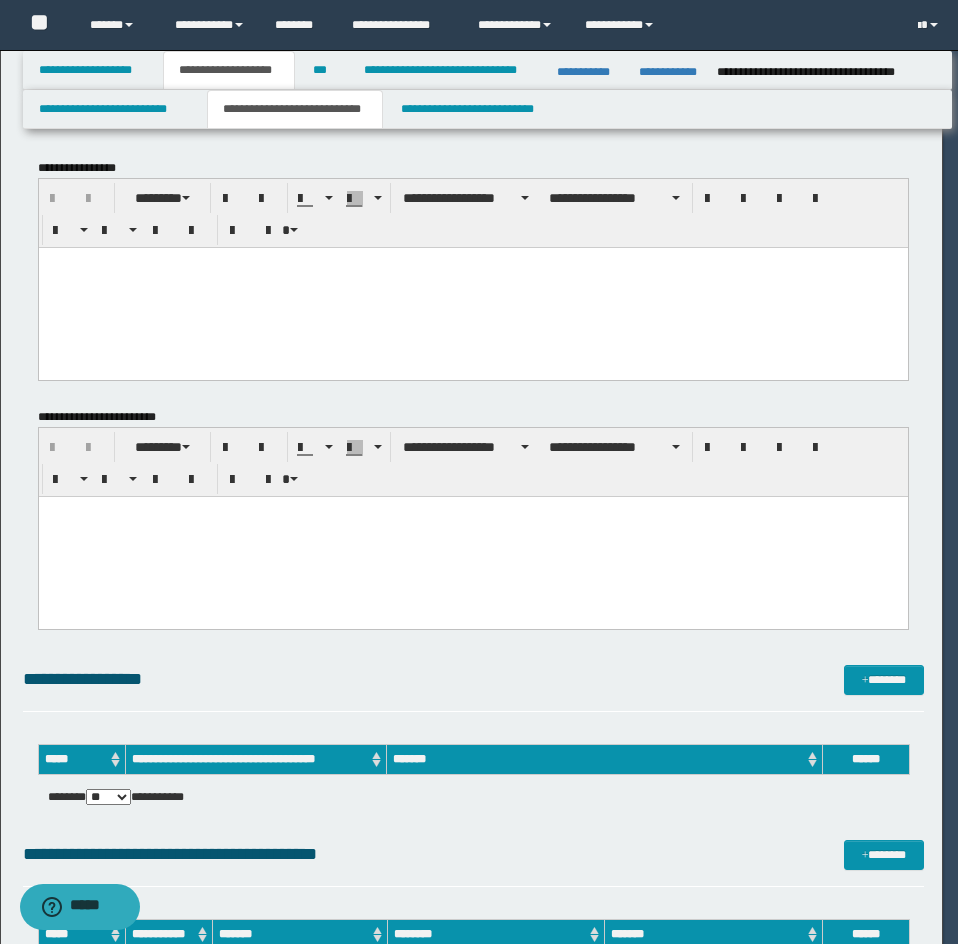 scroll, scrollTop: 0, scrollLeft: 0, axis: both 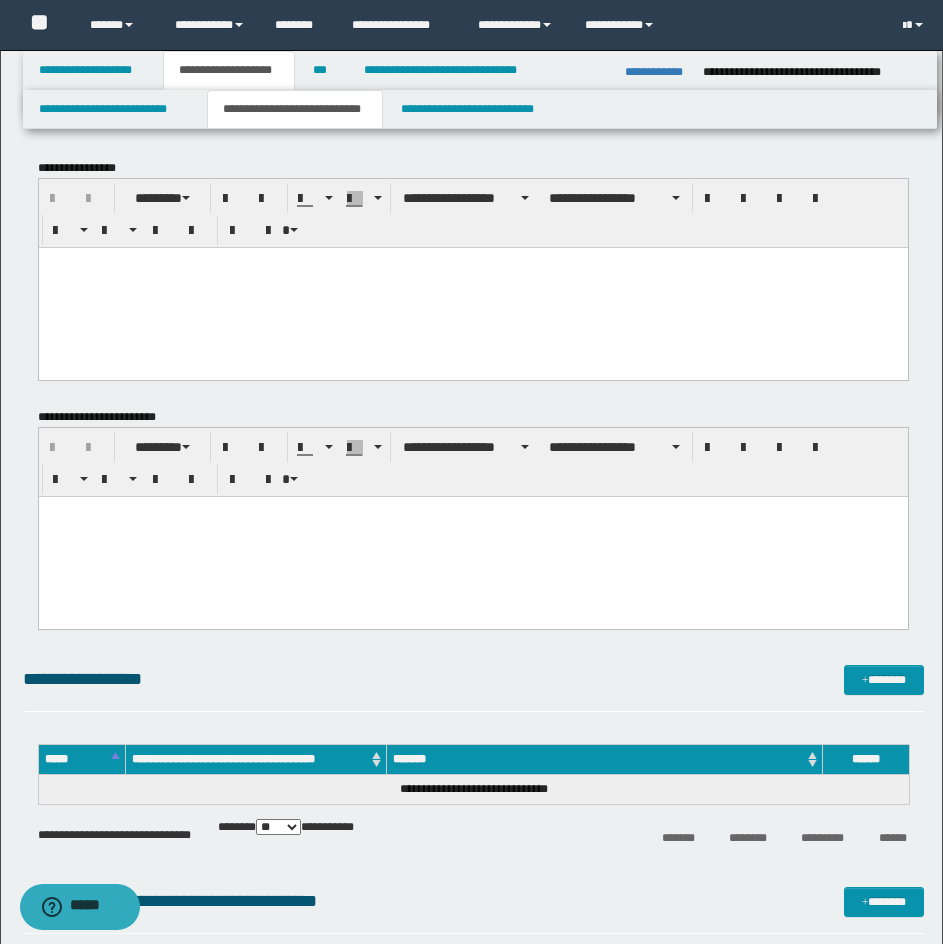 click at bounding box center [472, 262] 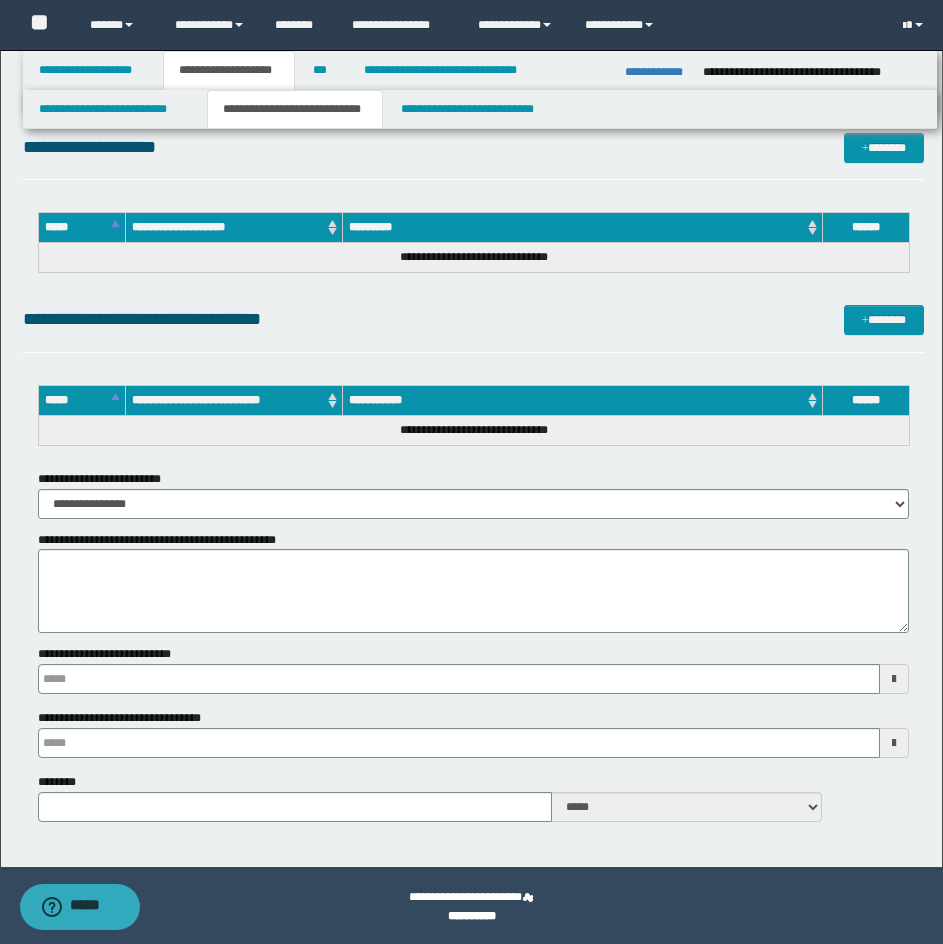 scroll, scrollTop: 2481, scrollLeft: 0, axis: vertical 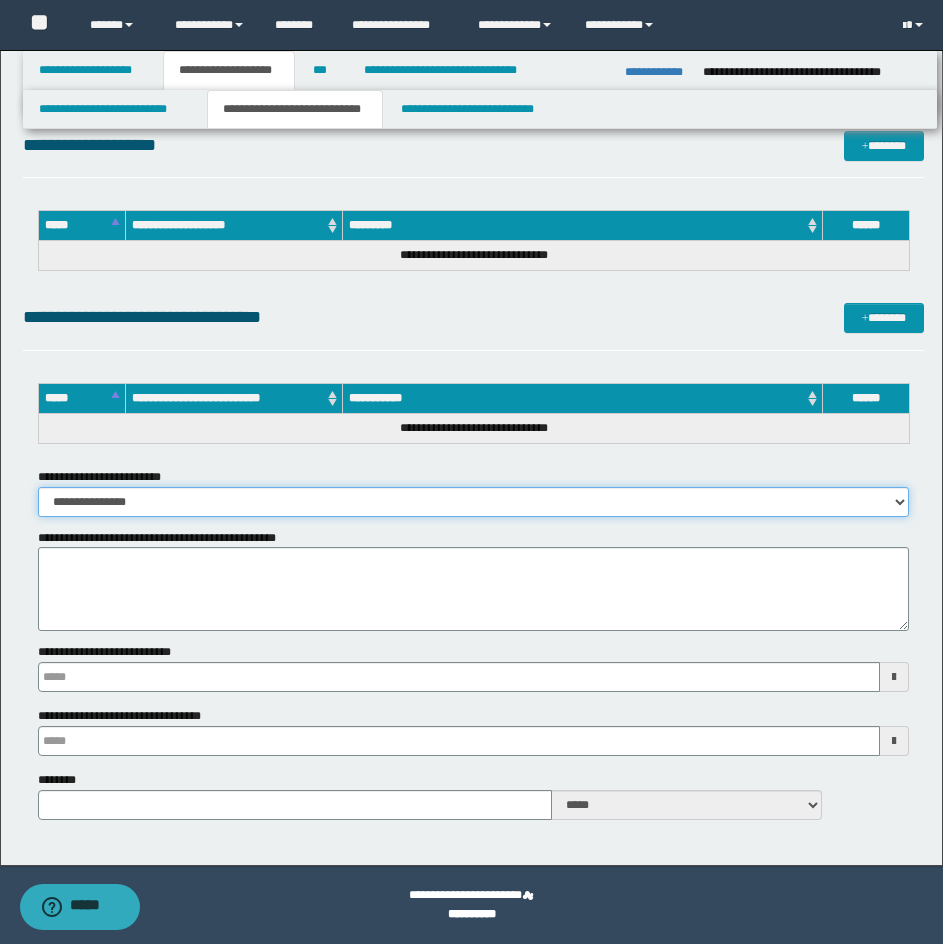 click on "**********" at bounding box center (473, 502) 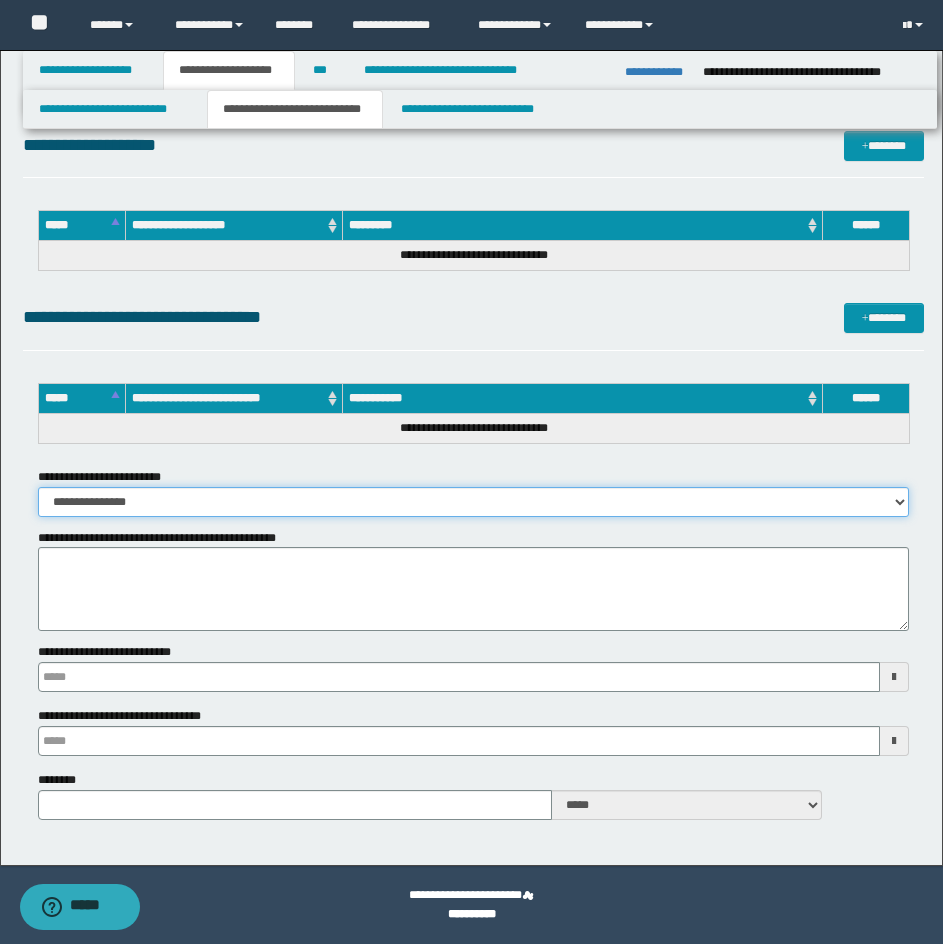 select on "*" 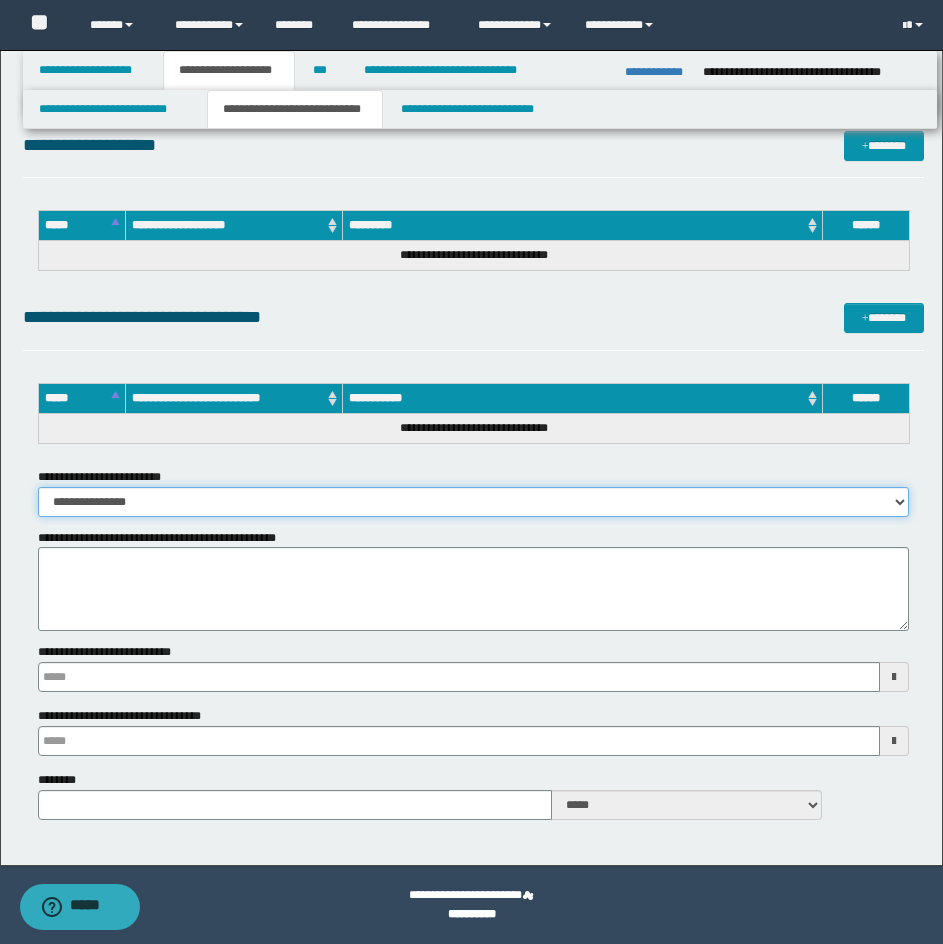 click on "**********" at bounding box center [473, 502] 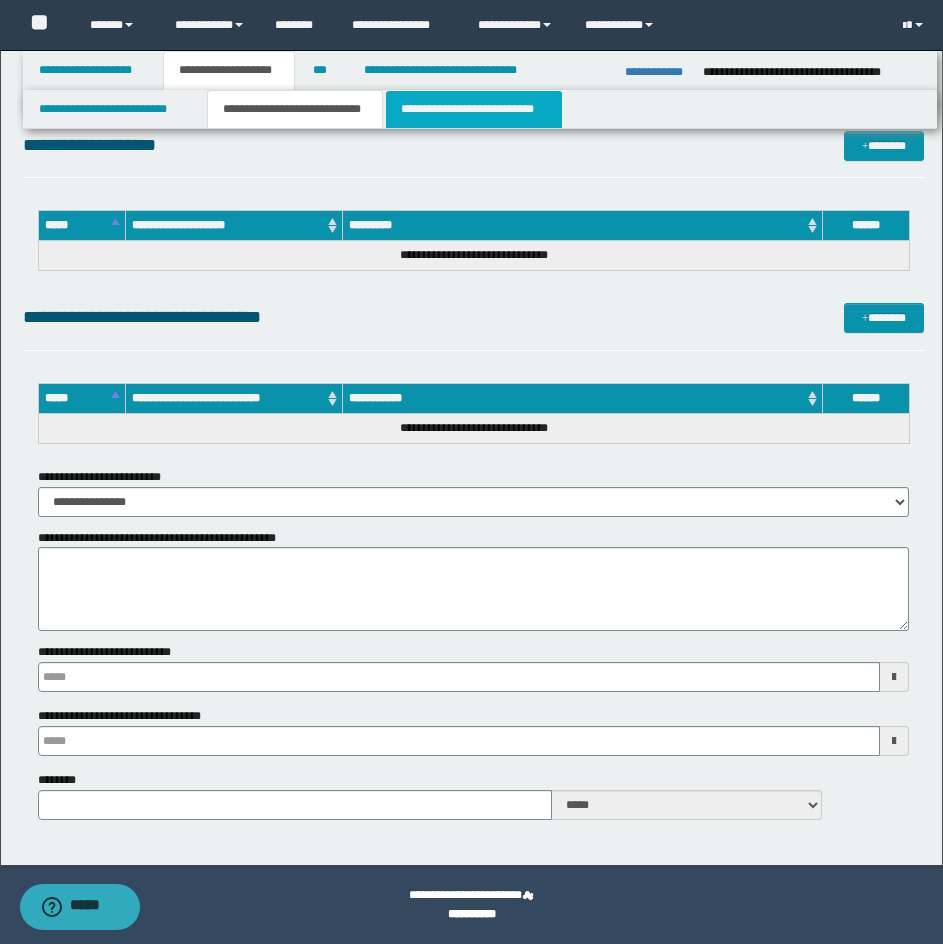 click on "**********" at bounding box center (474, 109) 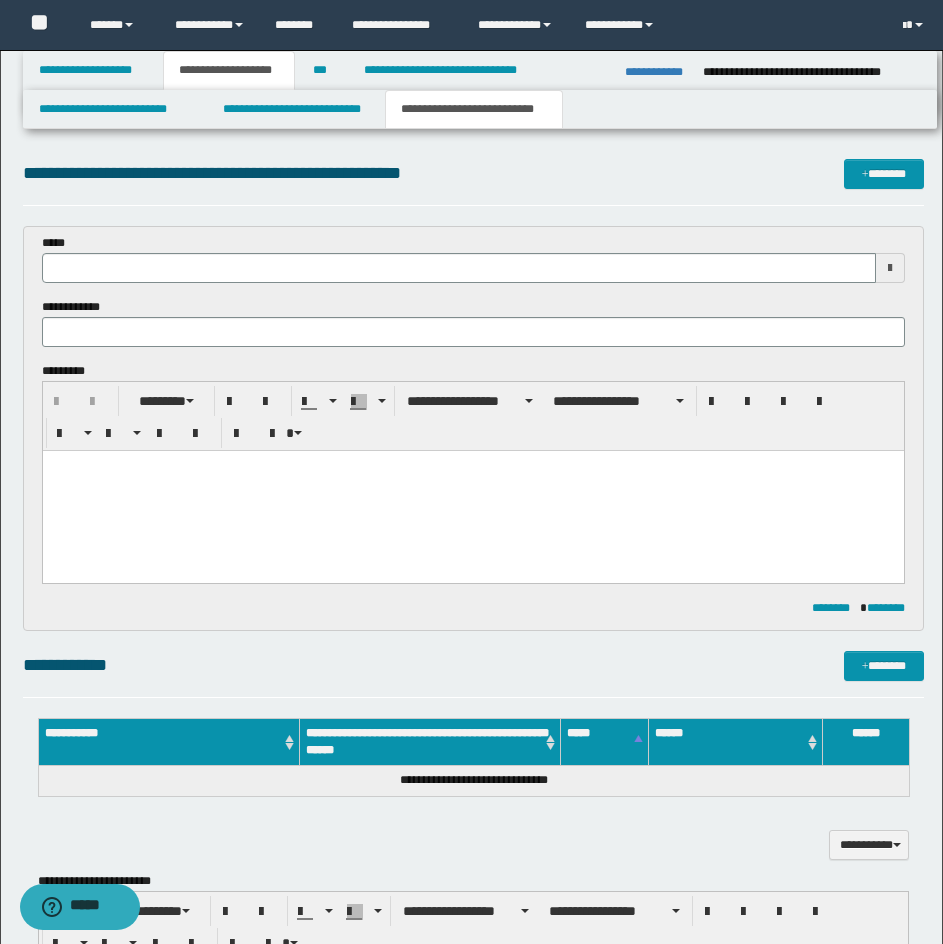 scroll, scrollTop: 0, scrollLeft: 0, axis: both 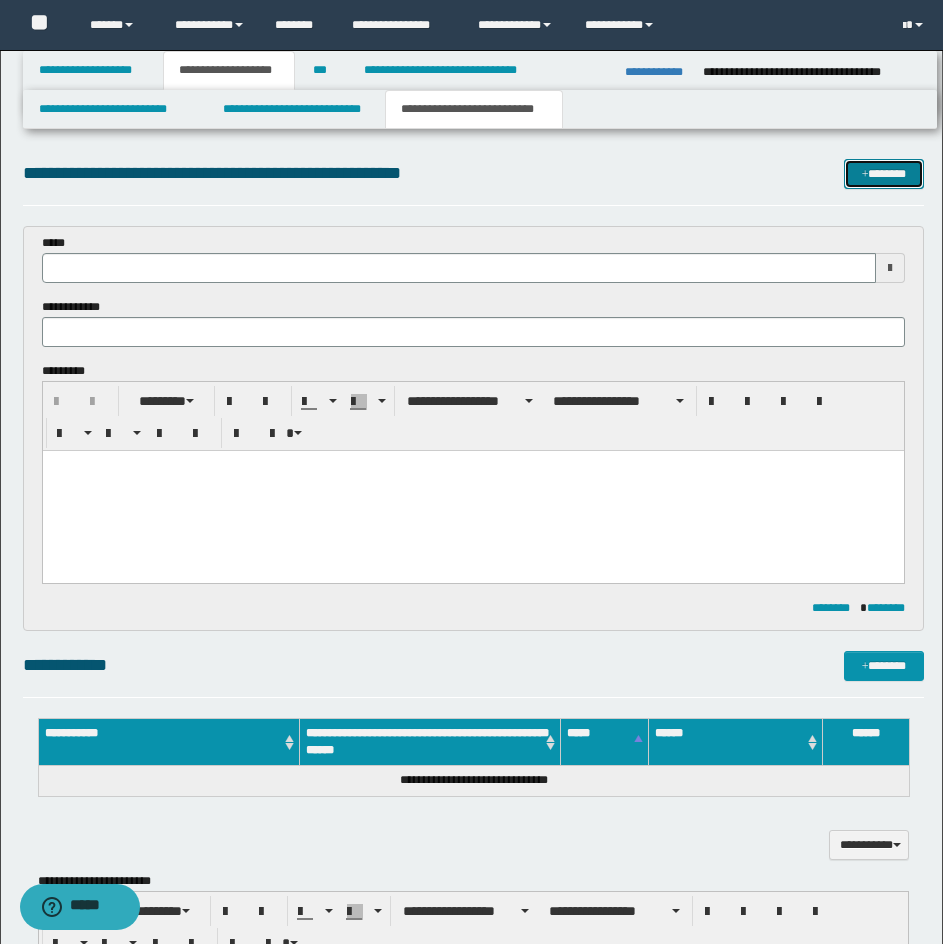 click on "*******" at bounding box center (884, 174) 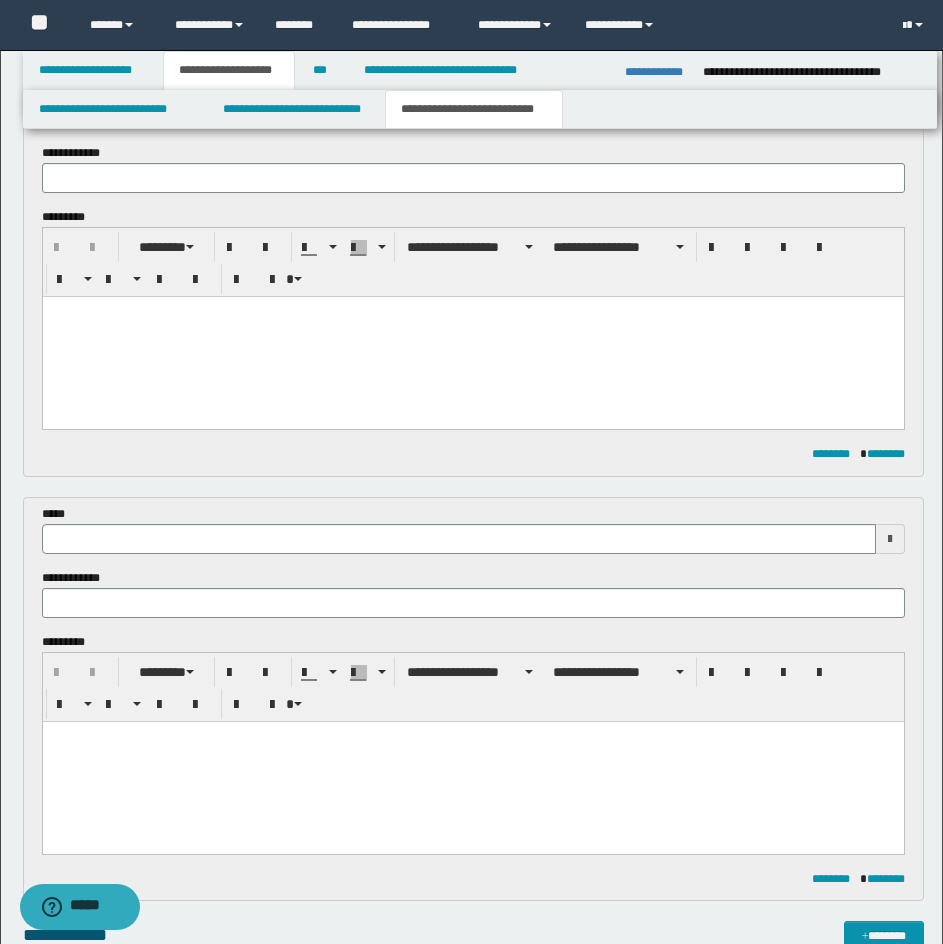 scroll, scrollTop: 0, scrollLeft: 0, axis: both 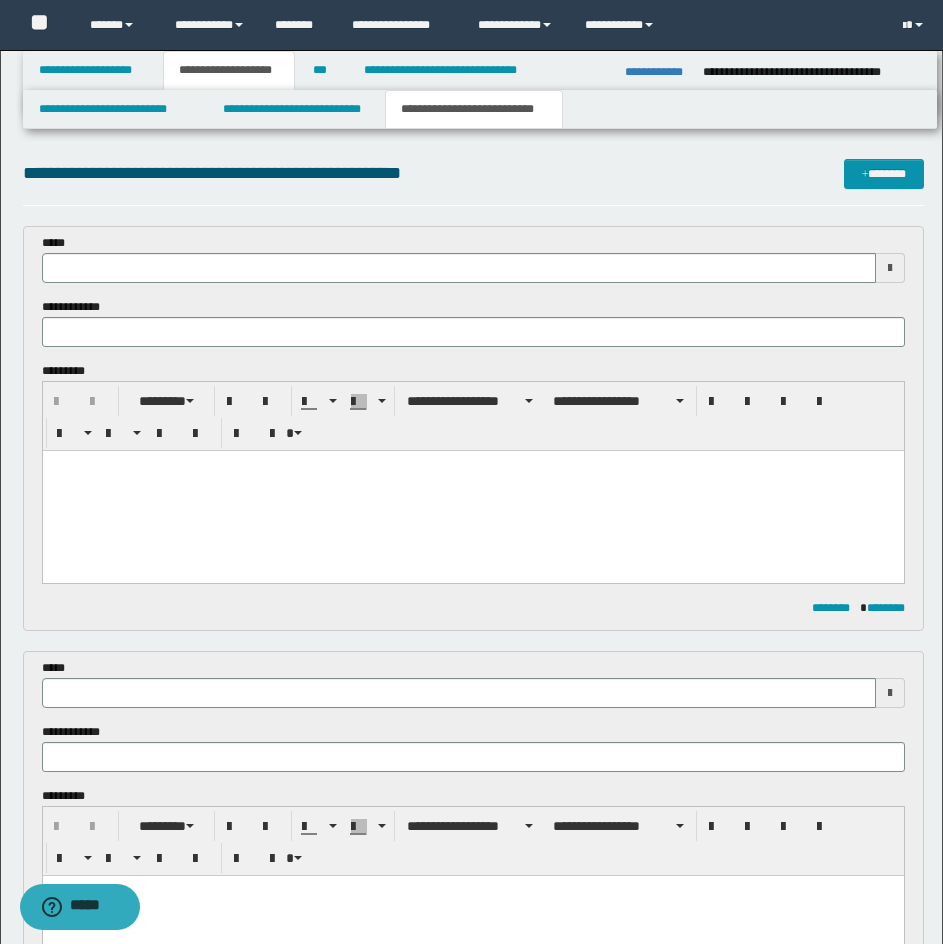 type 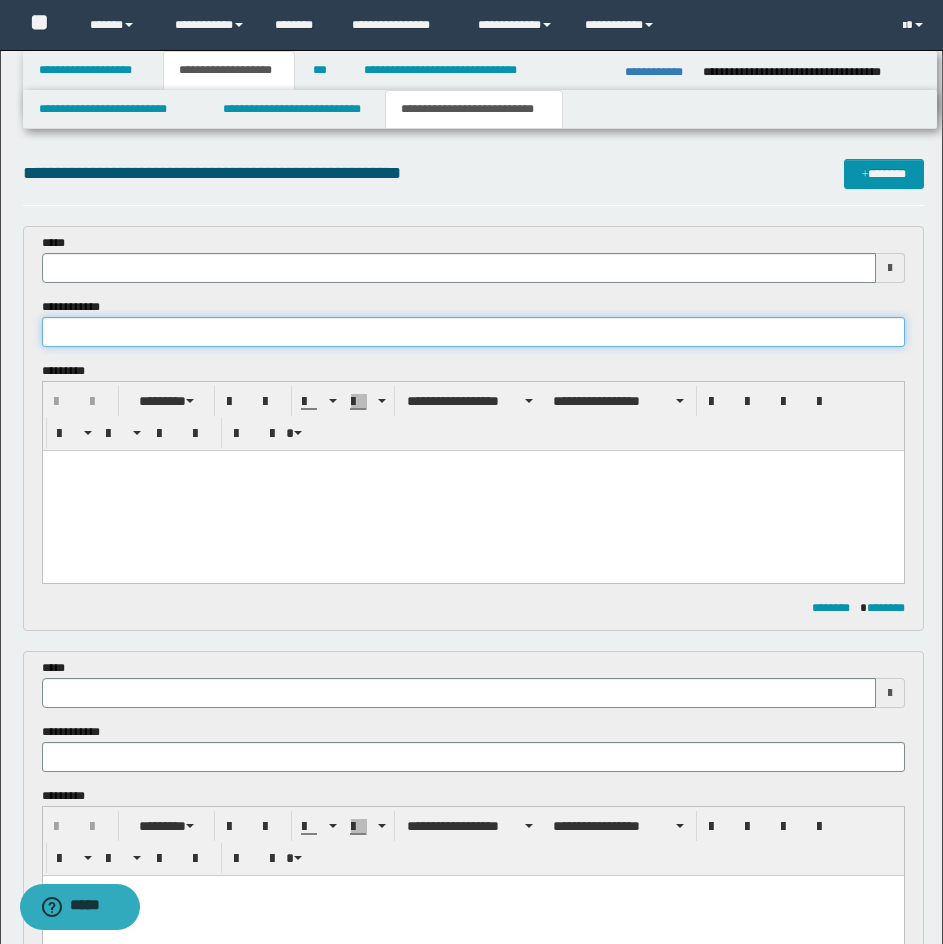 click at bounding box center [473, 332] 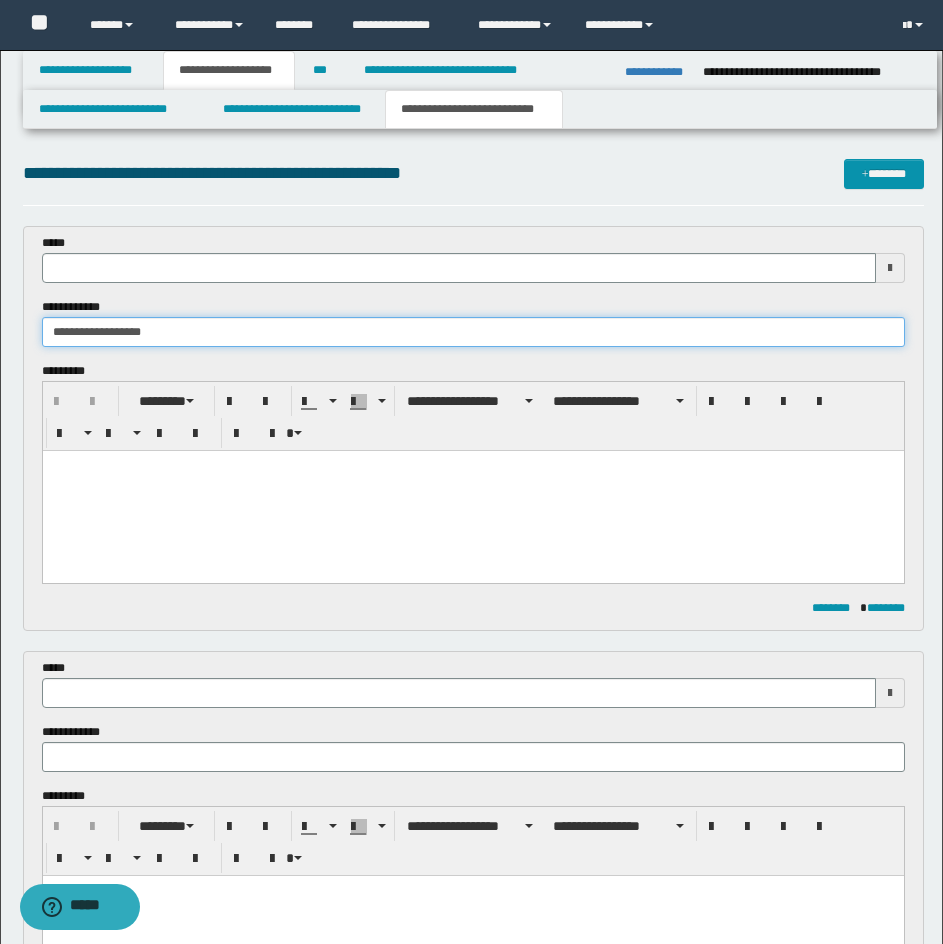 type on "**********" 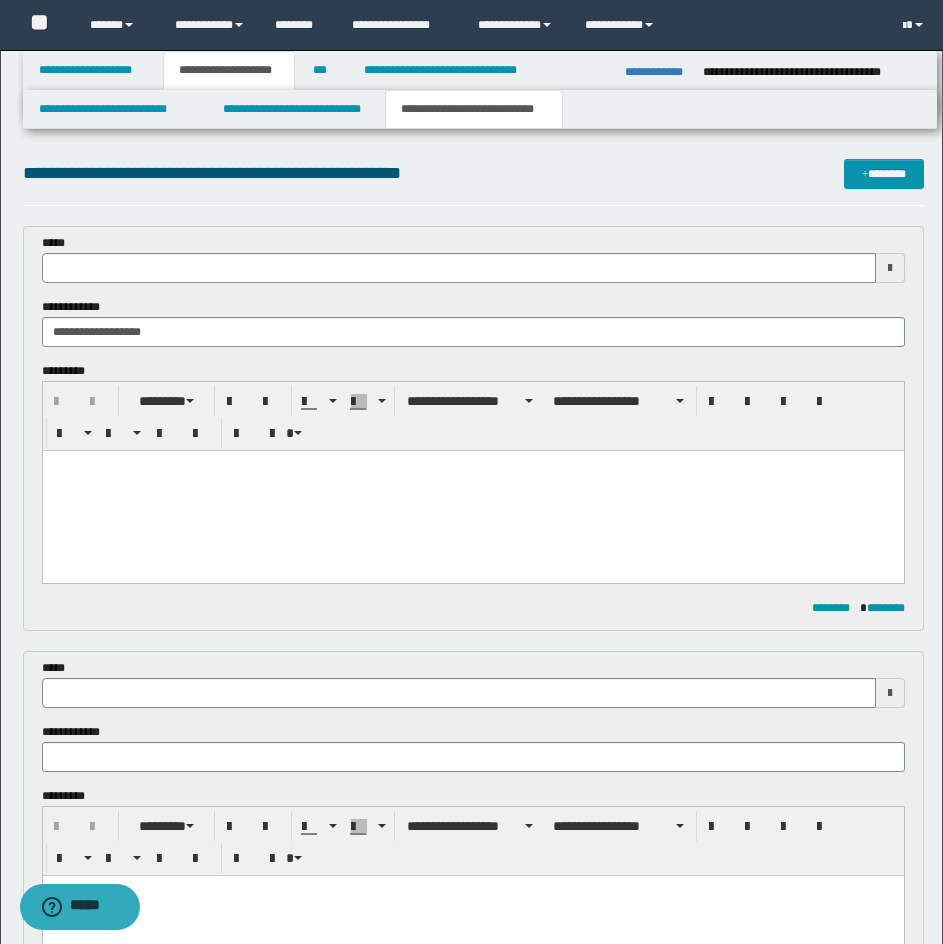 type 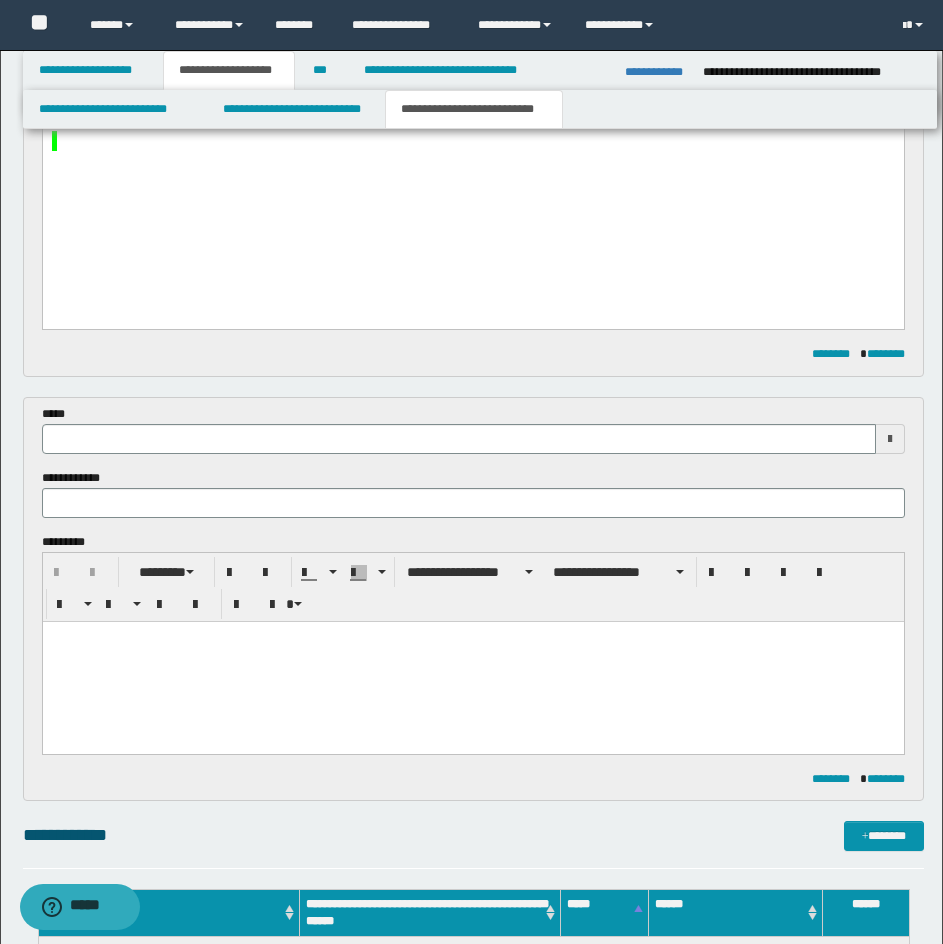 scroll, scrollTop: 700, scrollLeft: 0, axis: vertical 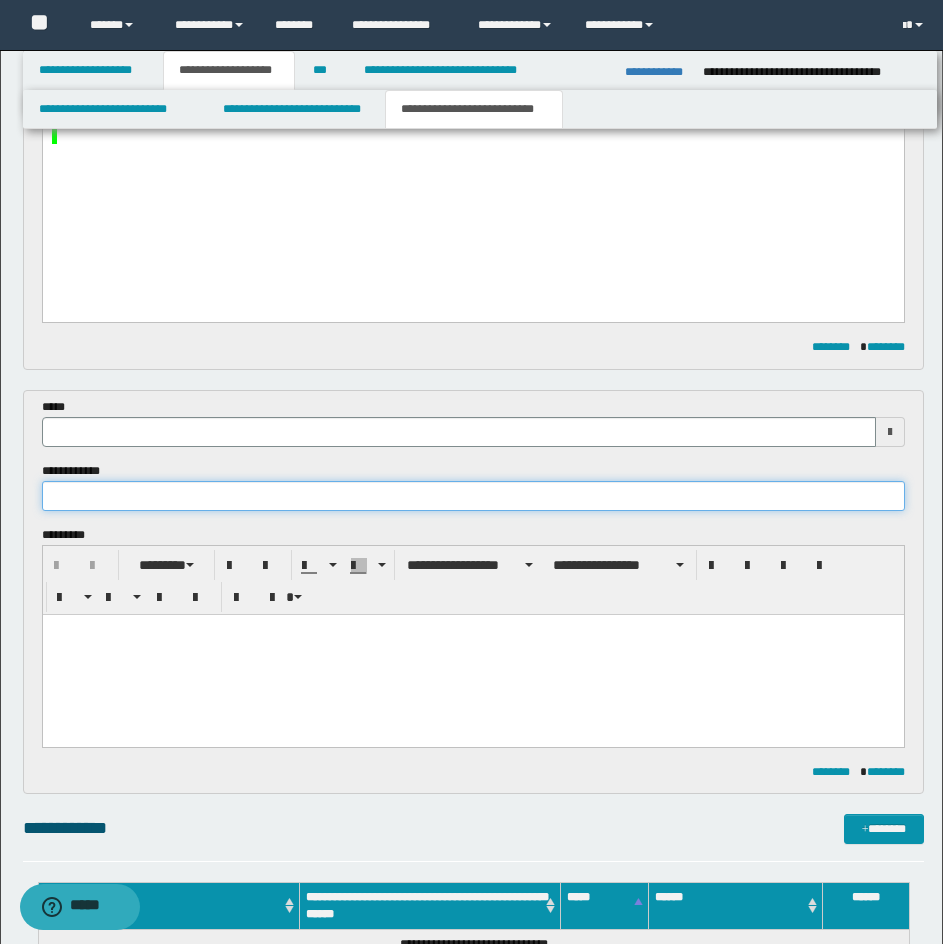 click at bounding box center [473, 496] 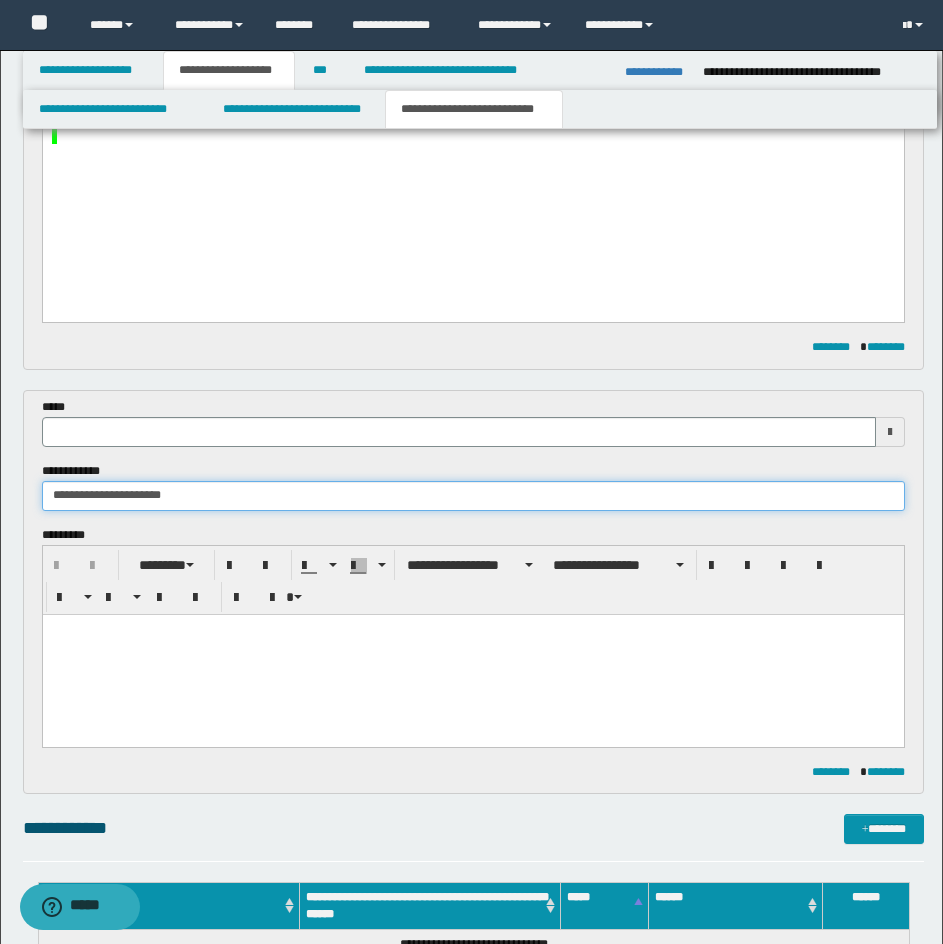 type 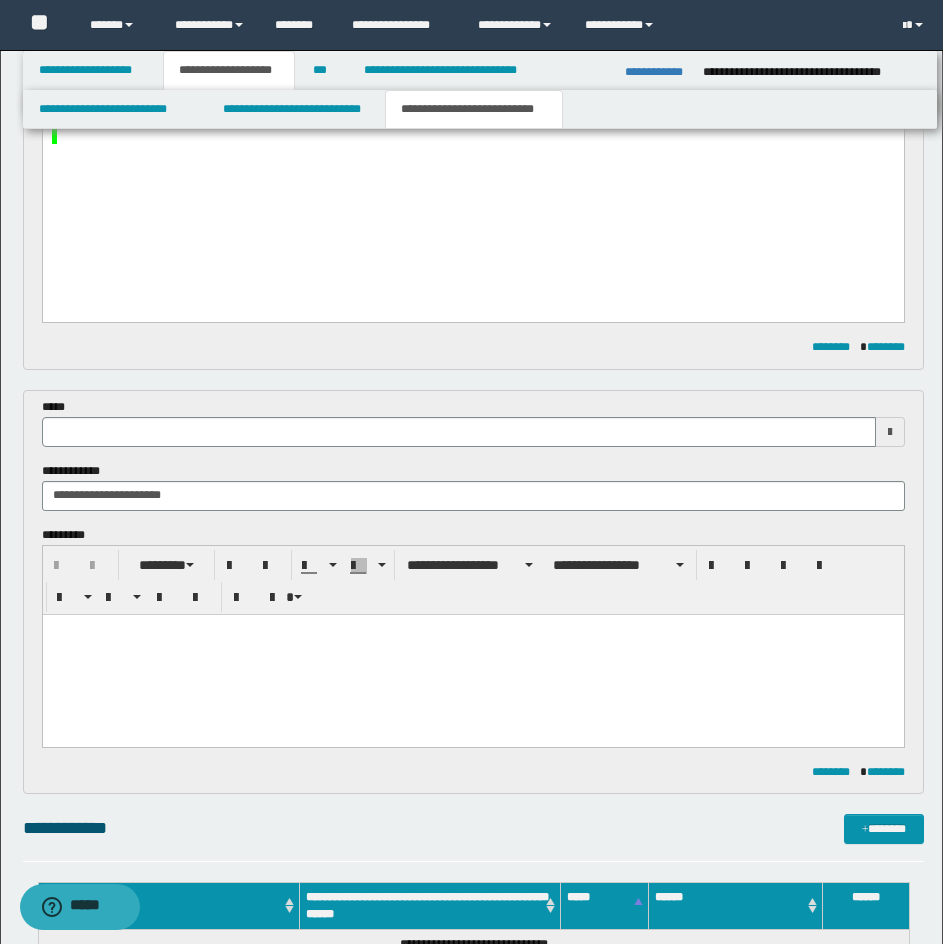 click on "**********" at bounding box center (472, -23) 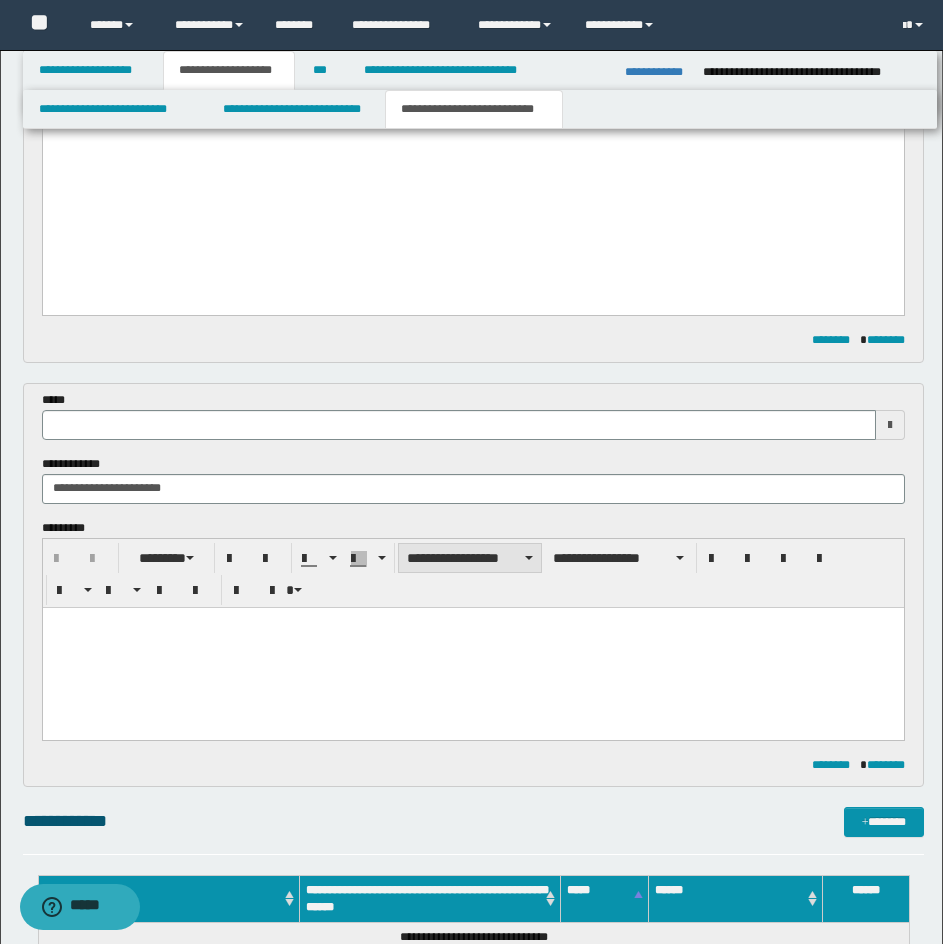 type 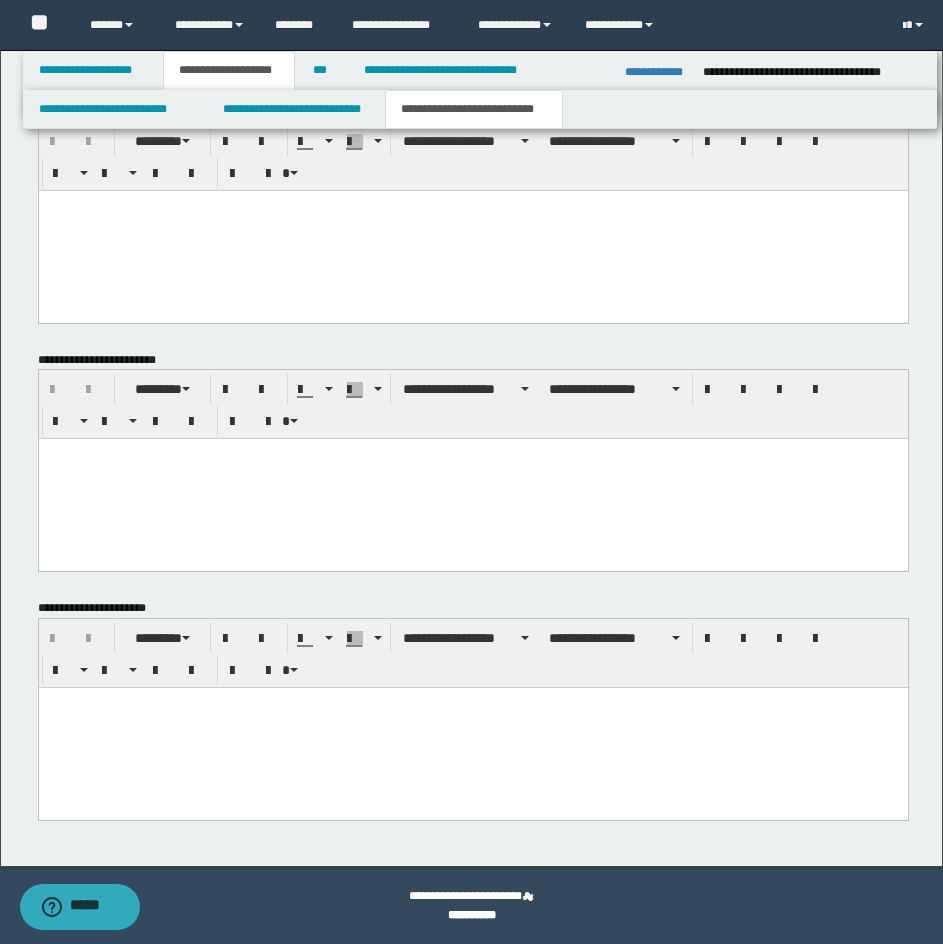 scroll, scrollTop: 1628, scrollLeft: 0, axis: vertical 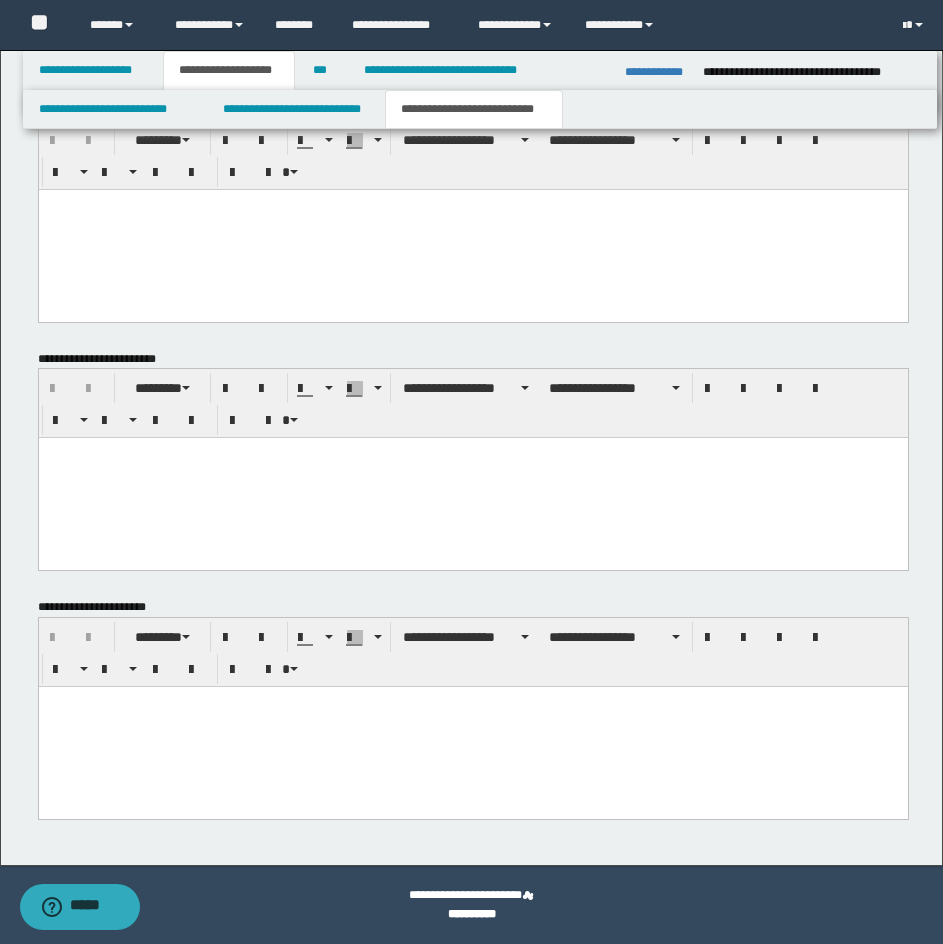 click at bounding box center [472, 702] 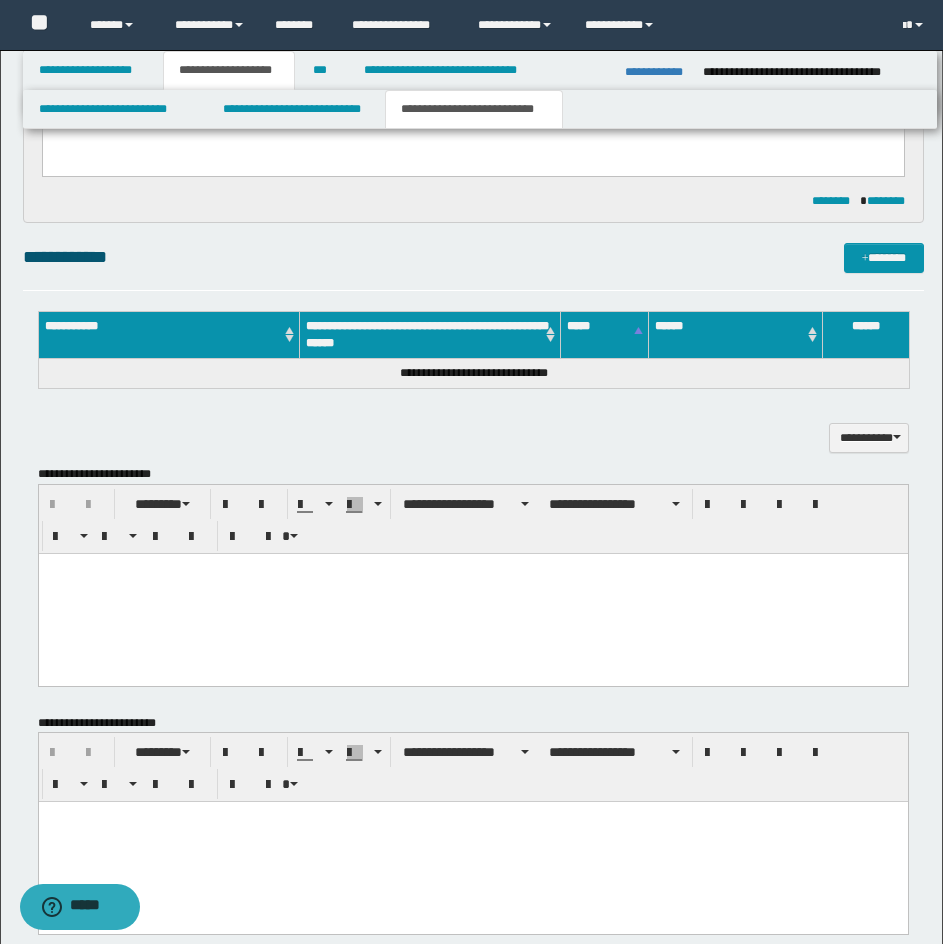 scroll, scrollTop: 1228, scrollLeft: 0, axis: vertical 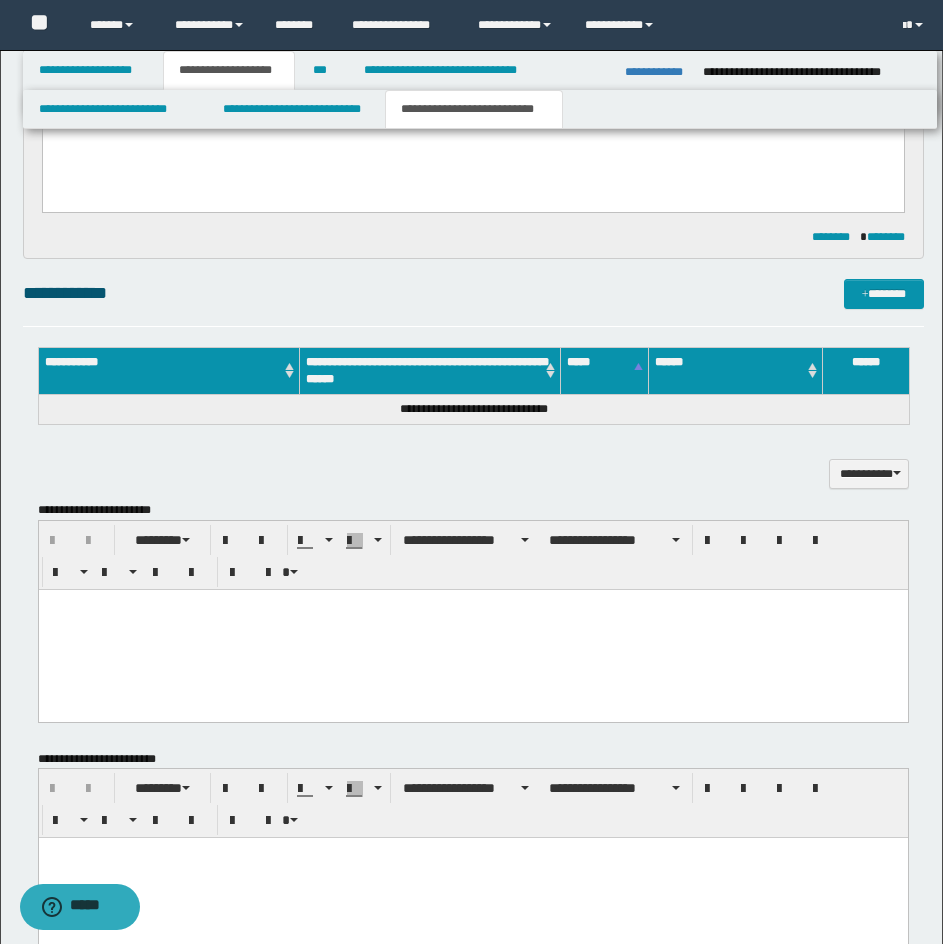 click at bounding box center [472, 604] 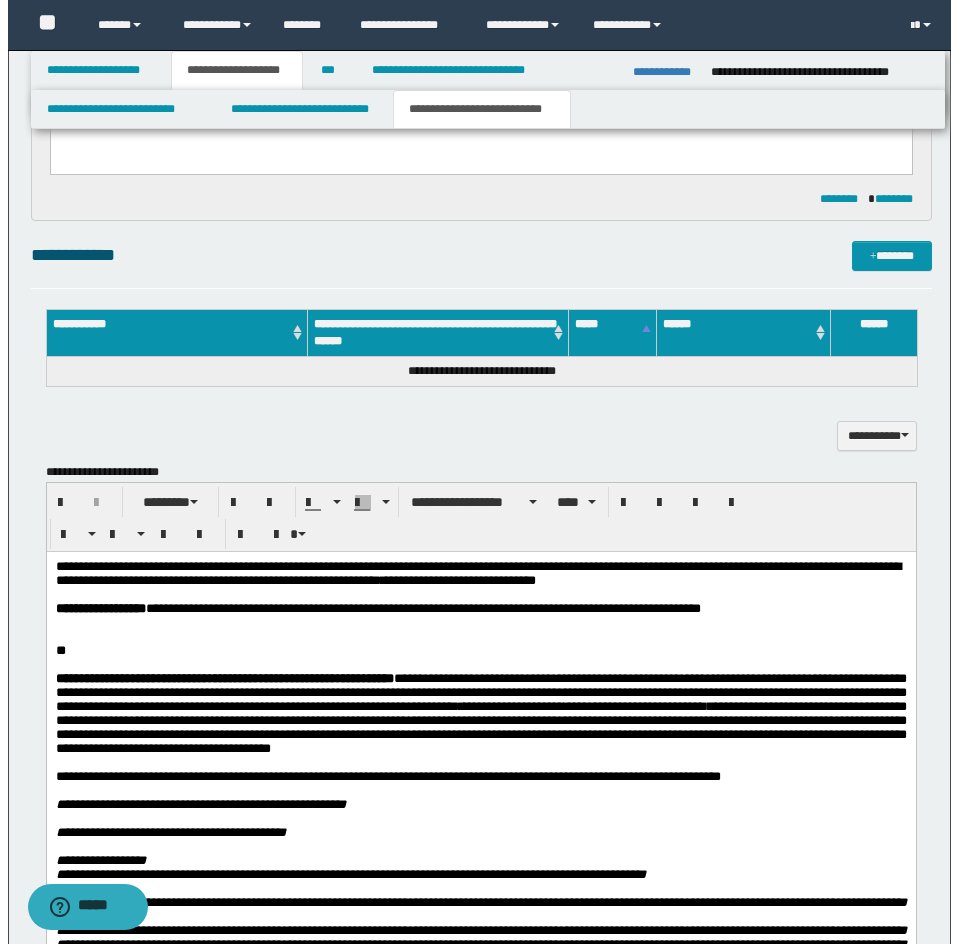 scroll, scrollTop: 1166, scrollLeft: 0, axis: vertical 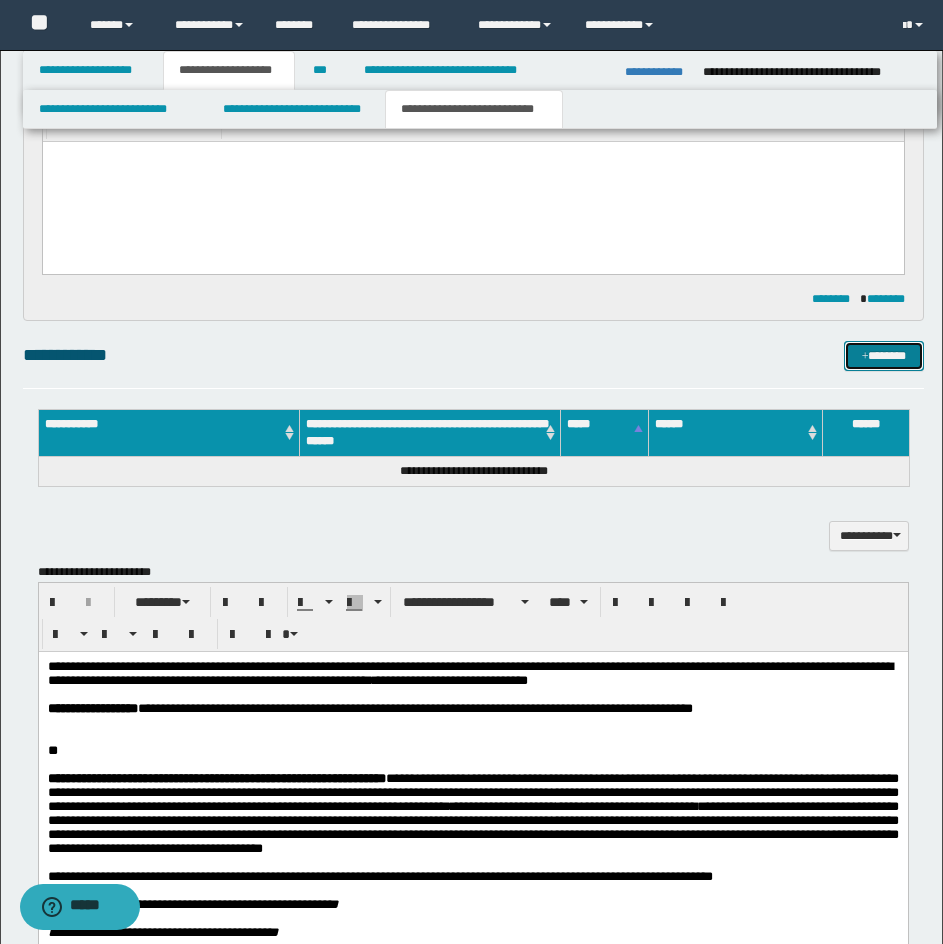 click on "*******" at bounding box center [884, 356] 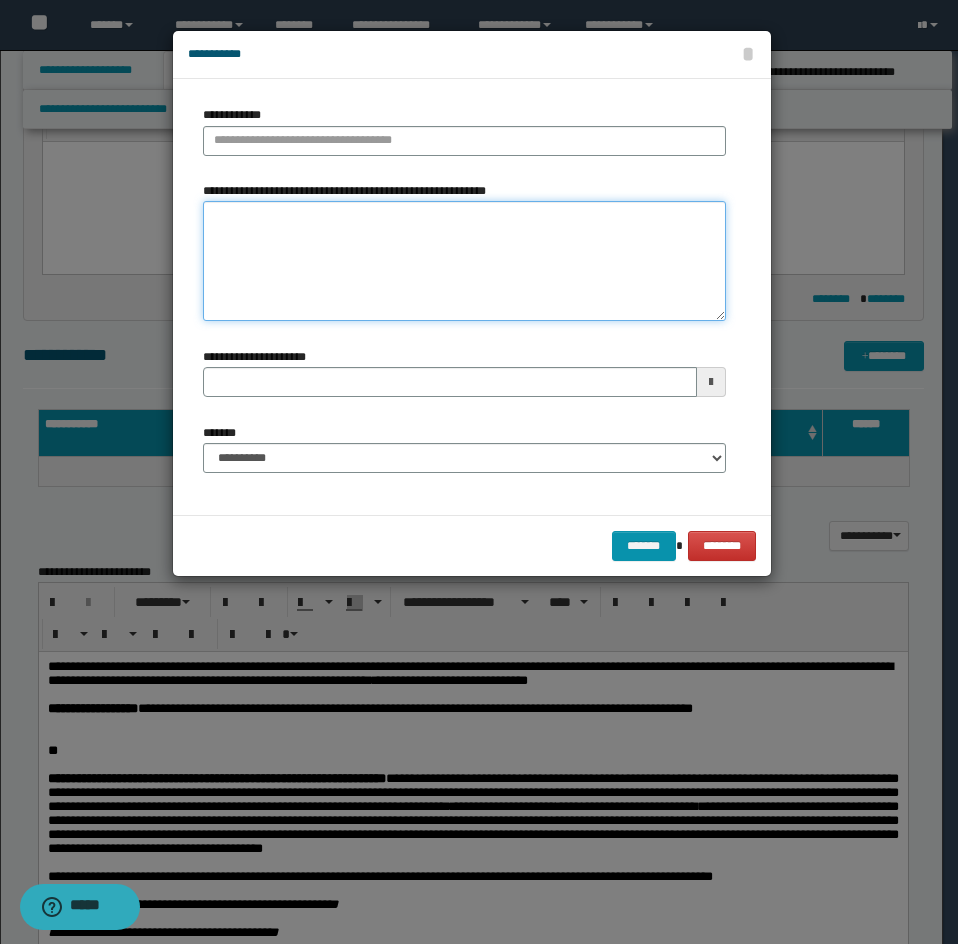 click on "**********" at bounding box center [464, 261] 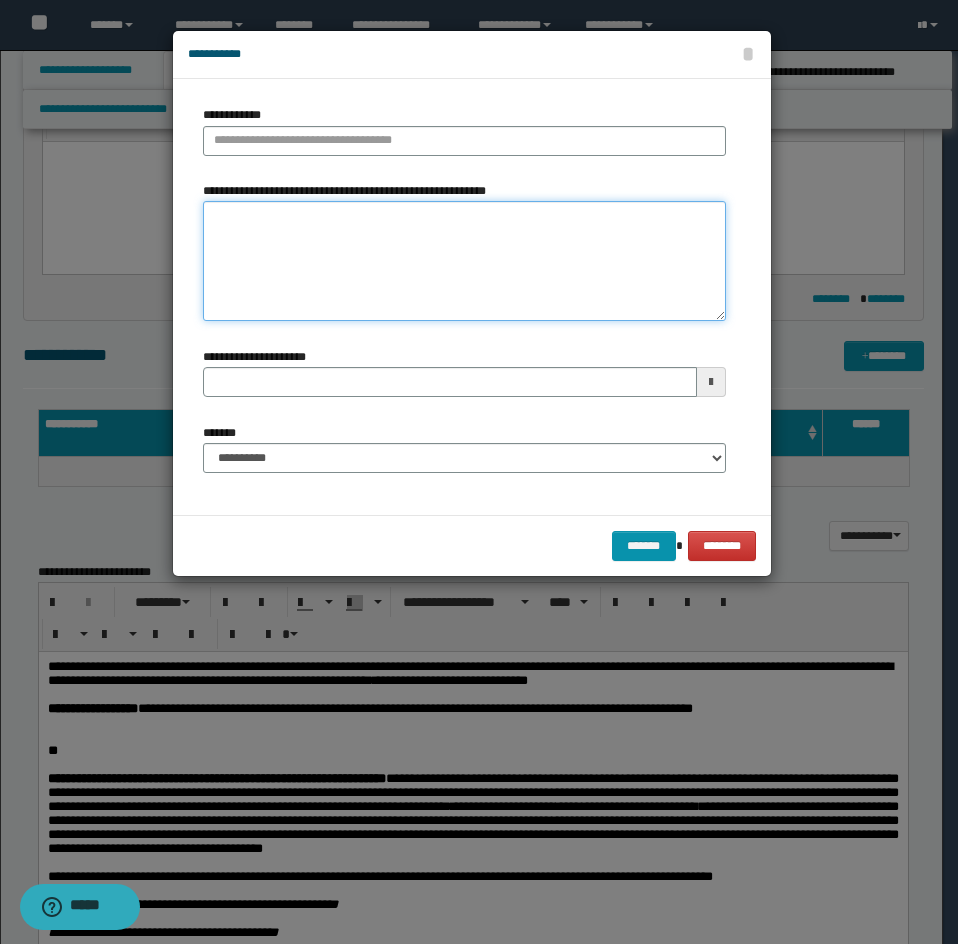 paste on "**********" 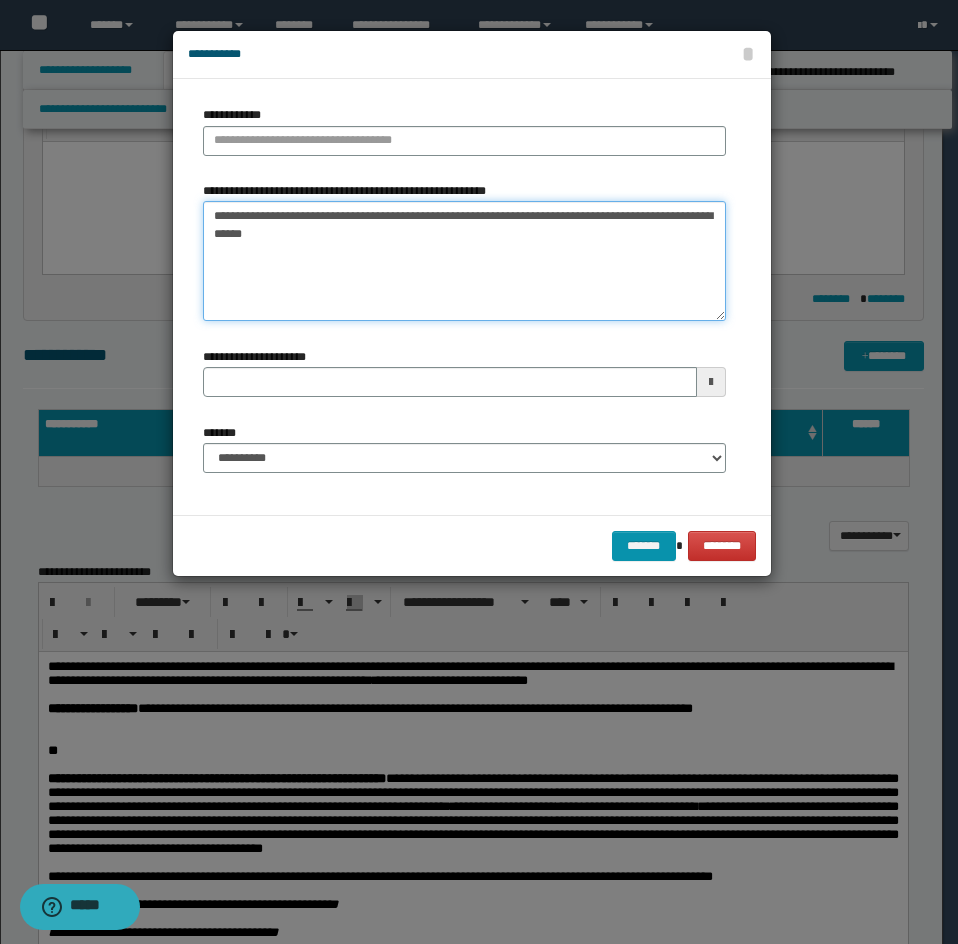 type on "**********" 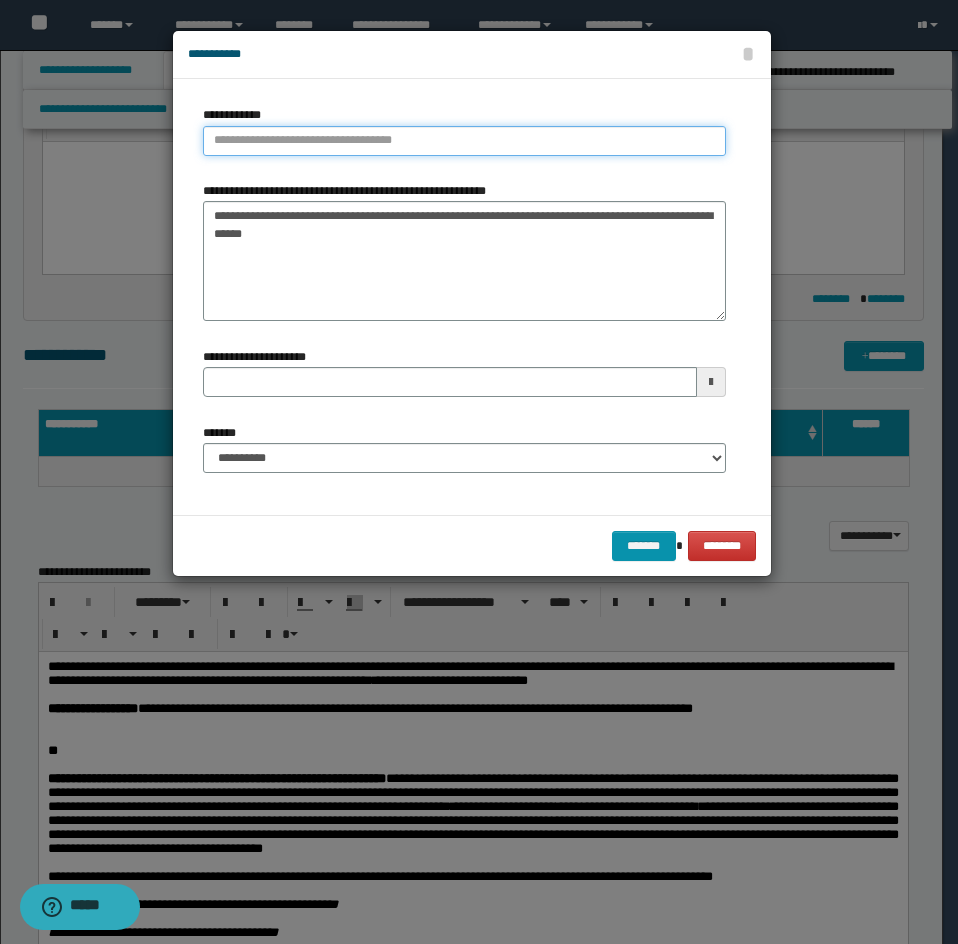click on "**********" at bounding box center (464, 141) 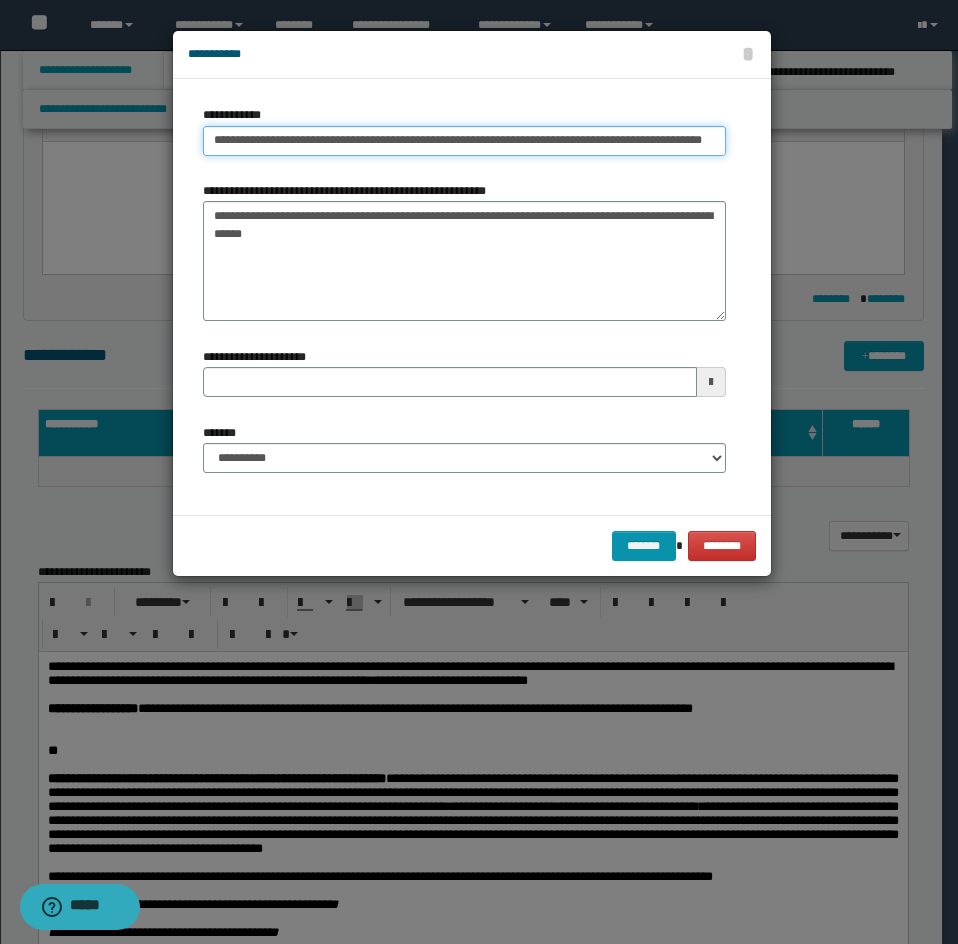 scroll, scrollTop: 0, scrollLeft: 17, axis: horizontal 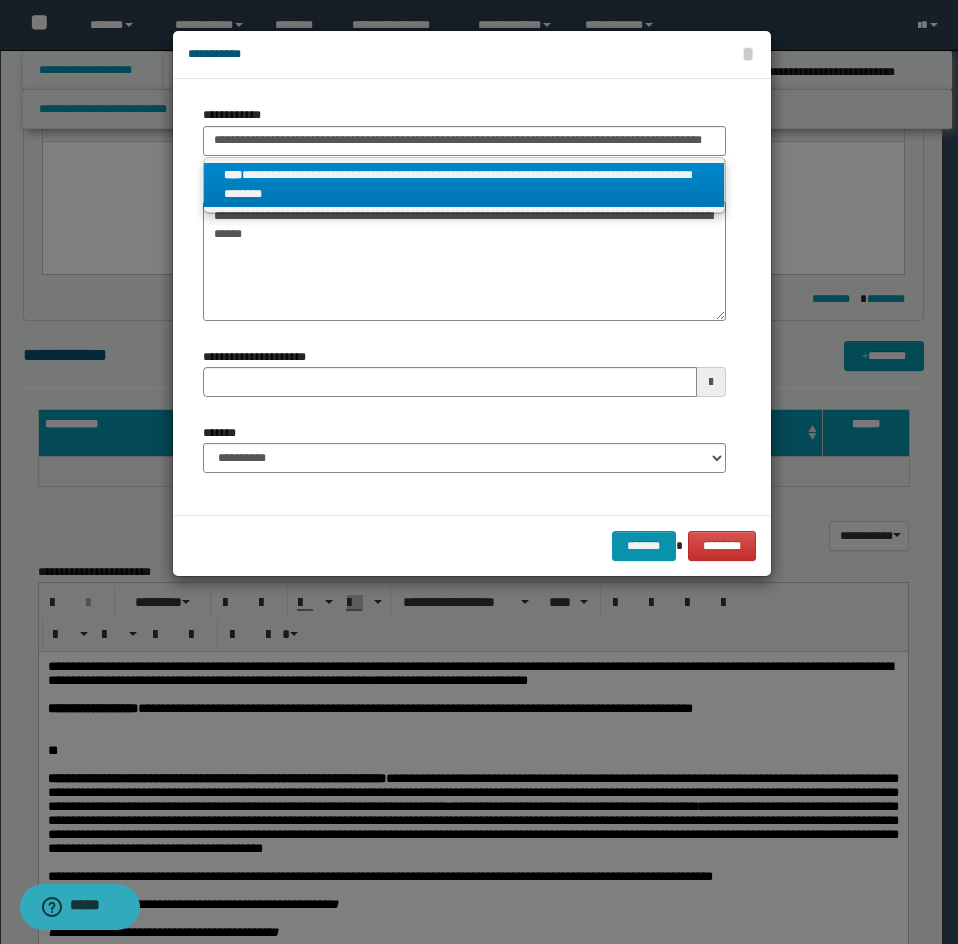 click on "**********" at bounding box center [464, 185] 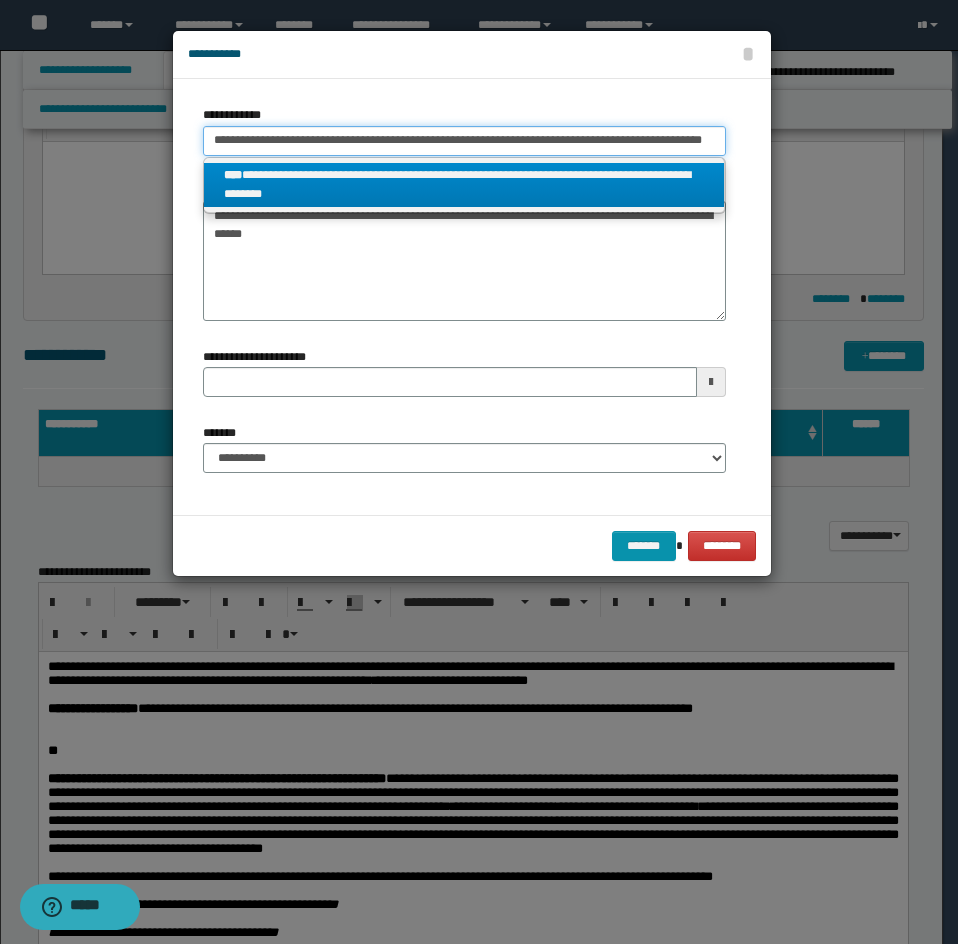 type on "**********" 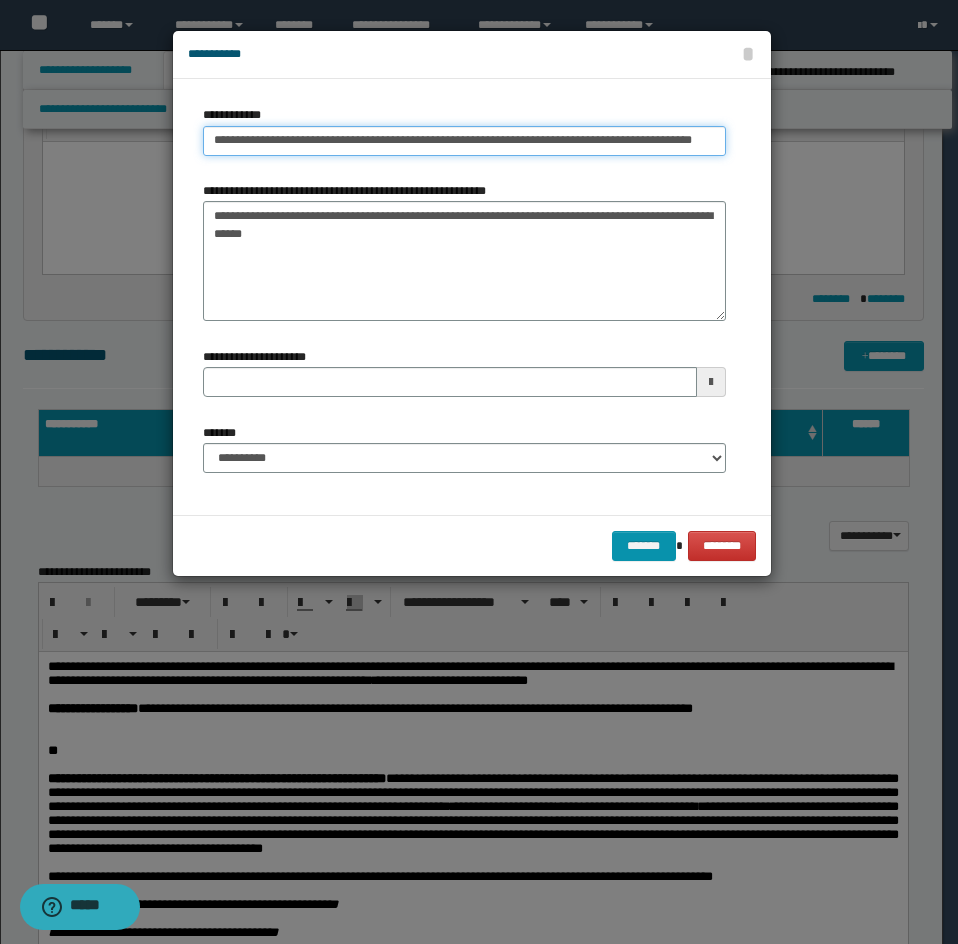 scroll, scrollTop: 0, scrollLeft: 11, axis: horizontal 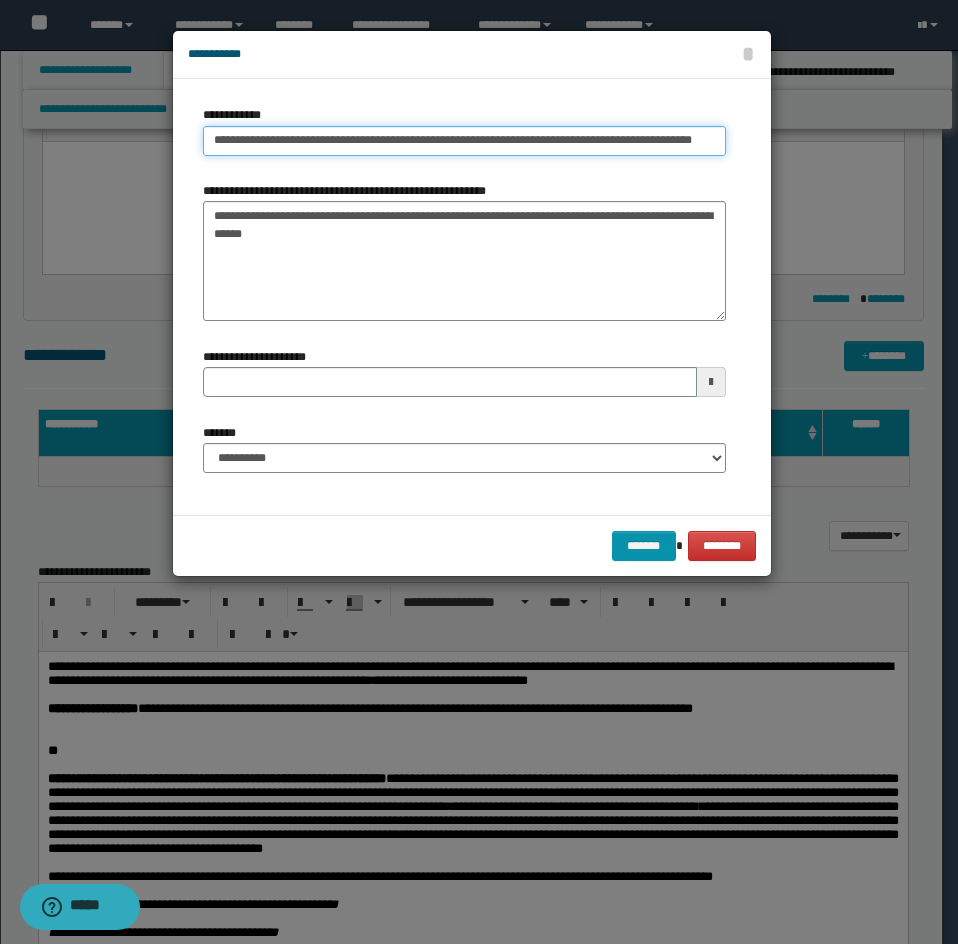 type 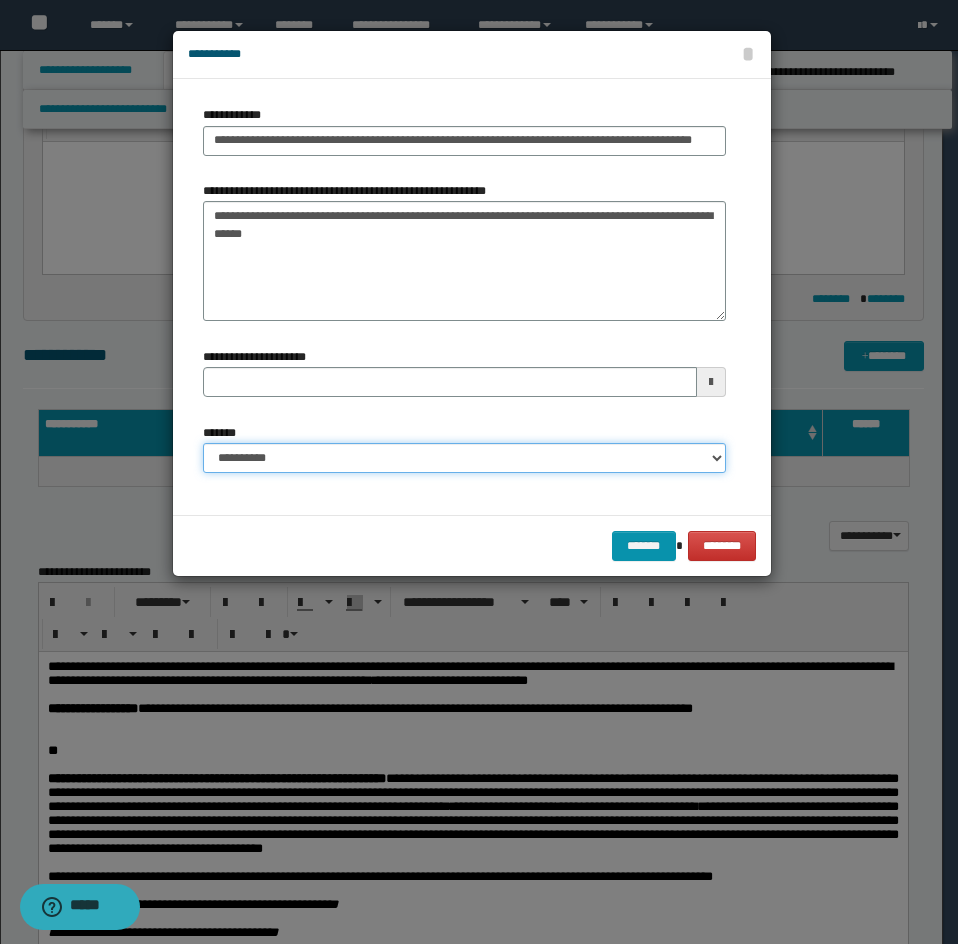 click on "**********" at bounding box center (464, 458) 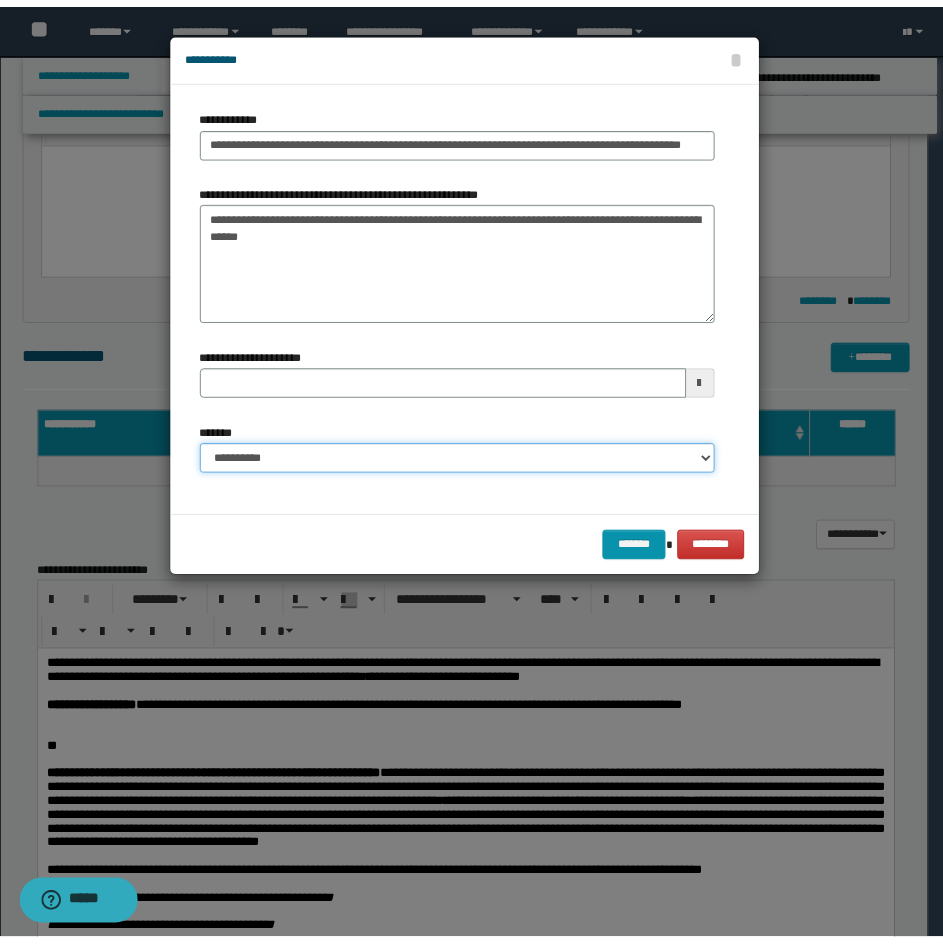 scroll, scrollTop: 0, scrollLeft: 0, axis: both 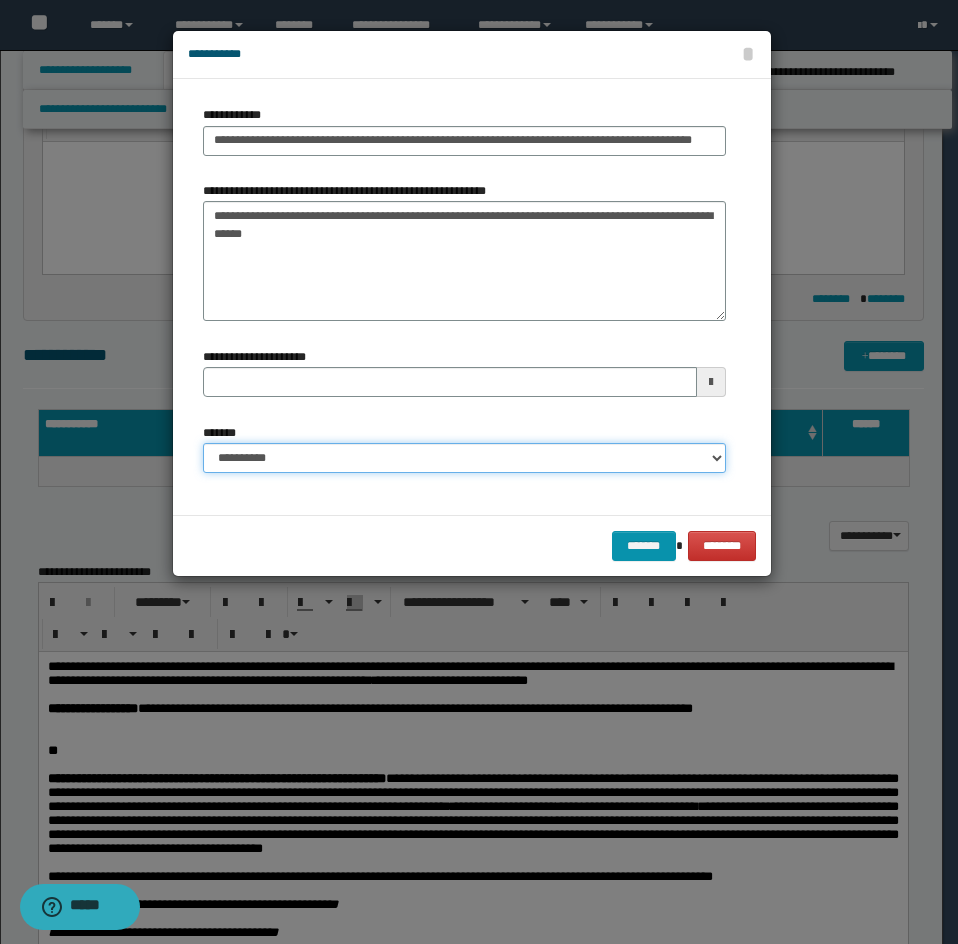 select on "*" 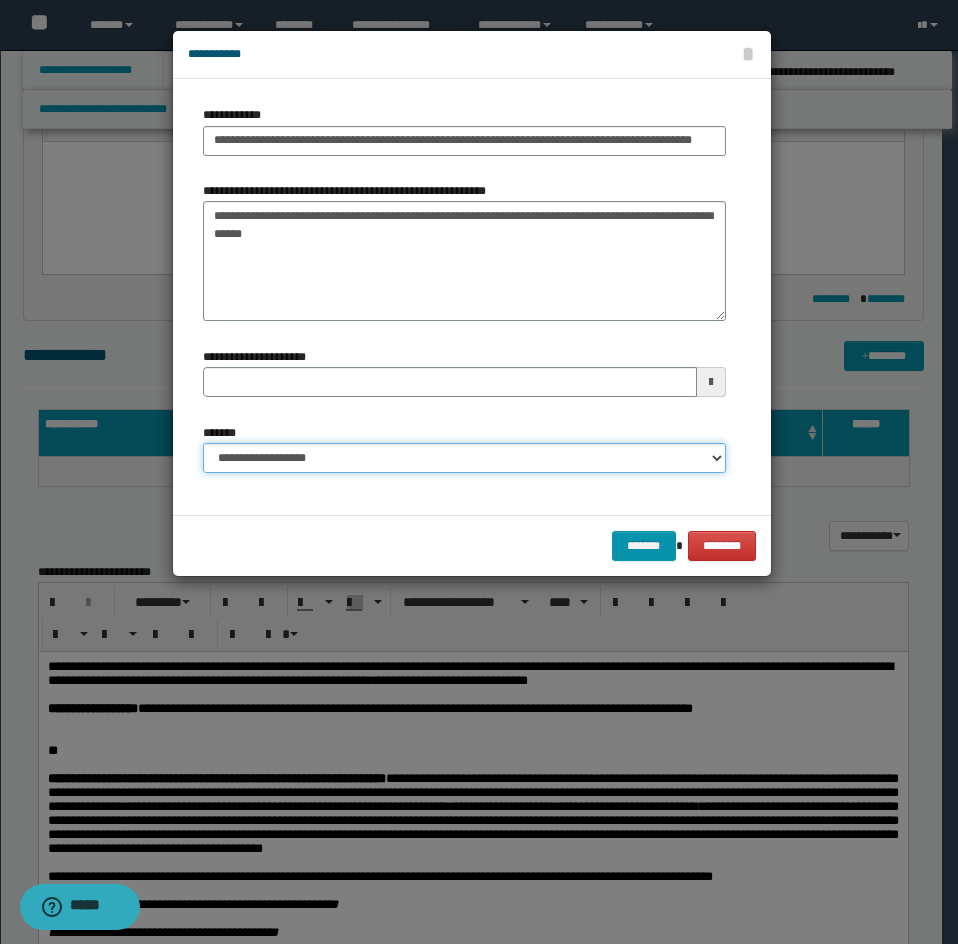 click on "**********" at bounding box center (464, 458) 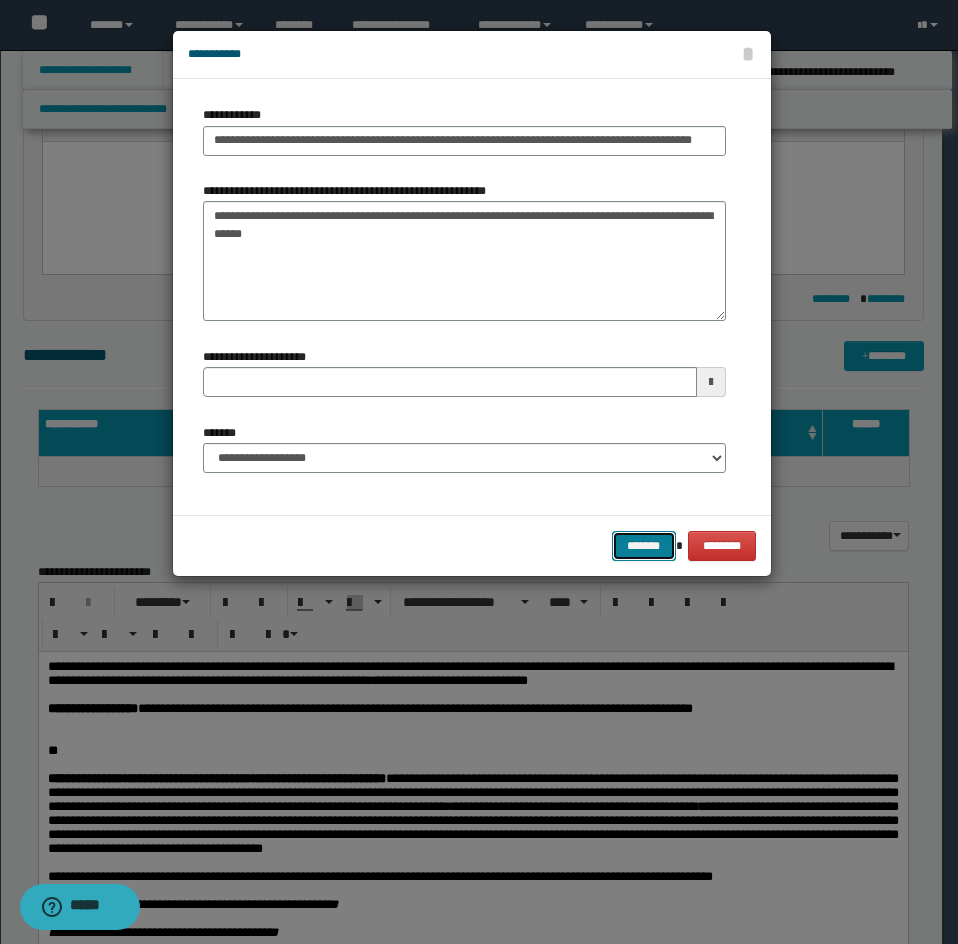 click on "*******" at bounding box center (644, 546) 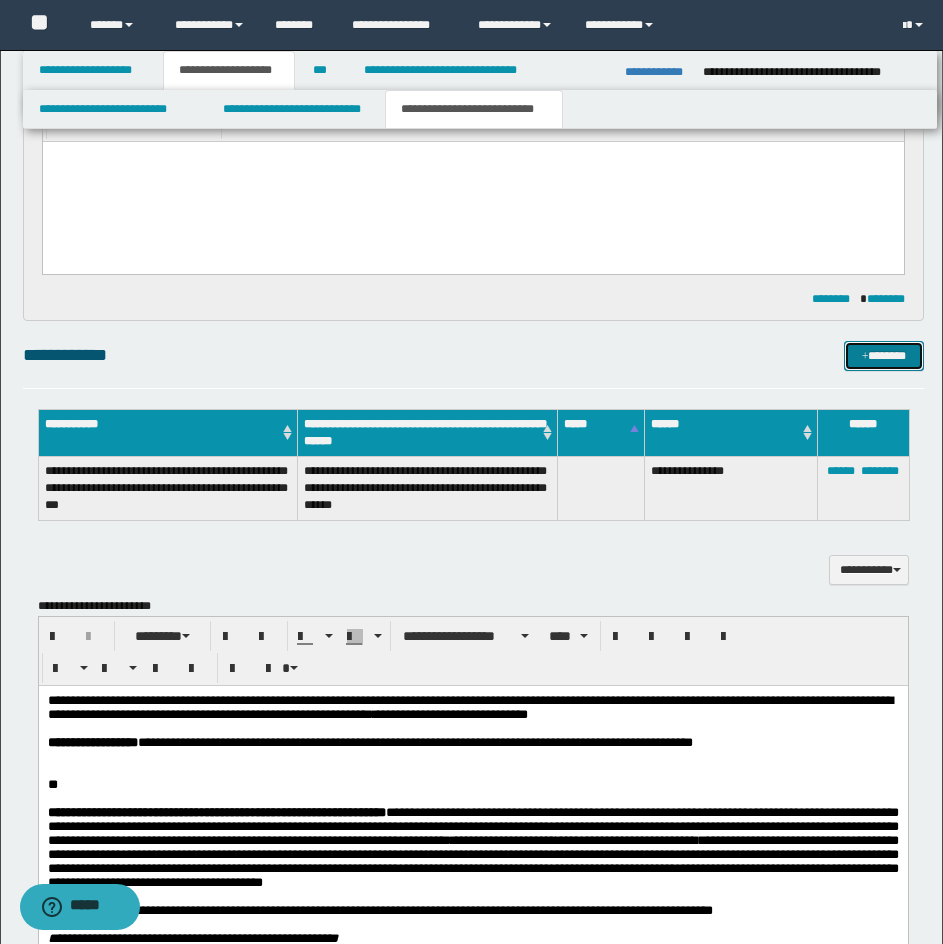 click on "*******" at bounding box center (884, 356) 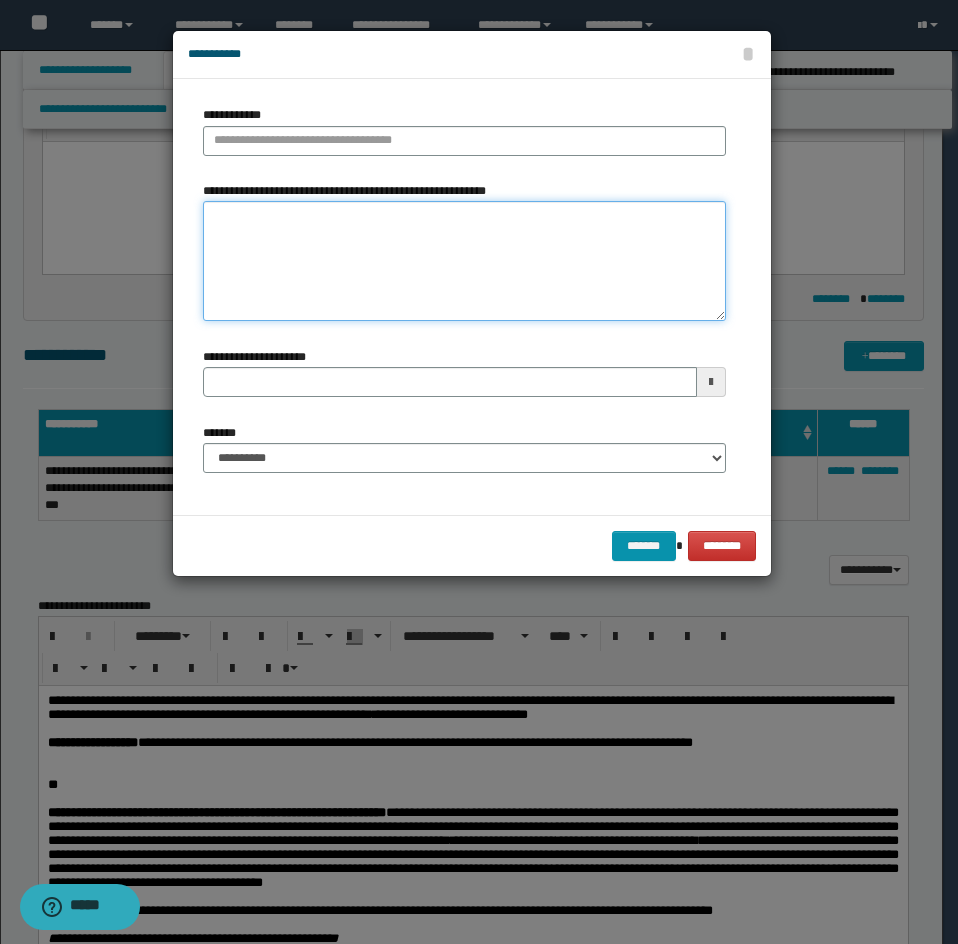 click on "**********" at bounding box center (464, 261) 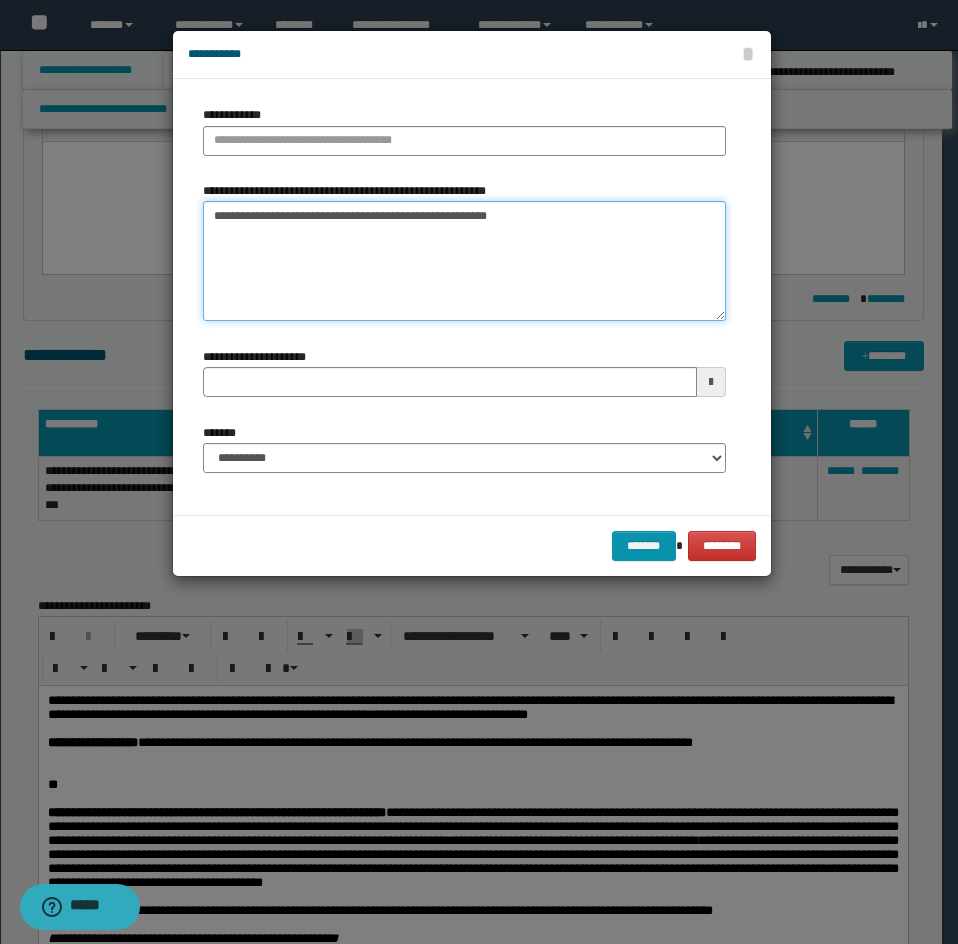 type on "**********" 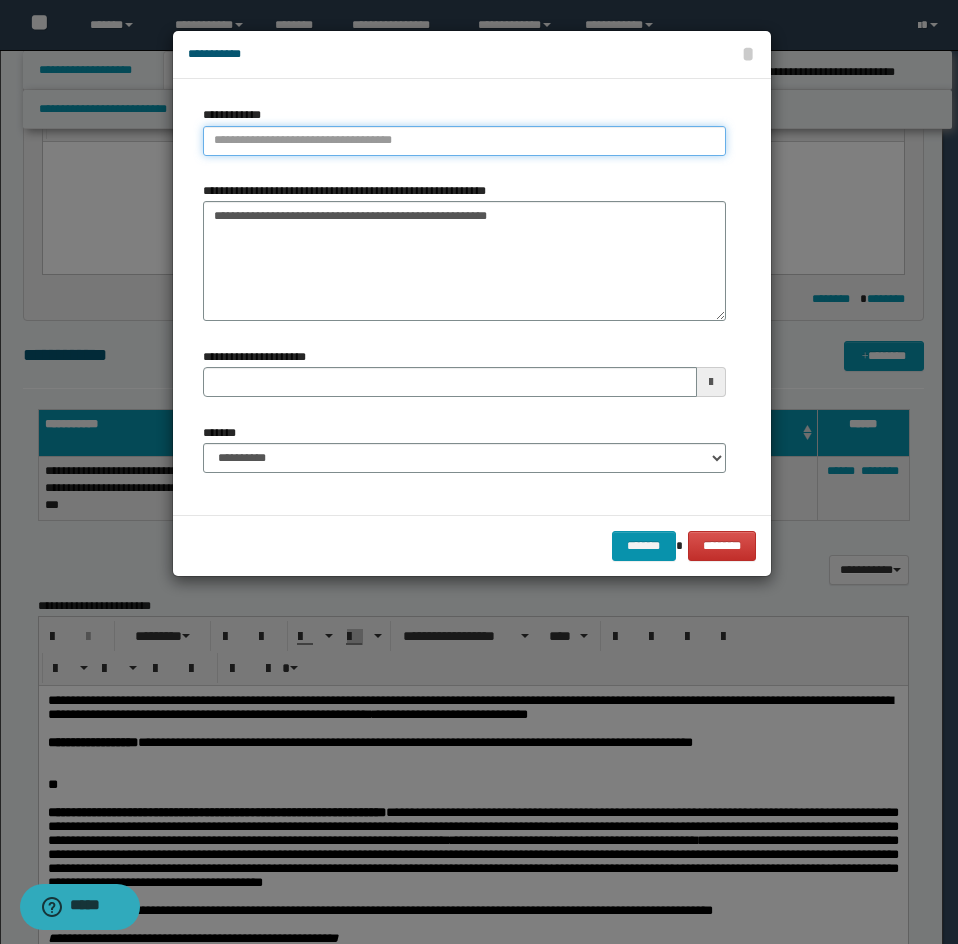 type on "**********" 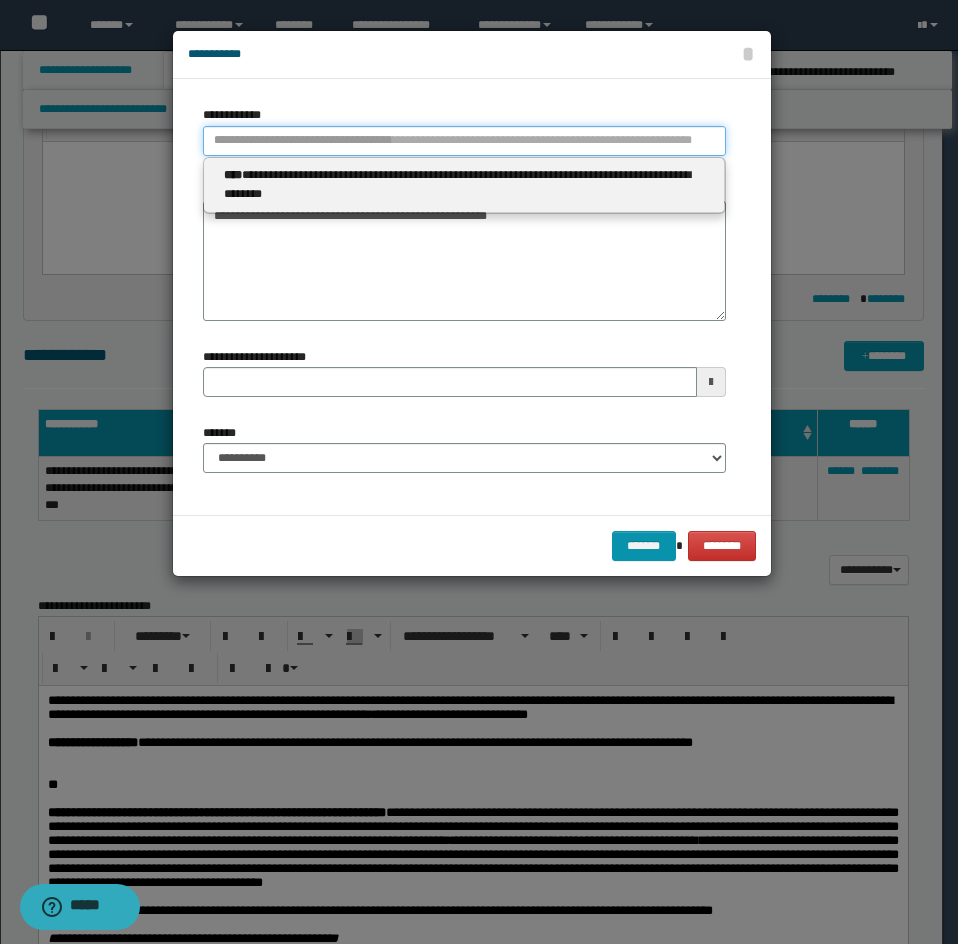 click on "**********" at bounding box center [464, 141] 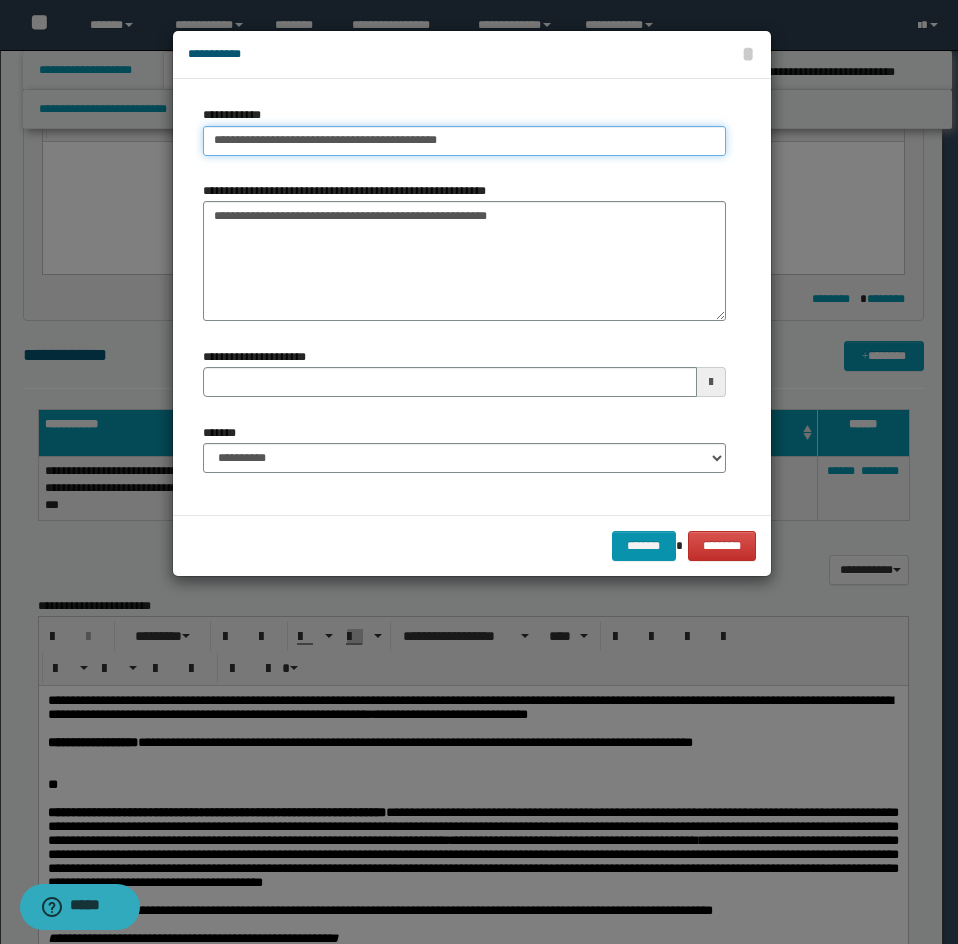 type on "**********" 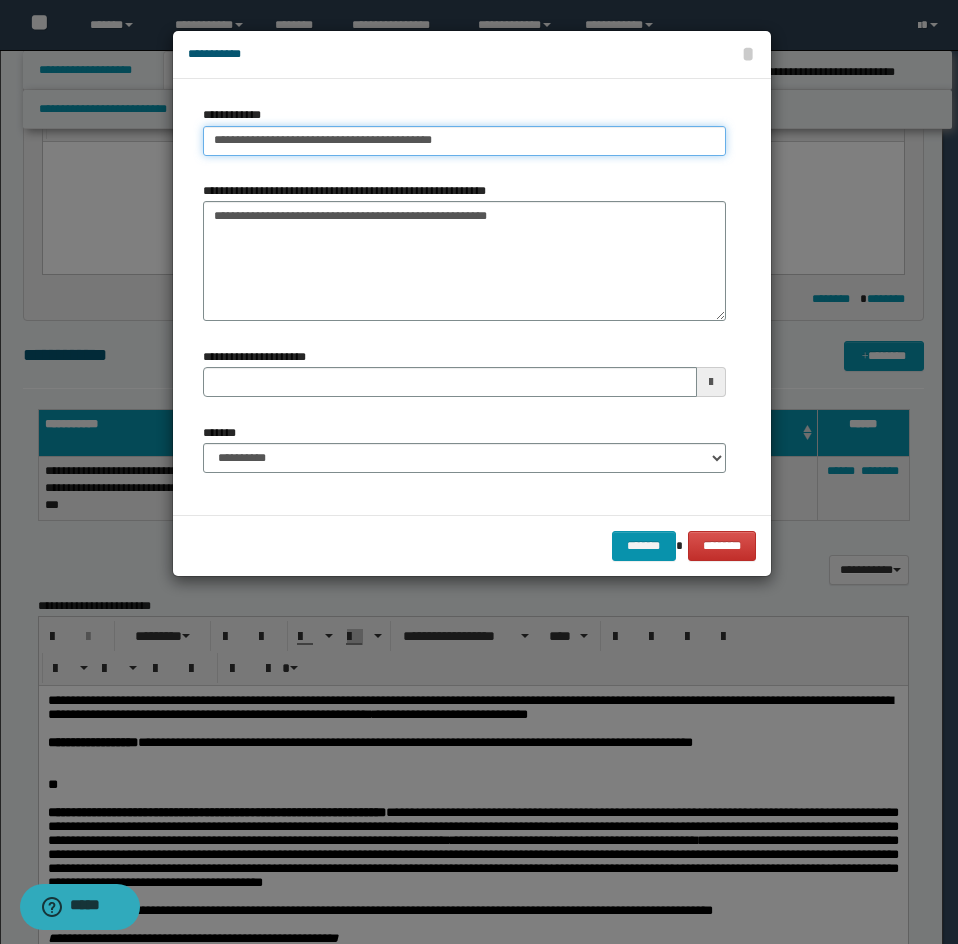 type on "**********" 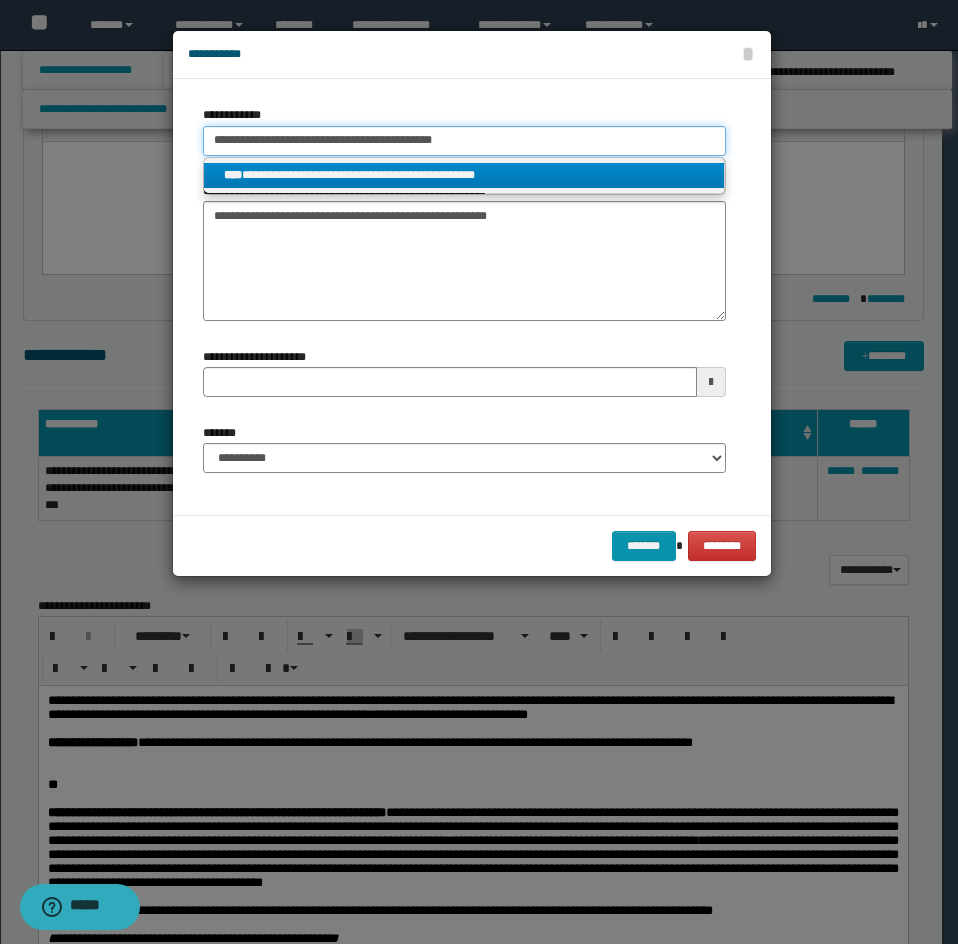 type on "**********" 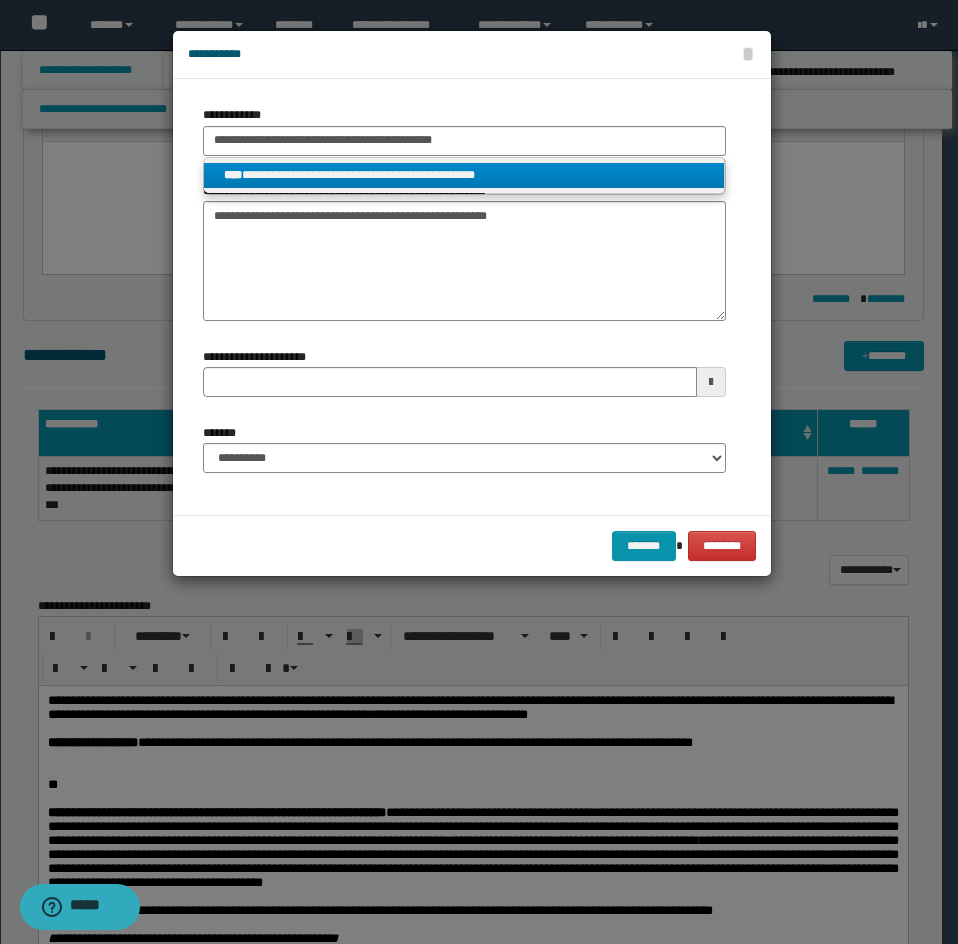 click on "**********" at bounding box center (464, 175) 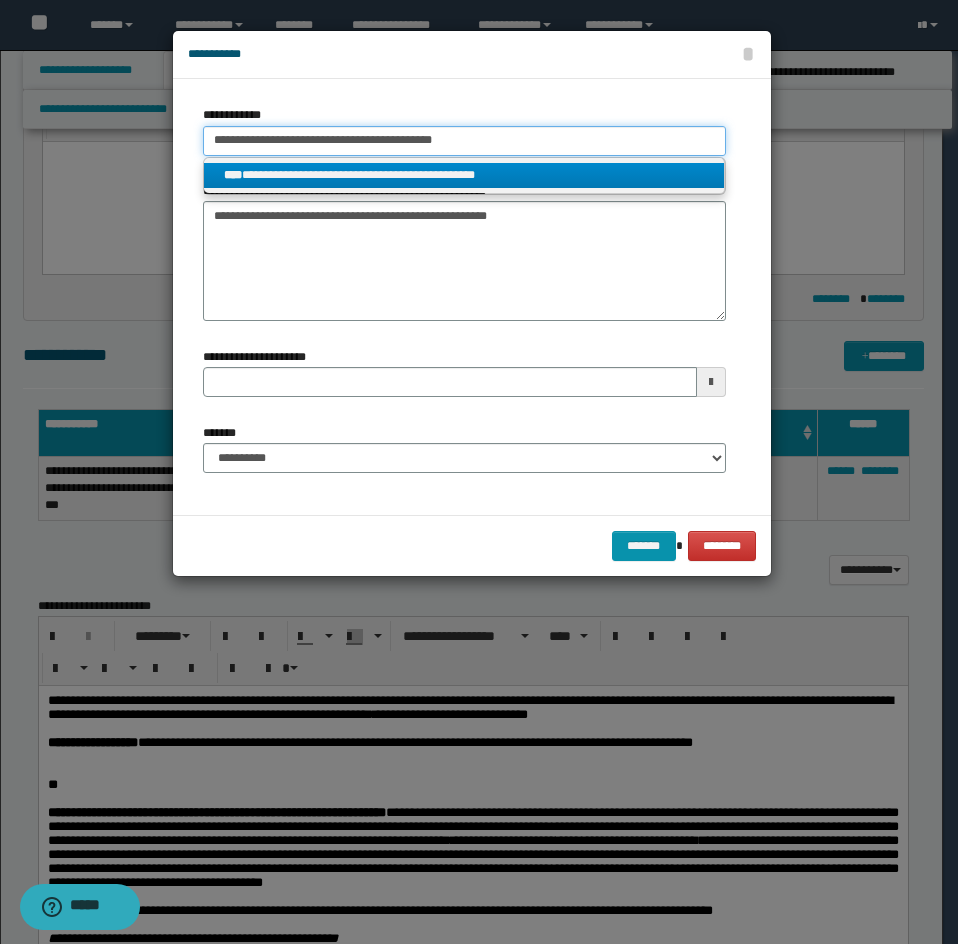 type 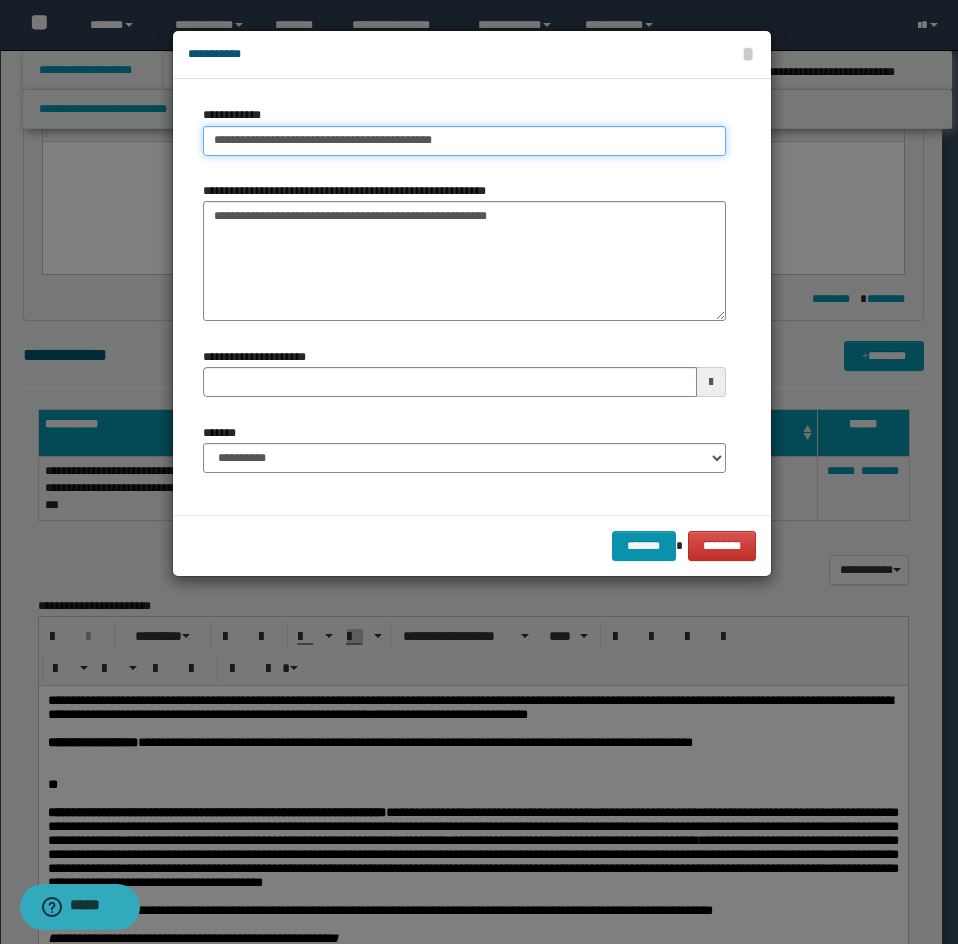 type 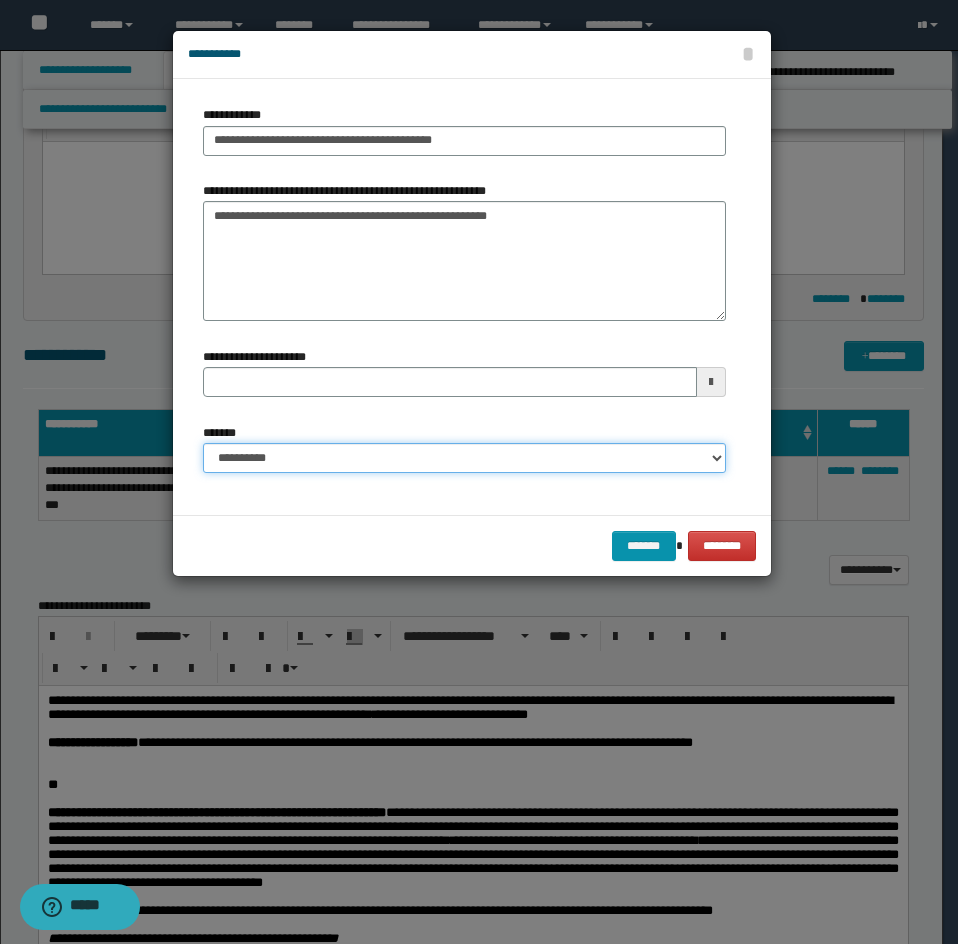click on "**********" at bounding box center [464, 458] 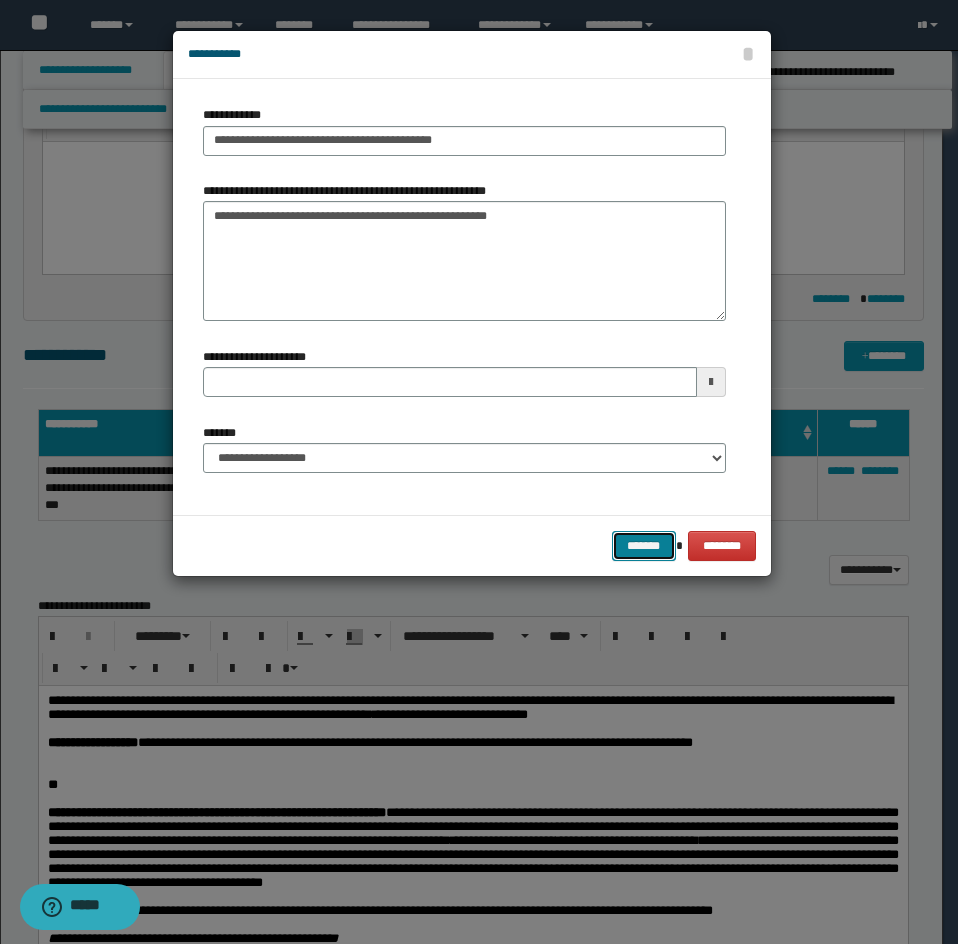 click on "*******" at bounding box center [644, 546] 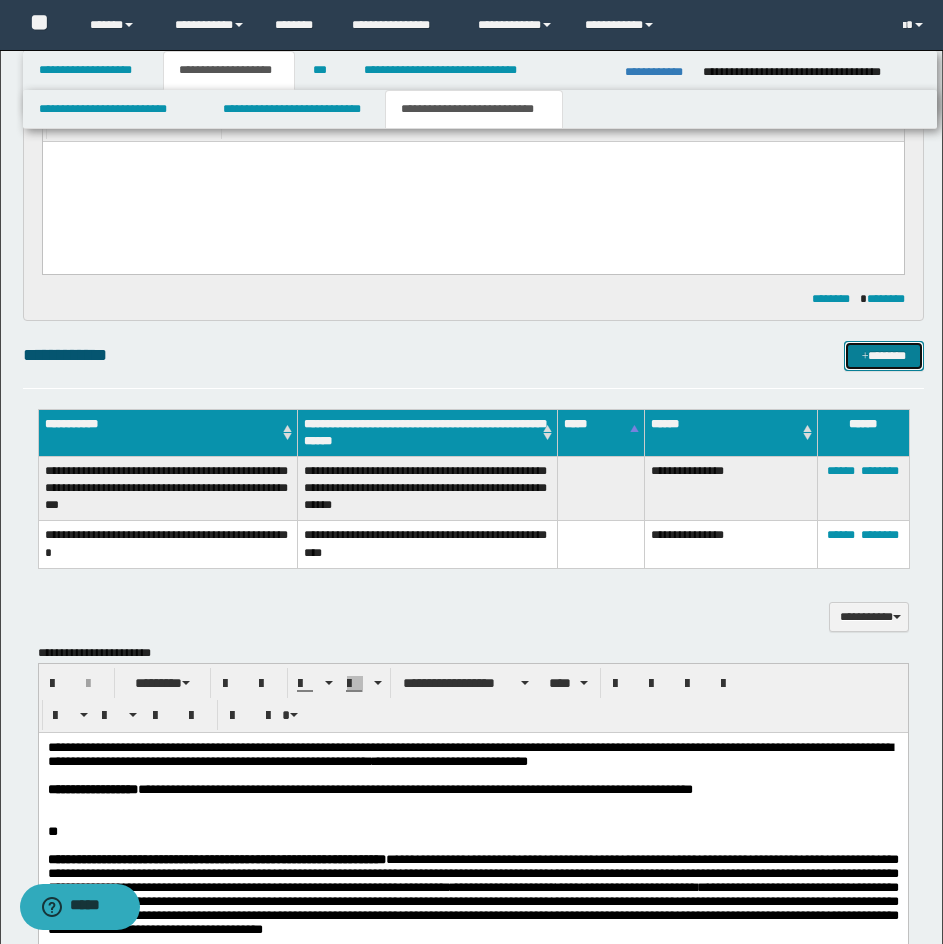 click on "*******" at bounding box center (884, 356) 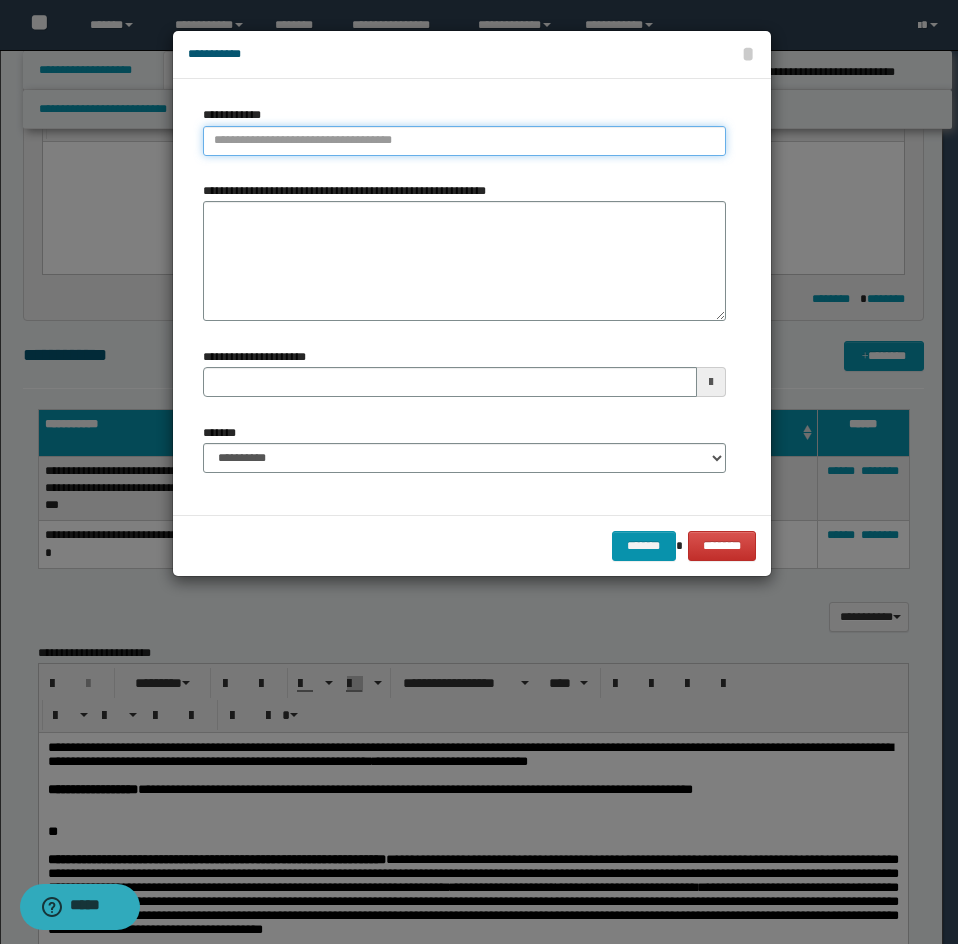 type on "**********" 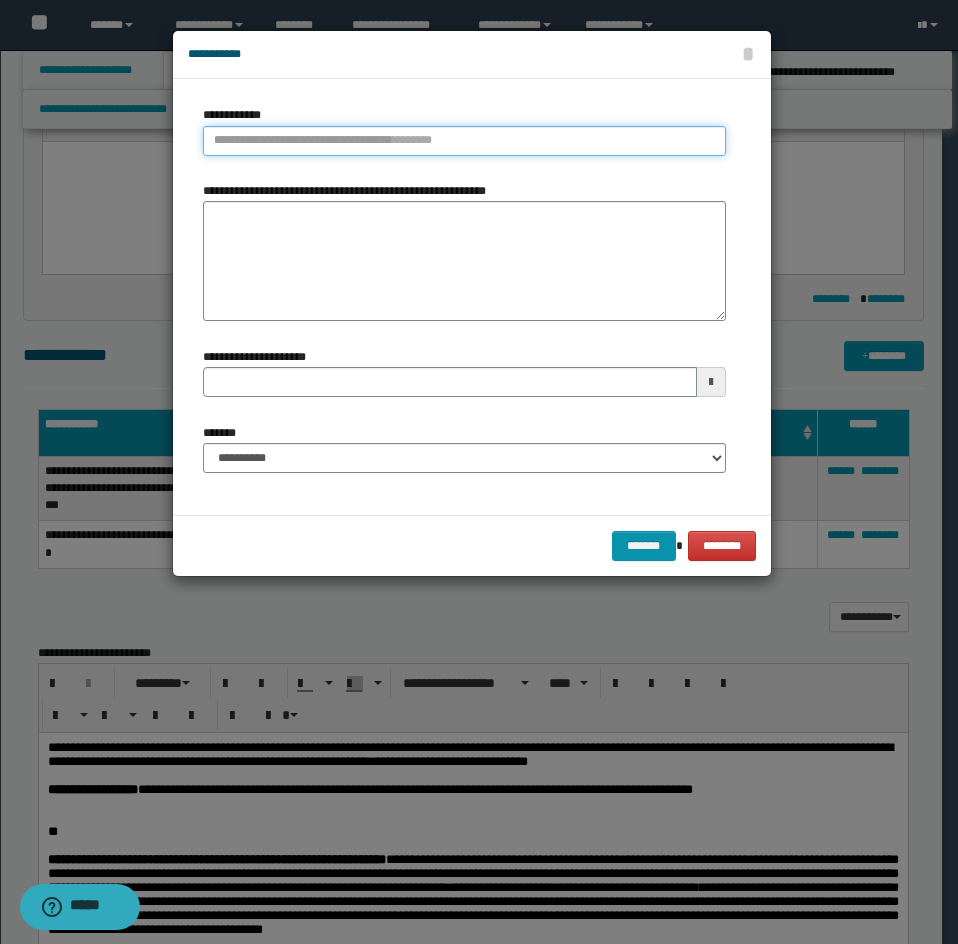 click on "**********" at bounding box center (464, 141) 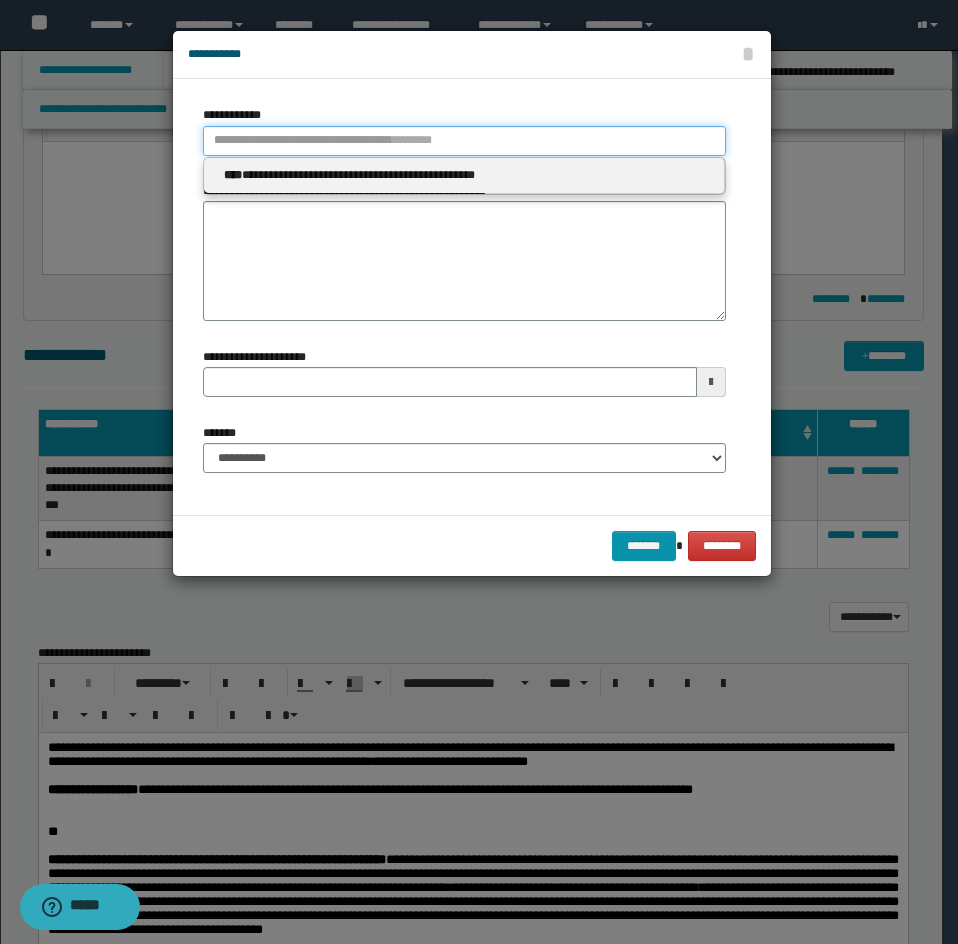 paste on "**********" 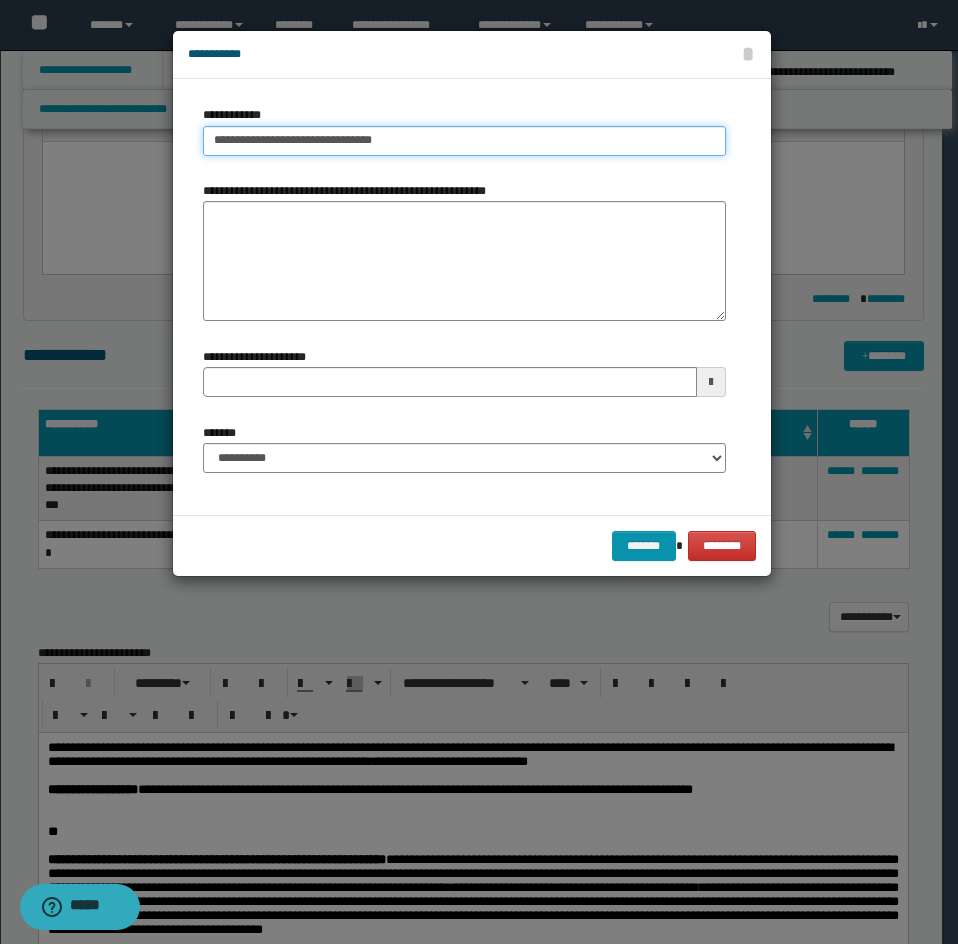 type on "**********" 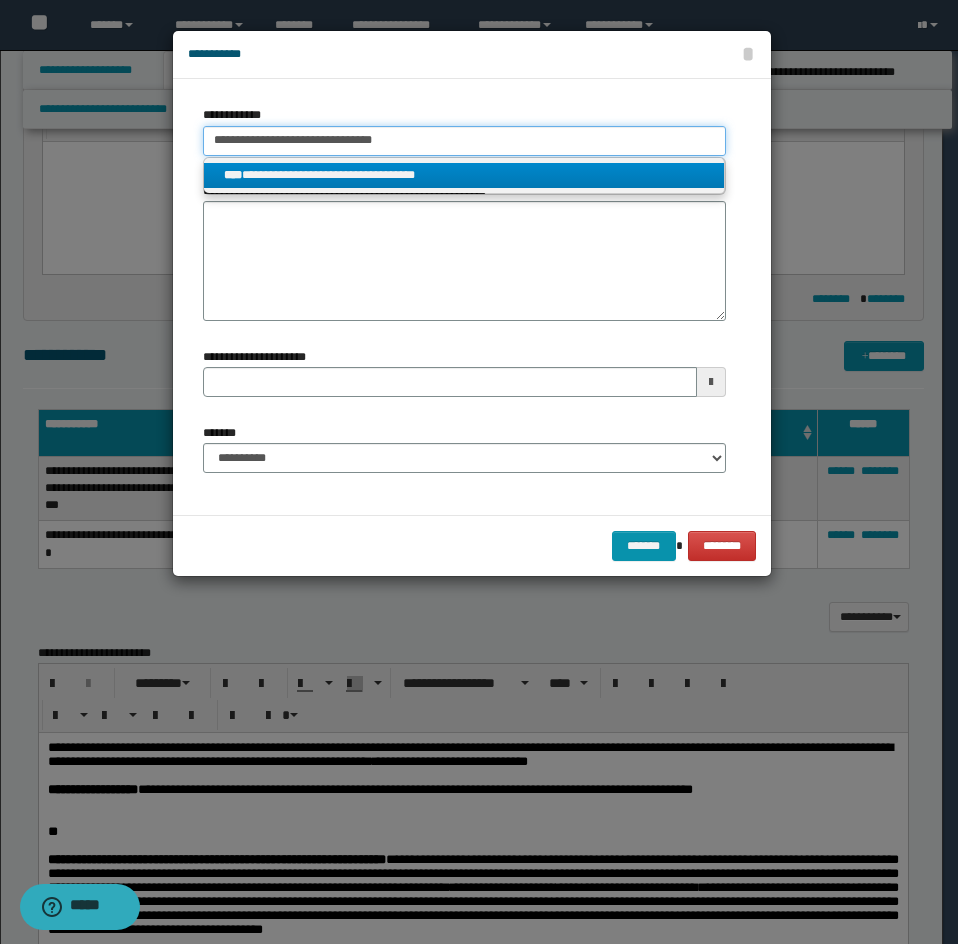 type on "**********" 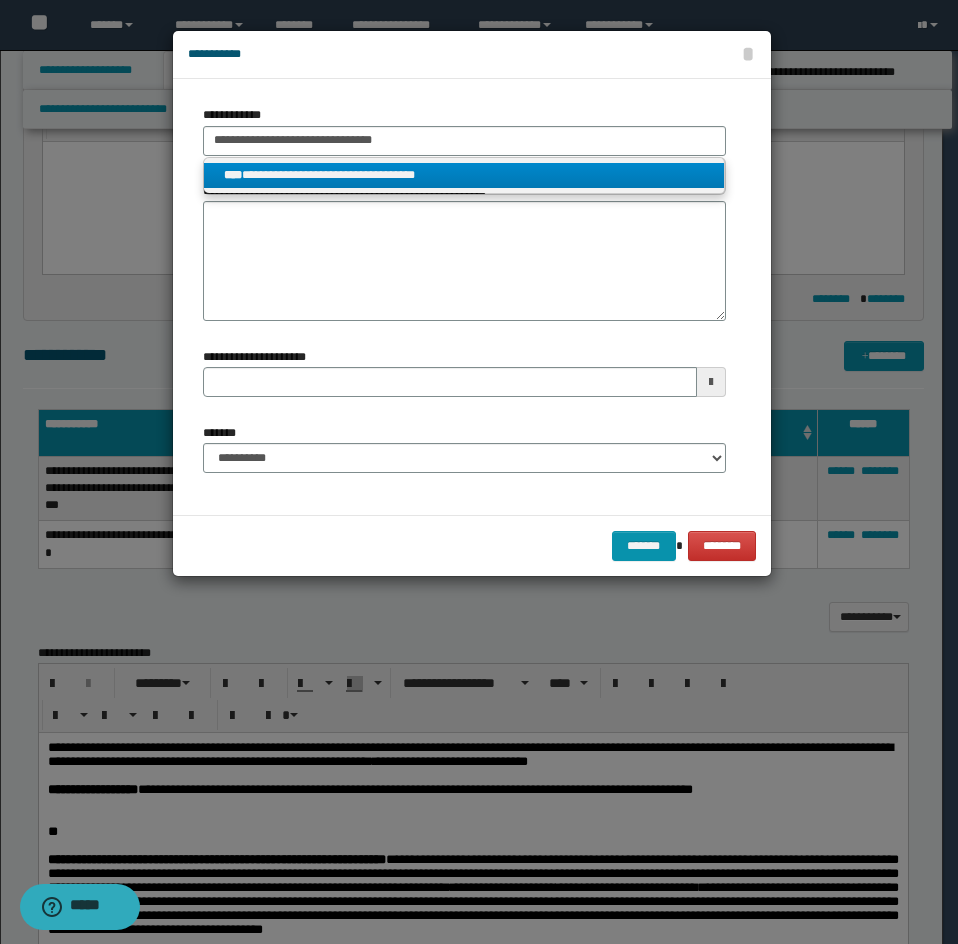 click on "**********" at bounding box center [464, 175] 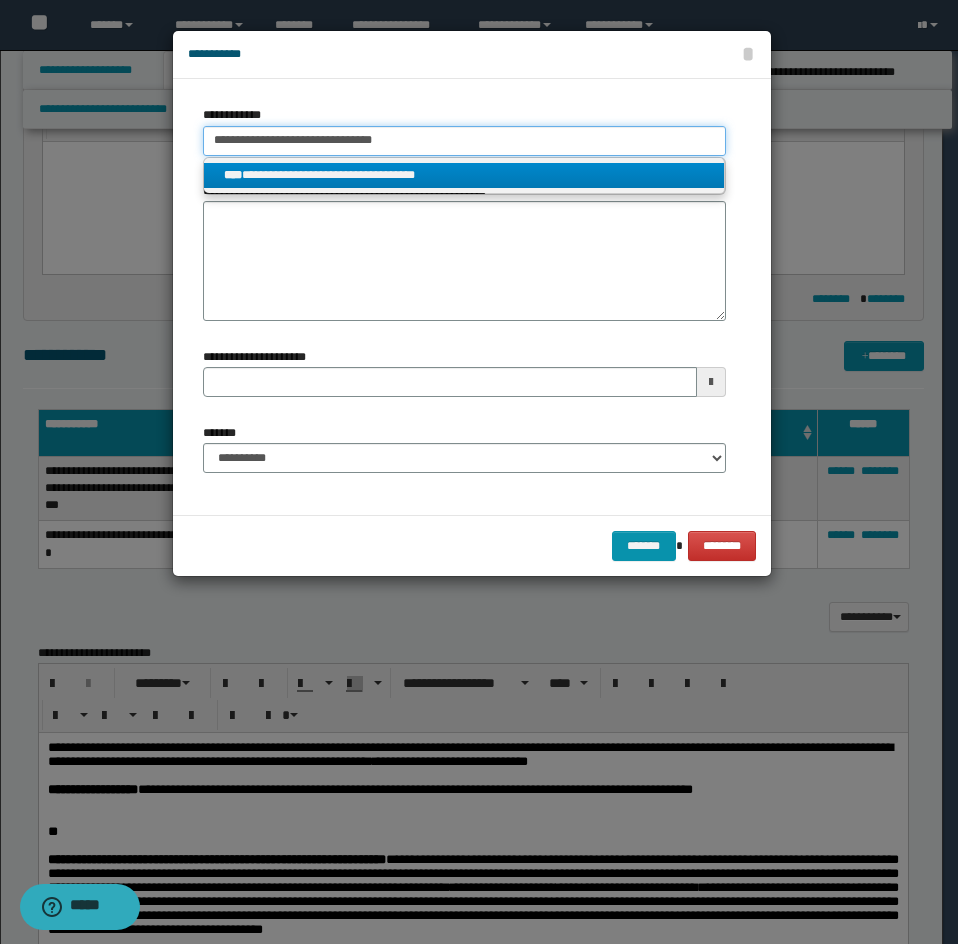 type 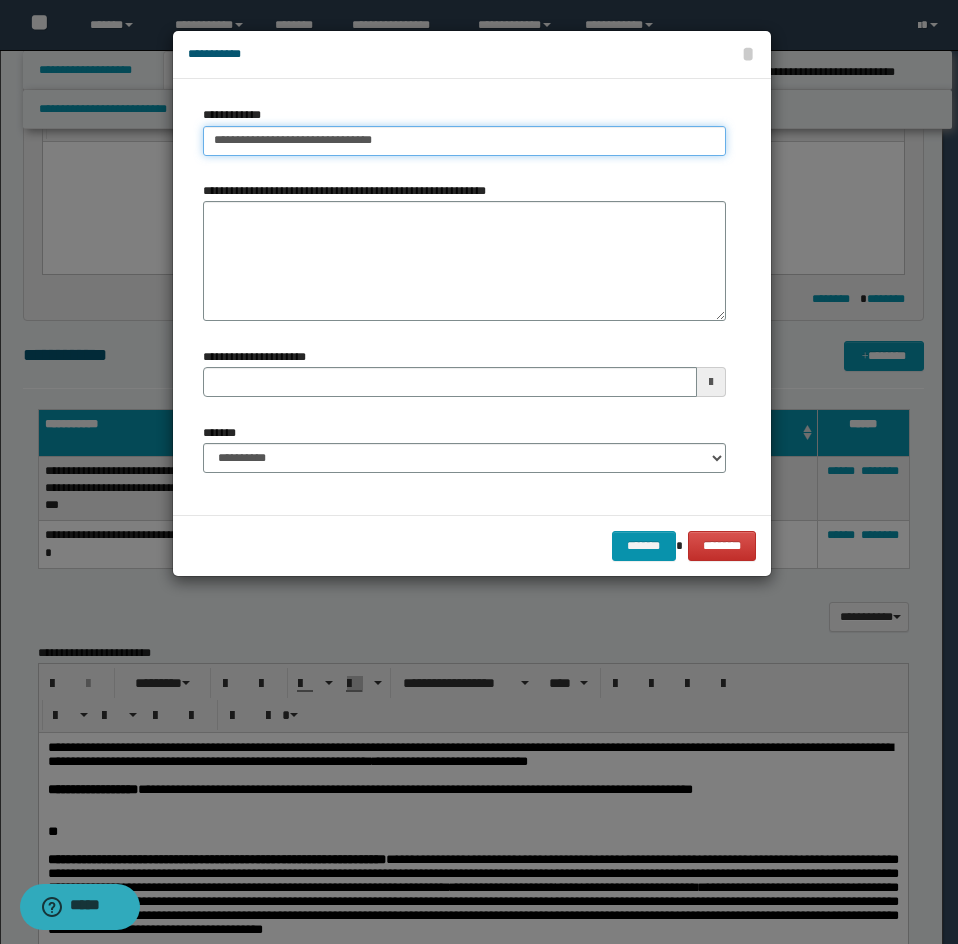 type 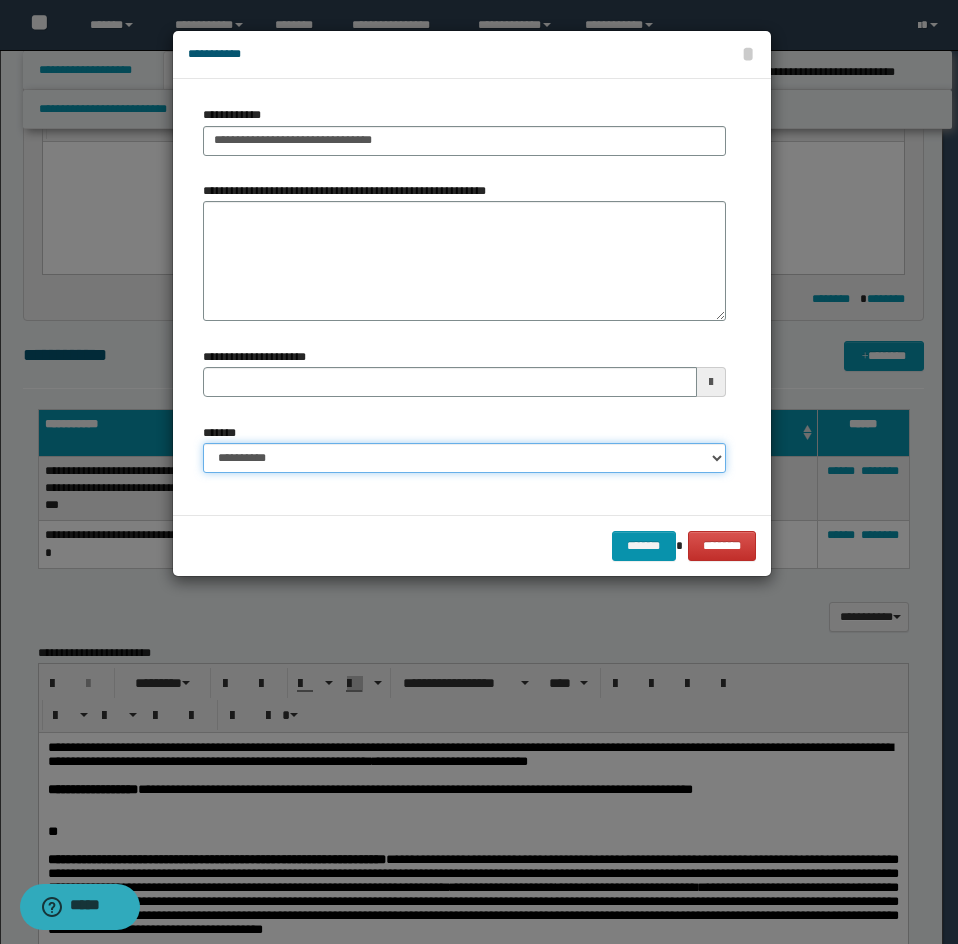 click on "**********" at bounding box center (464, 458) 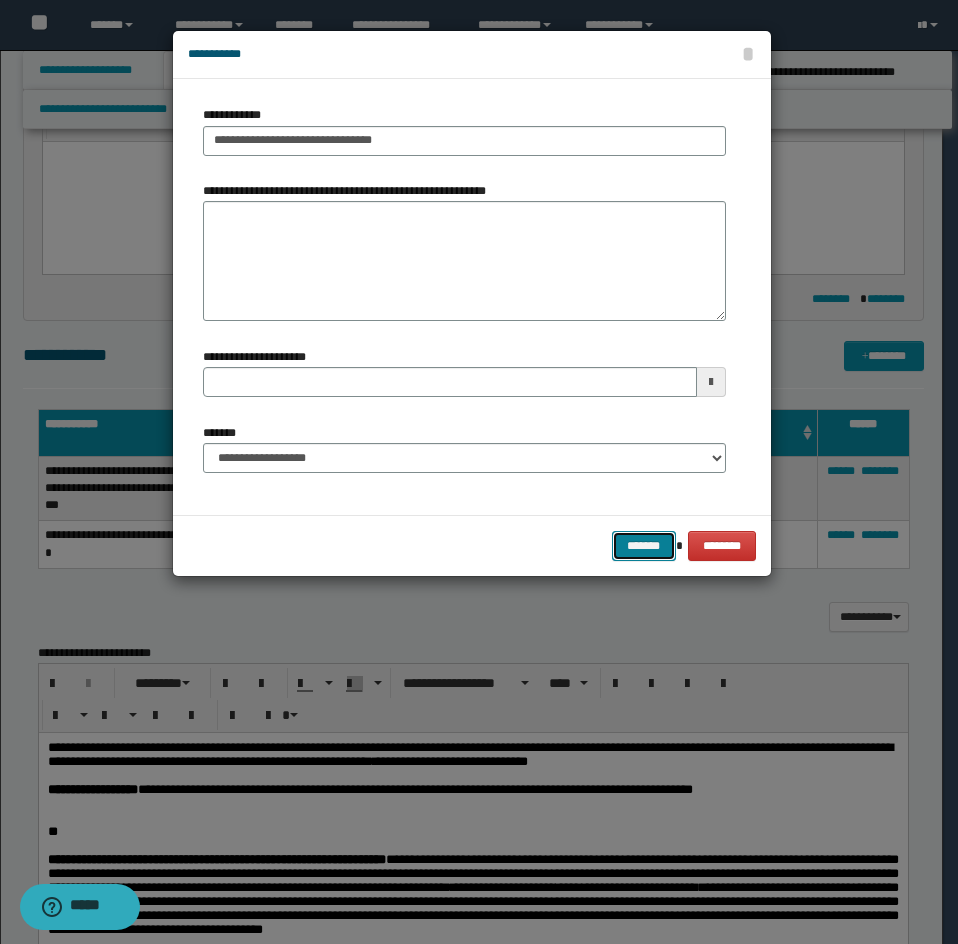 click on "*******" at bounding box center (644, 546) 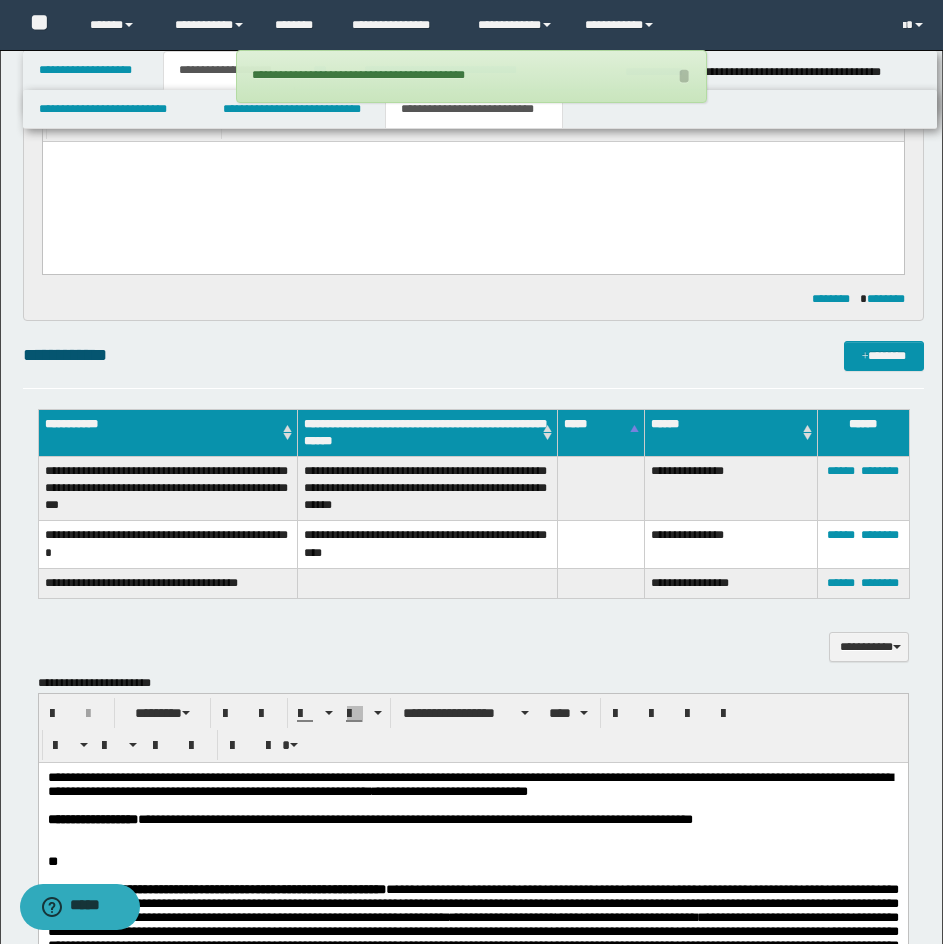 click at bounding box center [600, 583] 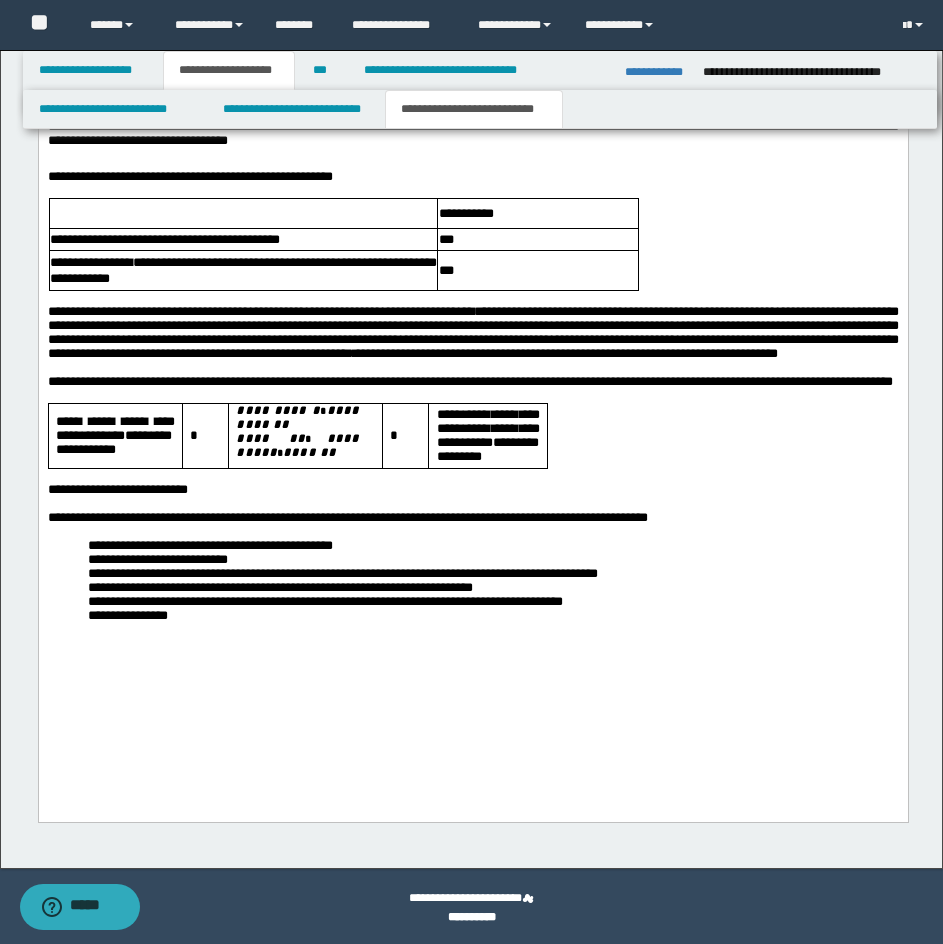 scroll, scrollTop: 3878, scrollLeft: 0, axis: vertical 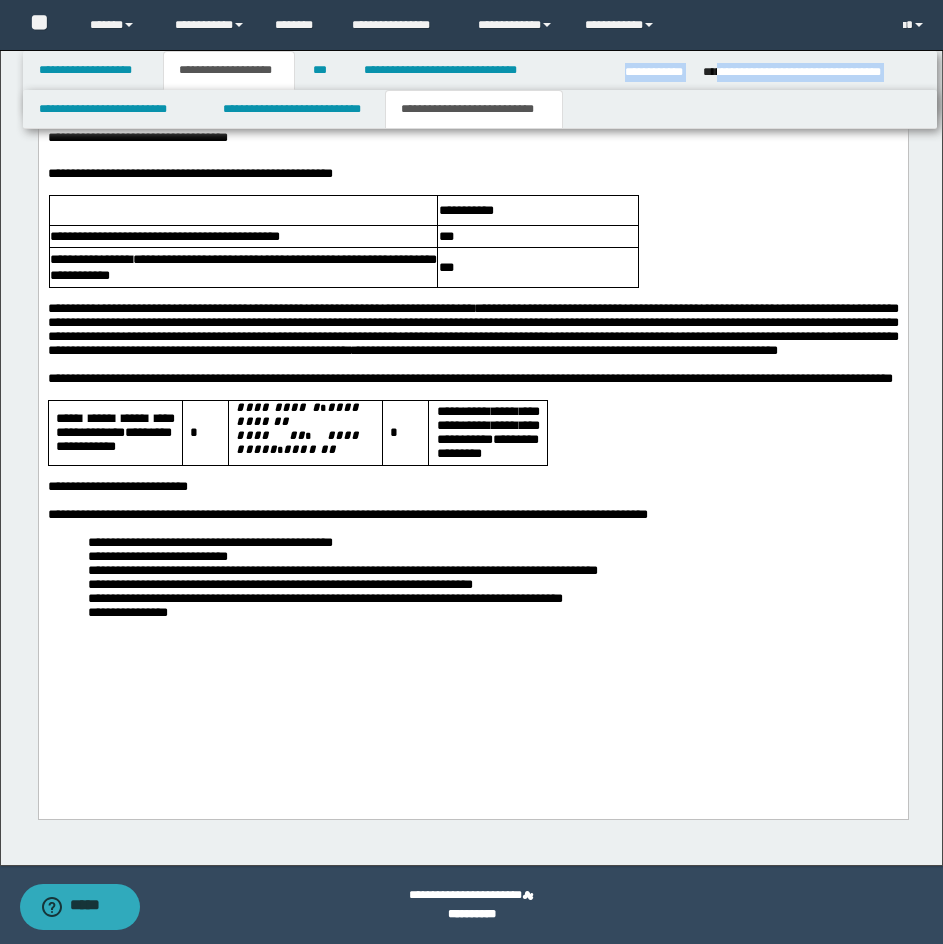 drag, startPoint x: 714, startPoint y: 70, endPoint x: 739, endPoint y: 89, distance: 31.400637 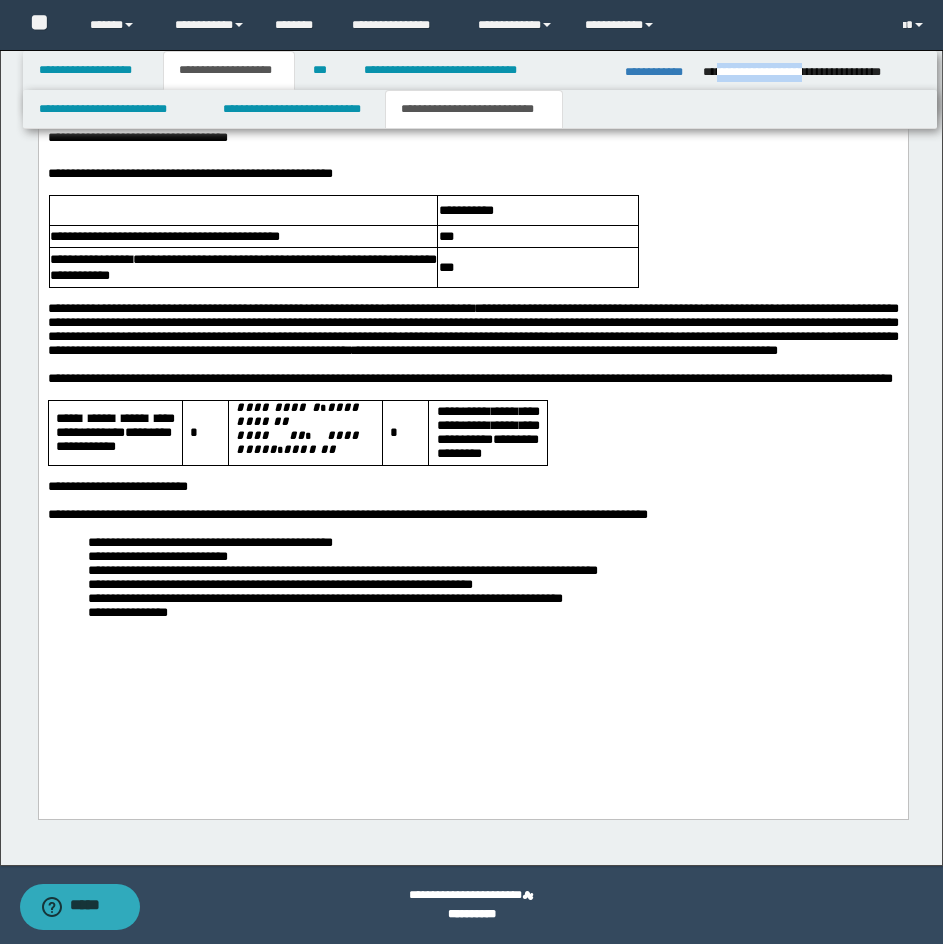 click on "**********" at bounding box center [480, 82] 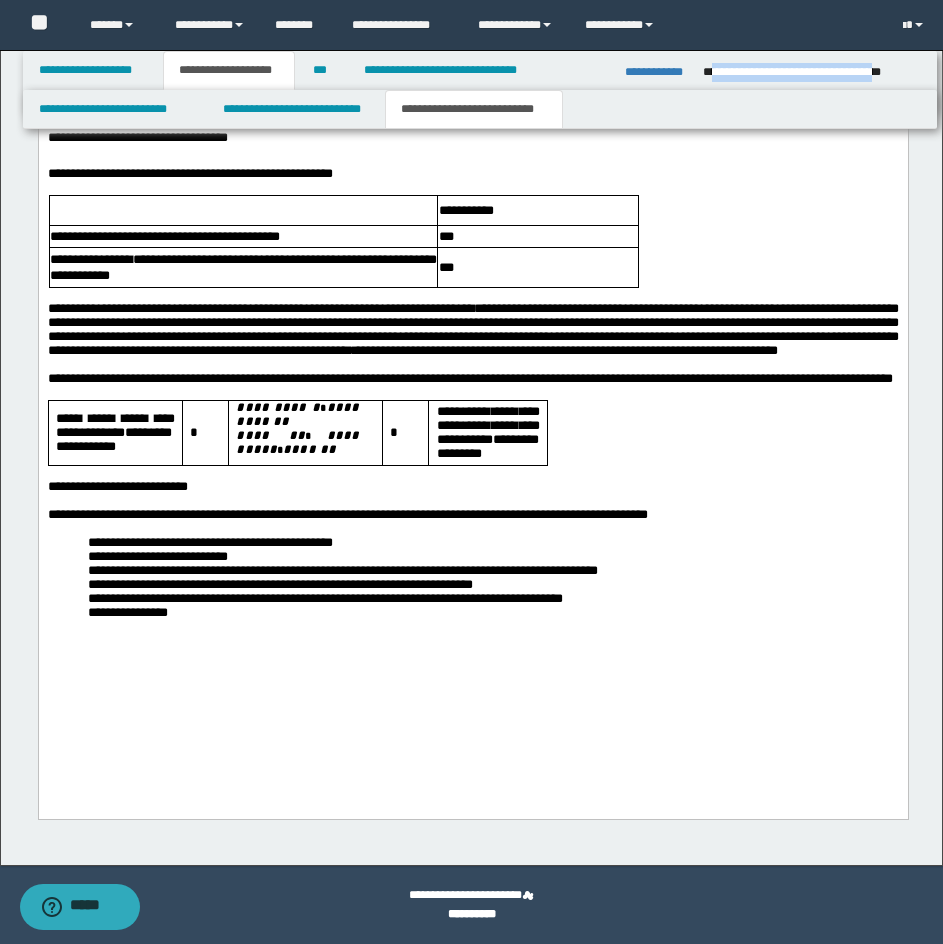 drag, startPoint x: 711, startPoint y: 70, endPoint x: 919, endPoint y: 72, distance: 208.00961 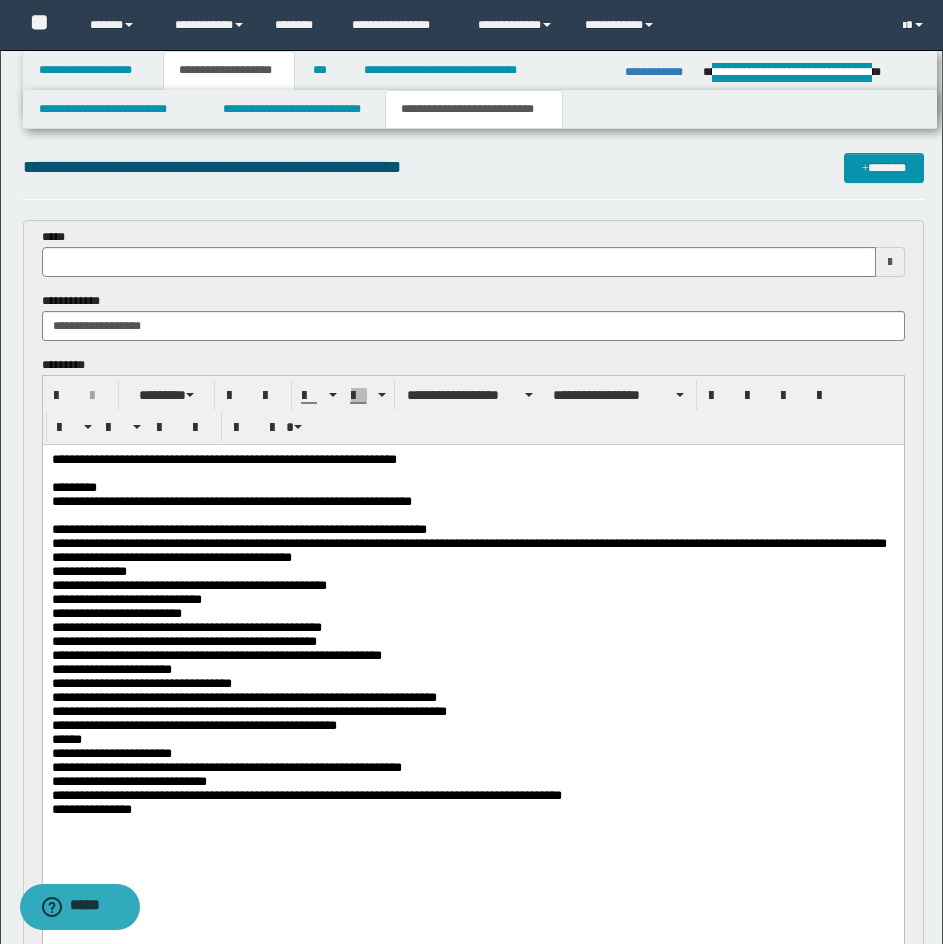 scroll, scrollTop: 0, scrollLeft: 0, axis: both 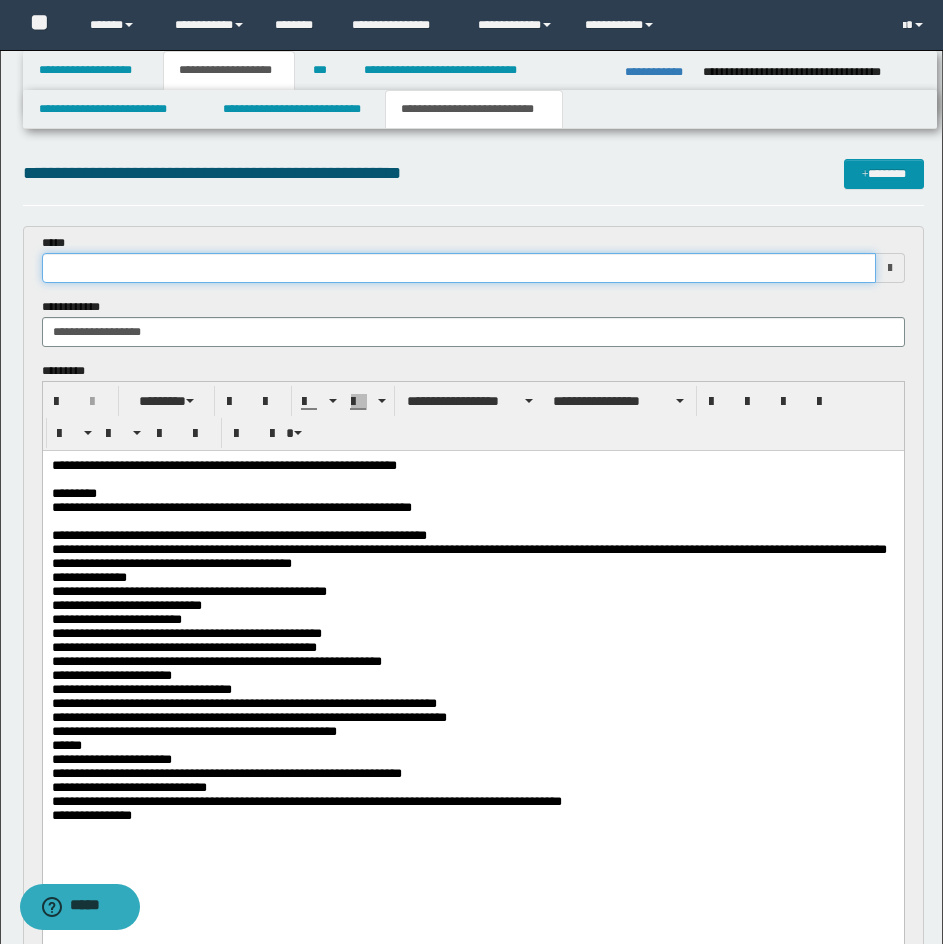 click at bounding box center (459, 268) 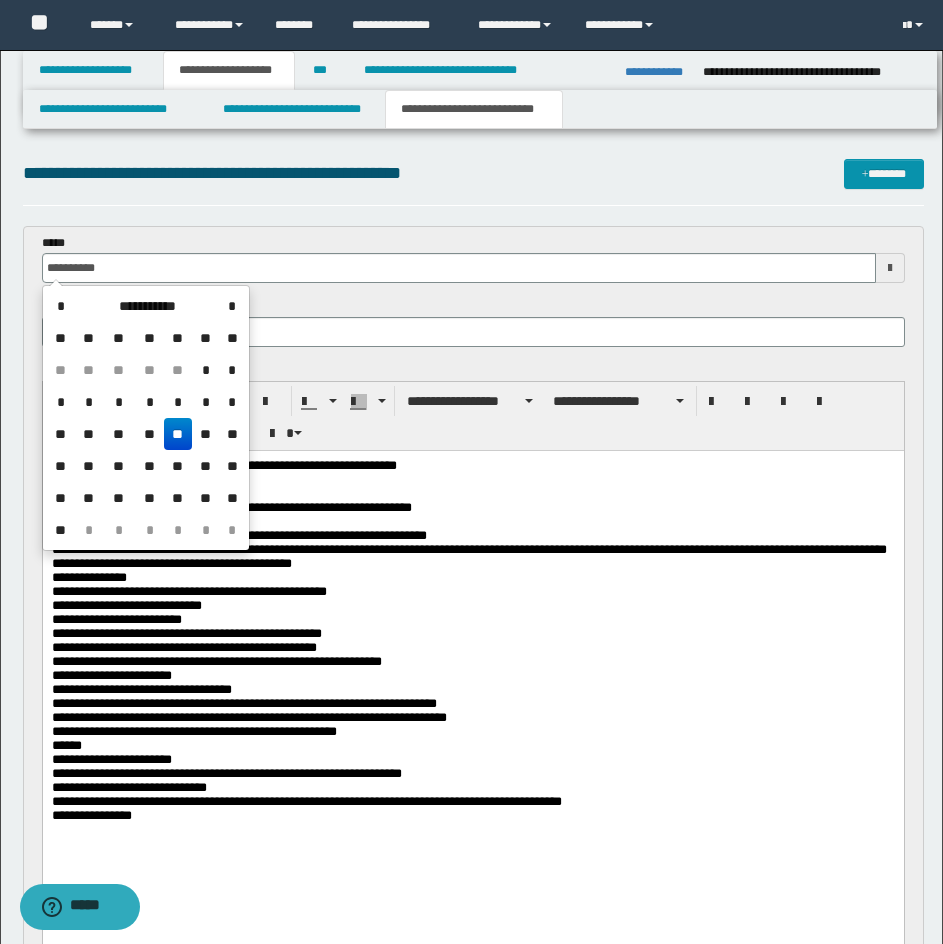 type on "**********" 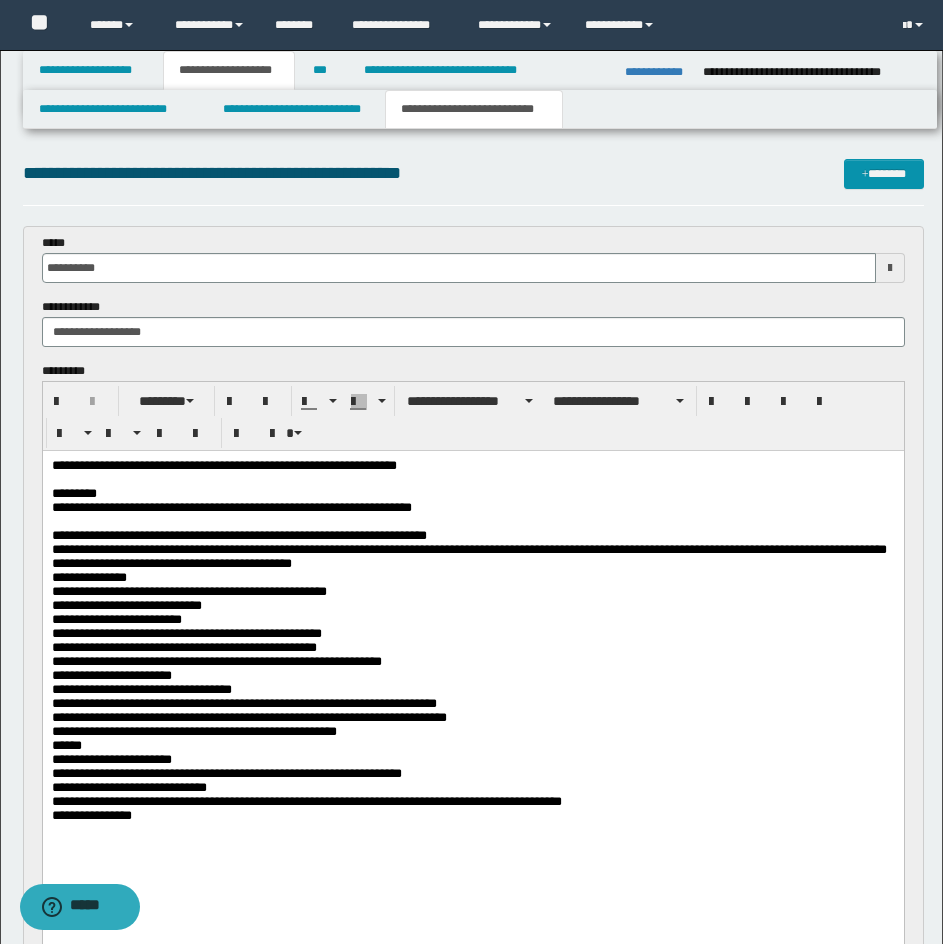 click on "**********" at bounding box center (473, 182) 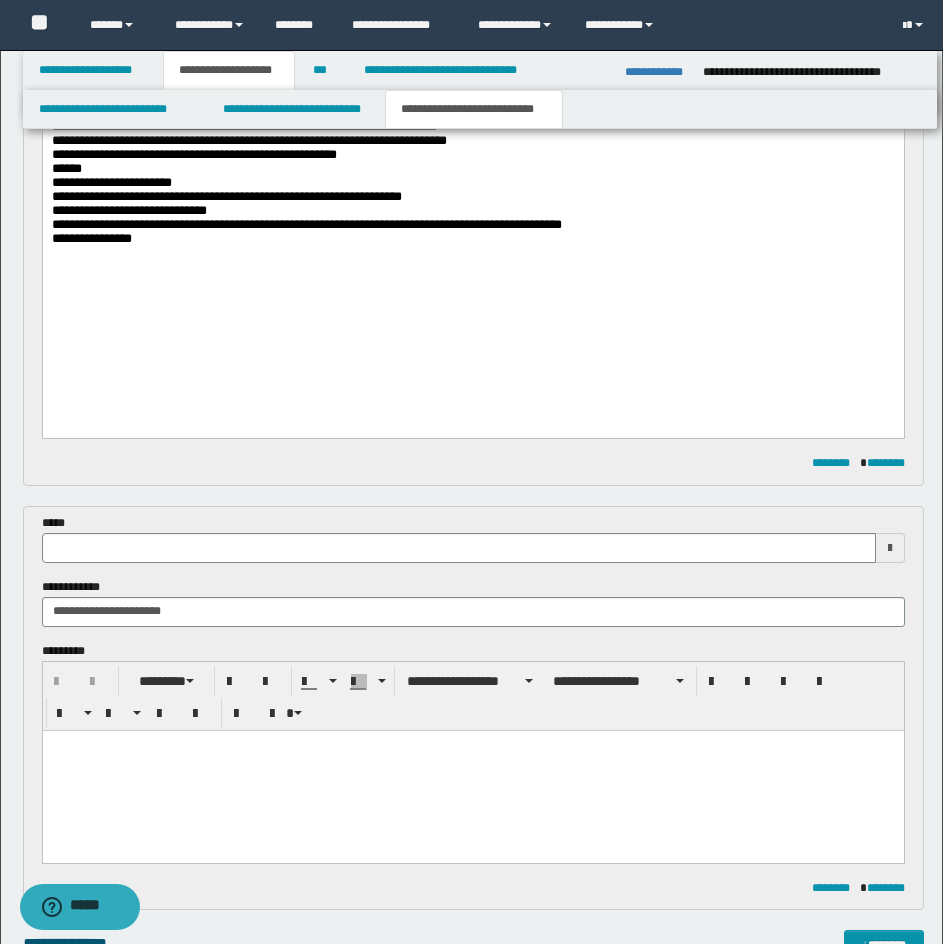 scroll, scrollTop: 600, scrollLeft: 0, axis: vertical 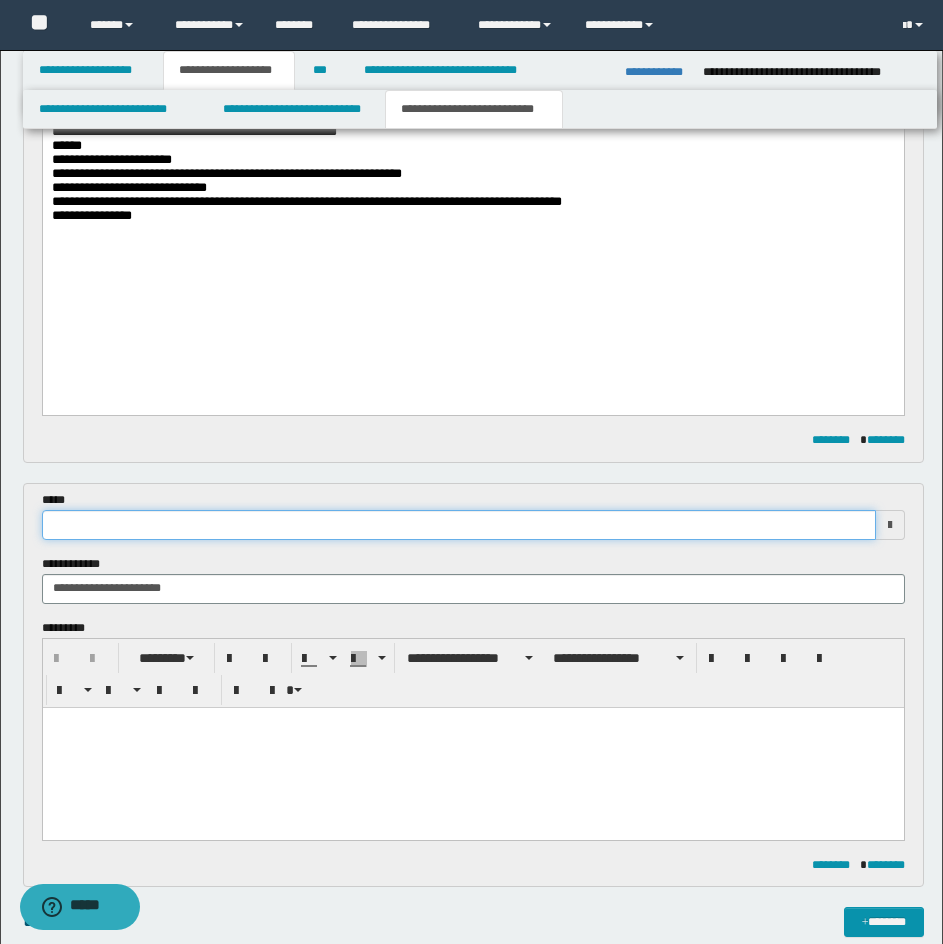 click at bounding box center [459, 525] 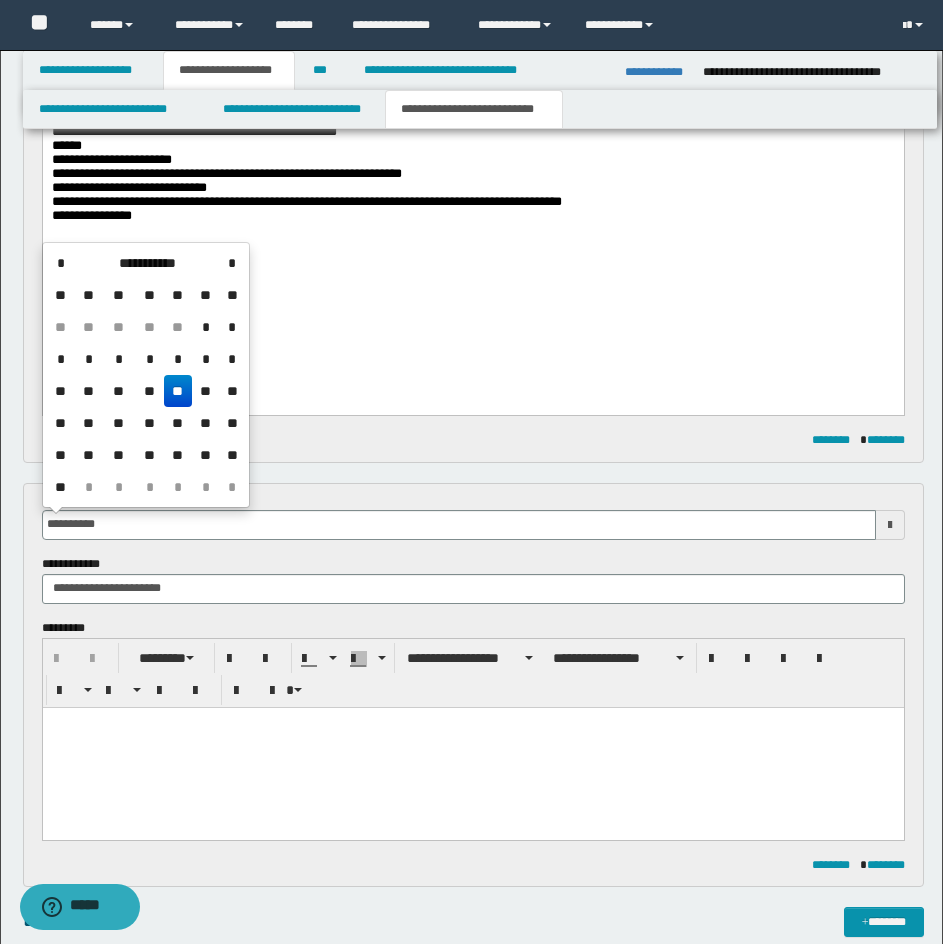 type on "**********" 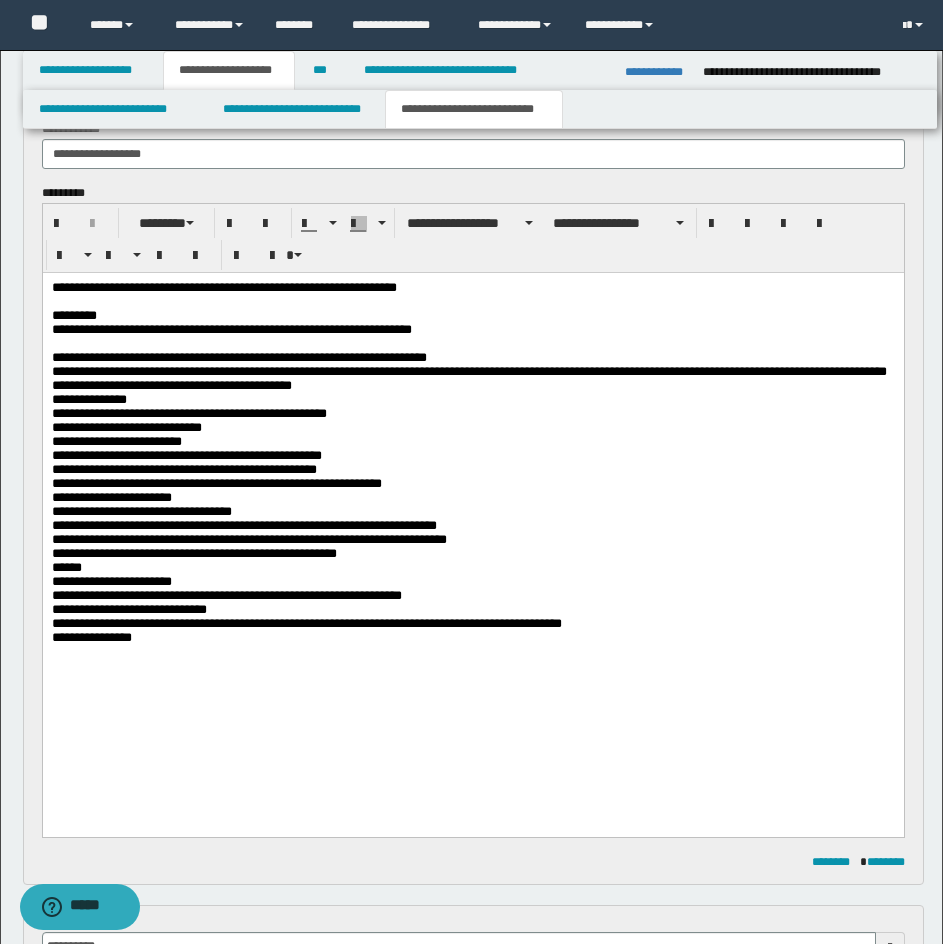 scroll, scrollTop: 0, scrollLeft: 0, axis: both 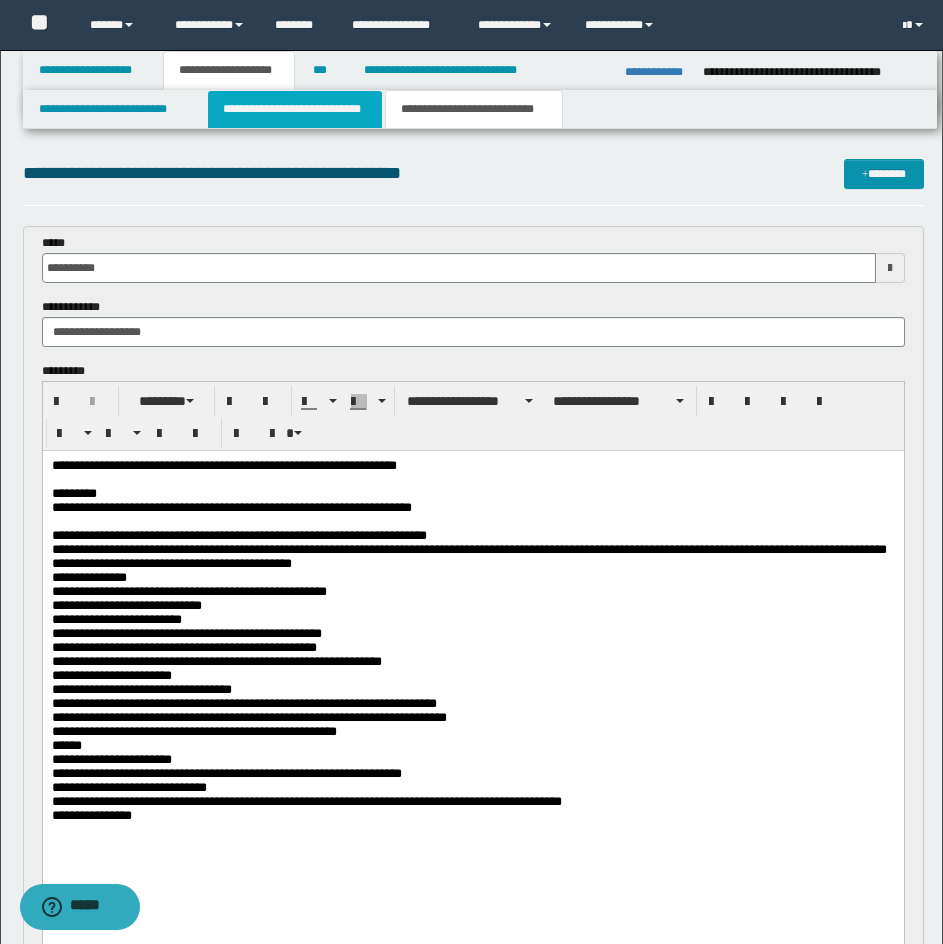click on "**********" at bounding box center [295, 109] 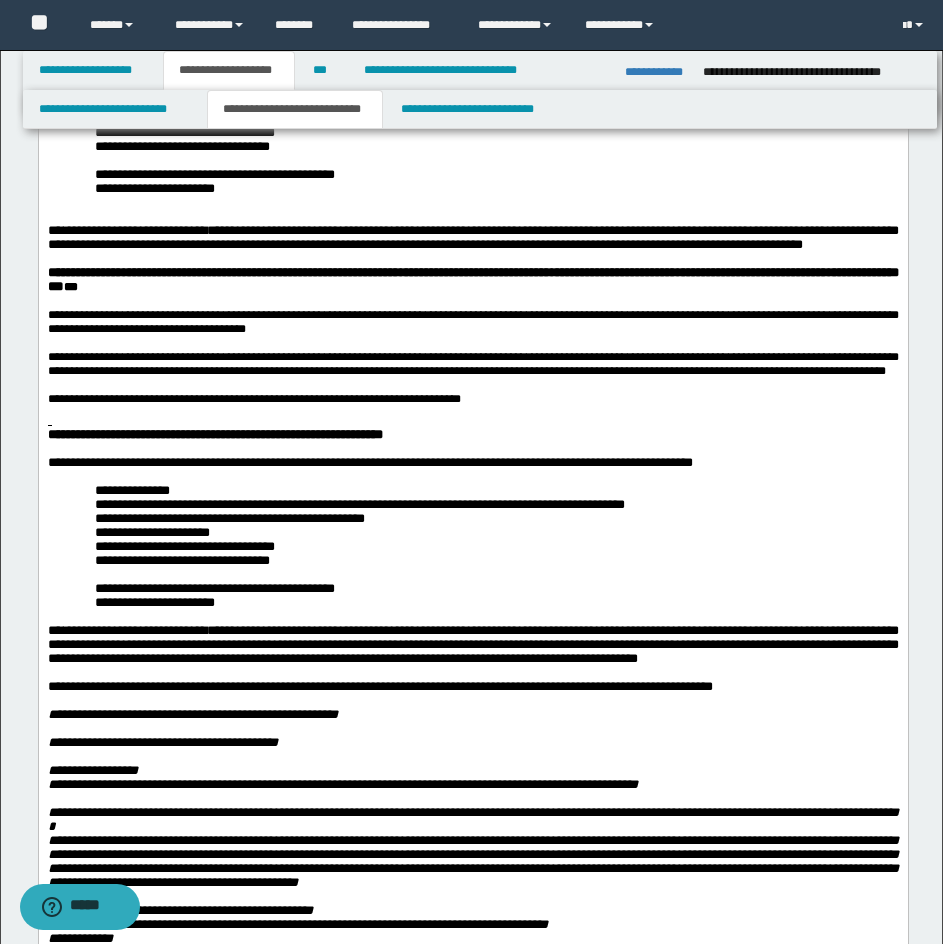 scroll, scrollTop: 300, scrollLeft: 0, axis: vertical 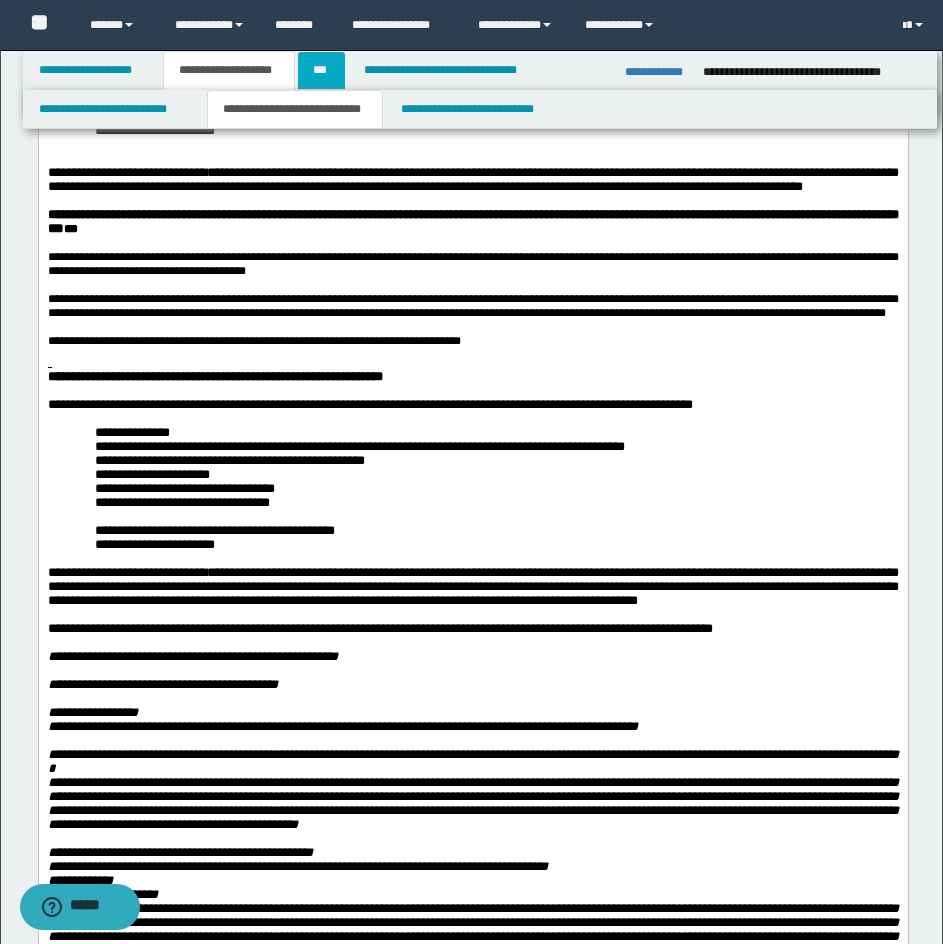 click on "***" at bounding box center [321, 70] 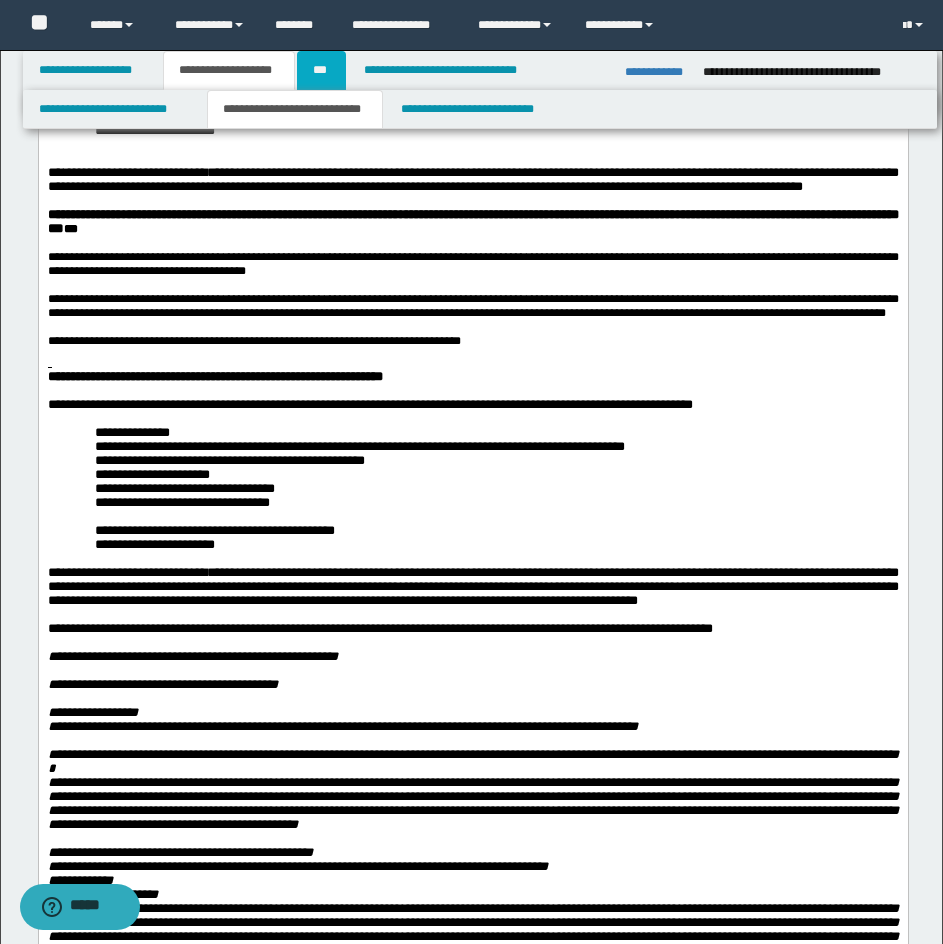 scroll, scrollTop: 0, scrollLeft: 0, axis: both 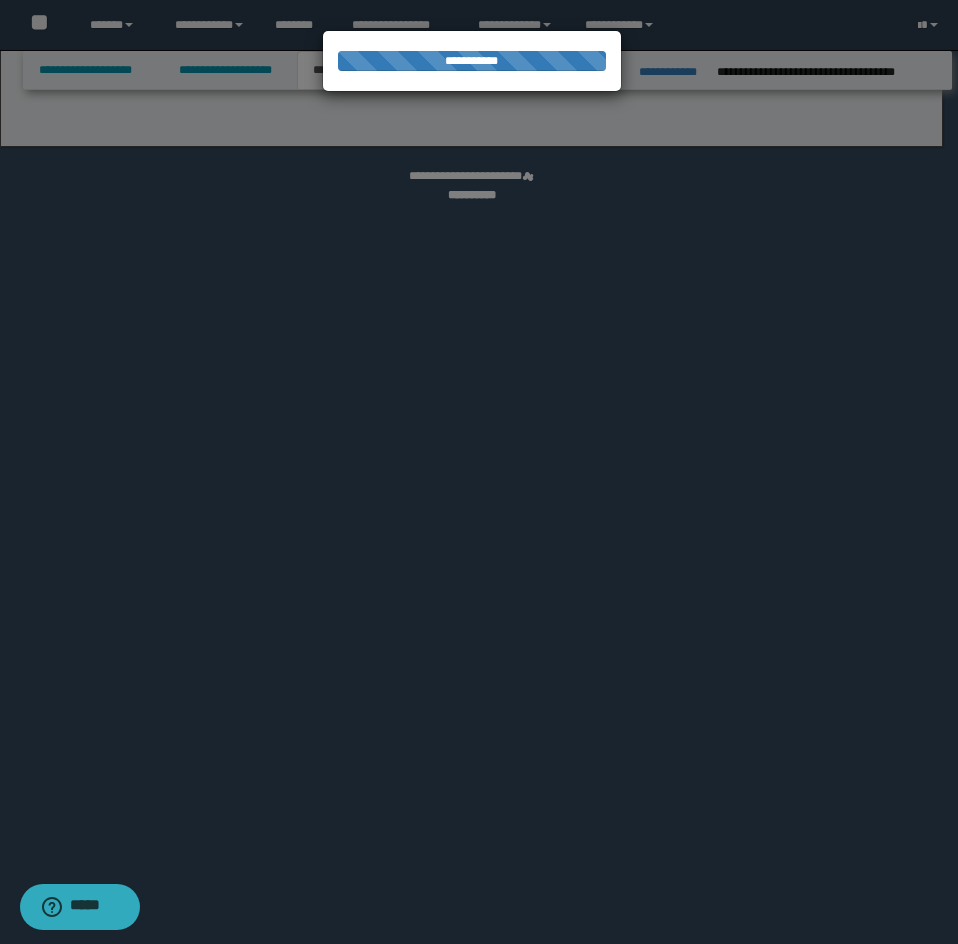 select on "***" 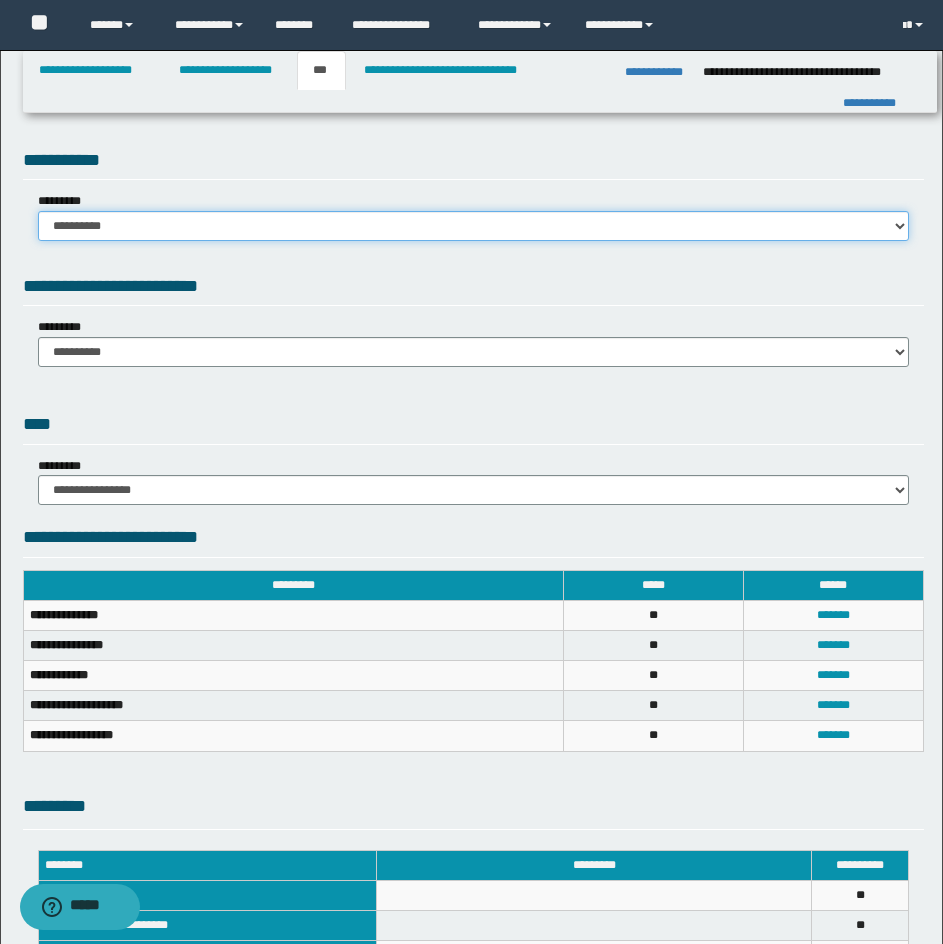 click on "**********" at bounding box center (473, 226) 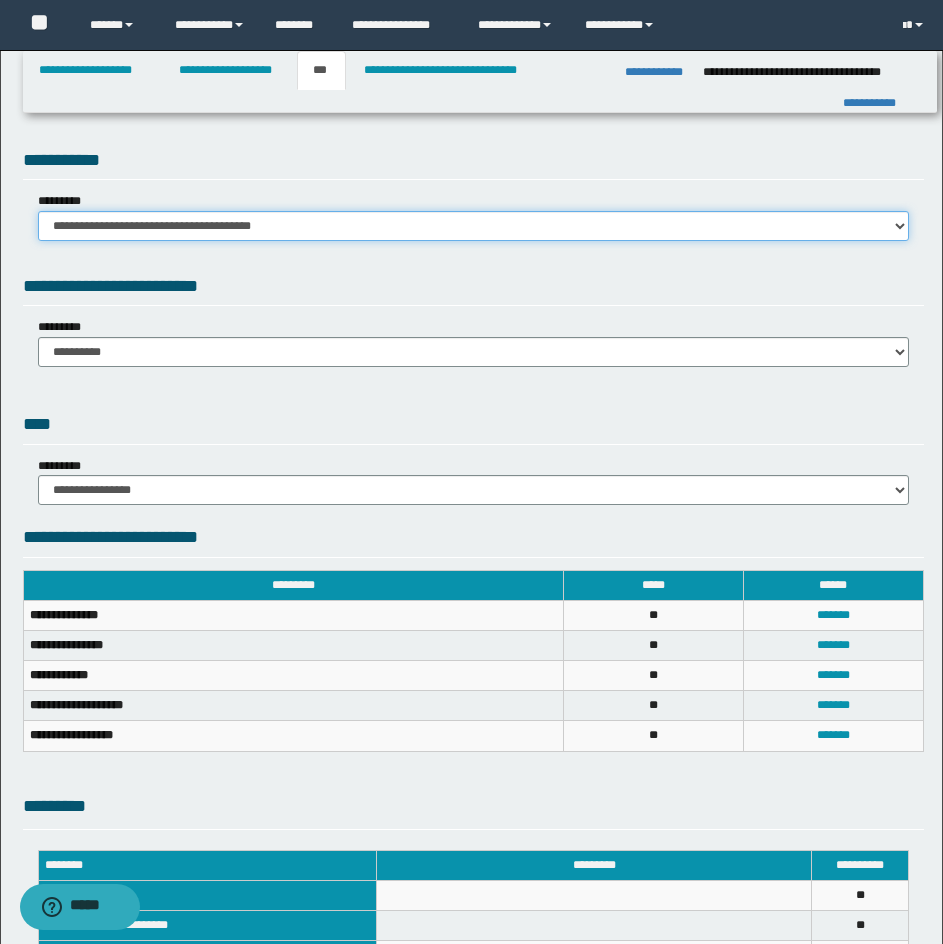 click on "**********" at bounding box center (473, 226) 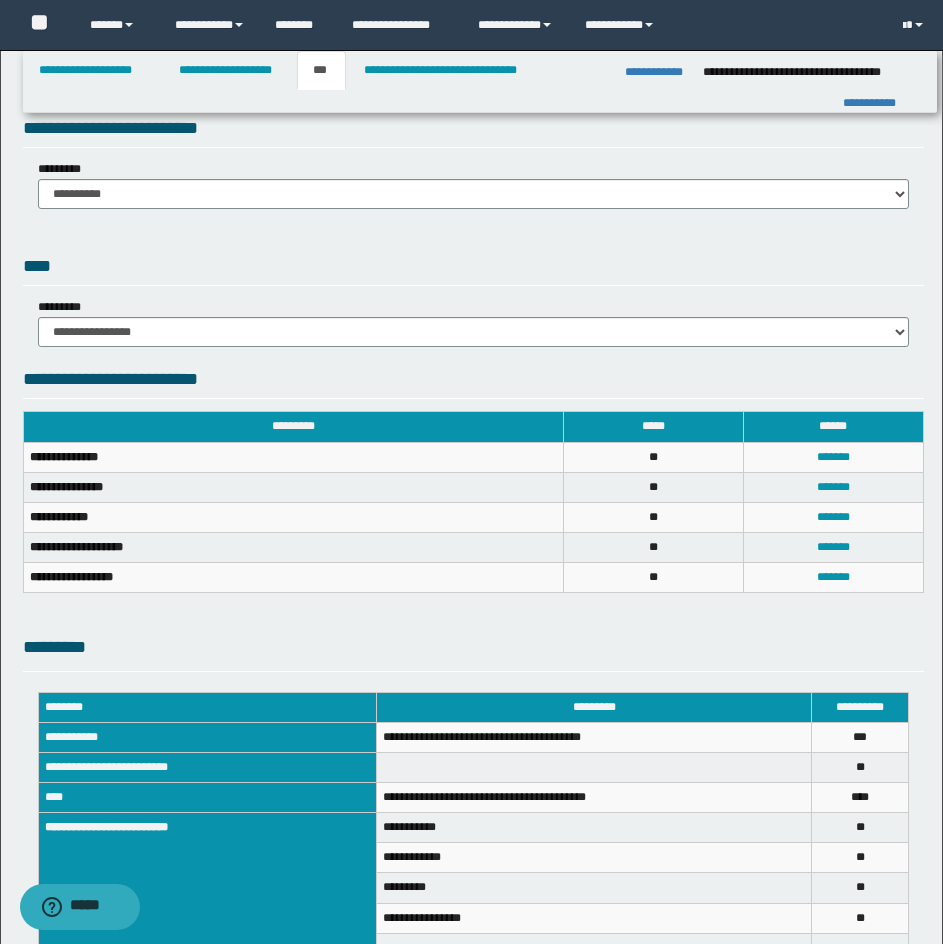 scroll, scrollTop: 327, scrollLeft: 0, axis: vertical 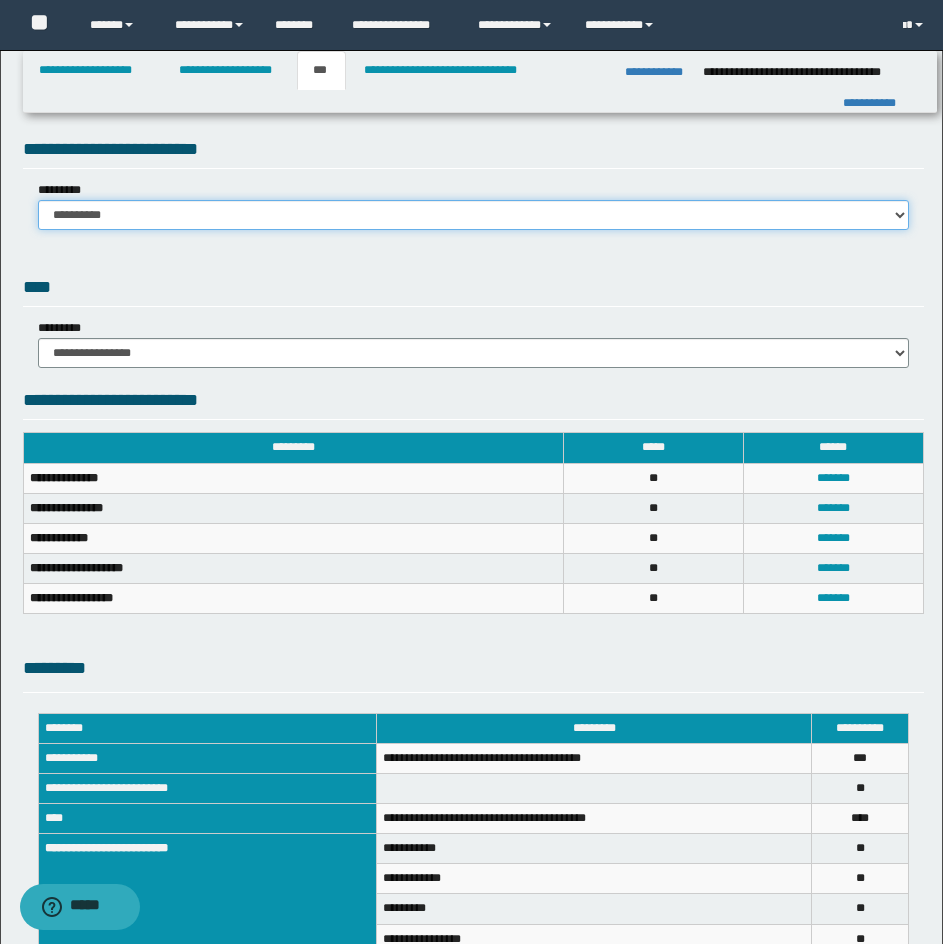 click on "**********" at bounding box center [473, 215] 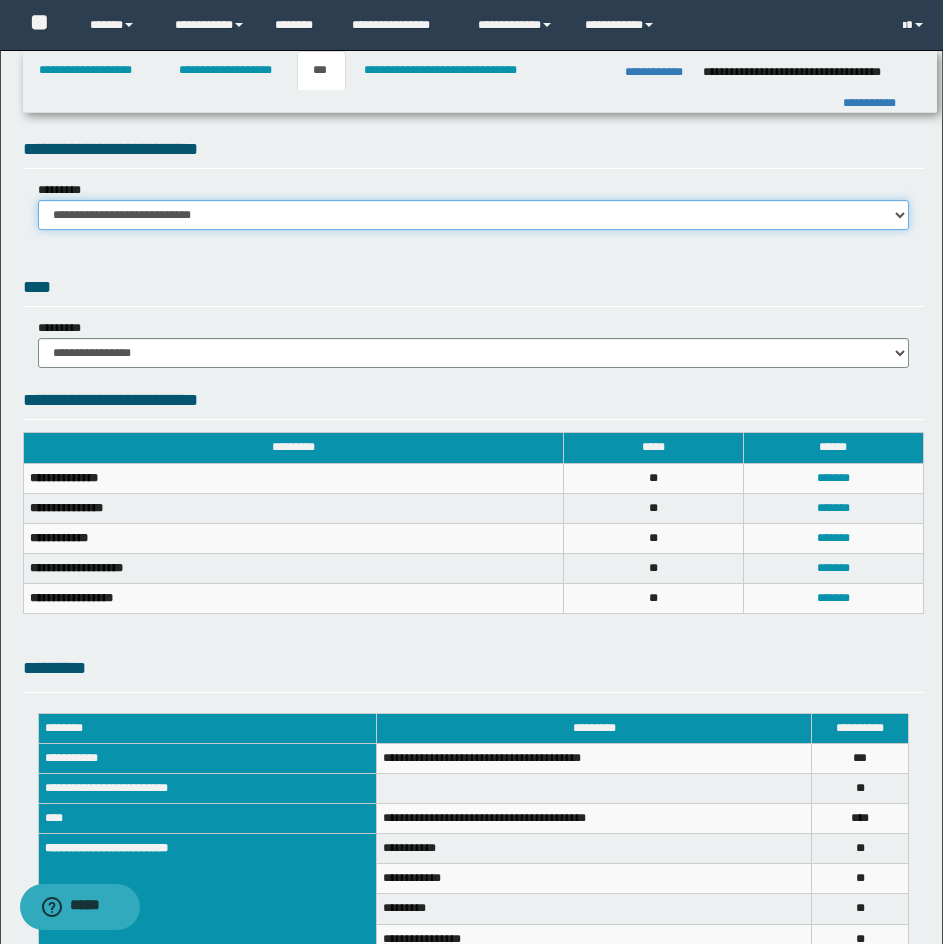click on "**********" at bounding box center (473, 215) 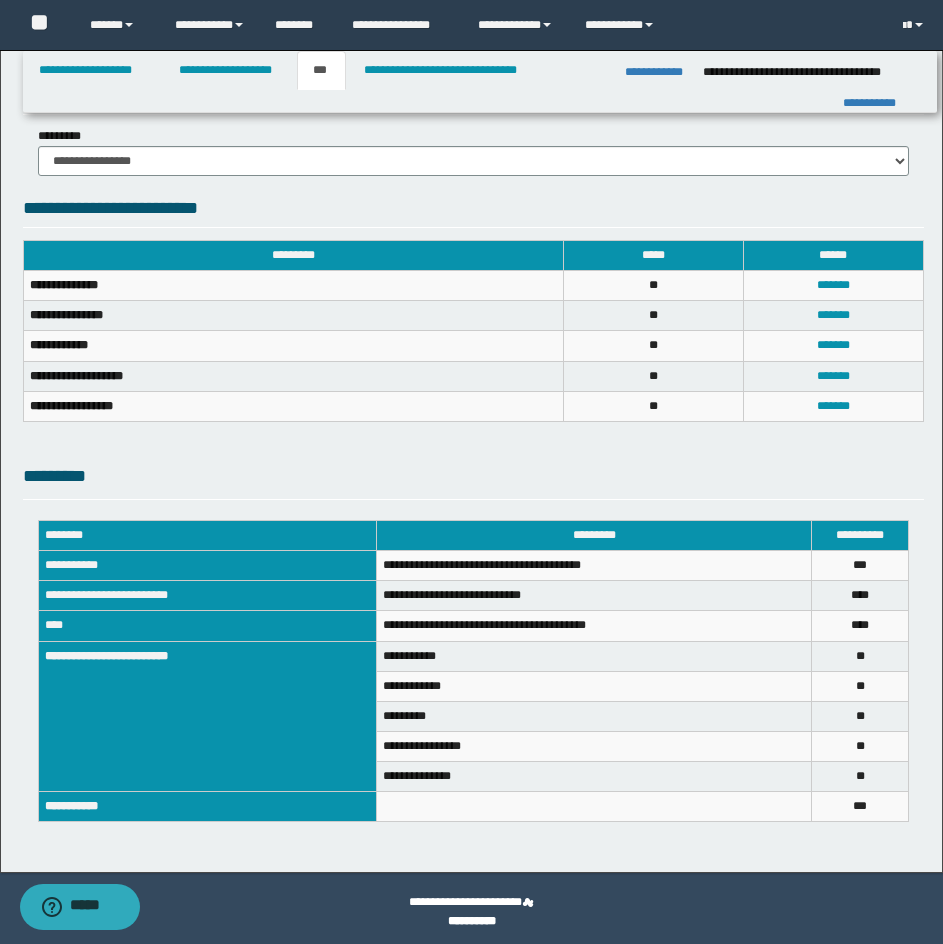 scroll, scrollTop: 622, scrollLeft: 0, axis: vertical 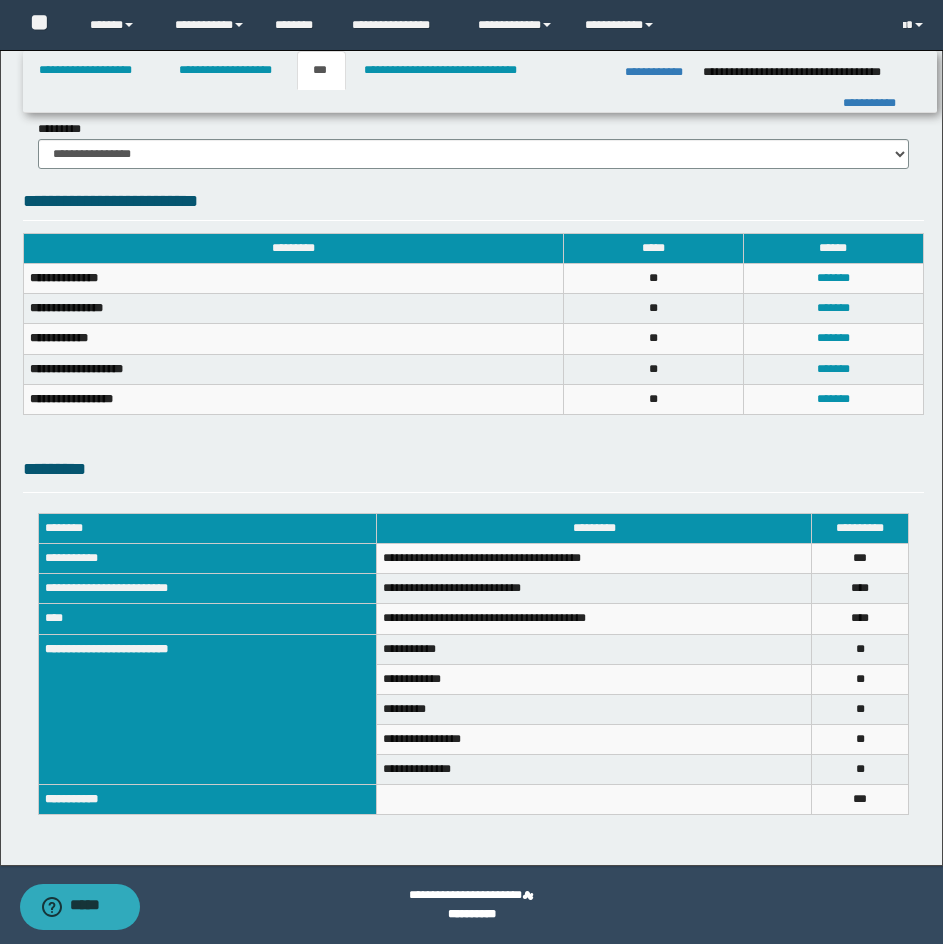 click on "**********" at bounding box center (473, 121) 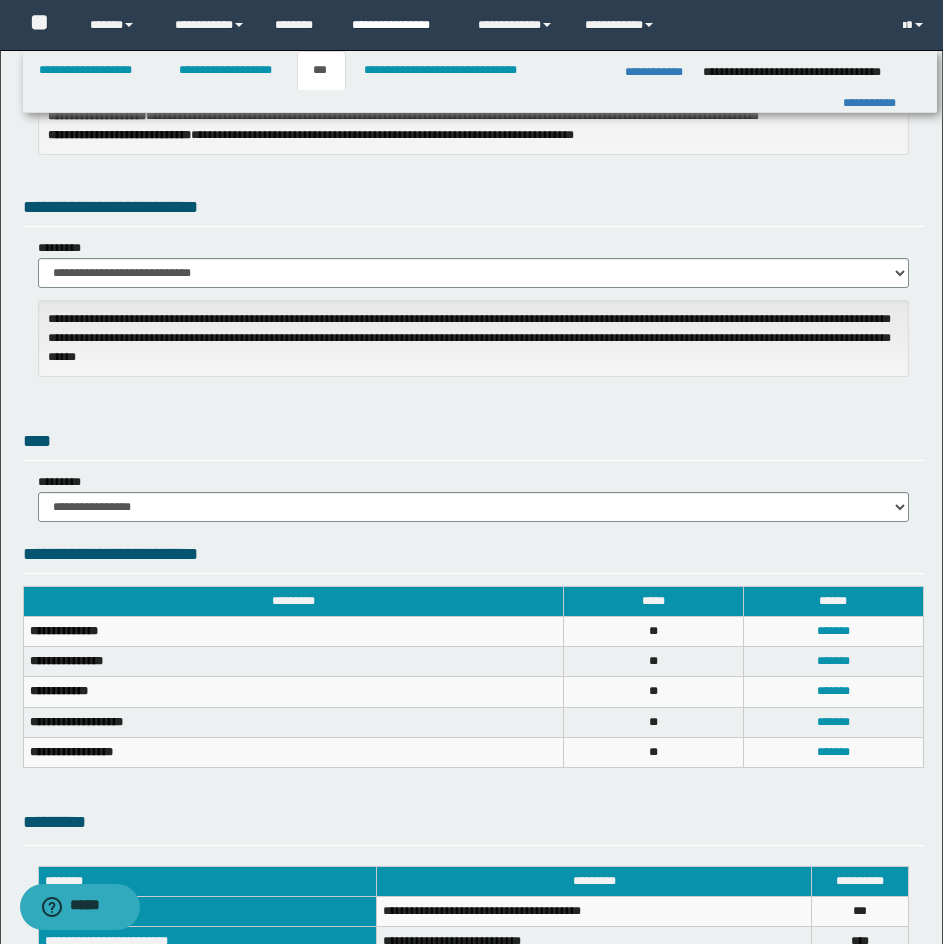 scroll, scrollTop: 122, scrollLeft: 0, axis: vertical 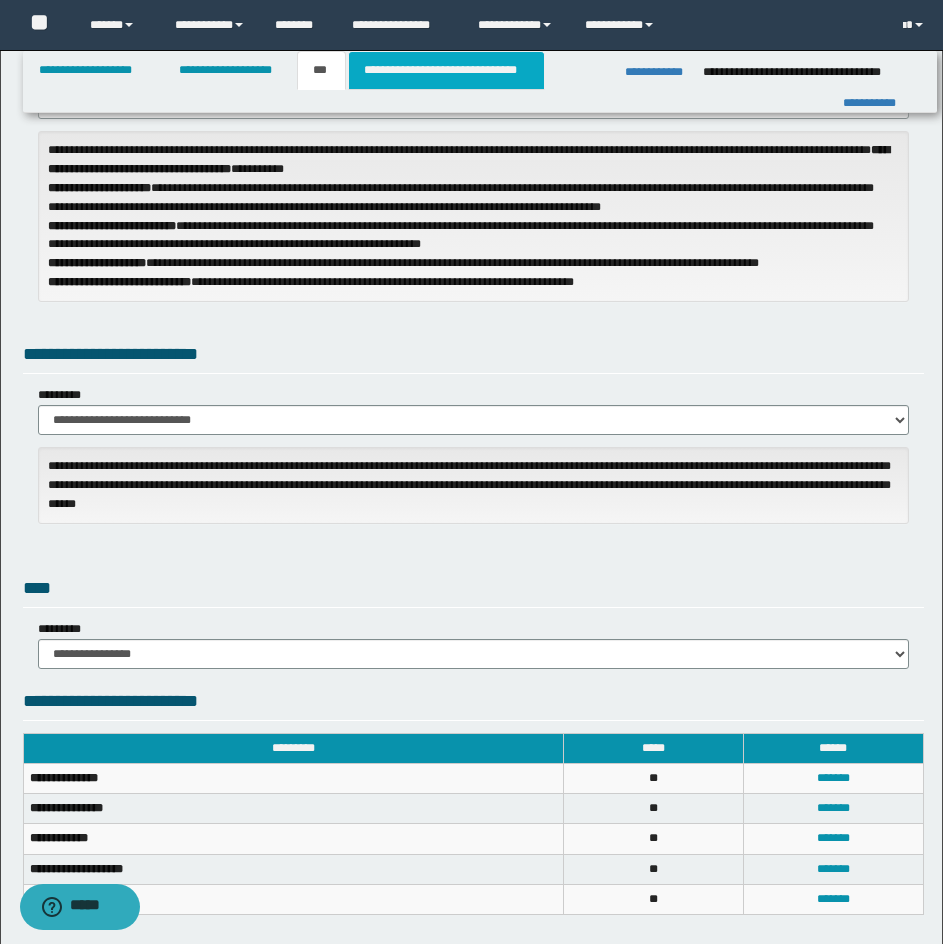 click on "**********" at bounding box center (446, 70) 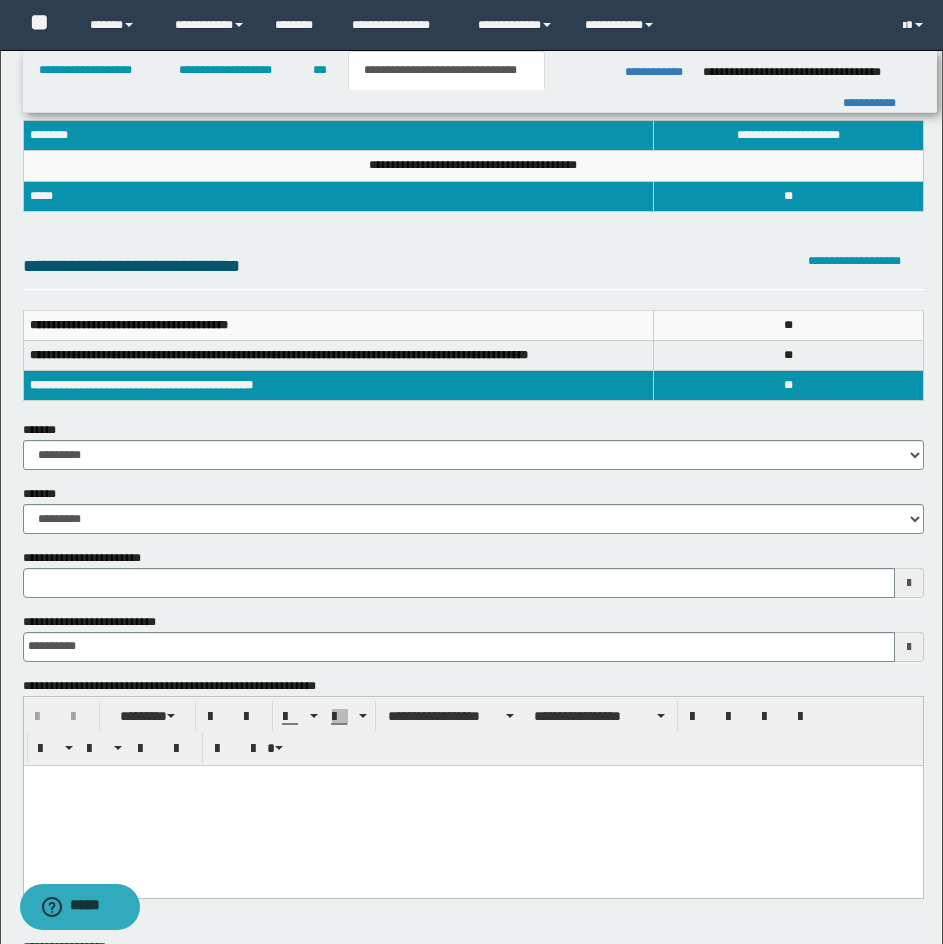scroll, scrollTop: 100, scrollLeft: 0, axis: vertical 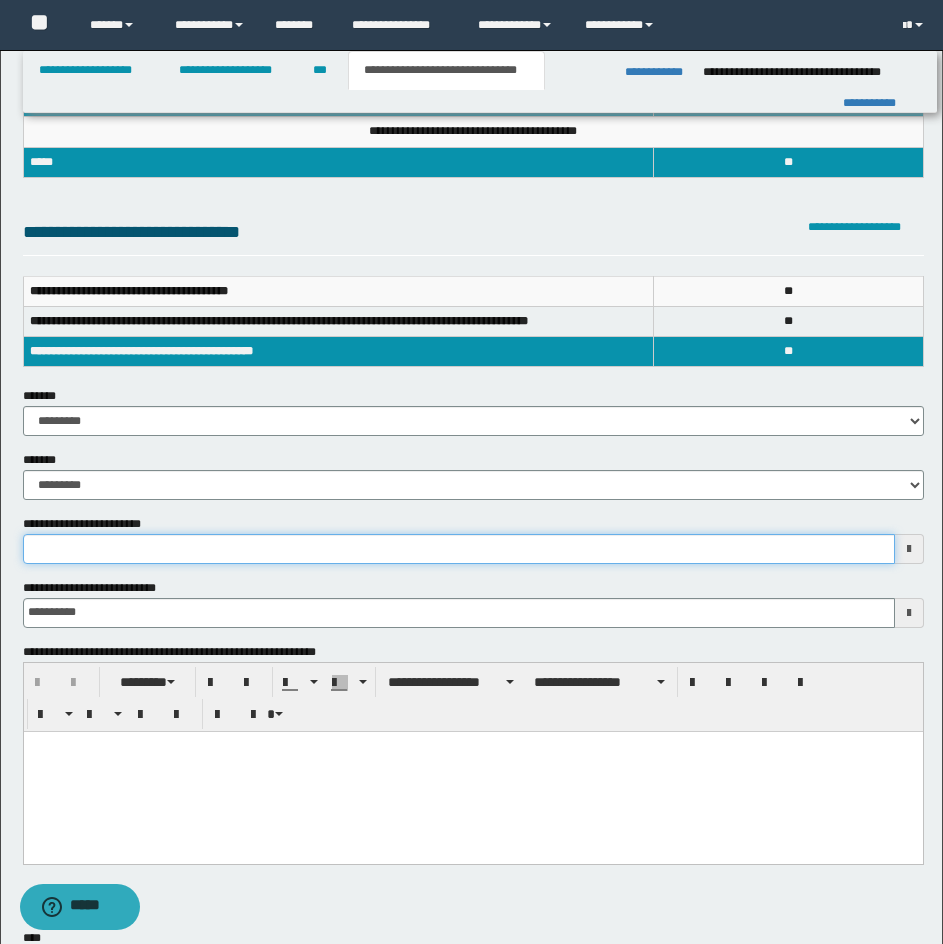 click on "**********" at bounding box center (459, 549) 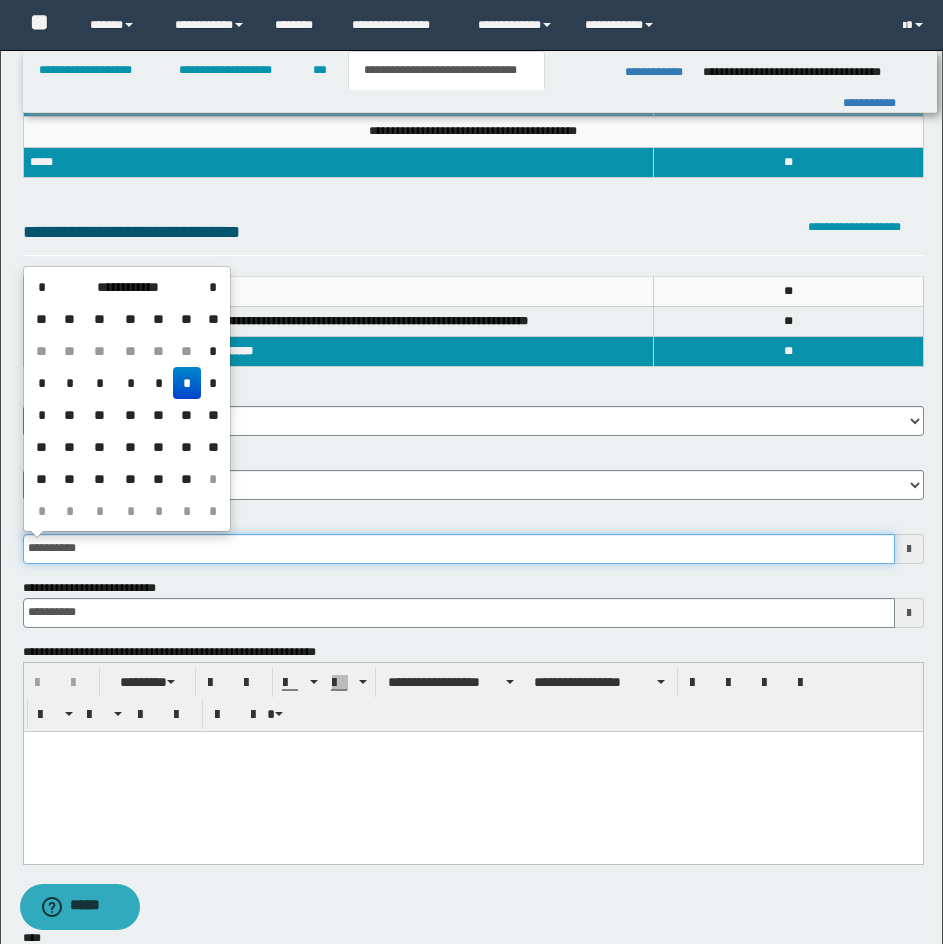 click on "**********" at bounding box center [459, 549] 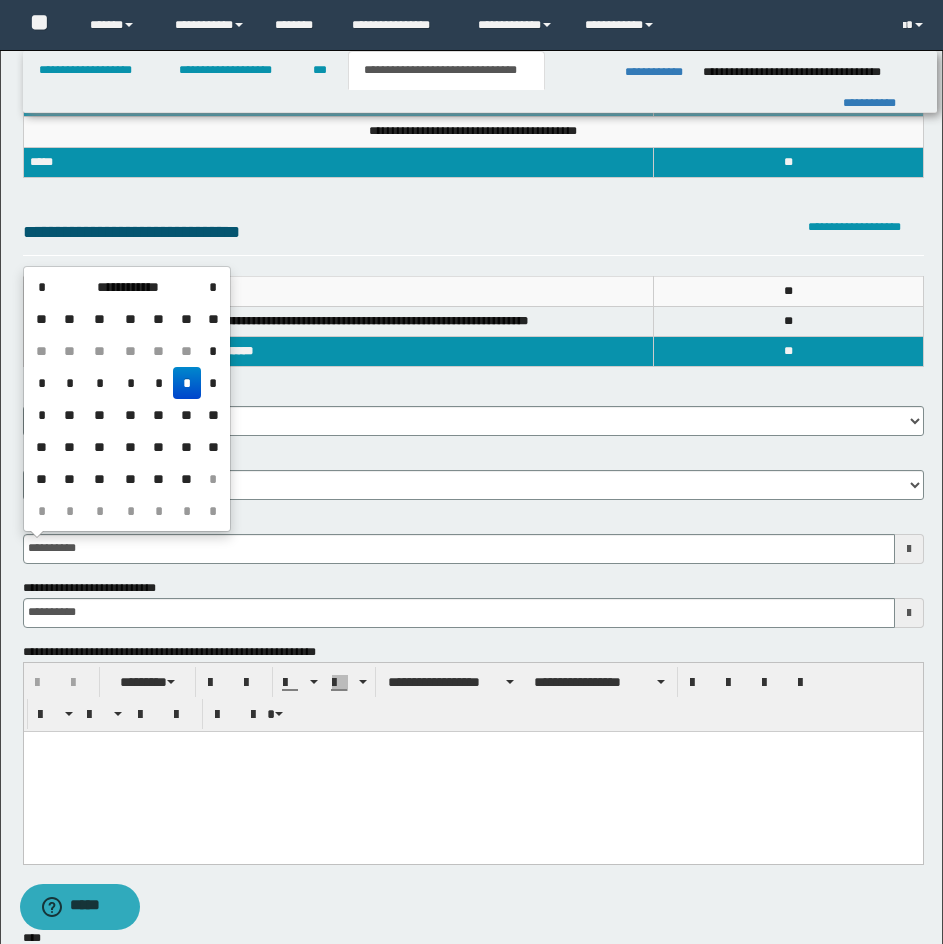 type on "**********" 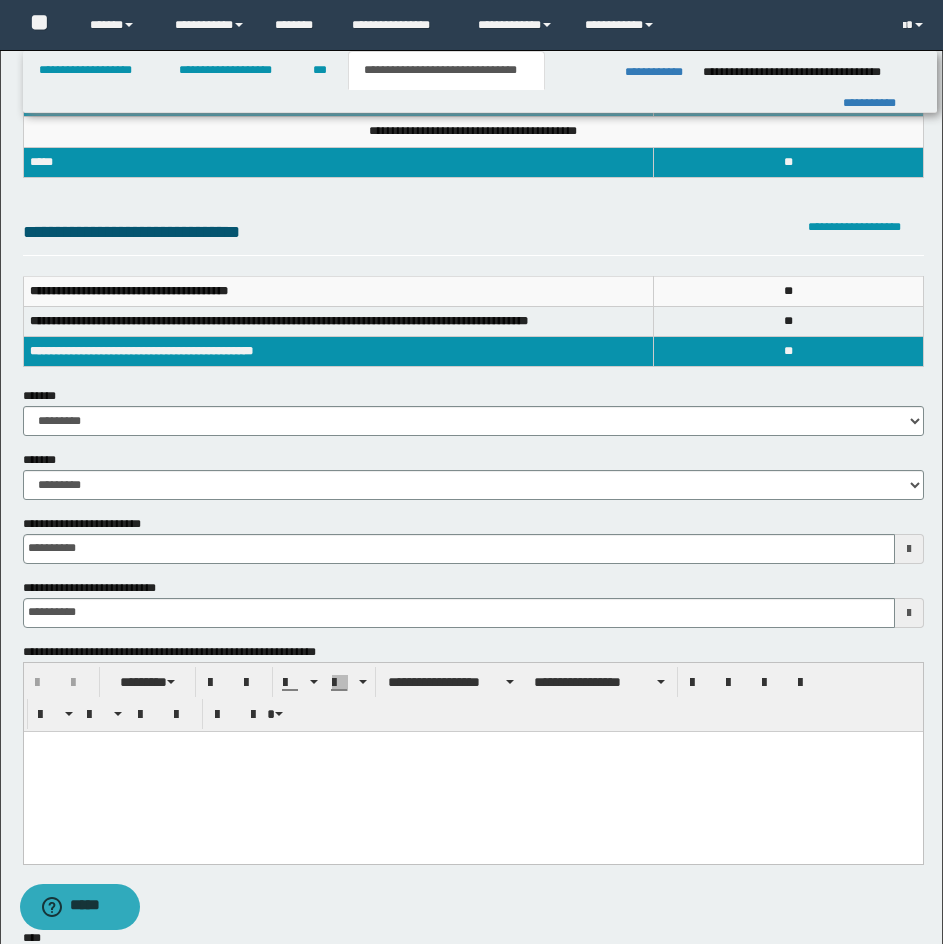 click on "**********" at bounding box center [473, 603] 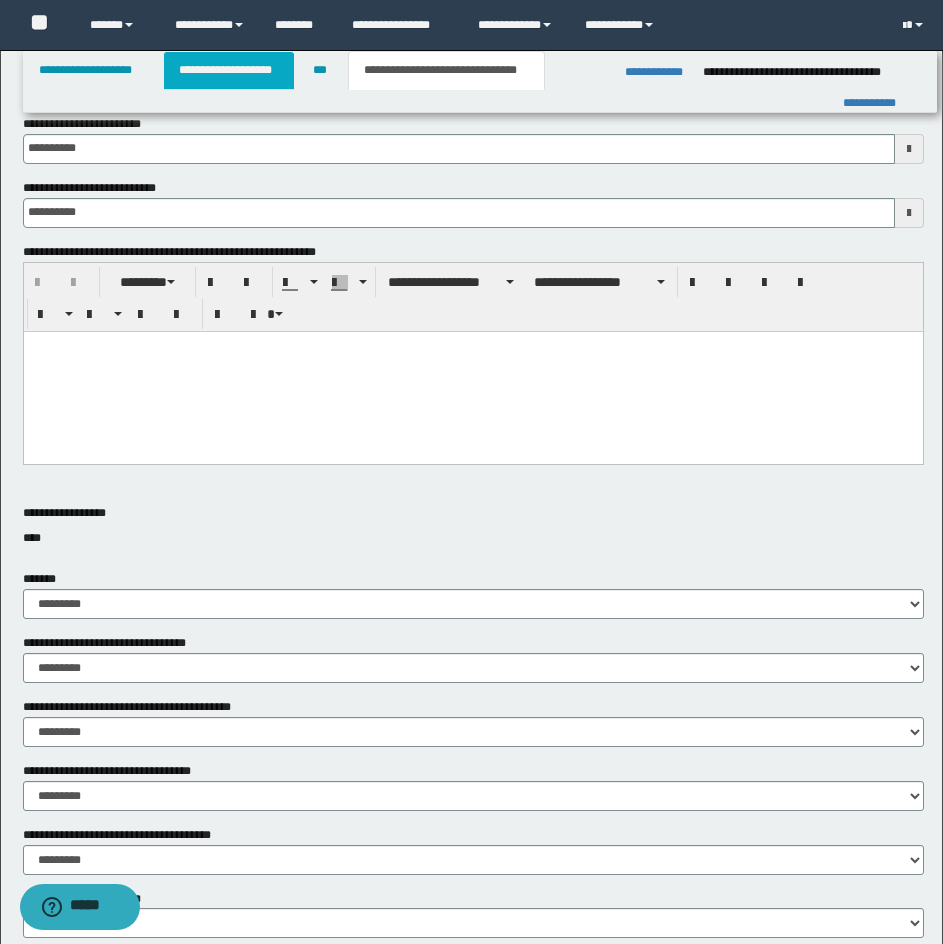 click on "**********" at bounding box center (229, 70) 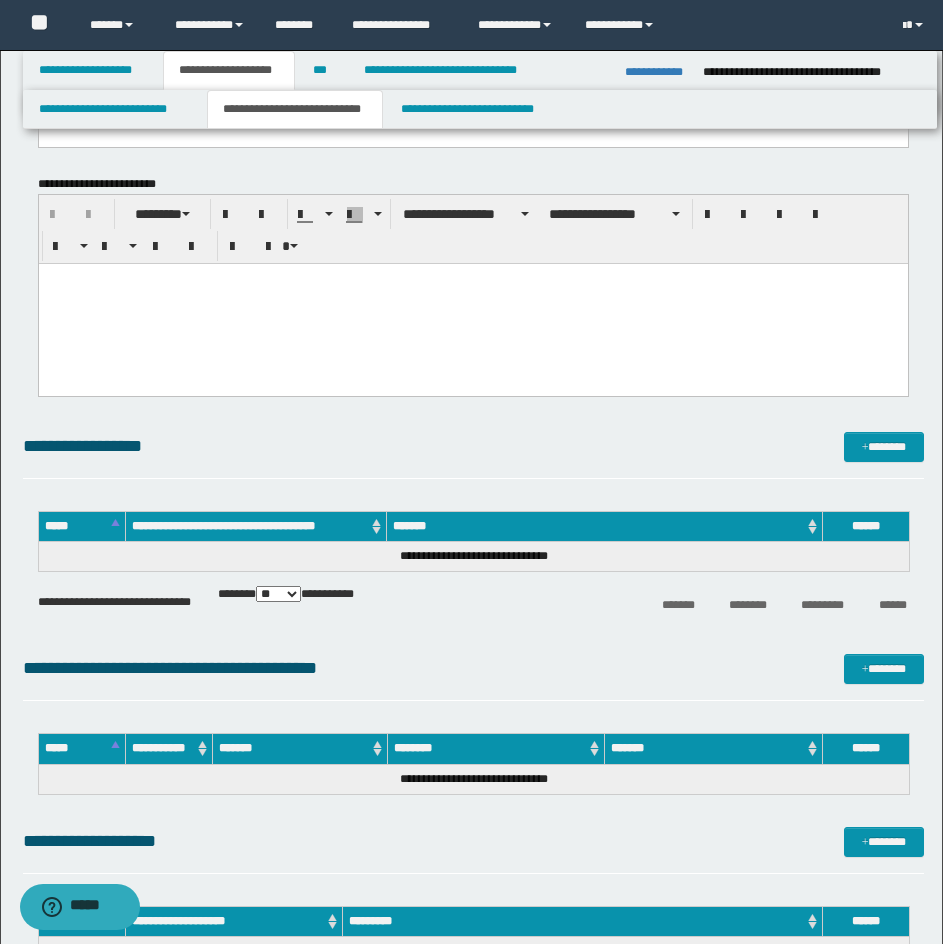 scroll, scrollTop: 1781, scrollLeft: 0, axis: vertical 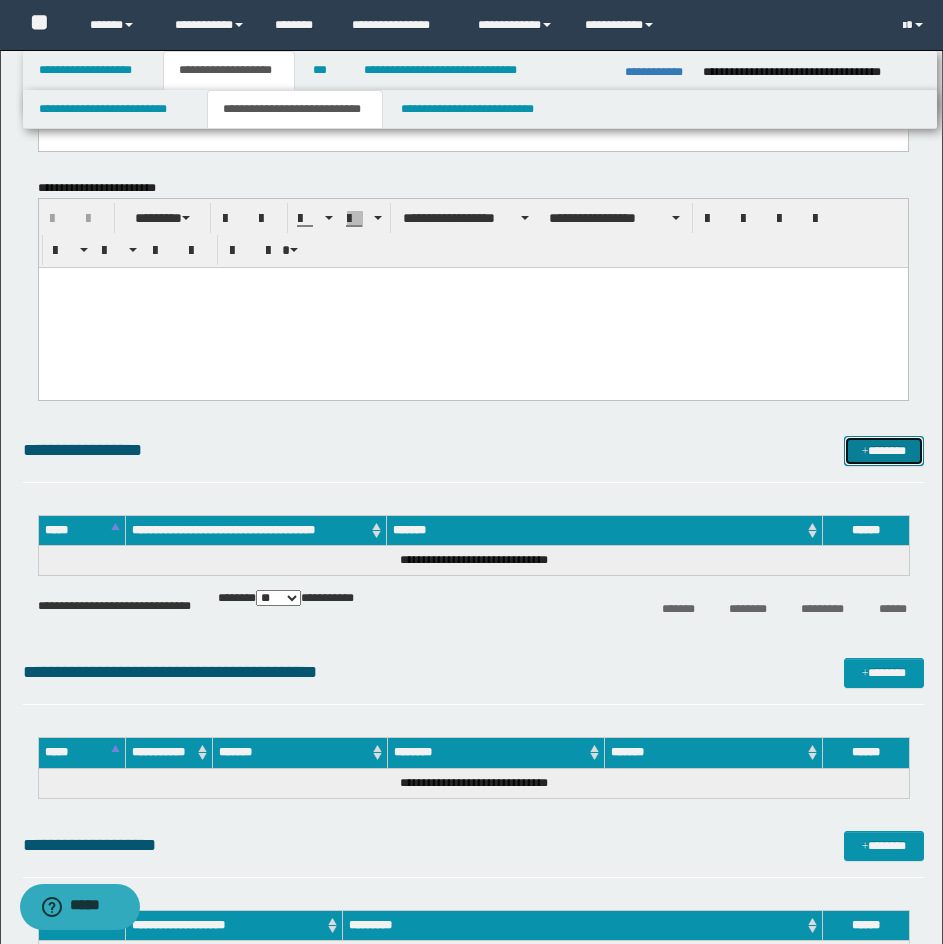 click on "*******" at bounding box center [884, 451] 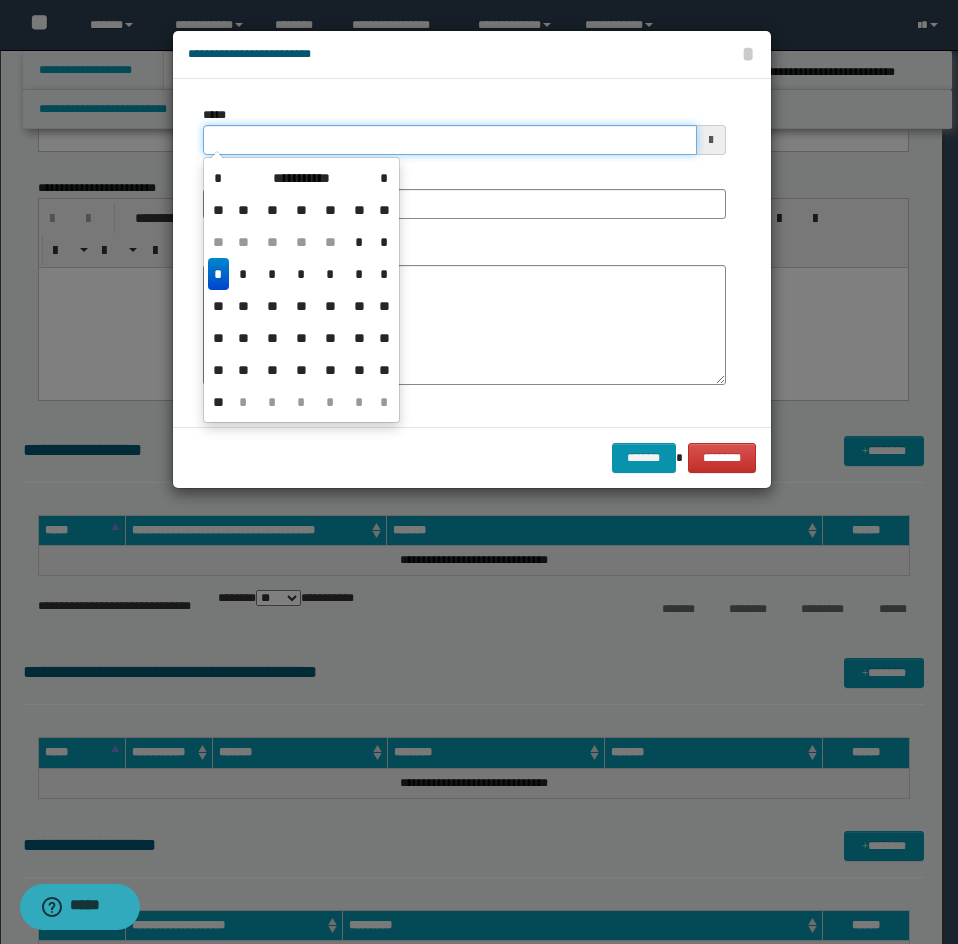 click on "*****" at bounding box center (450, 140) 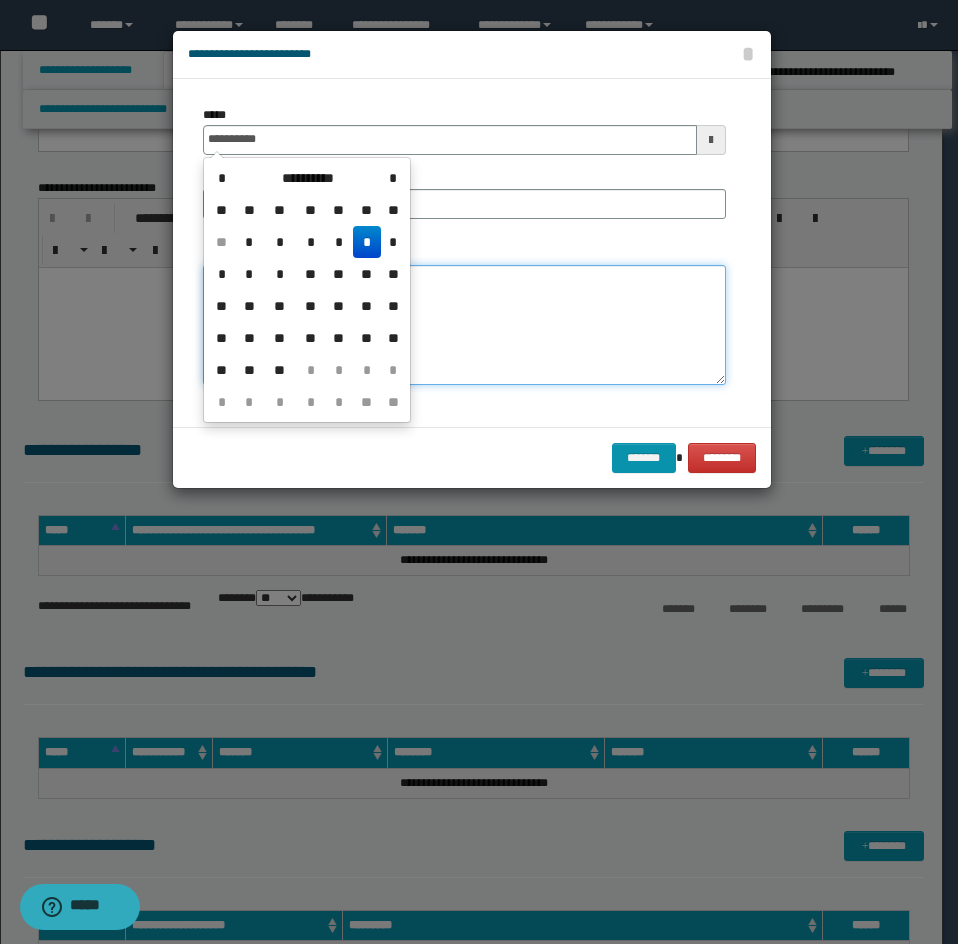 type on "**********" 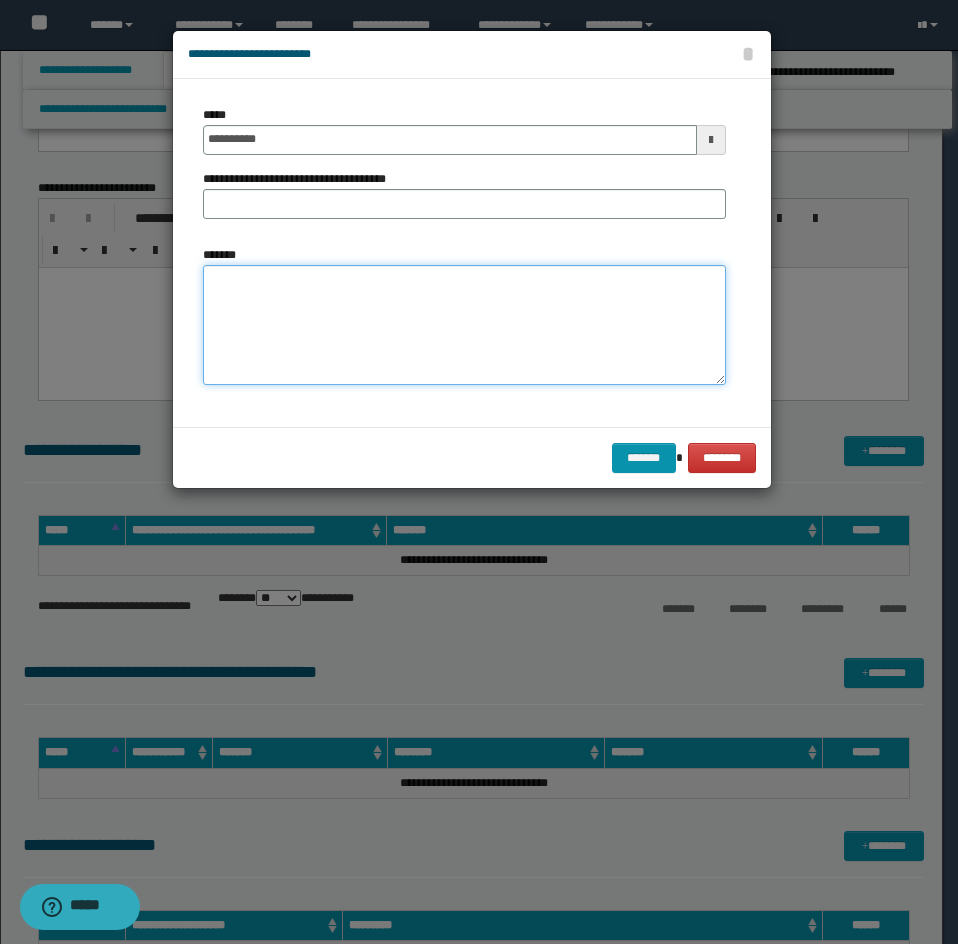 click on "*******" at bounding box center (464, 325) 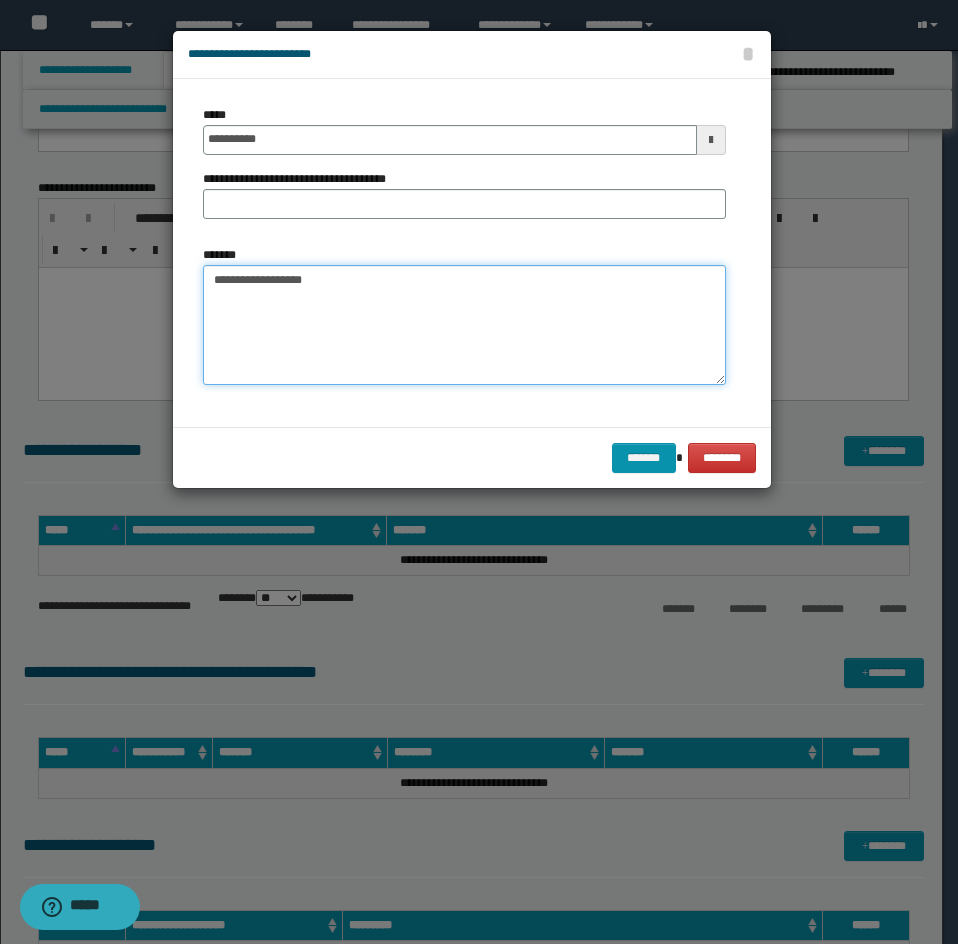 drag, startPoint x: 270, startPoint y: 276, endPoint x: 207, endPoint y: 276, distance: 63 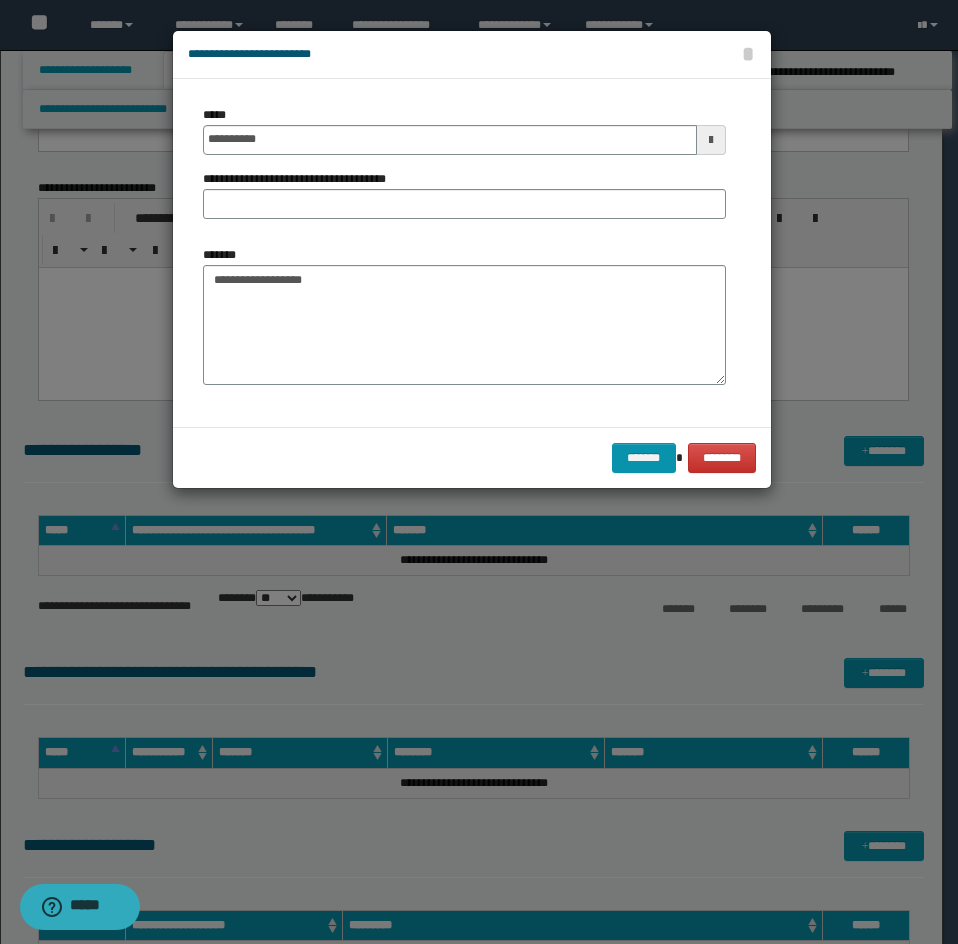 click on "**********" at bounding box center [464, 170] 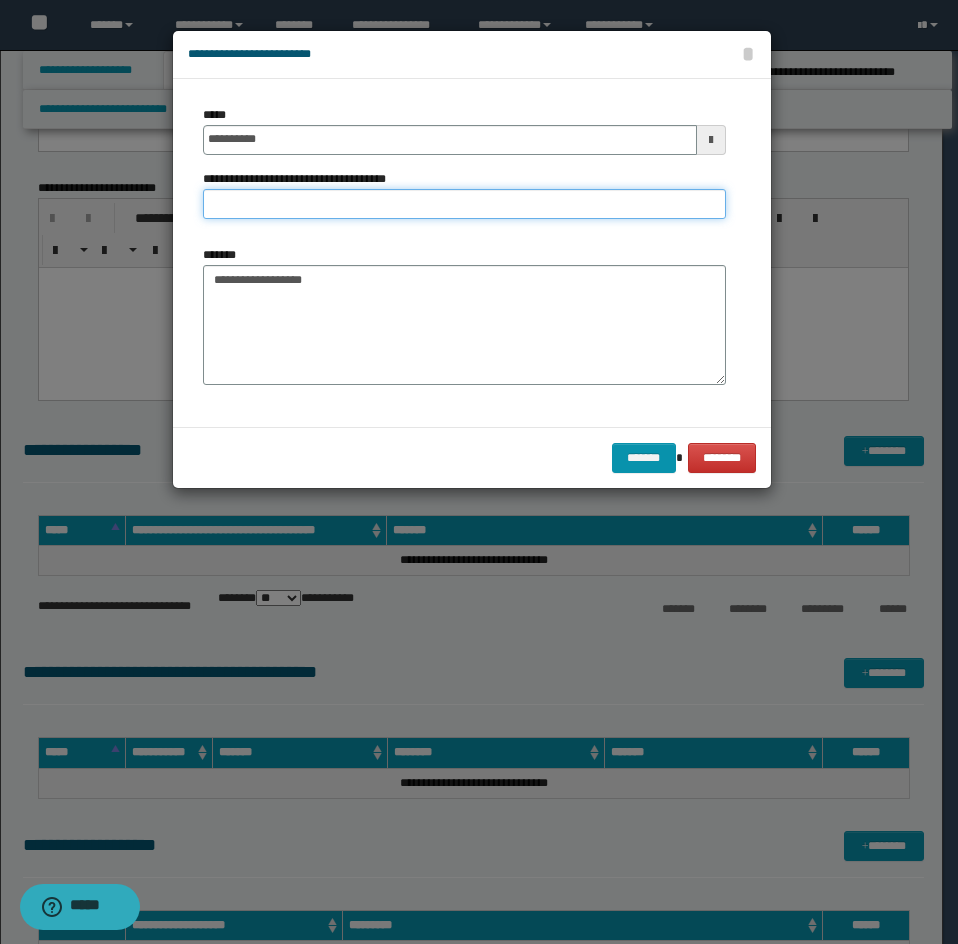 click on "**********" at bounding box center (464, 204) 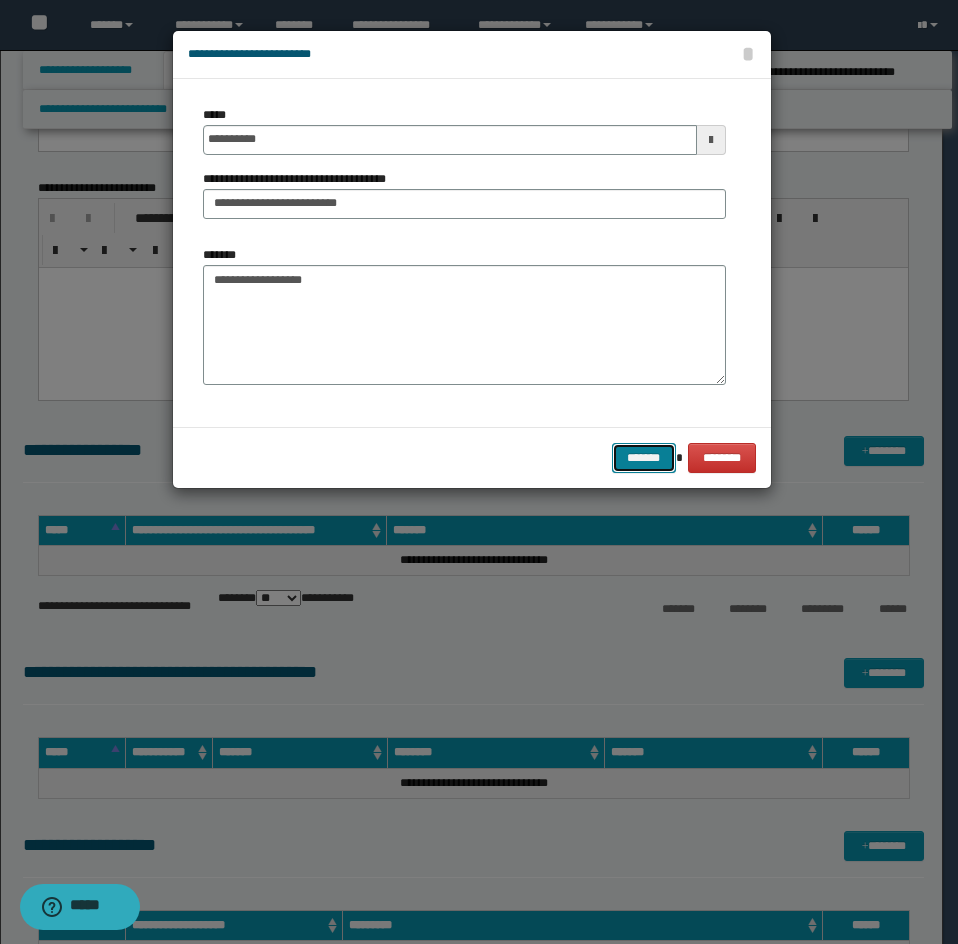 click on "*******" at bounding box center (644, 458) 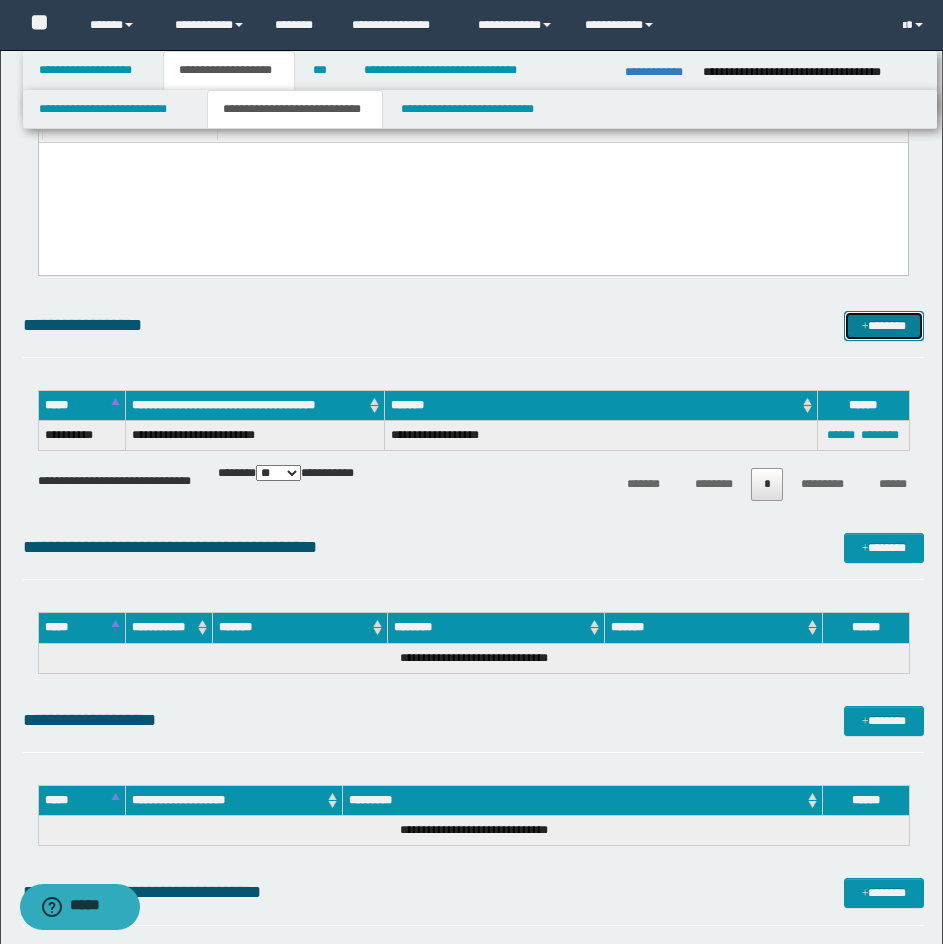 scroll, scrollTop: 1881, scrollLeft: 0, axis: vertical 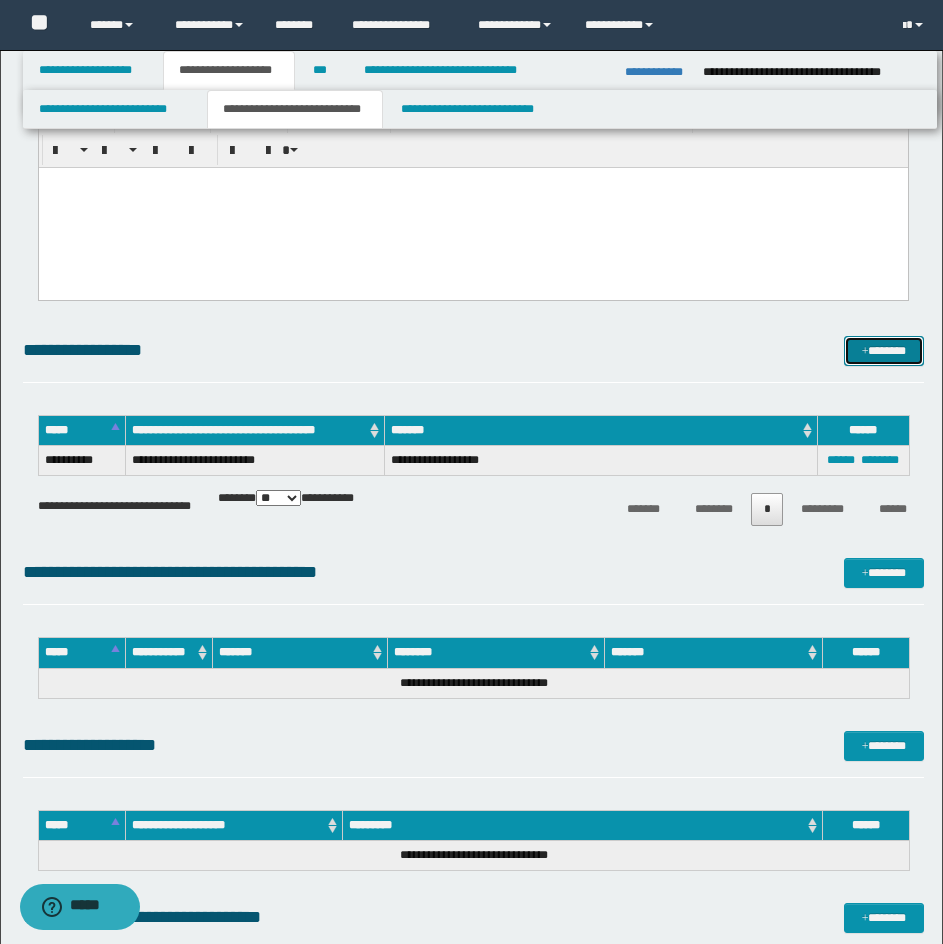 click on "*******" at bounding box center [884, 351] 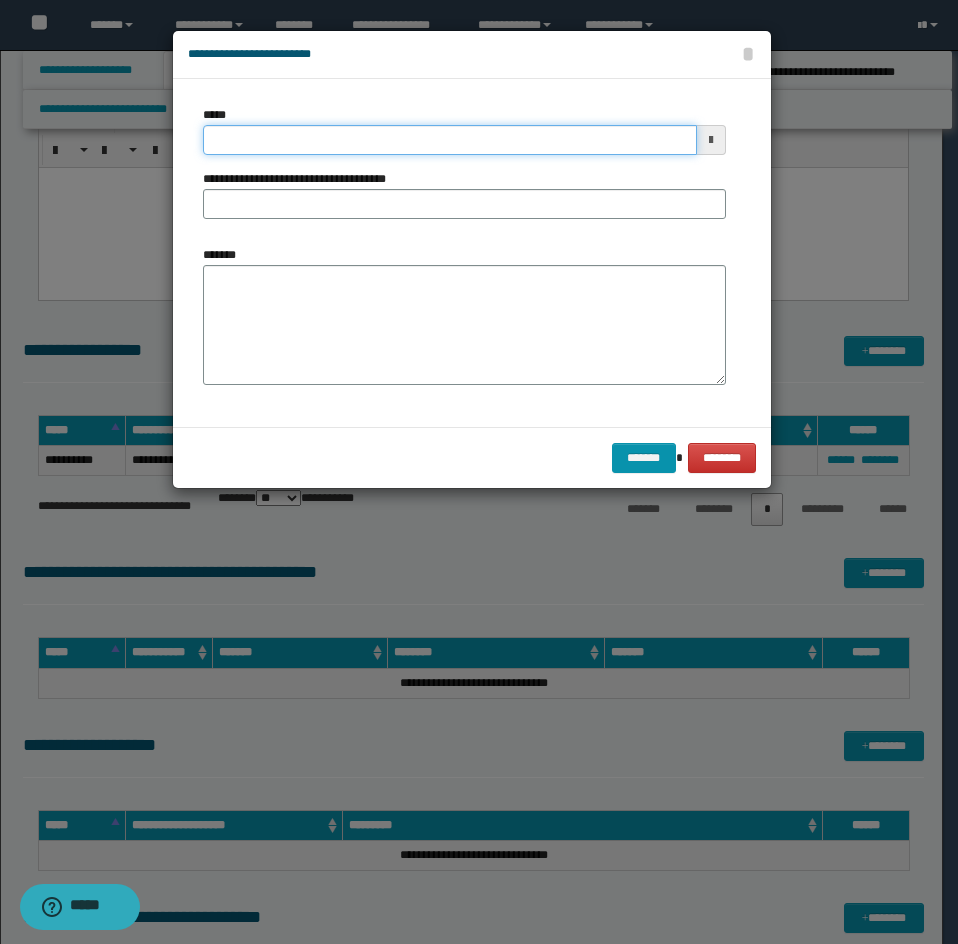 click on "*****" at bounding box center (450, 140) 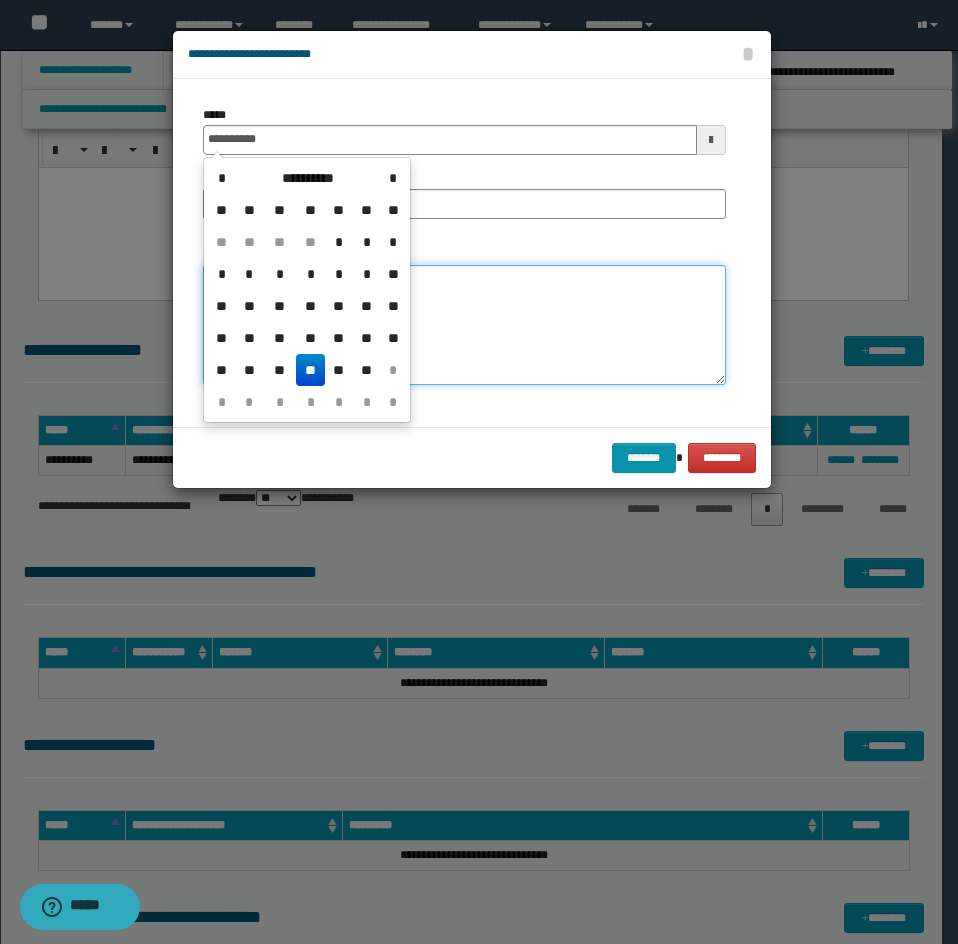 type on "**********" 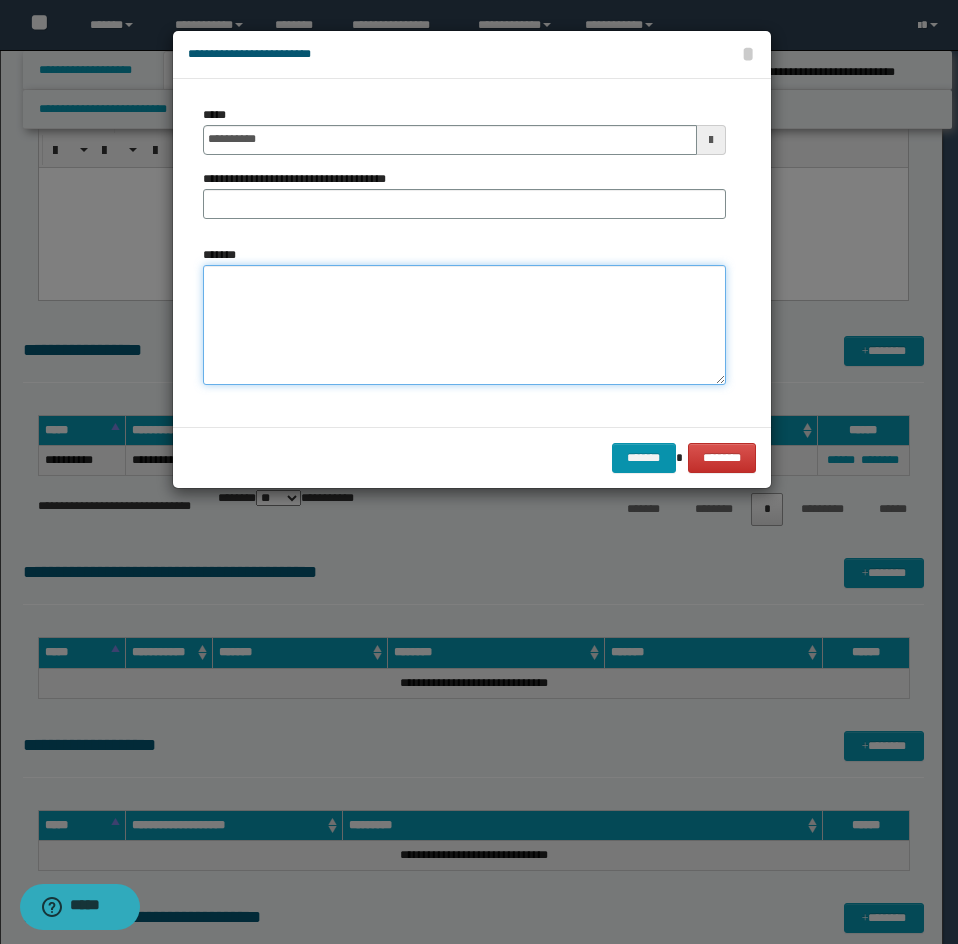 click on "*******" at bounding box center [464, 325] 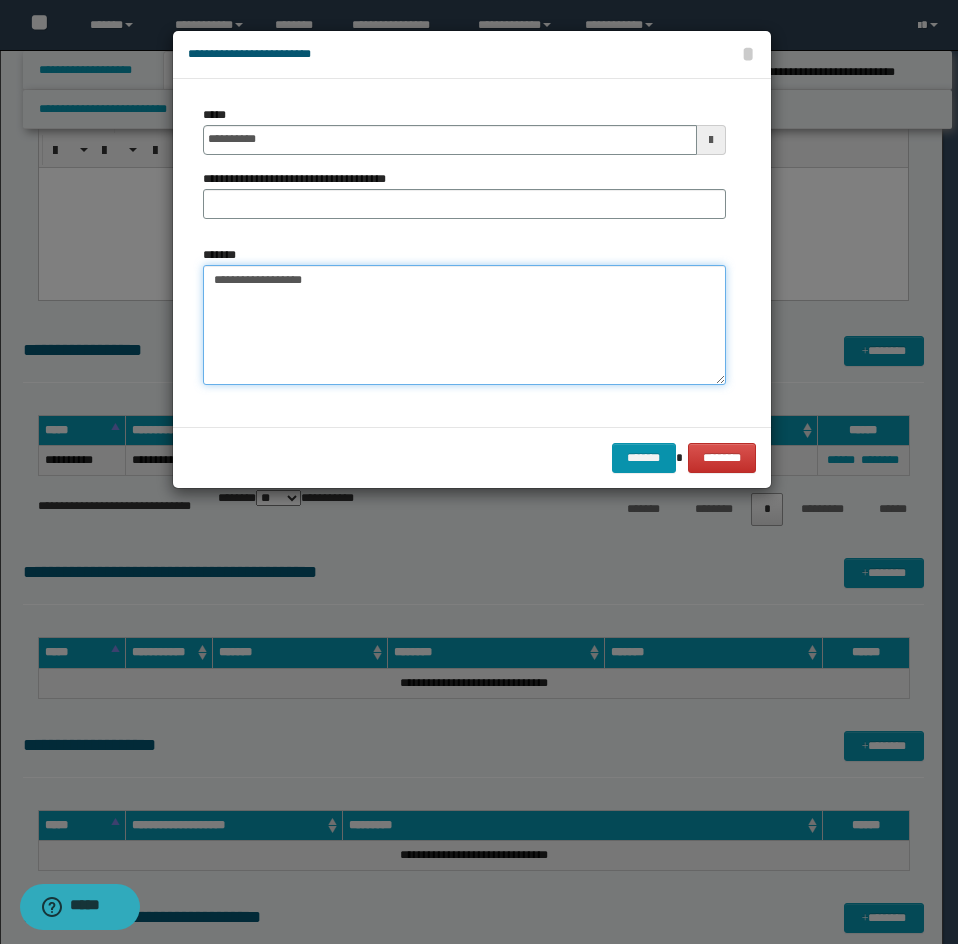 type on "**********" 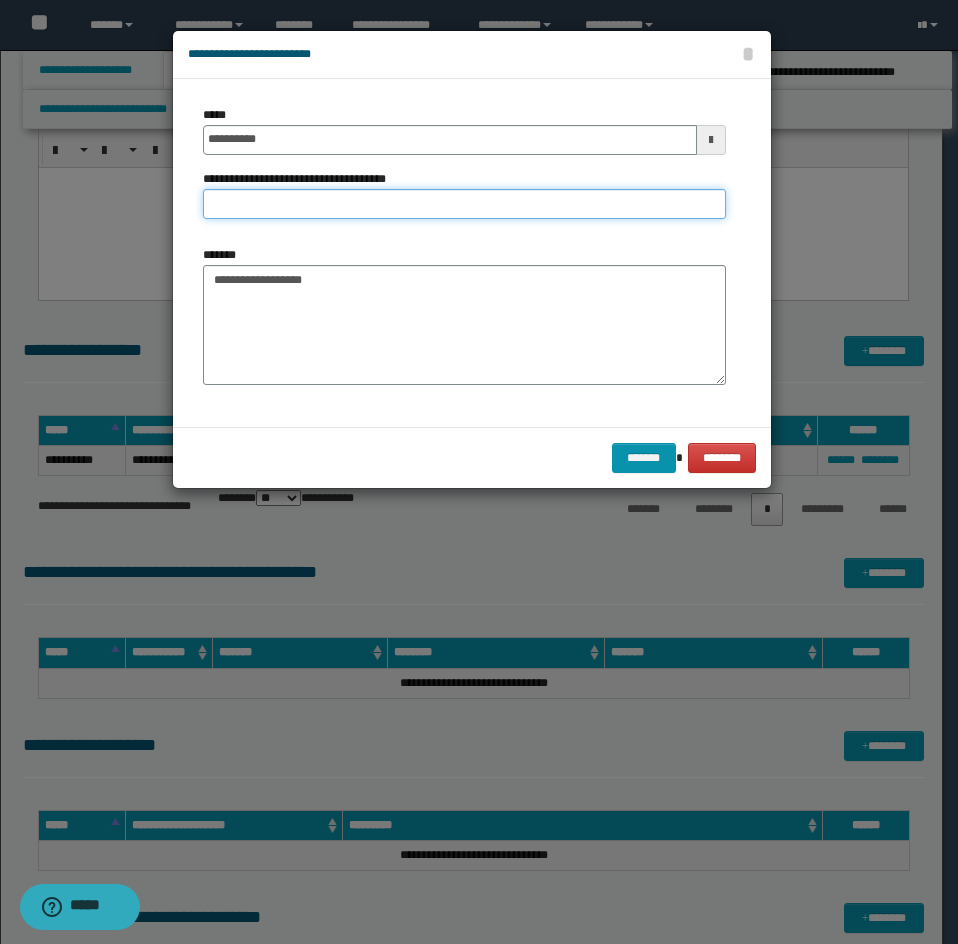 click on "**********" at bounding box center [464, 204] 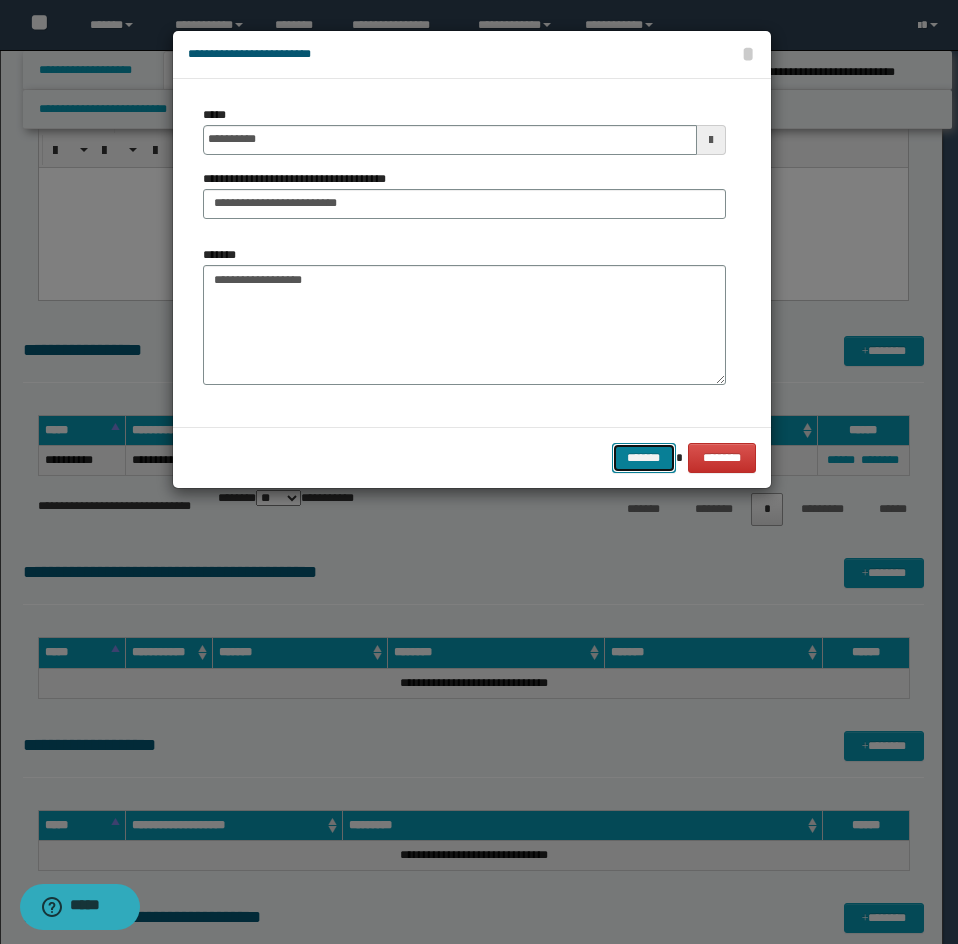 drag, startPoint x: 645, startPoint y: 462, endPoint x: 947, endPoint y: 445, distance: 302.4781 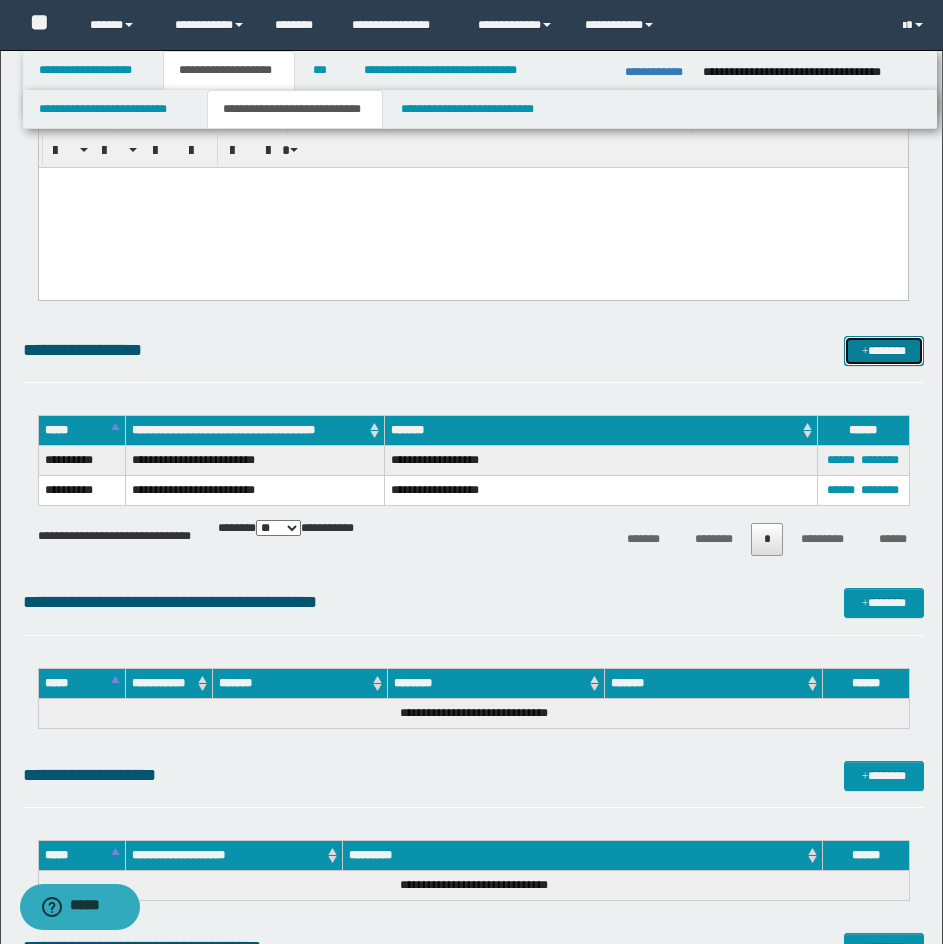 click on "*******" at bounding box center [884, 351] 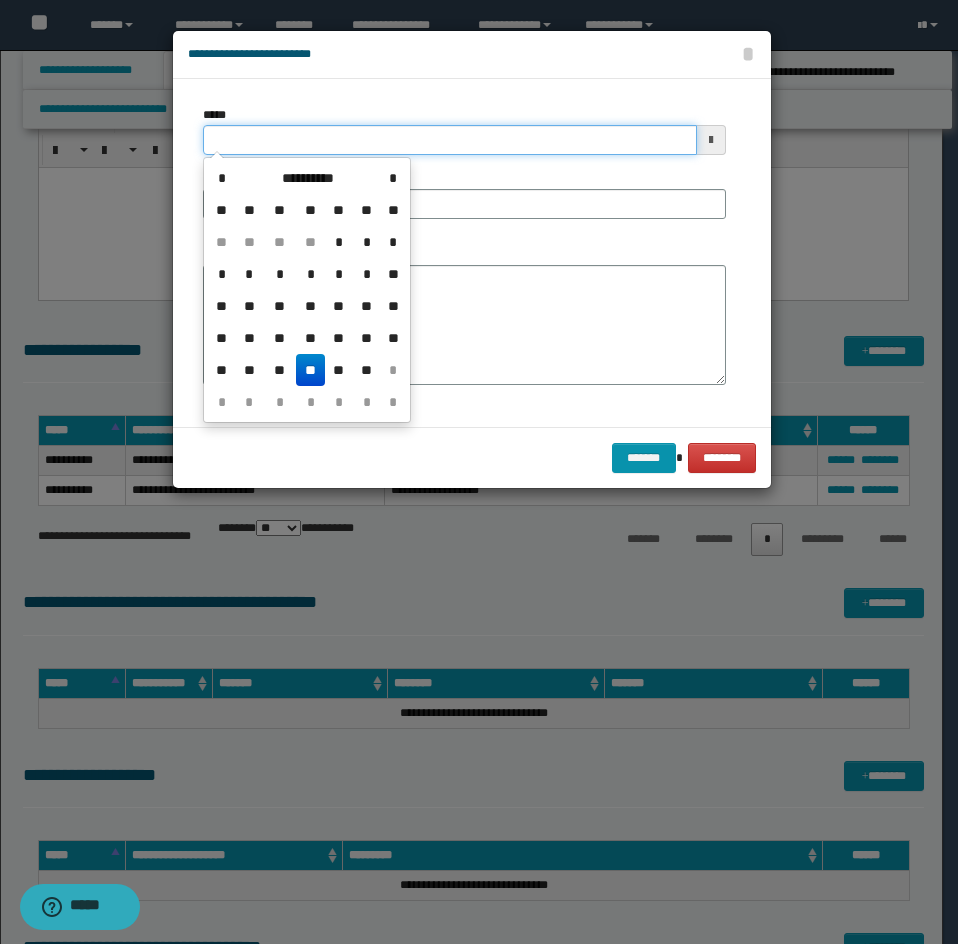 click on "*****" at bounding box center [450, 140] 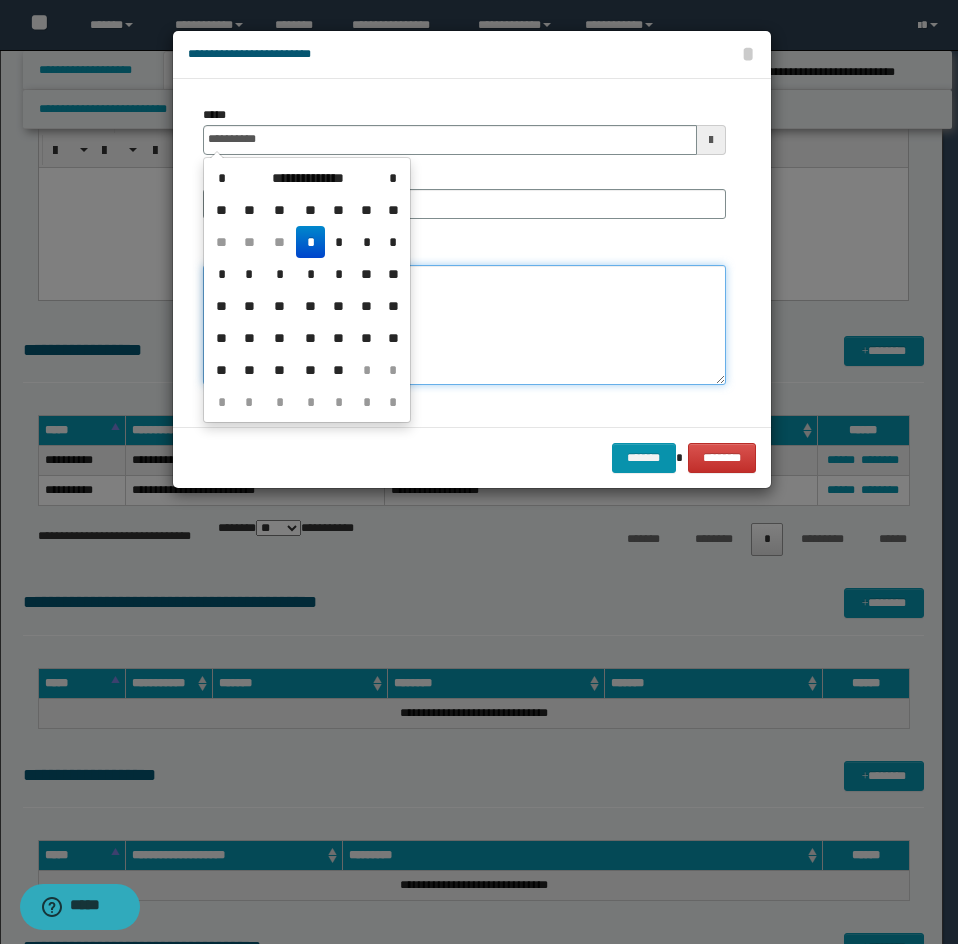 type on "**********" 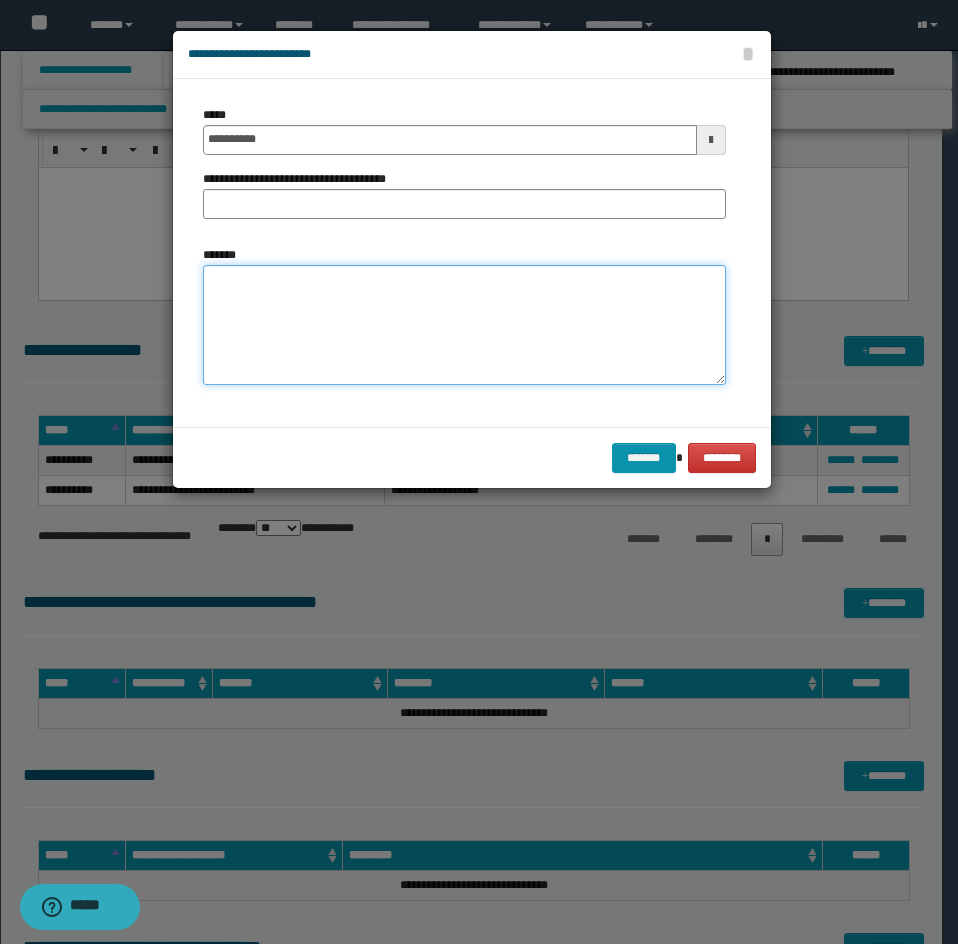 click on "*******" at bounding box center [464, 325] 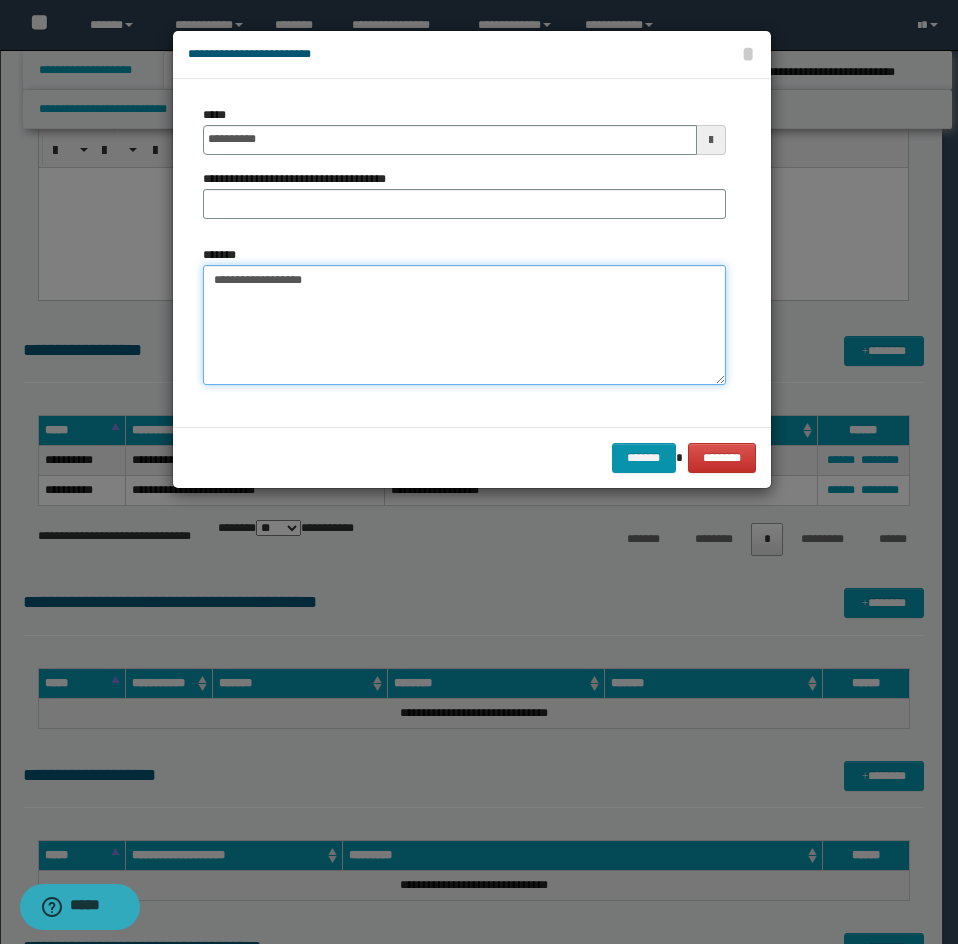 type on "**********" 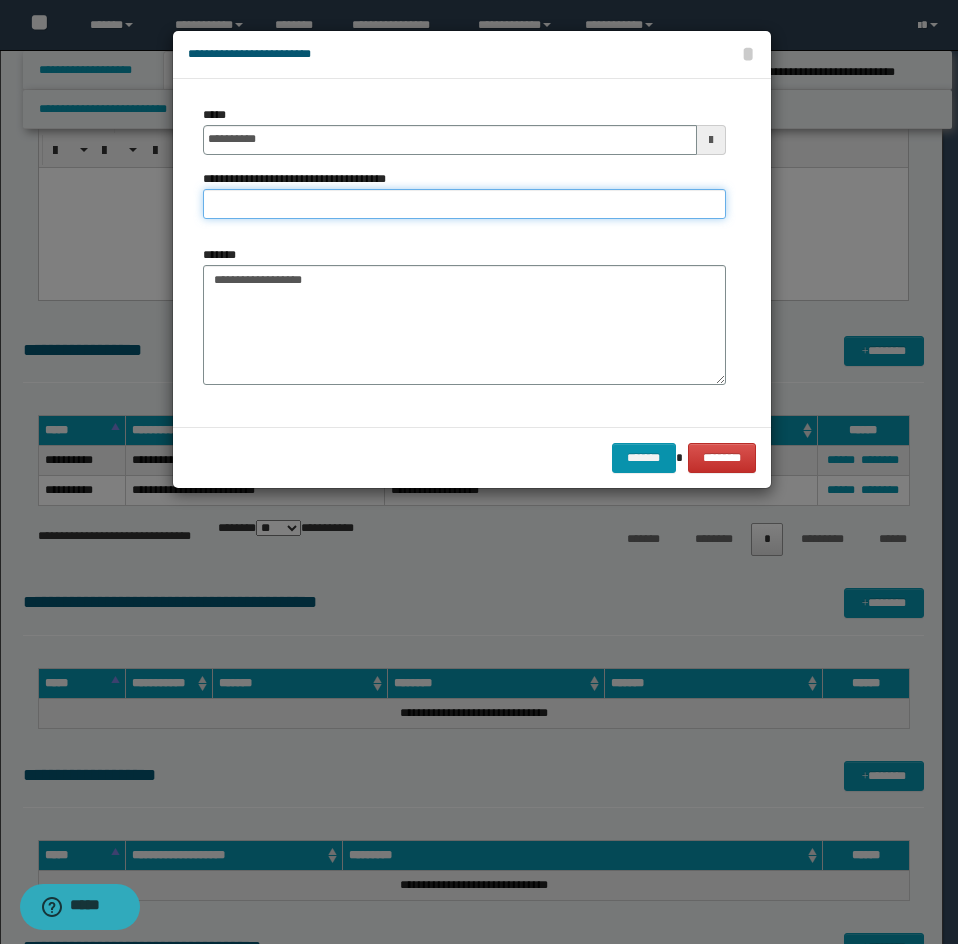 click on "**********" at bounding box center [464, 204] 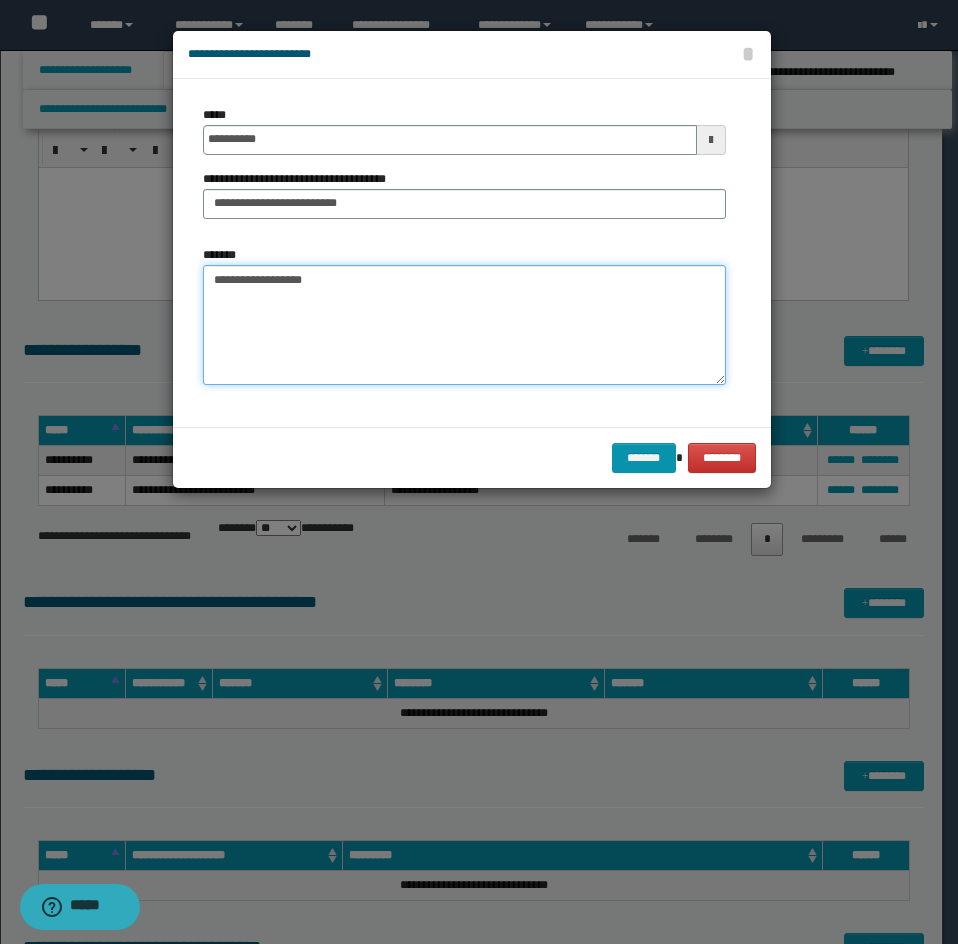 click on "**********" at bounding box center (464, 325) 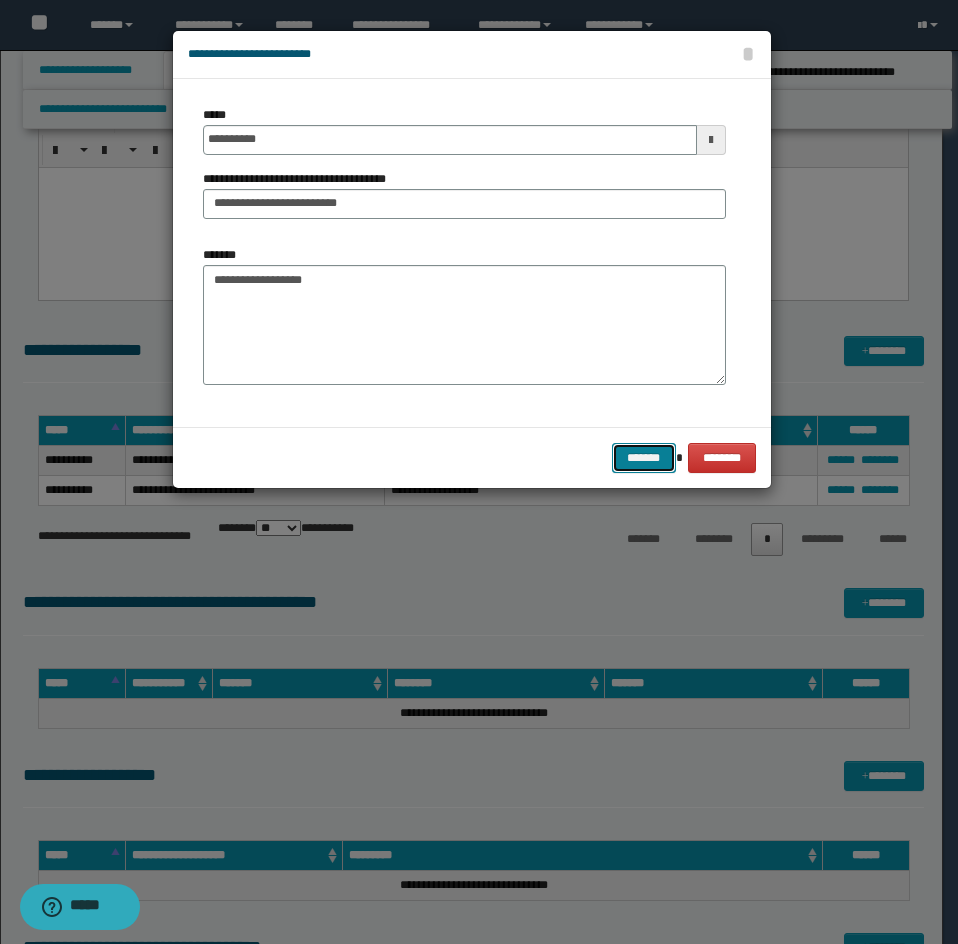 click on "*******" at bounding box center [644, 458] 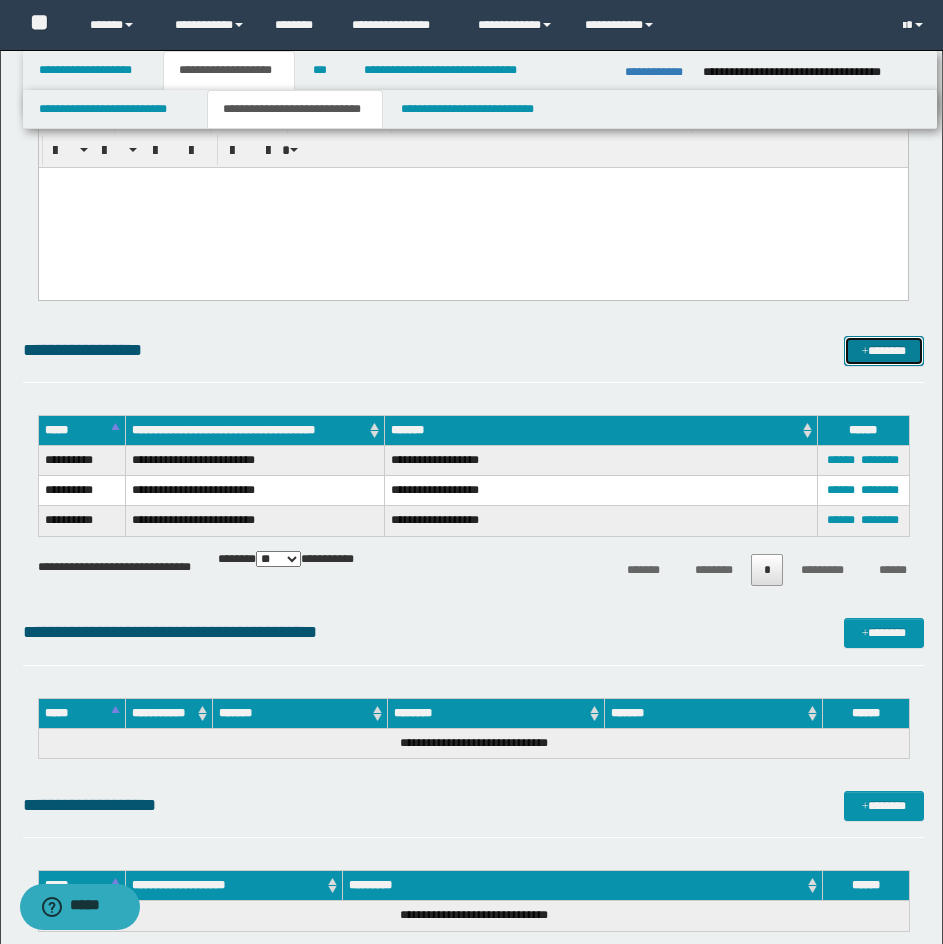 click on "*******" at bounding box center (884, 351) 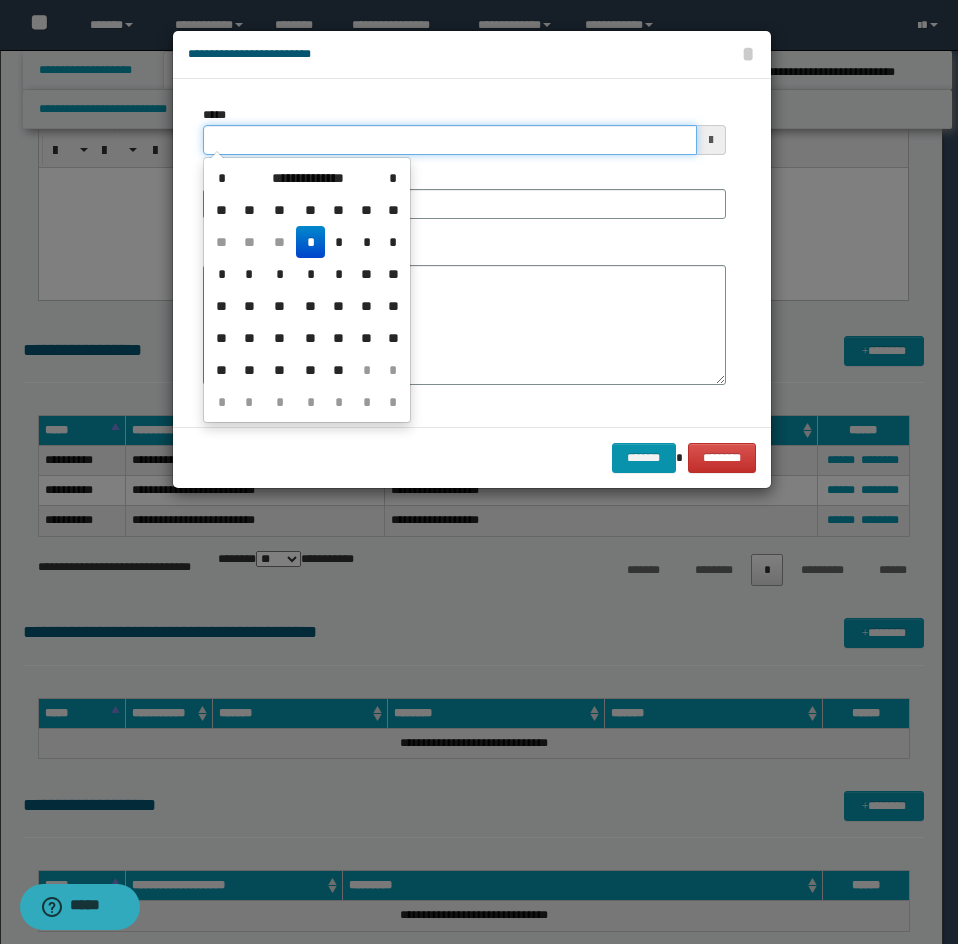 click on "*****" at bounding box center [450, 140] 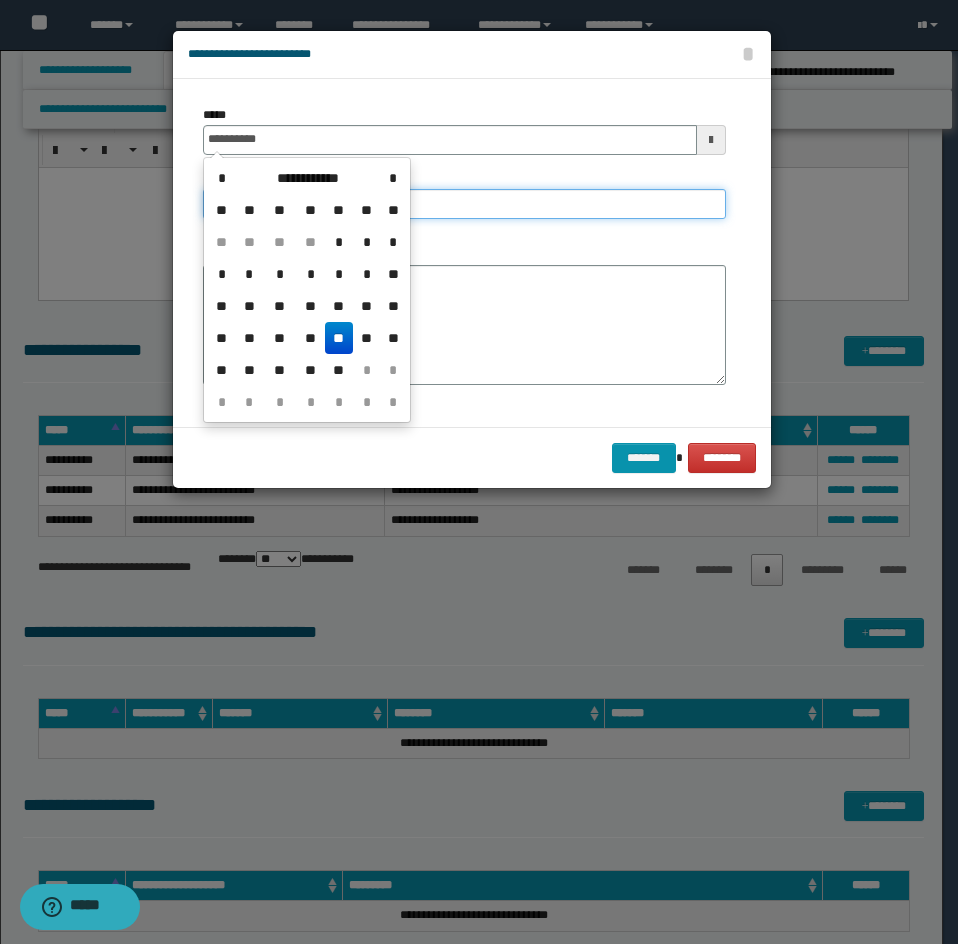 type on "**********" 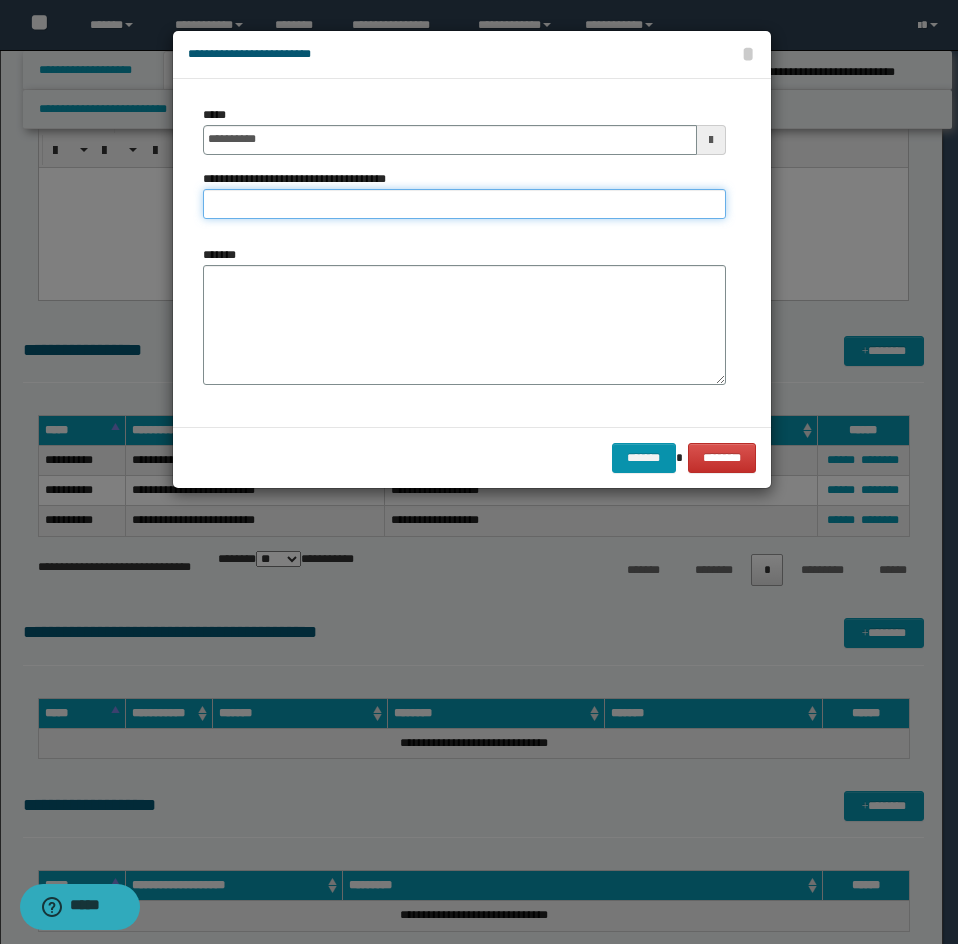 click on "**********" at bounding box center (464, 204) 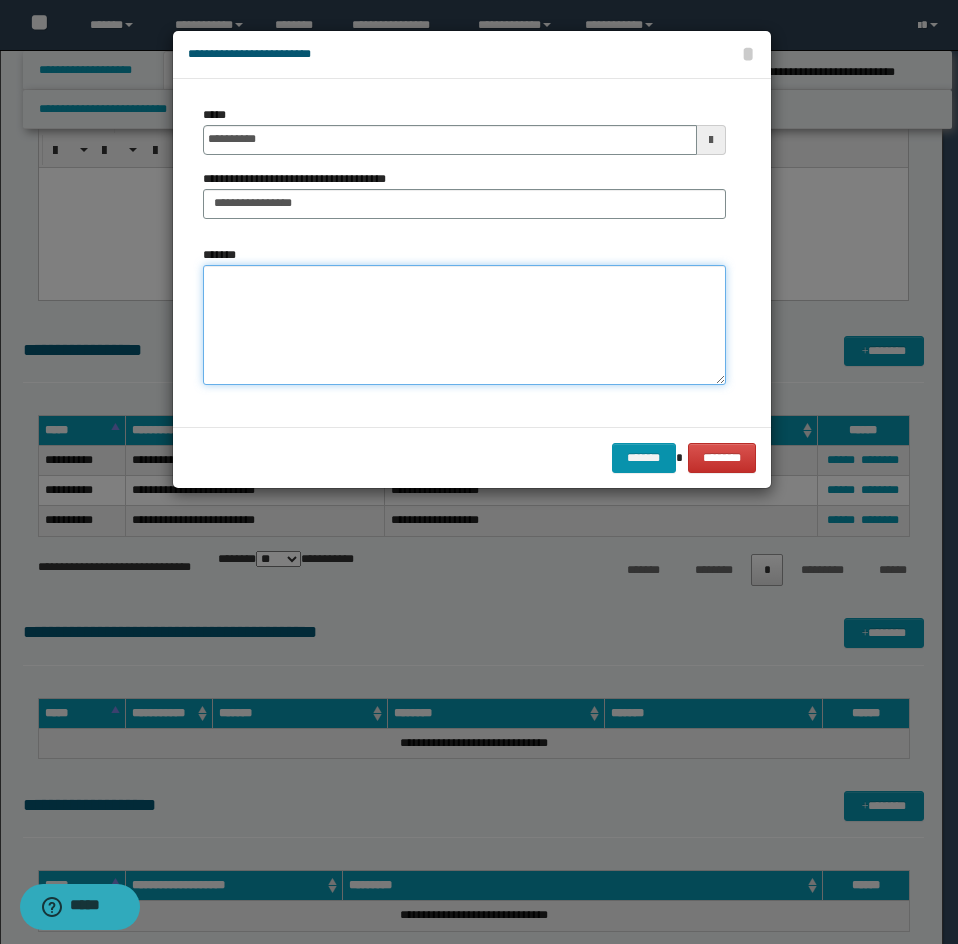 drag, startPoint x: 519, startPoint y: 221, endPoint x: 328, endPoint y: 338, distance: 223.9866 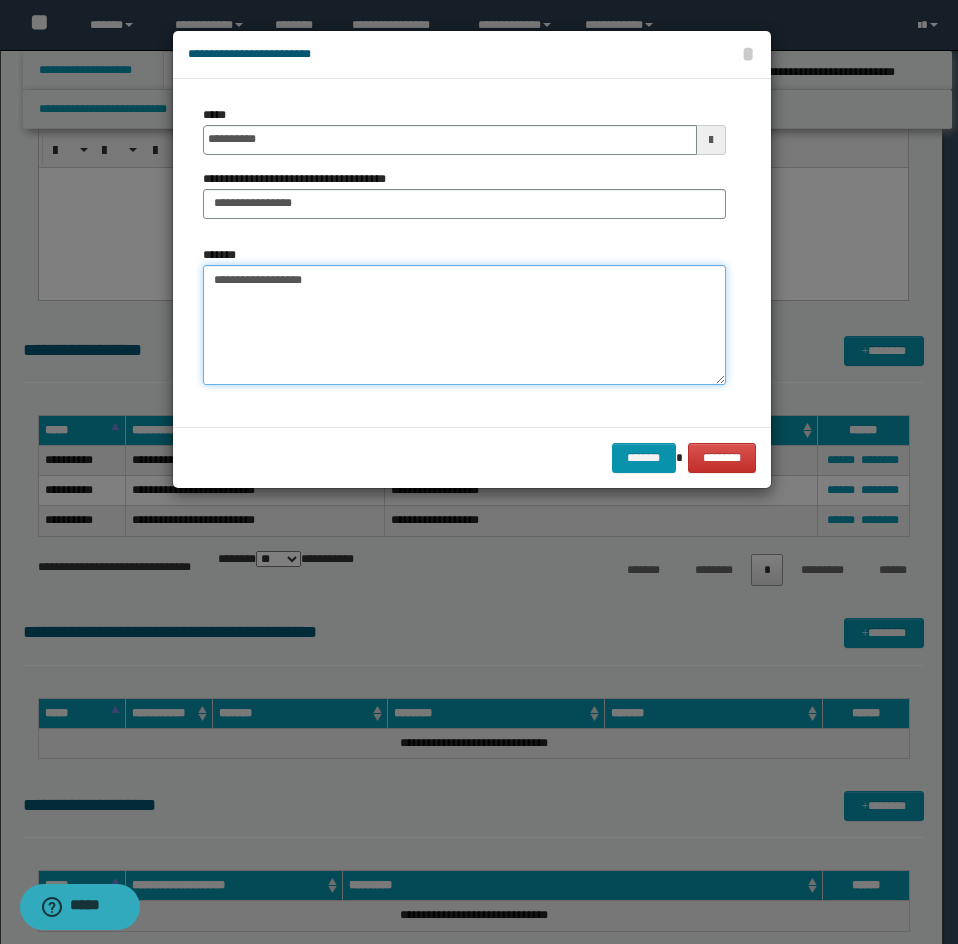 type on "**********" 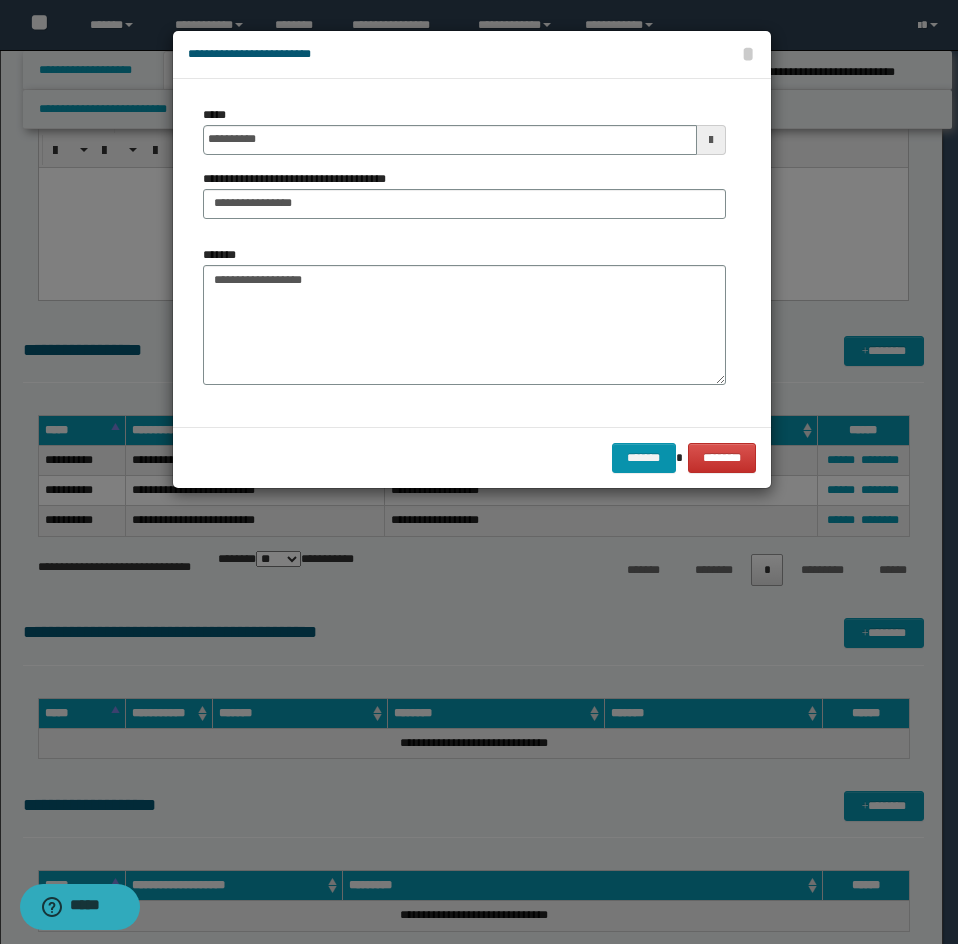 click on "*******
********" at bounding box center (472, 457) 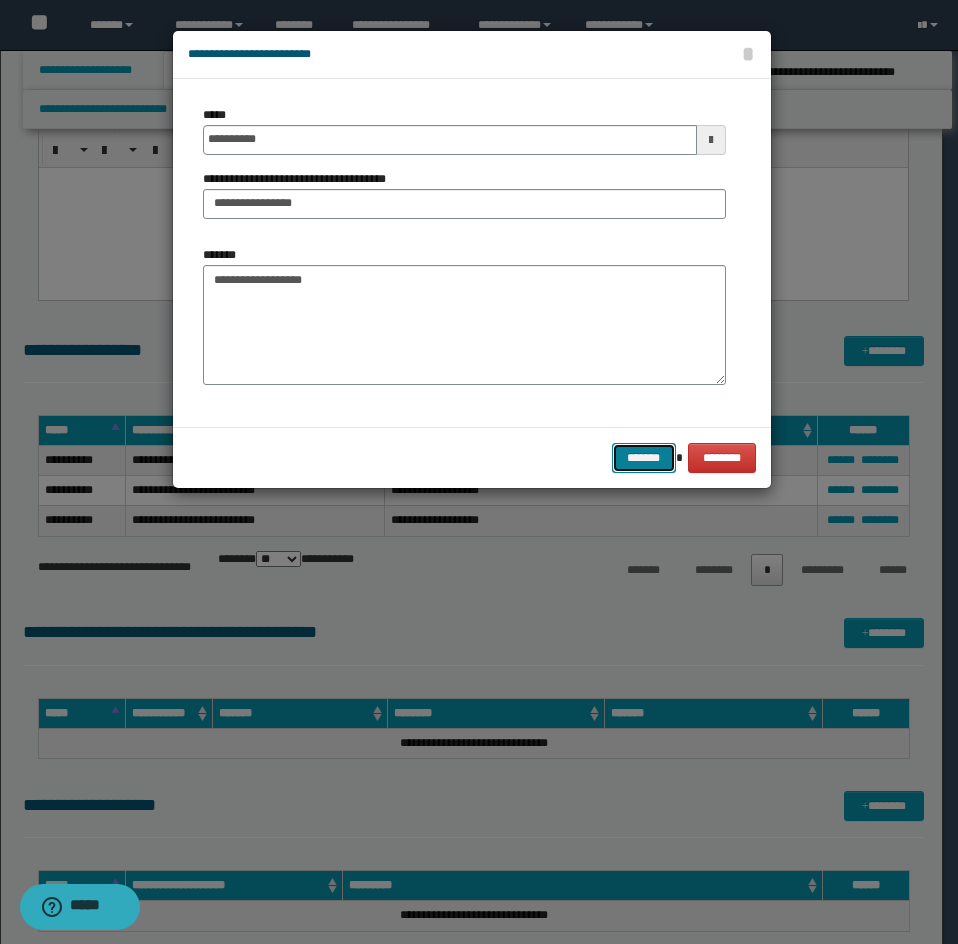 click on "*******" at bounding box center (644, 458) 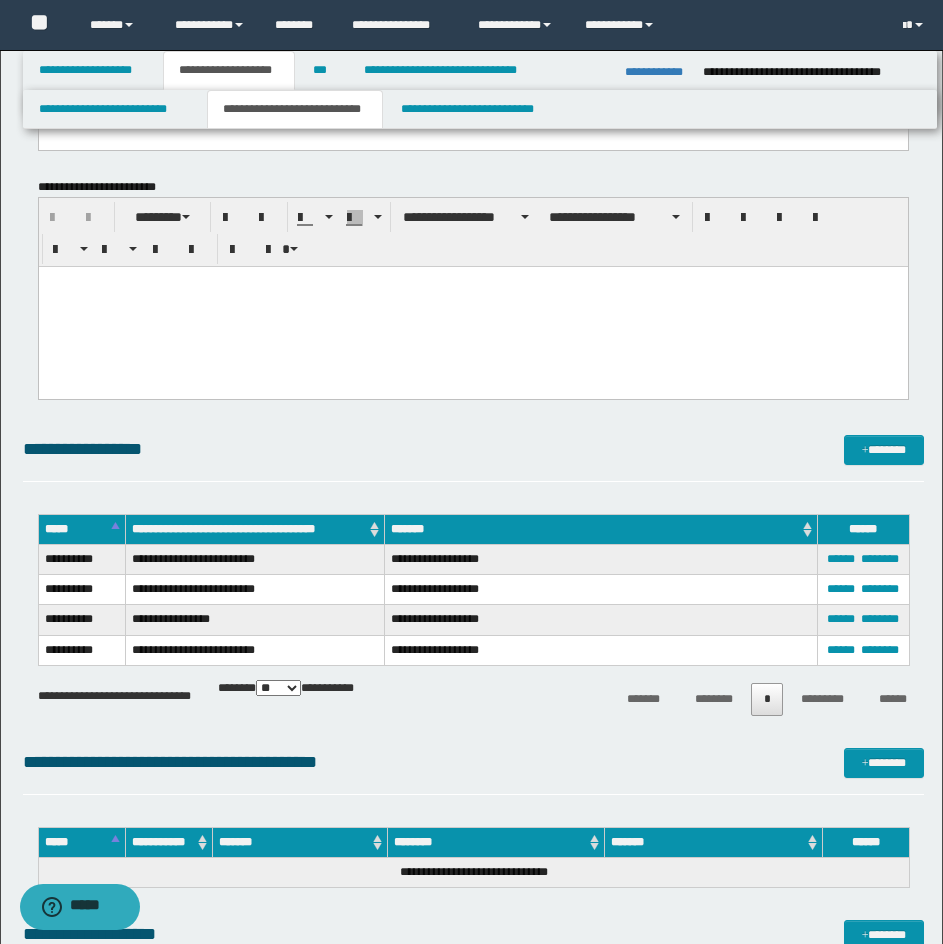 scroll, scrollTop: 1781, scrollLeft: 0, axis: vertical 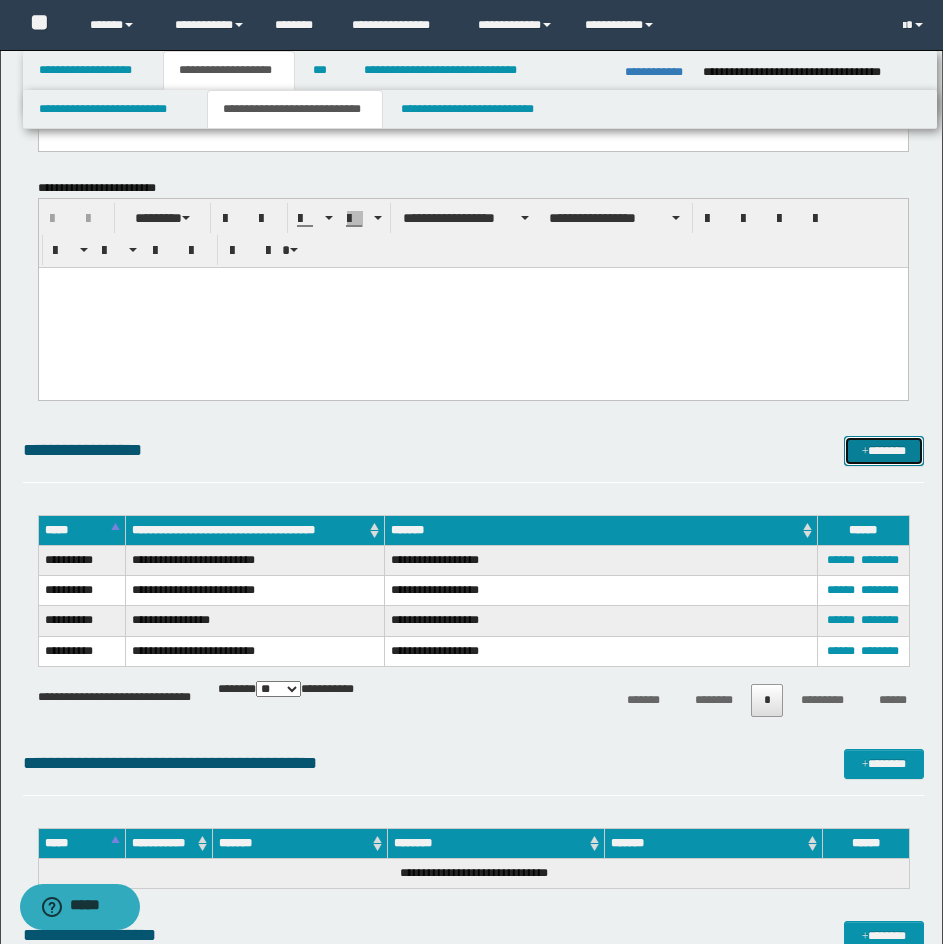 click at bounding box center [865, 452] 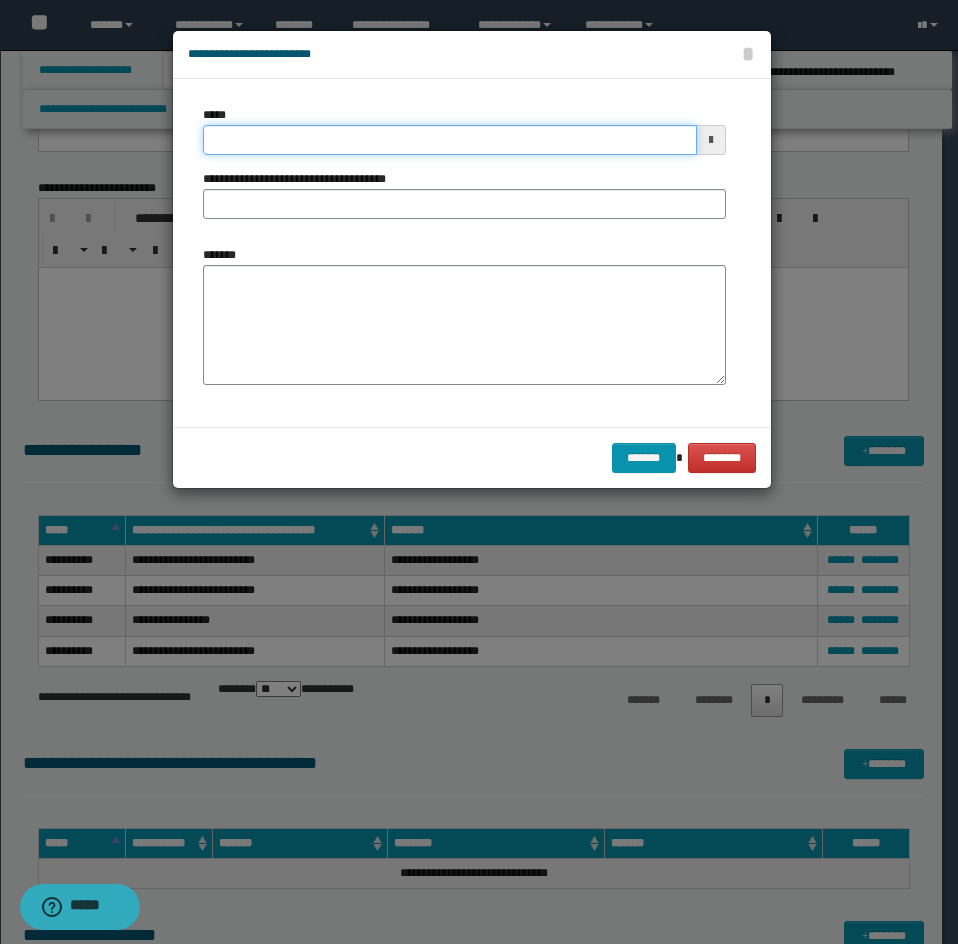 click on "*****" at bounding box center [450, 140] 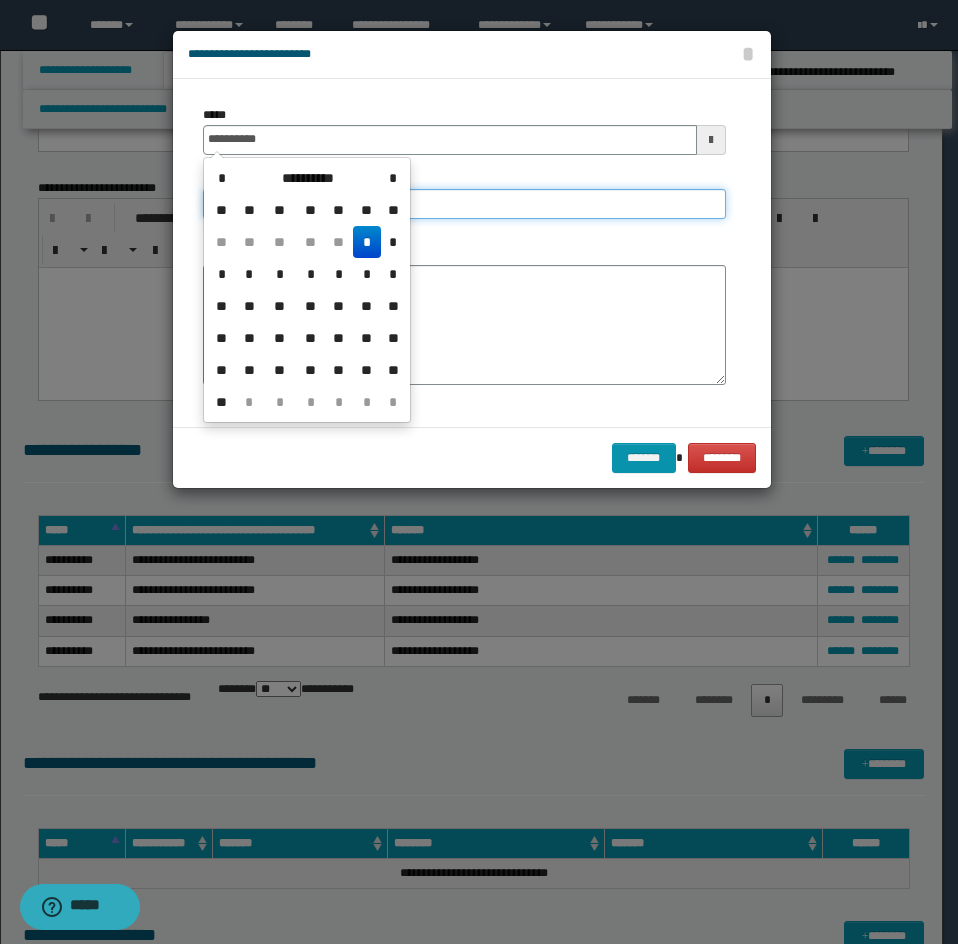 type on "**********" 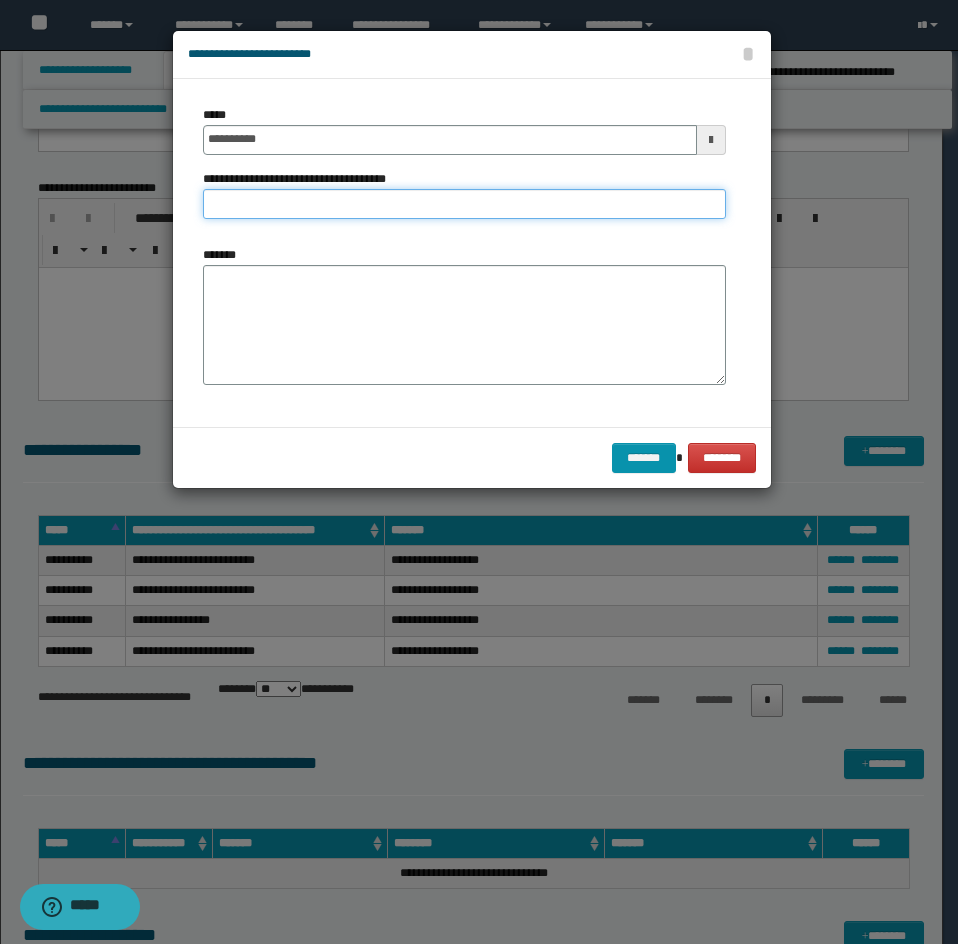 click on "**********" at bounding box center (464, 204) 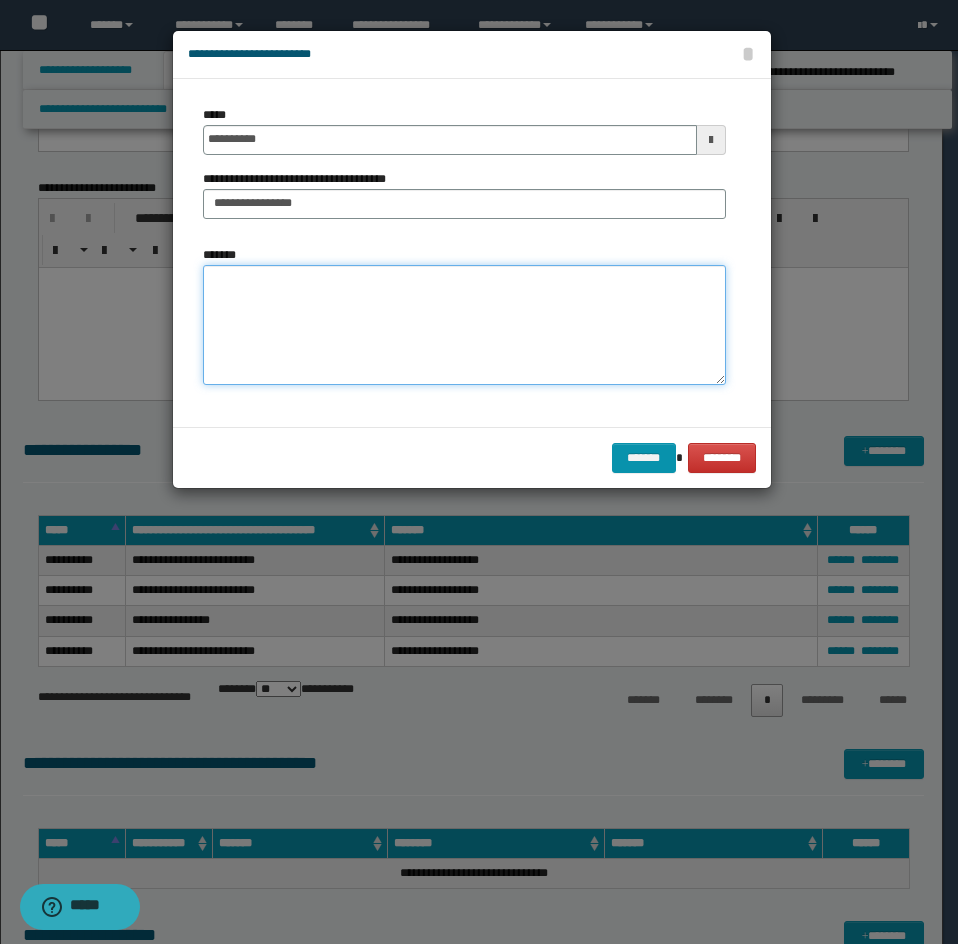 click on "*******" at bounding box center [464, 325] 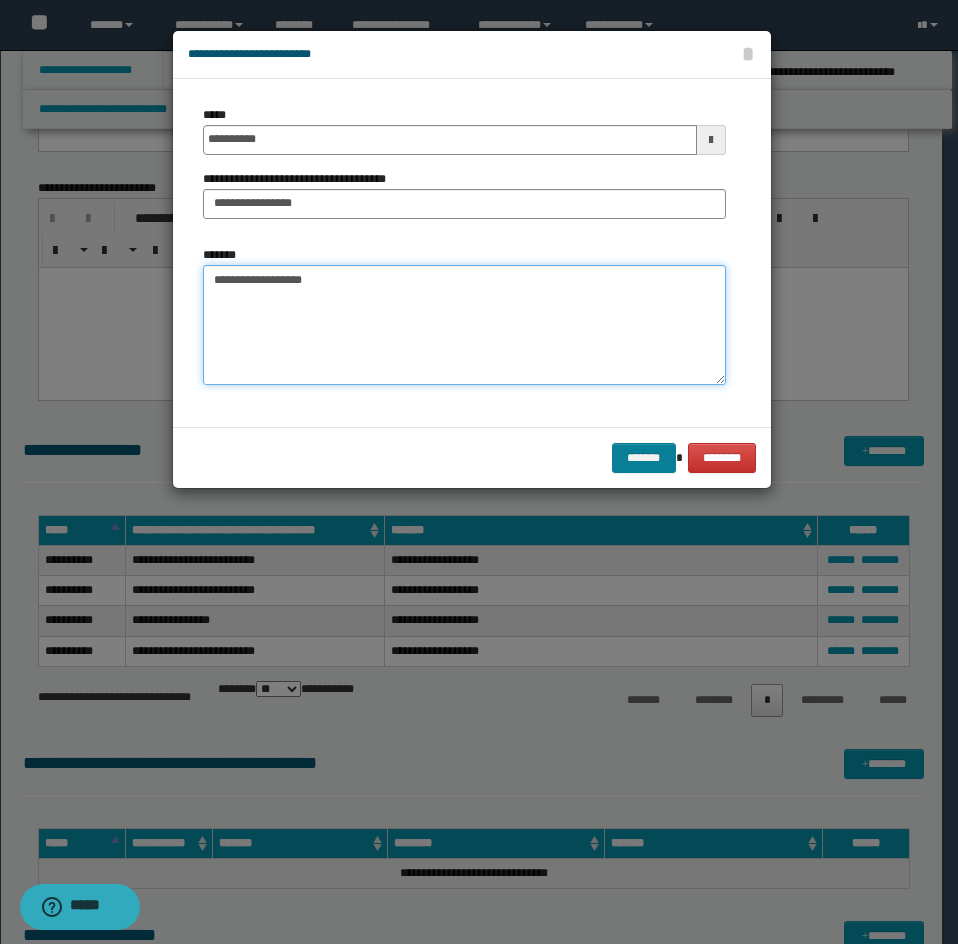 type on "**********" 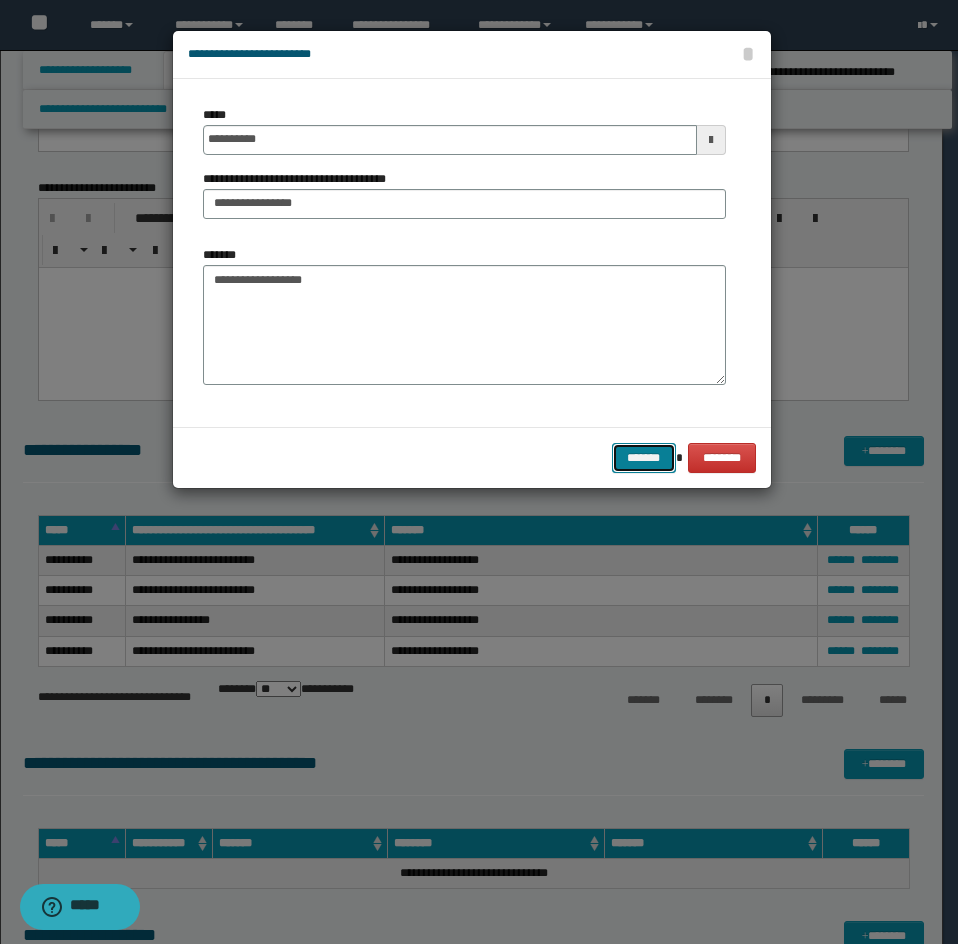 click on "*******" at bounding box center [644, 458] 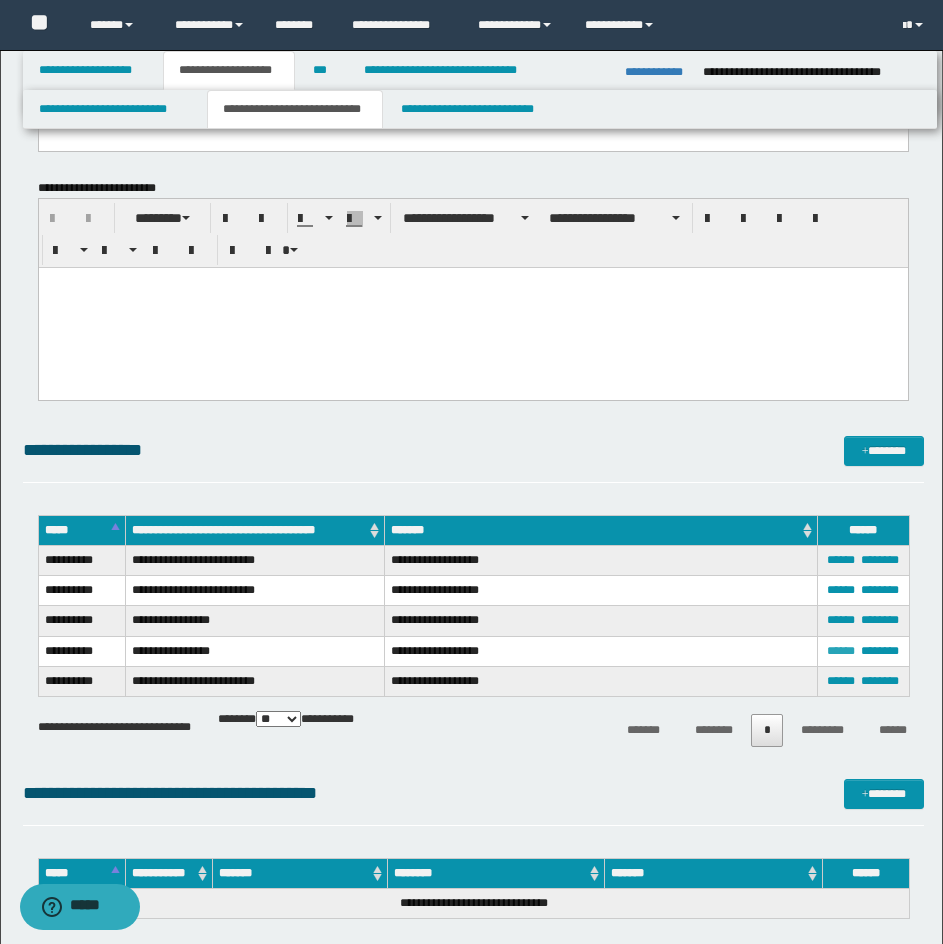 click on "******" at bounding box center (841, 651) 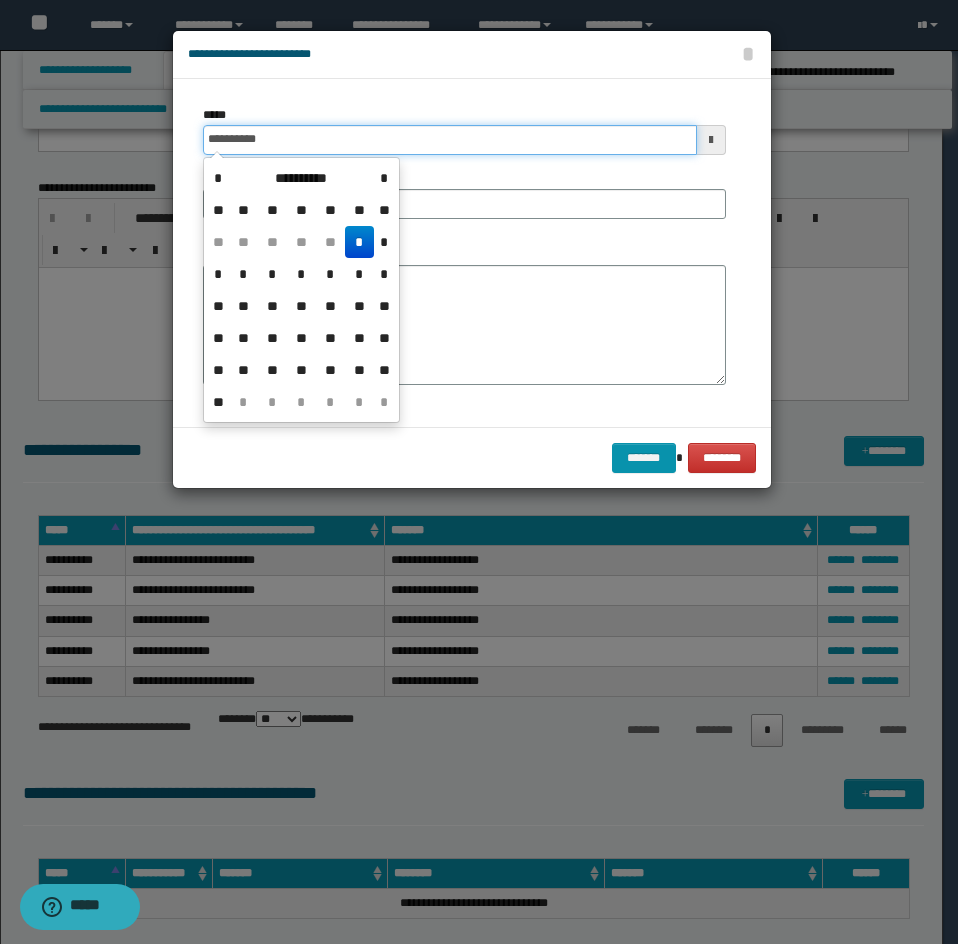 click on "**********" at bounding box center [450, 140] 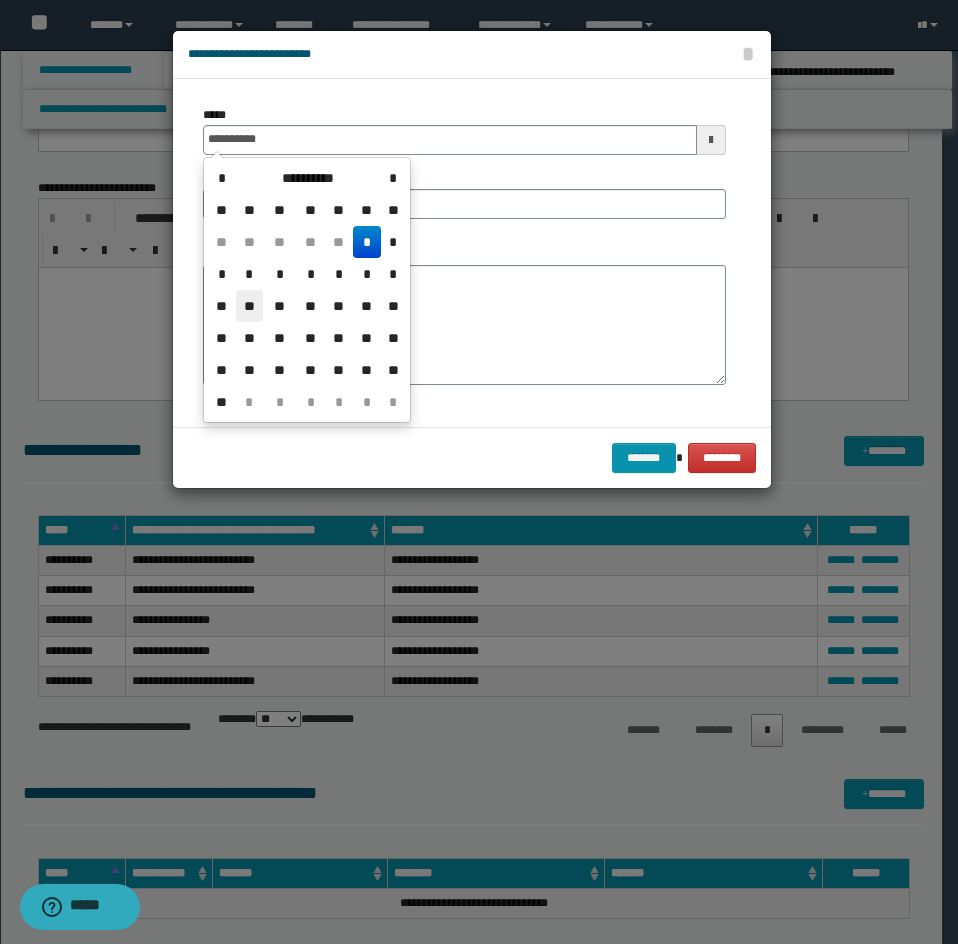 click on "**" at bounding box center [250, 306] 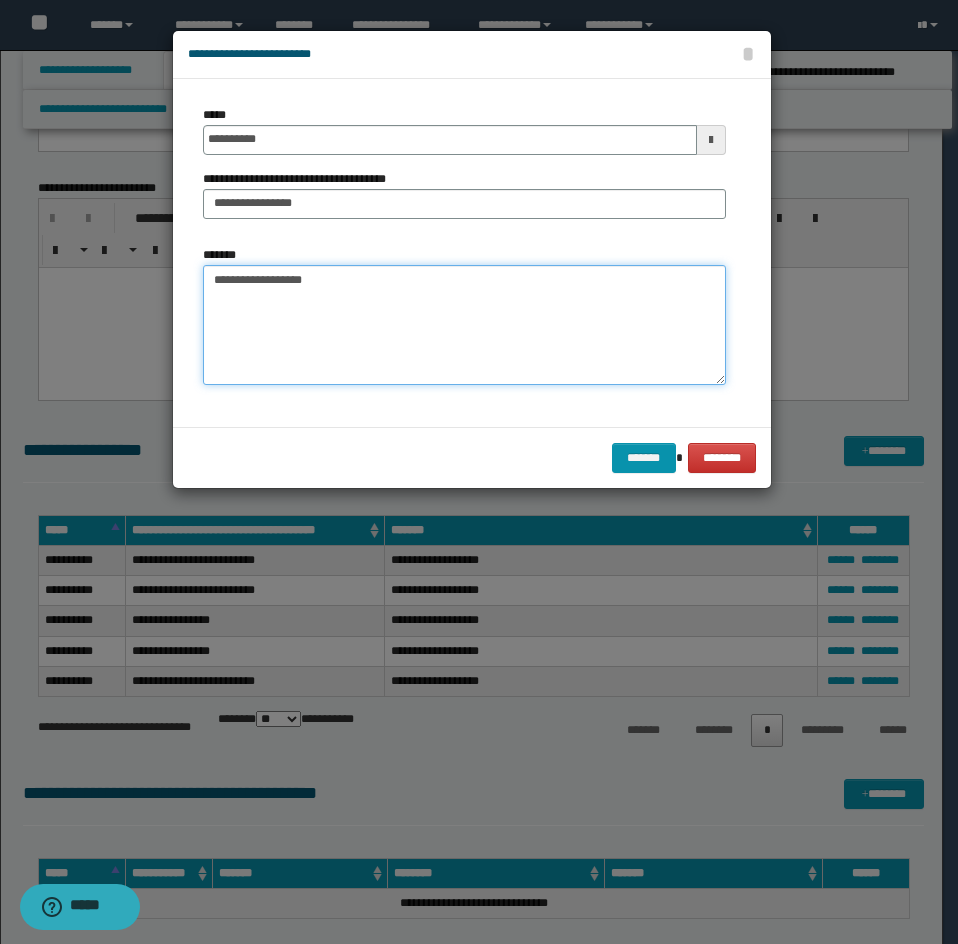 click on "**********" at bounding box center [464, 325] 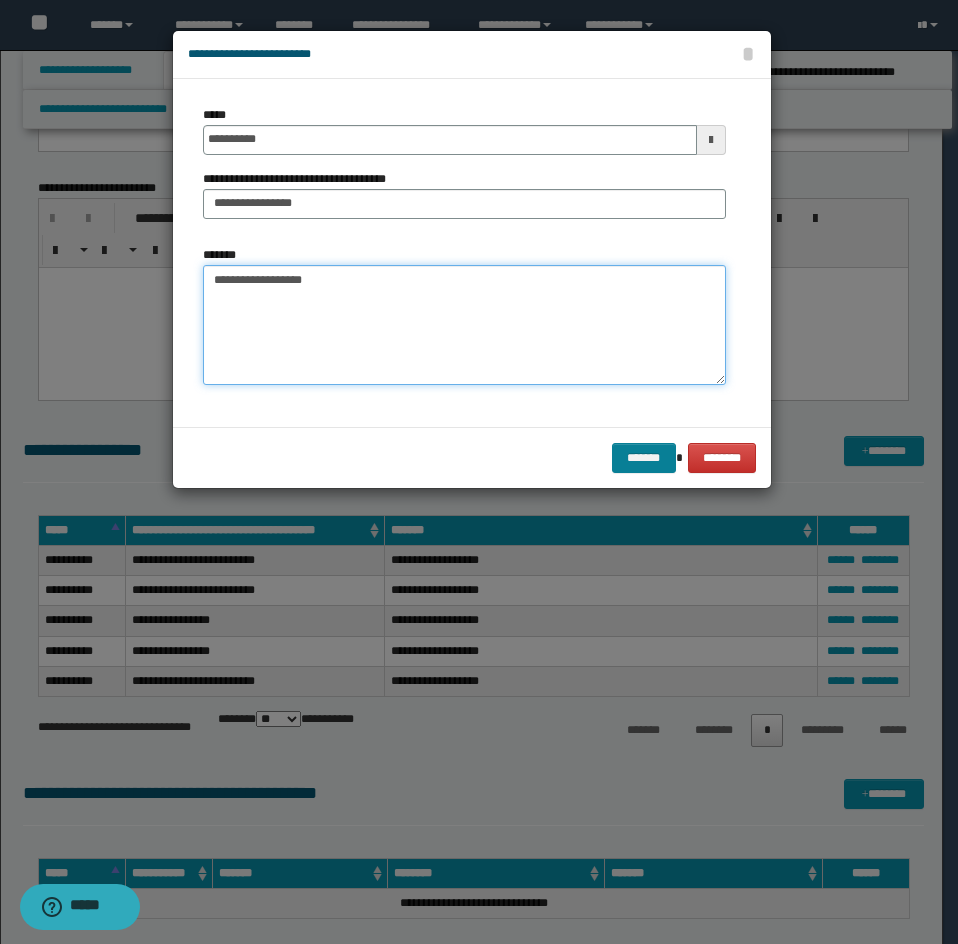 type on "**********" 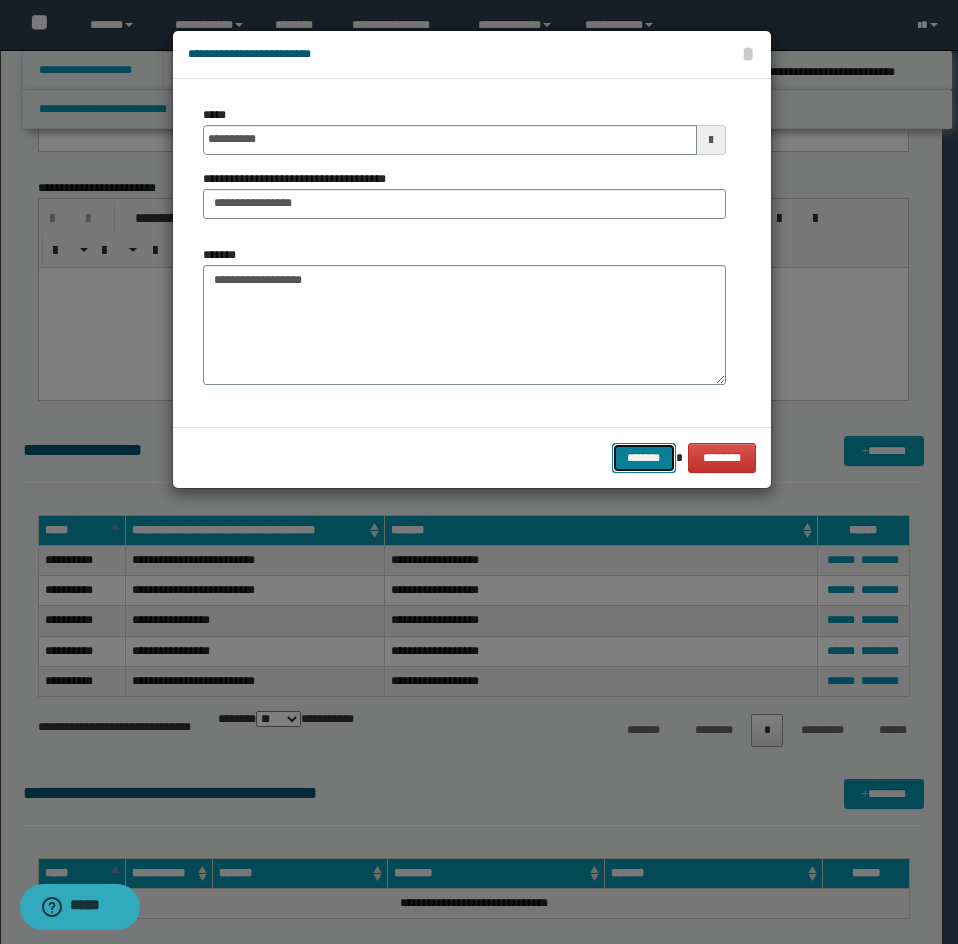click on "*******" at bounding box center (644, 458) 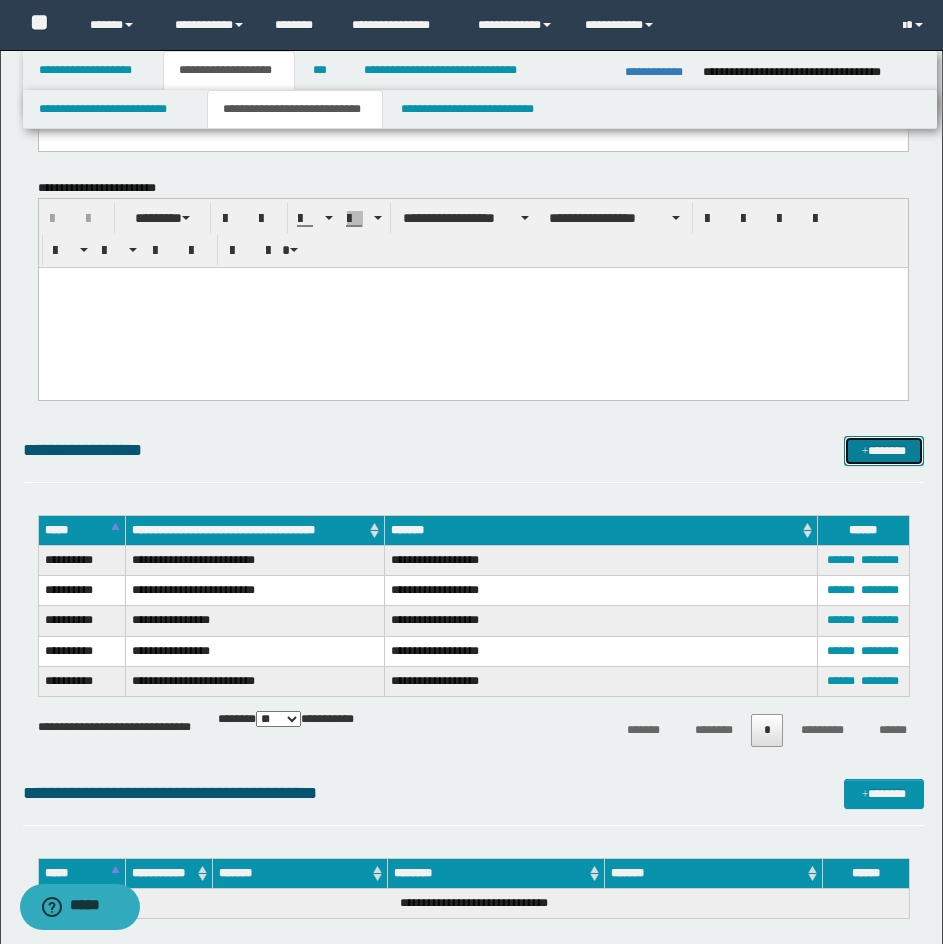 click at bounding box center (865, 452) 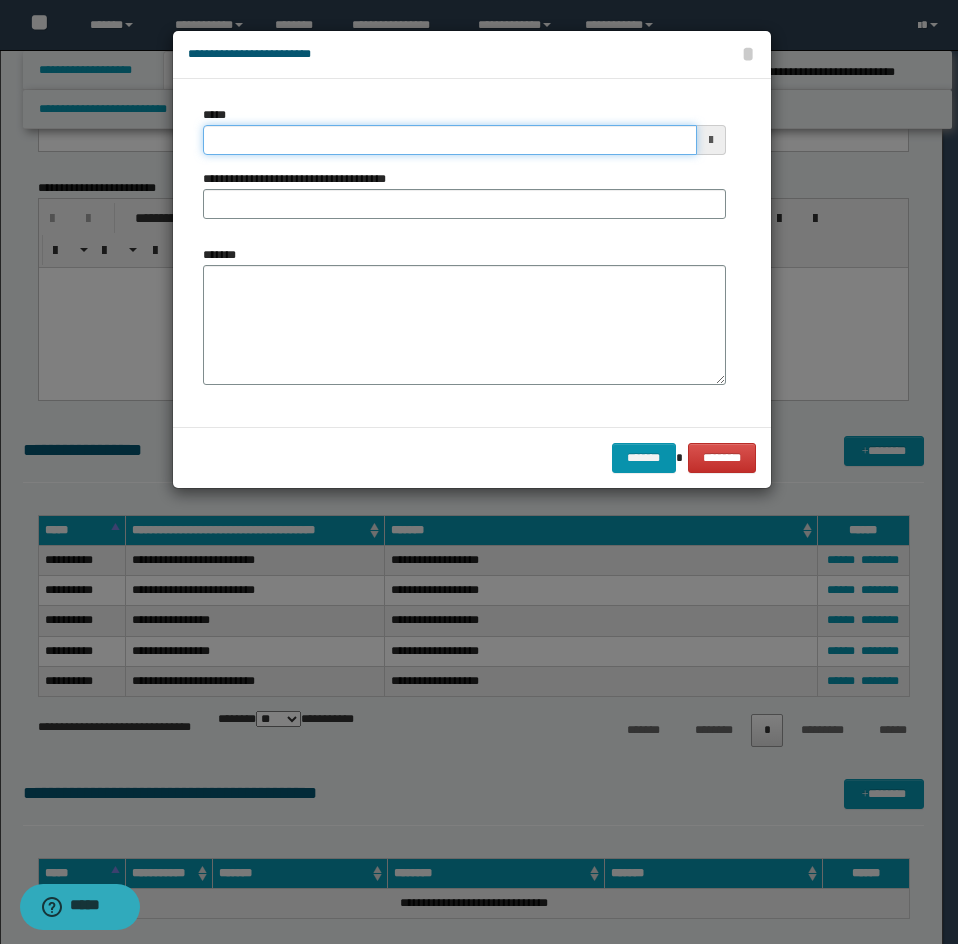 click on "*****" at bounding box center [450, 140] 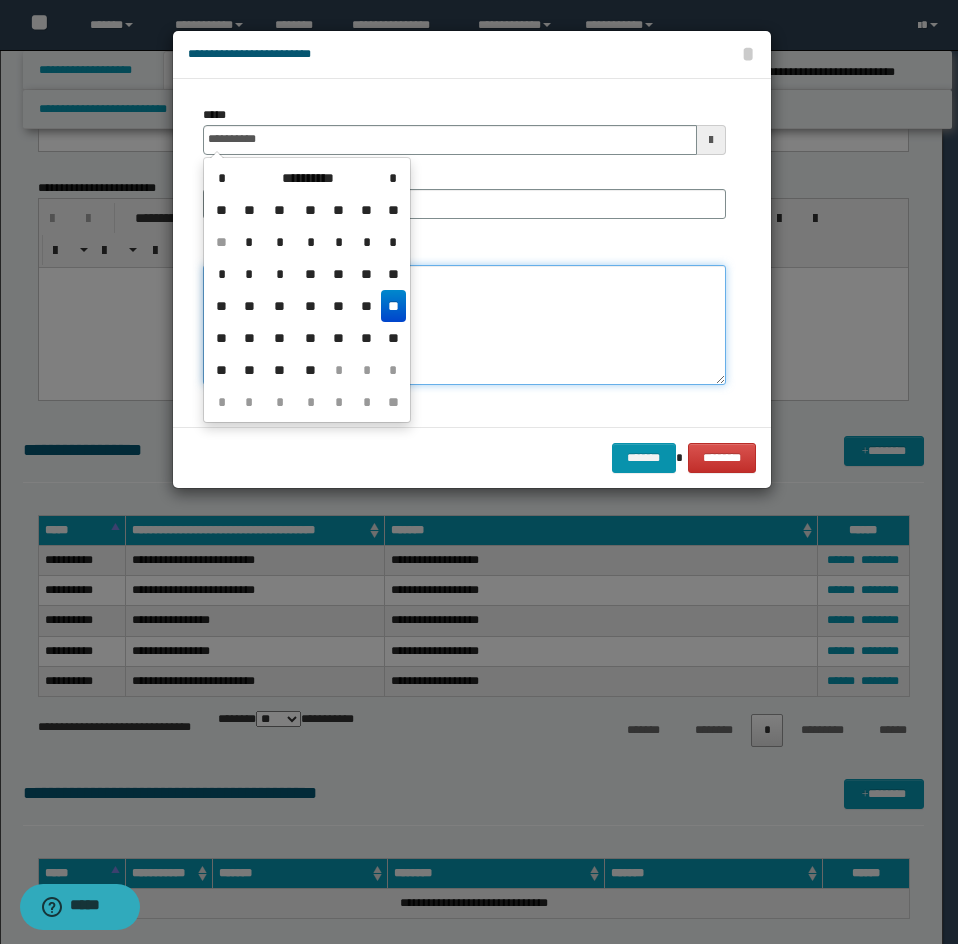 type on "**********" 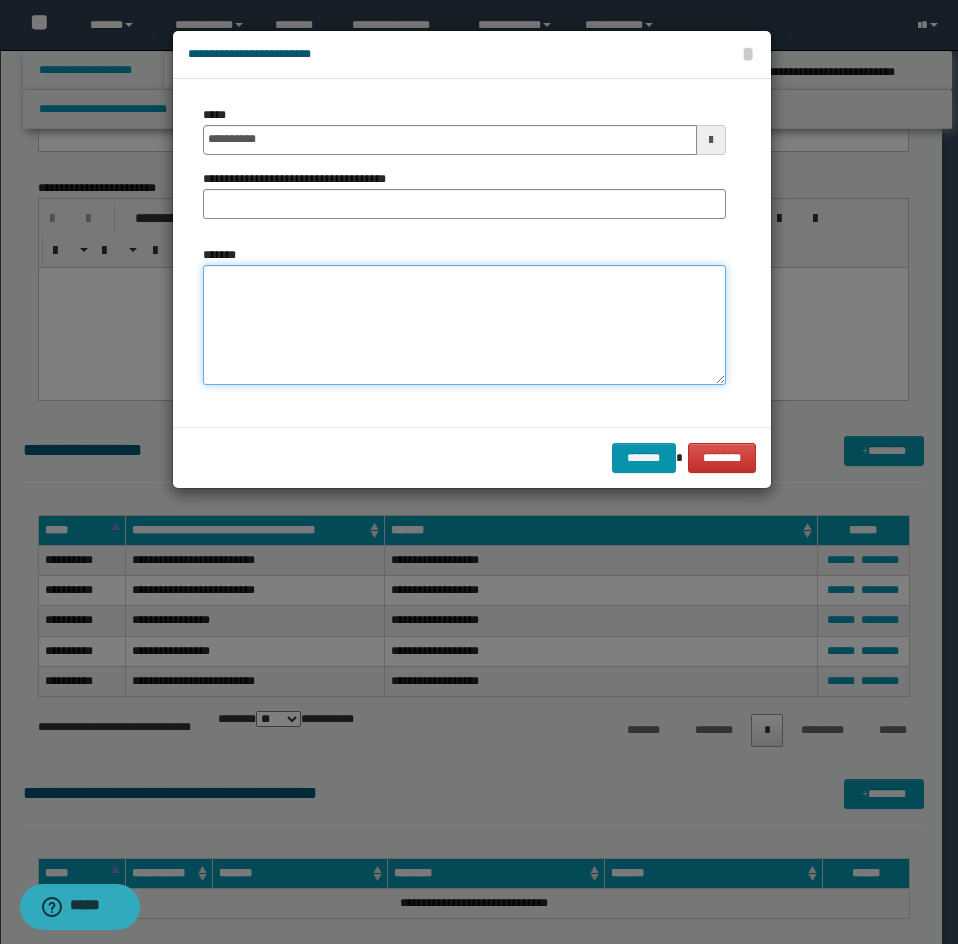 click on "*******" at bounding box center (464, 325) 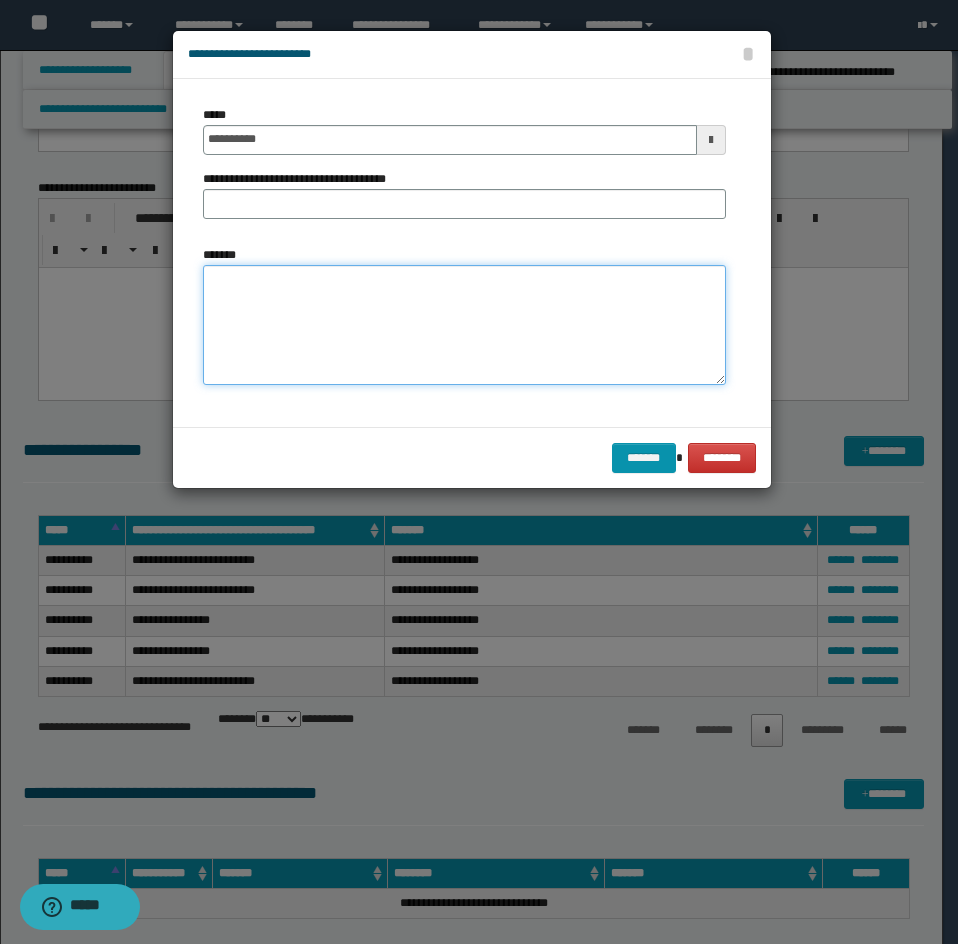 paste on "**********" 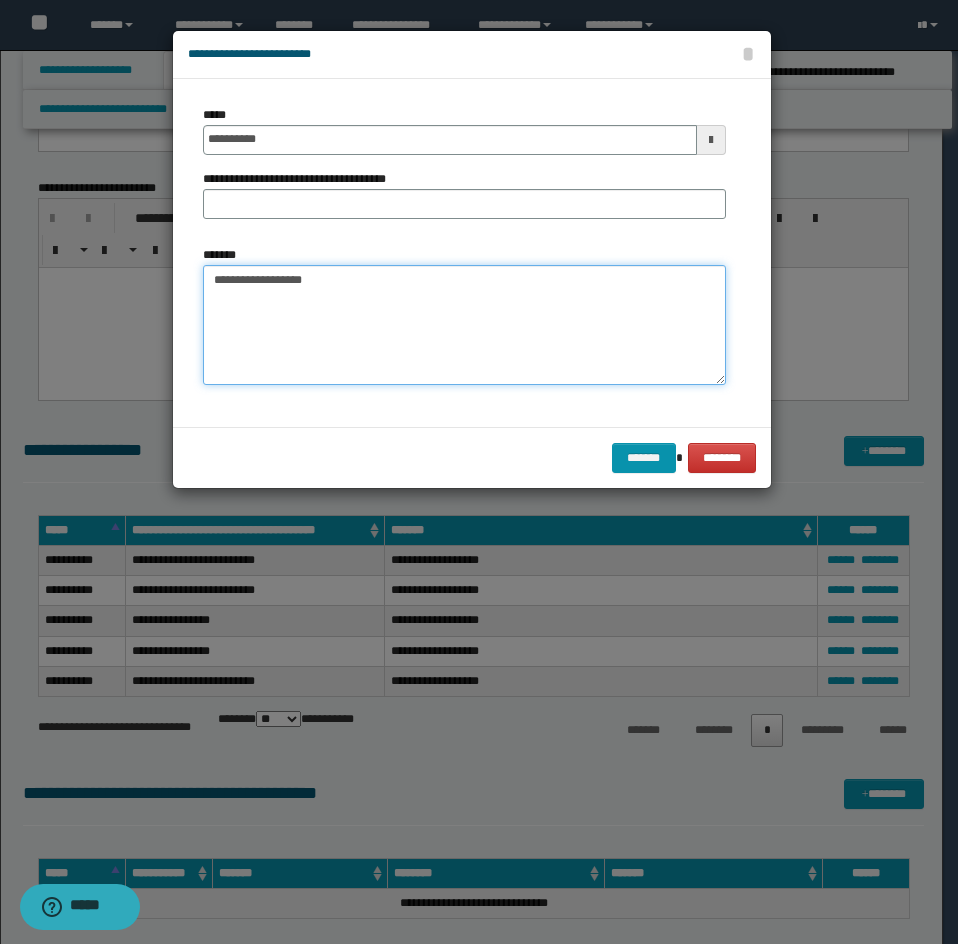 type on "**********" 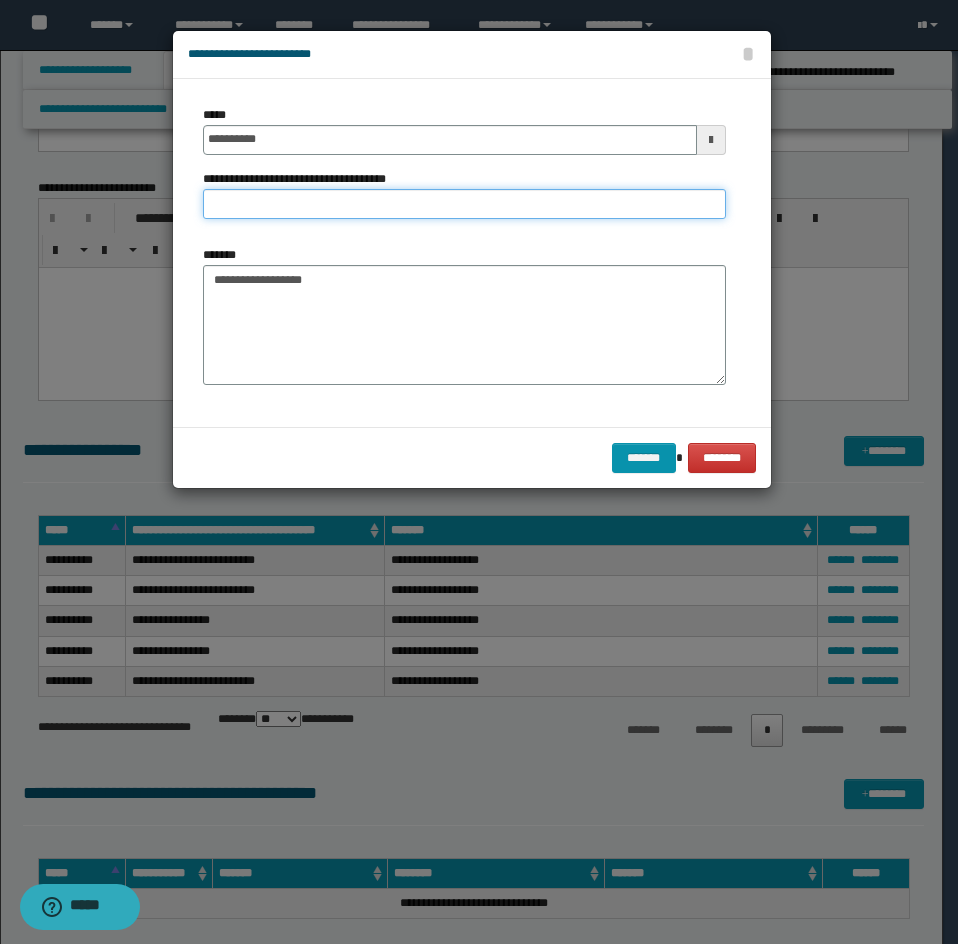 click on "**********" at bounding box center [464, 204] 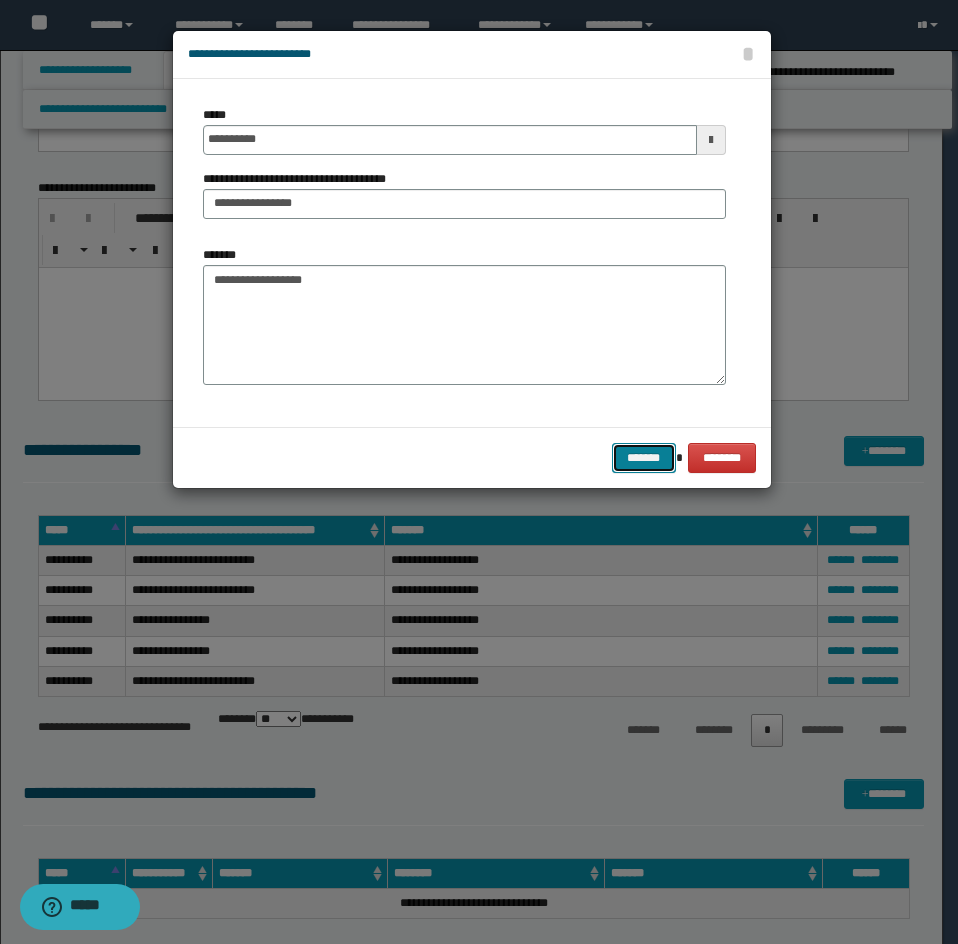 click on "*******" at bounding box center [644, 458] 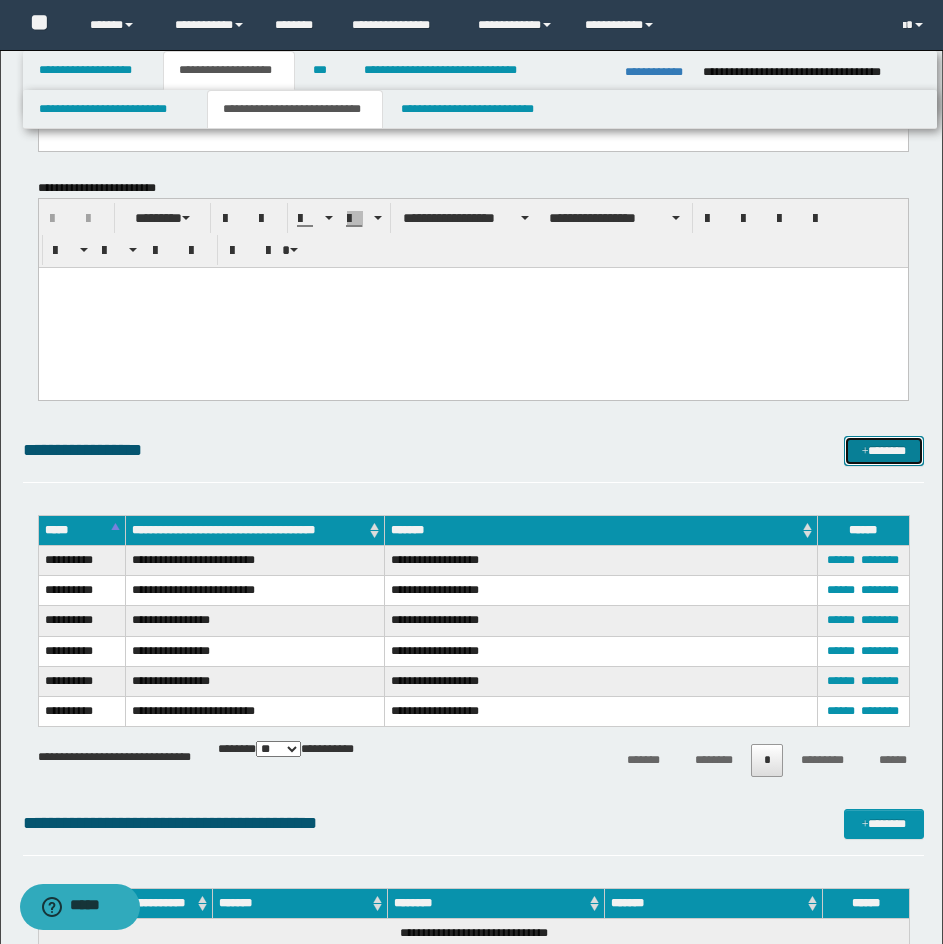 click on "*******" at bounding box center (884, 451) 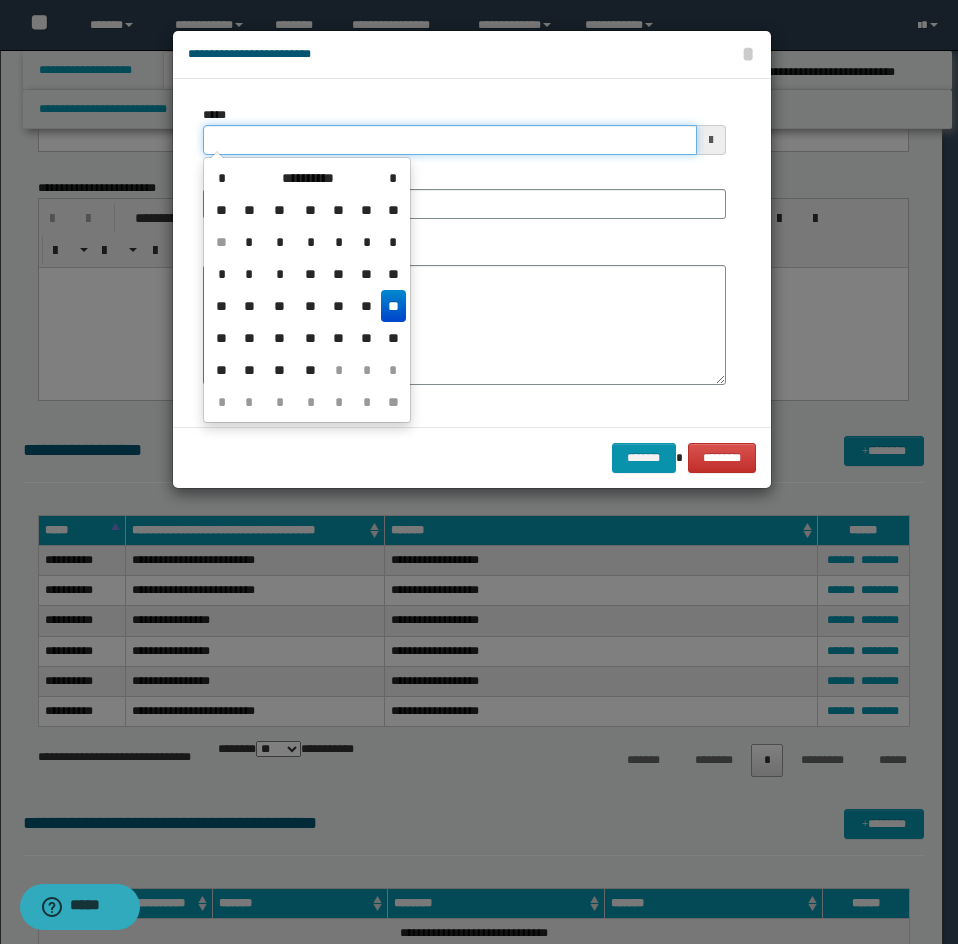click on "*****" at bounding box center [450, 140] 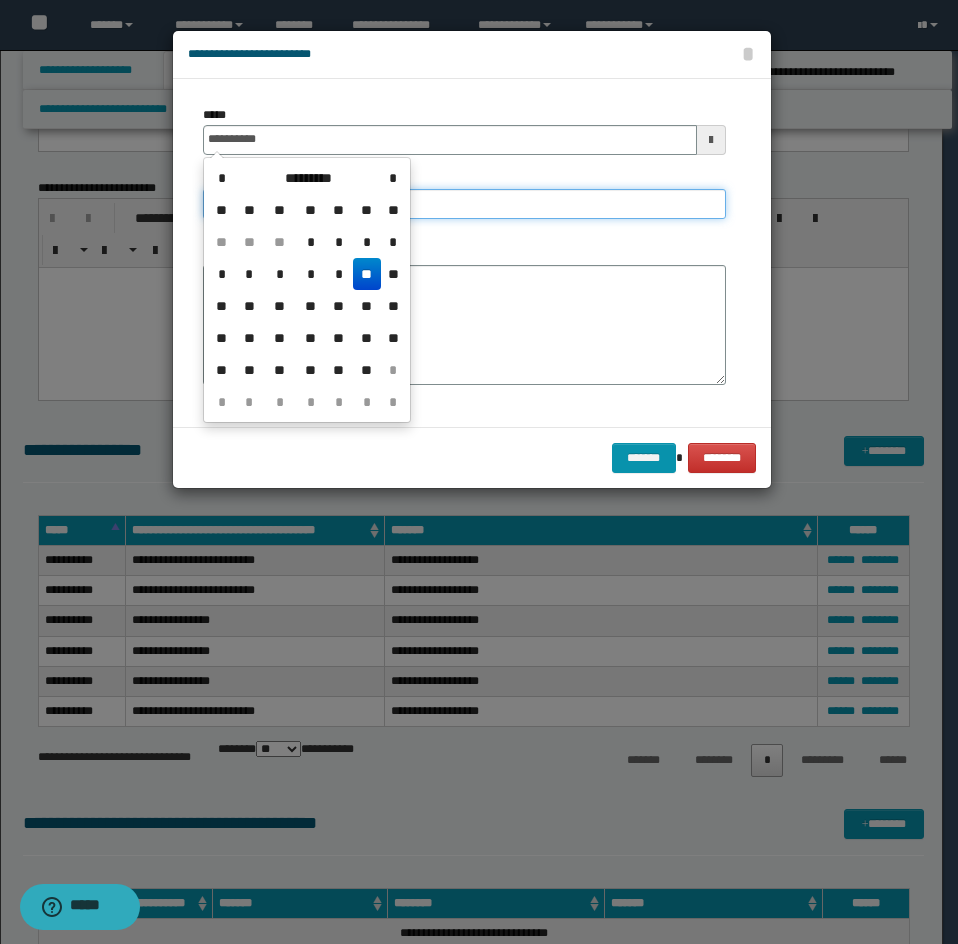 type on "**********" 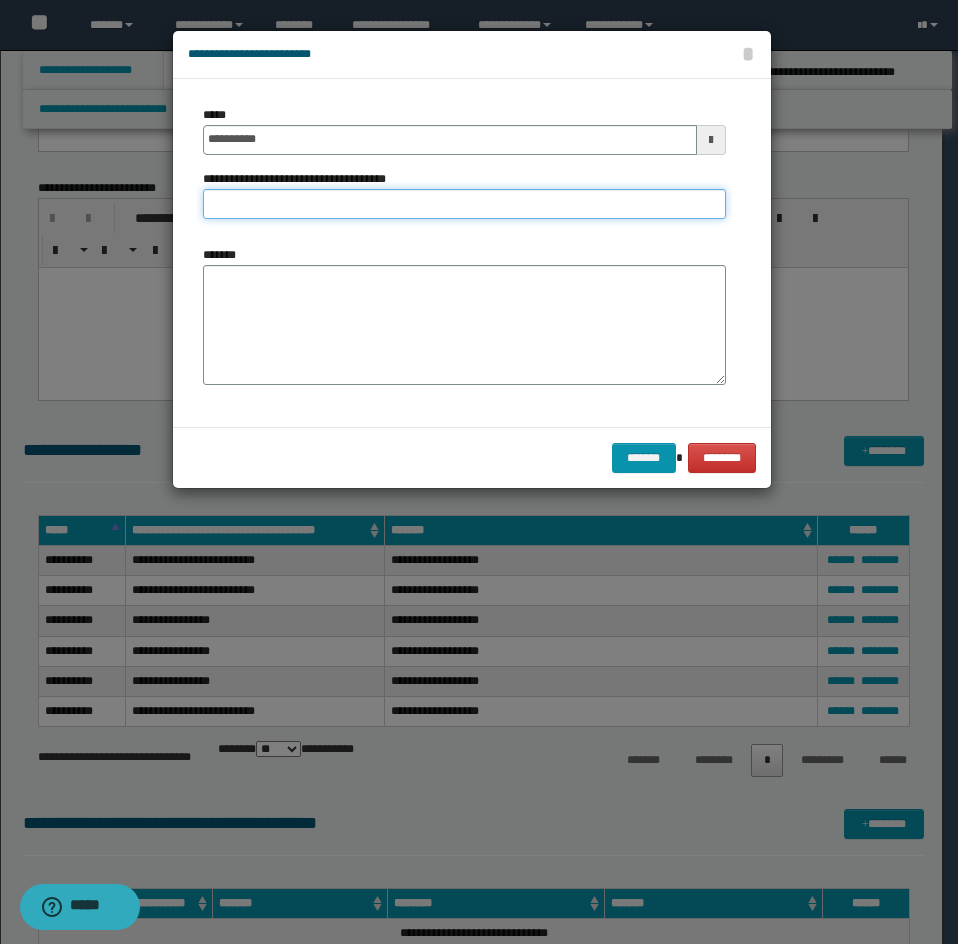 type on "**********" 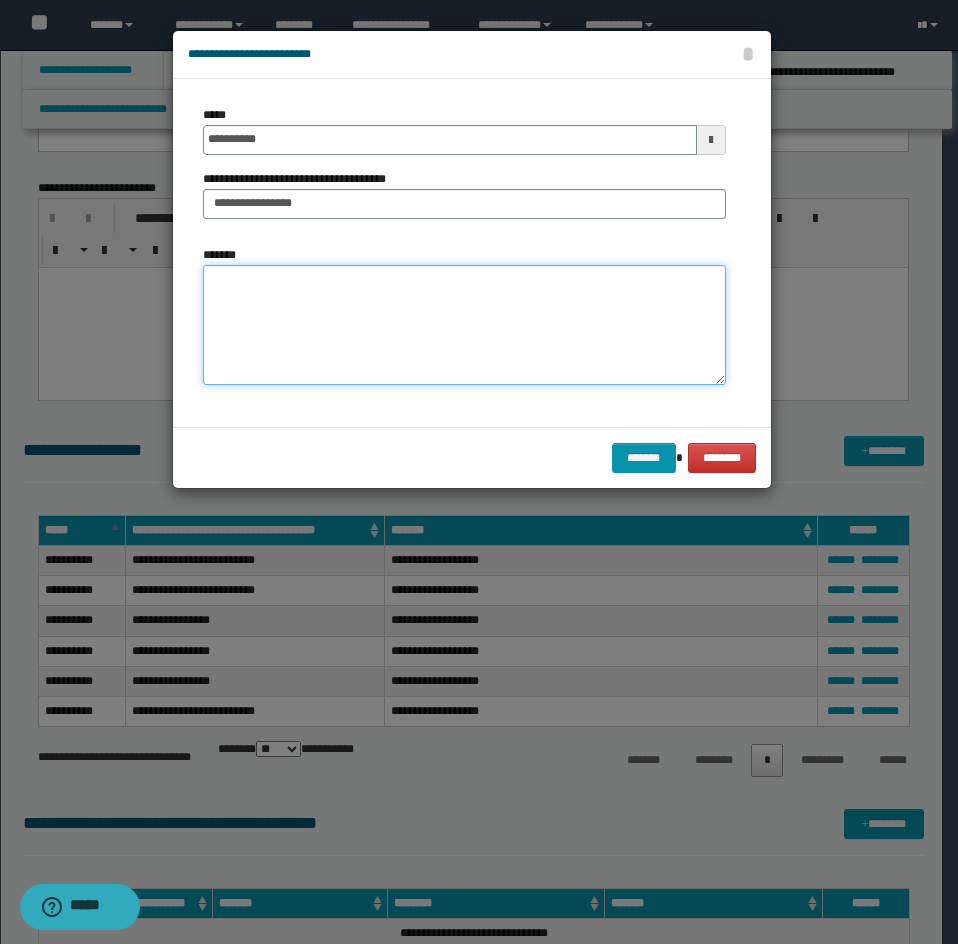 click on "*******" at bounding box center [464, 325] 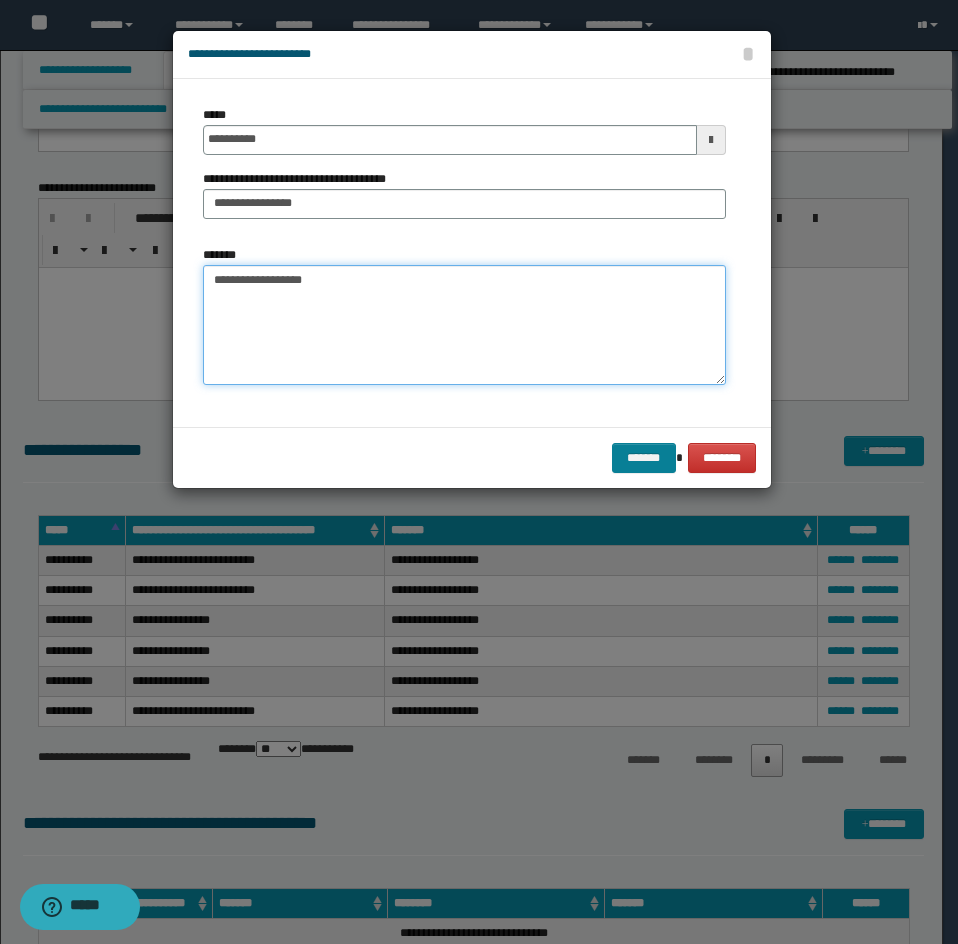 type on "**********" 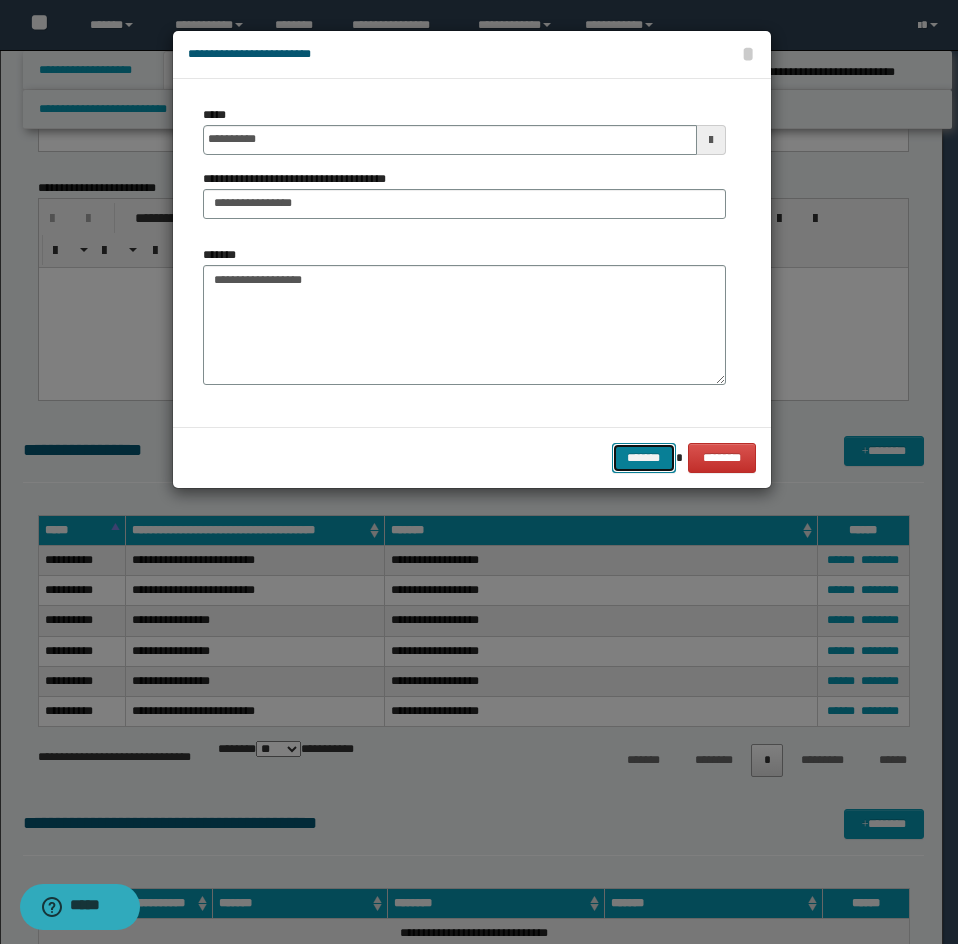 click on "*******" at bounding box center [644, 458] 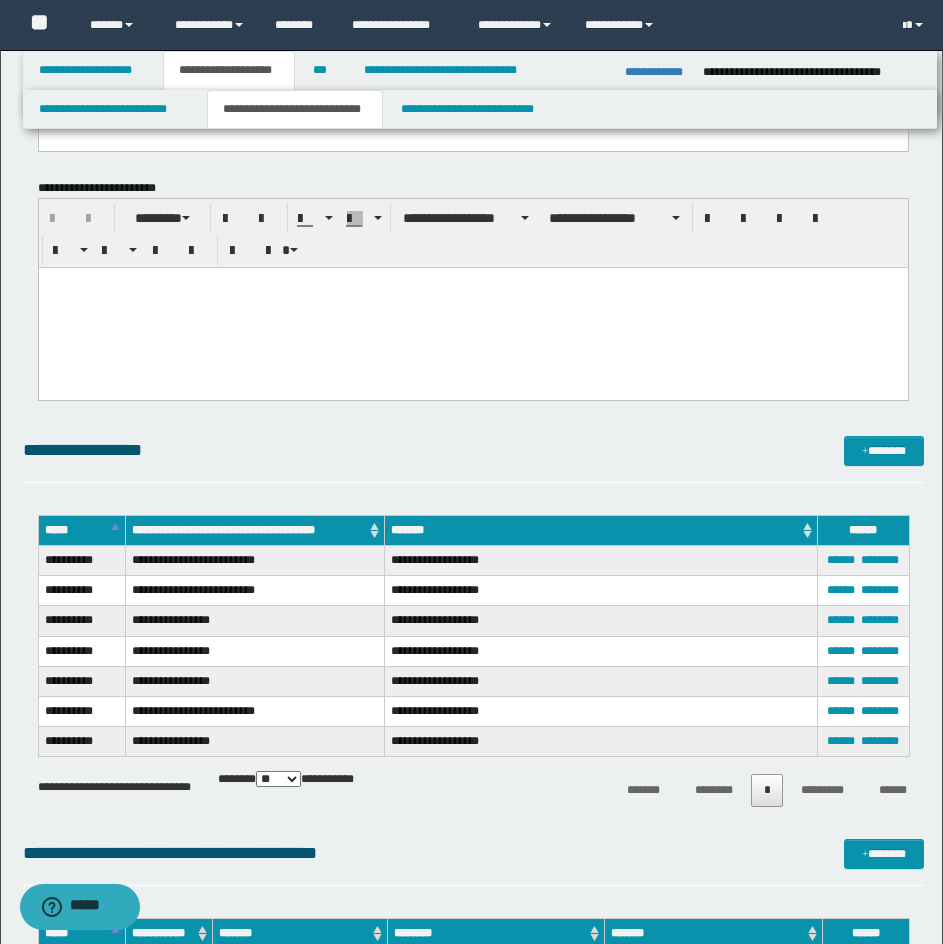 click on "**********" at bounding box center [473, 459] 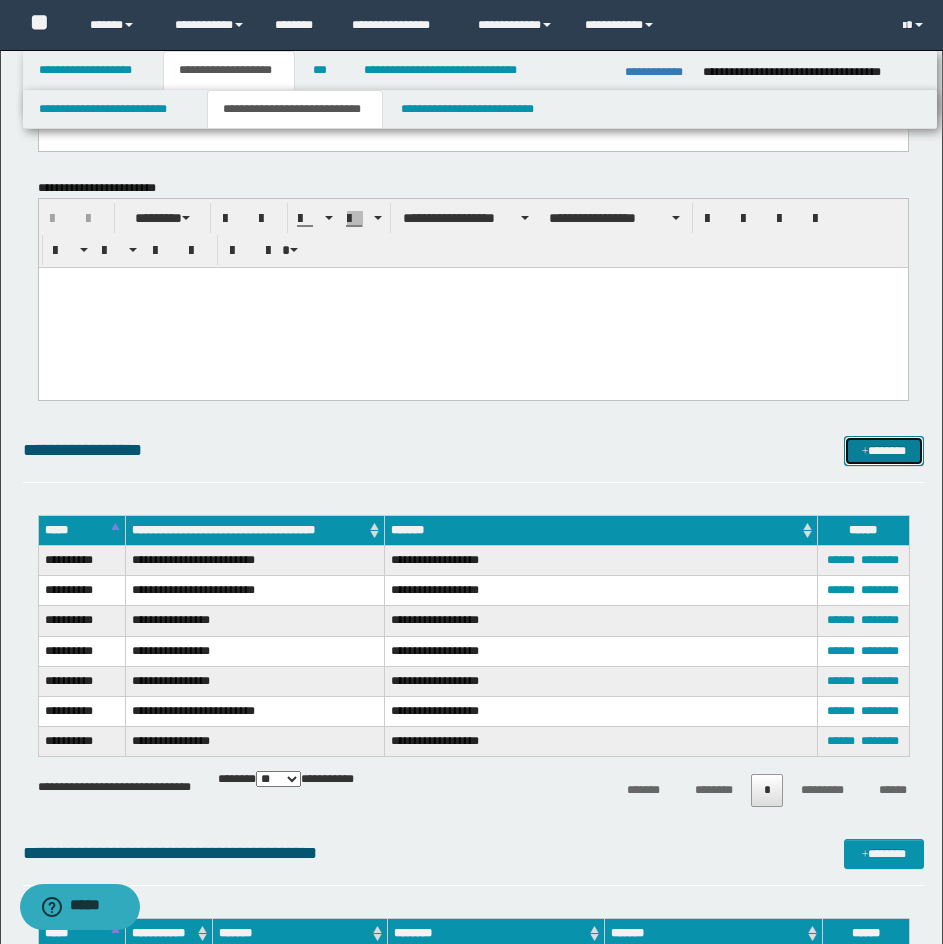 click on "*******" at bounding box center (884, 451) 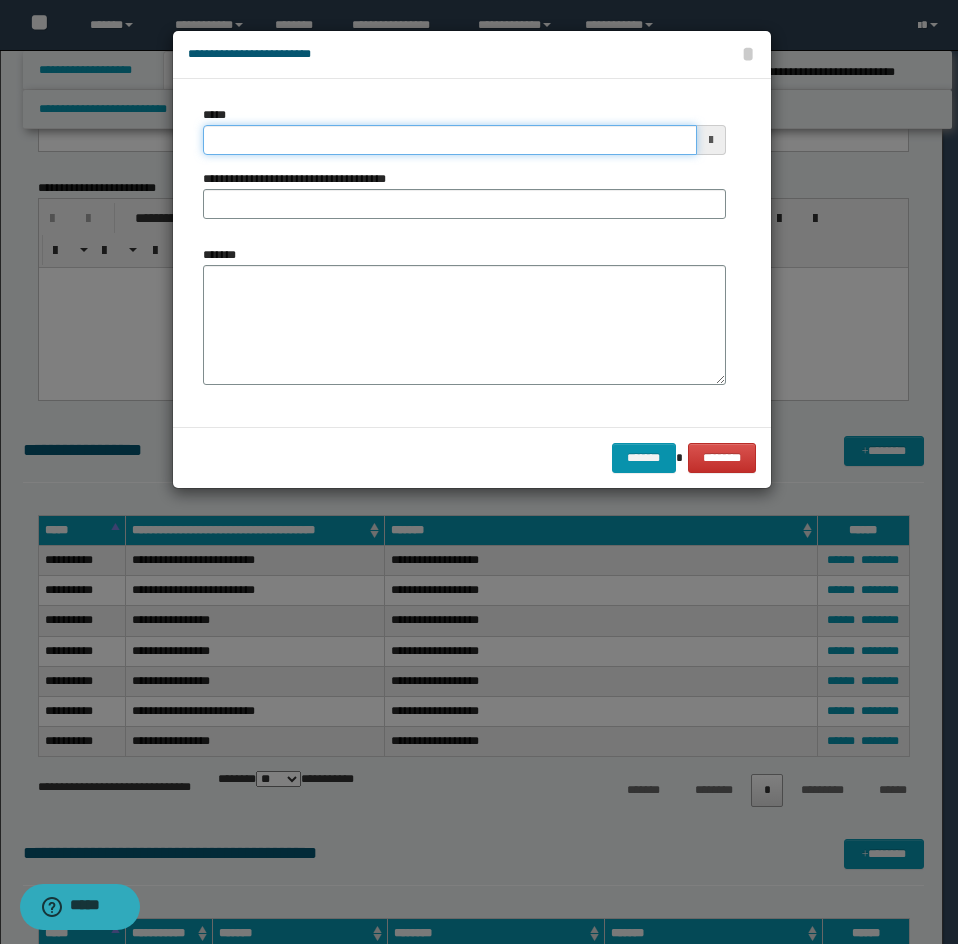 click on "*****" at bounding box center (450, 140) 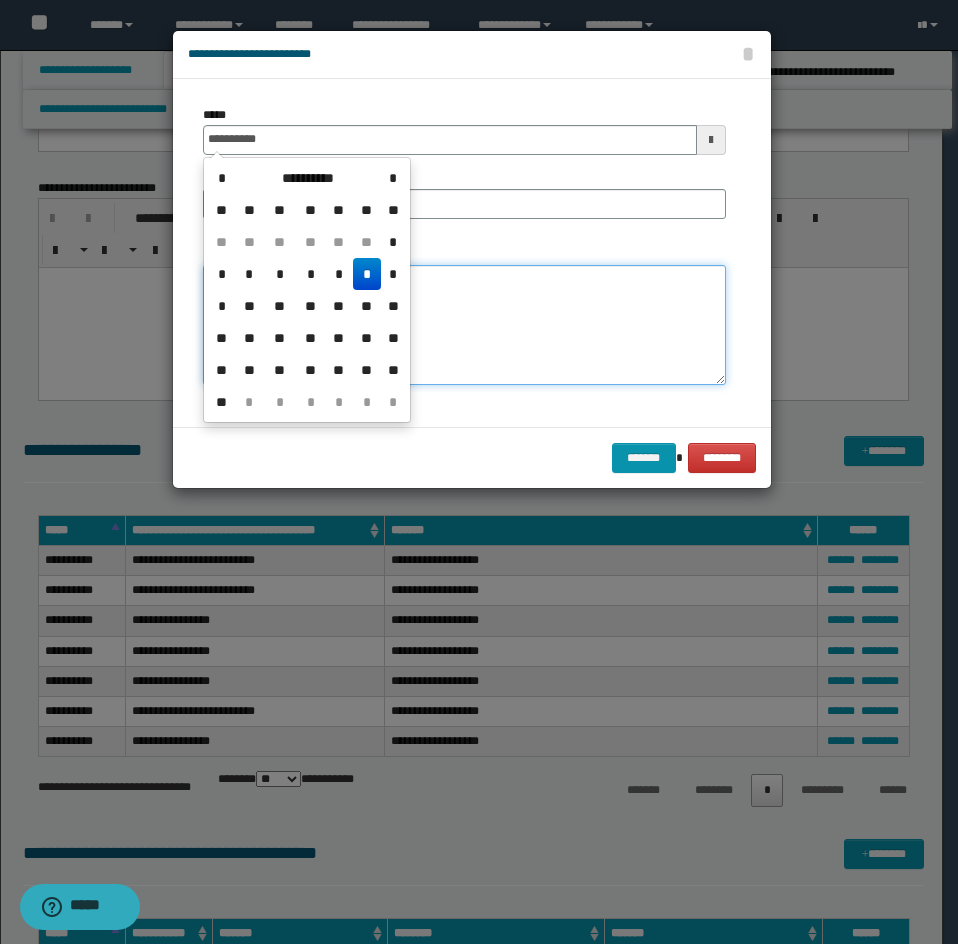 type on "**********" 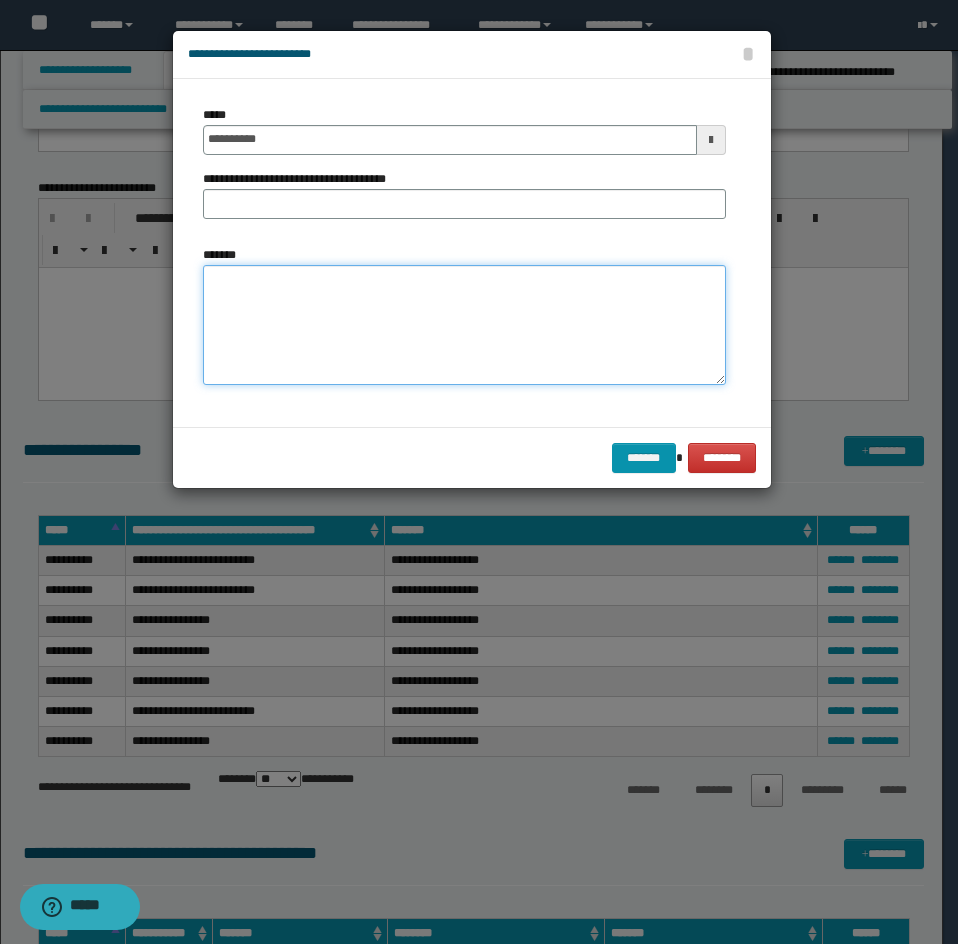 click on "*******" at bounding box center [464, 325] 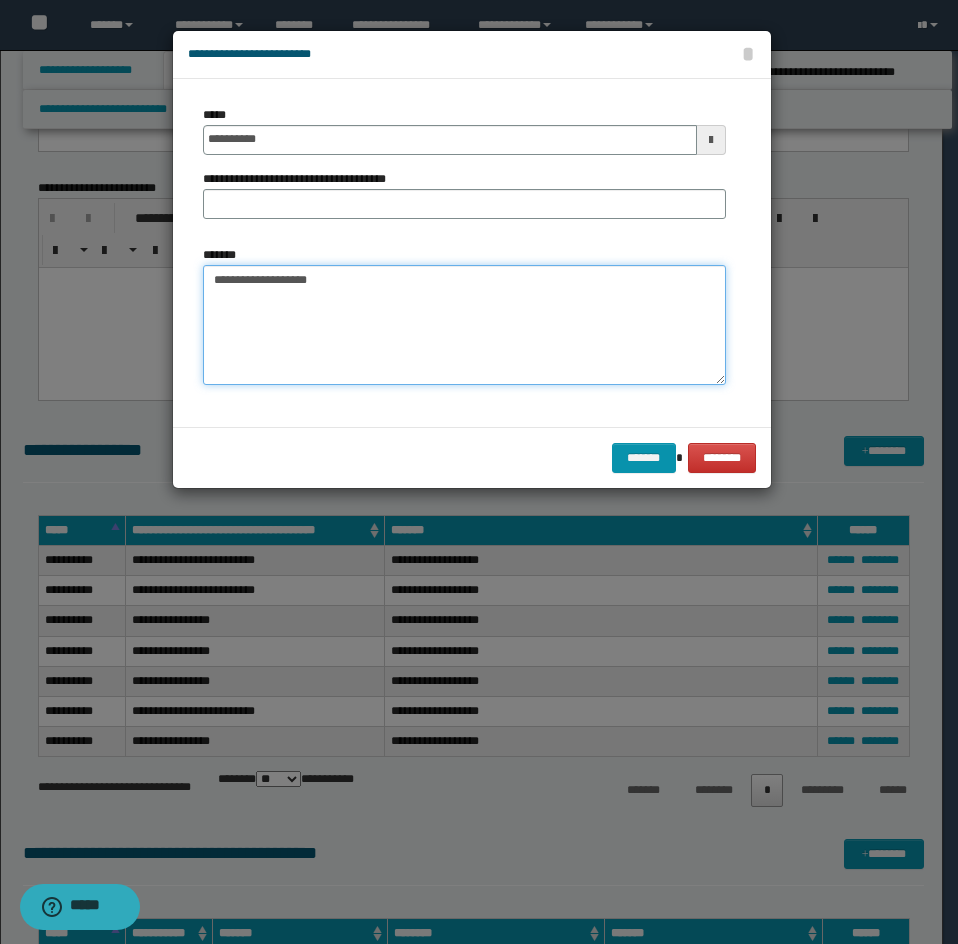 type on "**********" 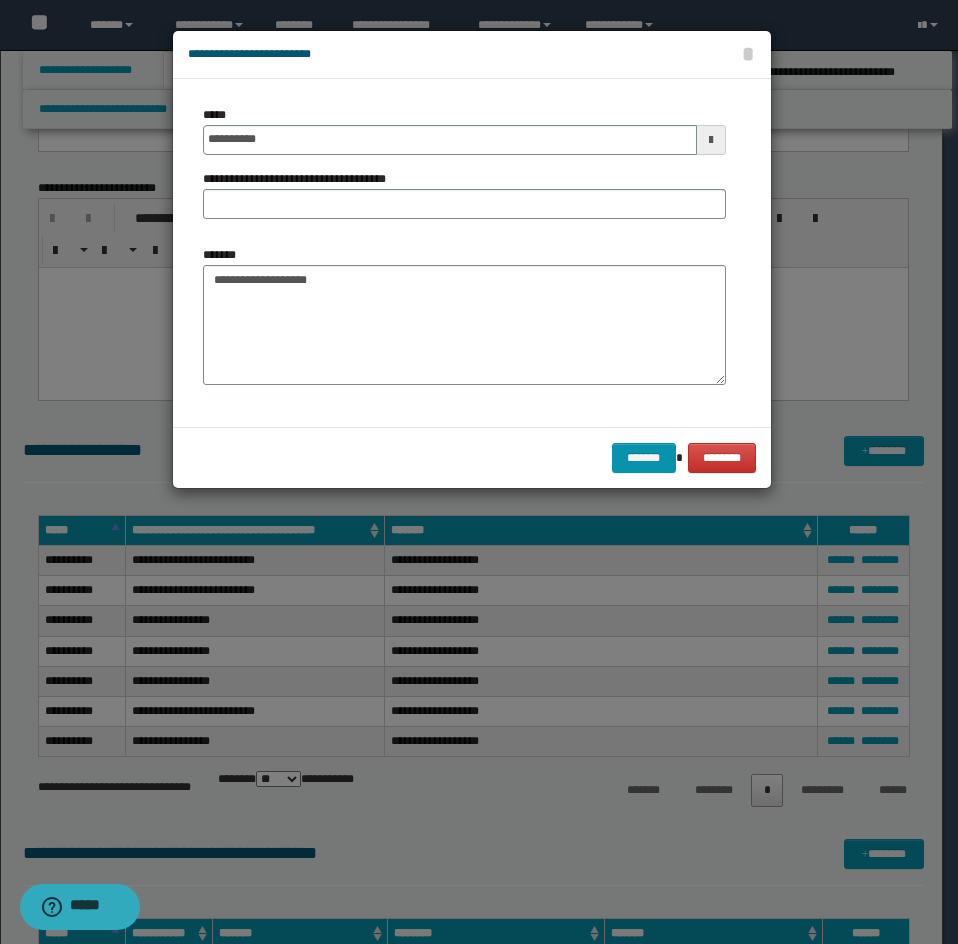 click on "**********" at bounding box center (464, 194) 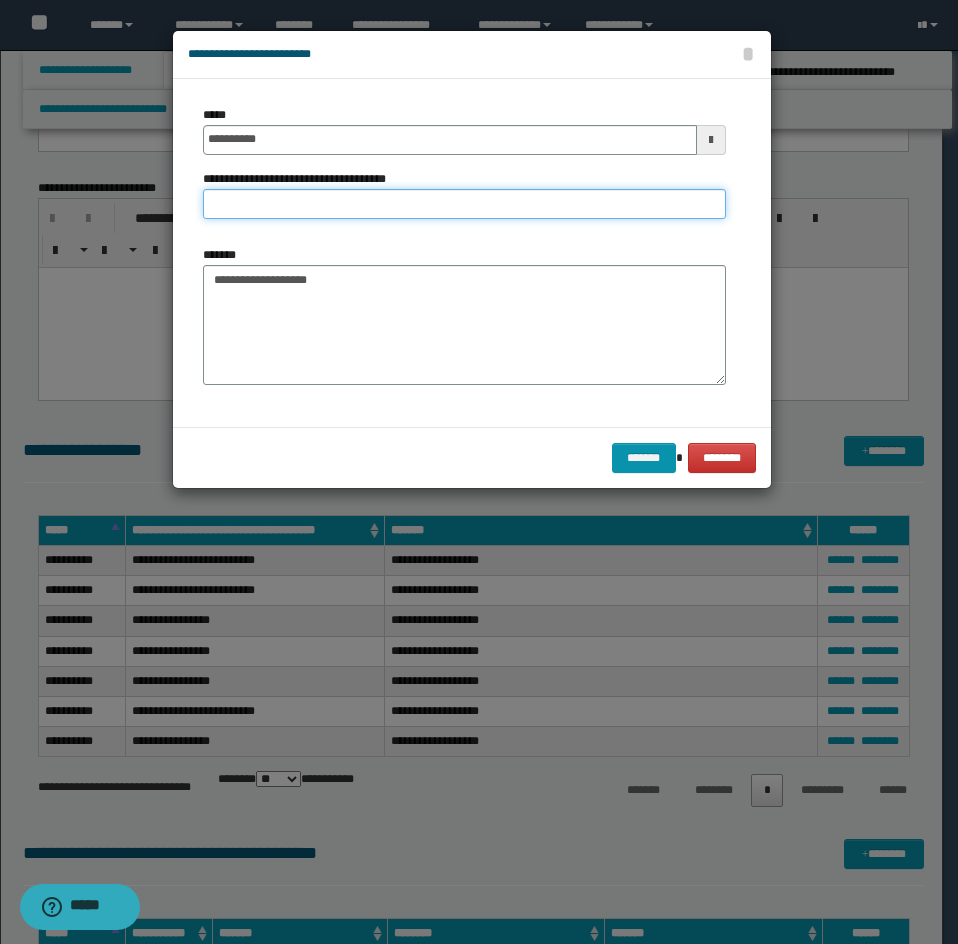 click on "**********" at bounding box center [464, 204] 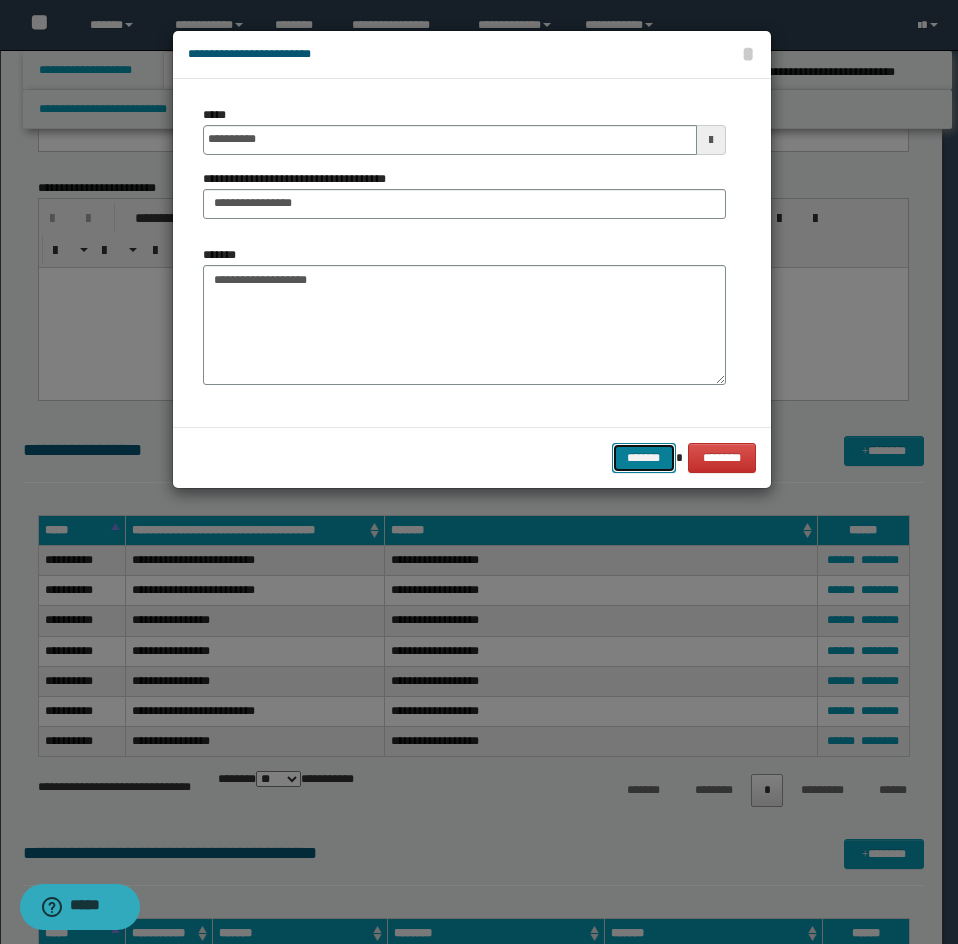 drag, startPoint x: 625, startPoint y: 450, endPoint x: 628, endPoint y: 393, distance: 57.07889 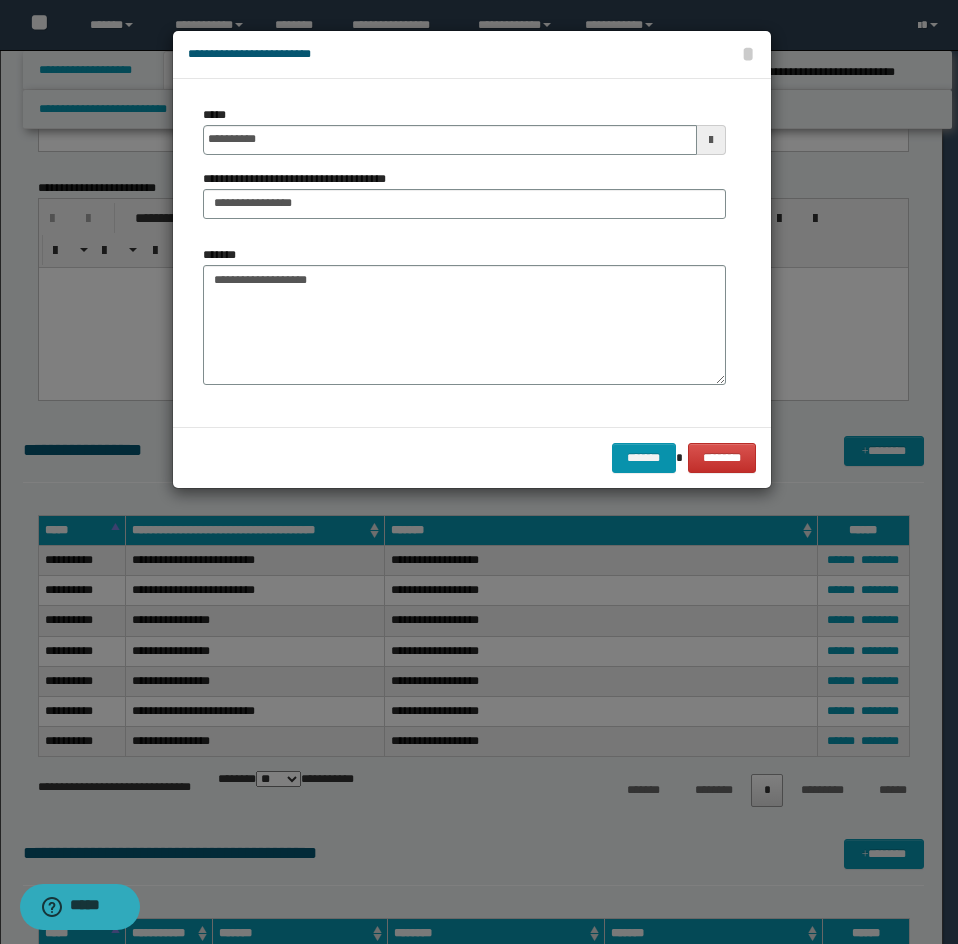 click on "*******
********" at bounding box center (472, 457) 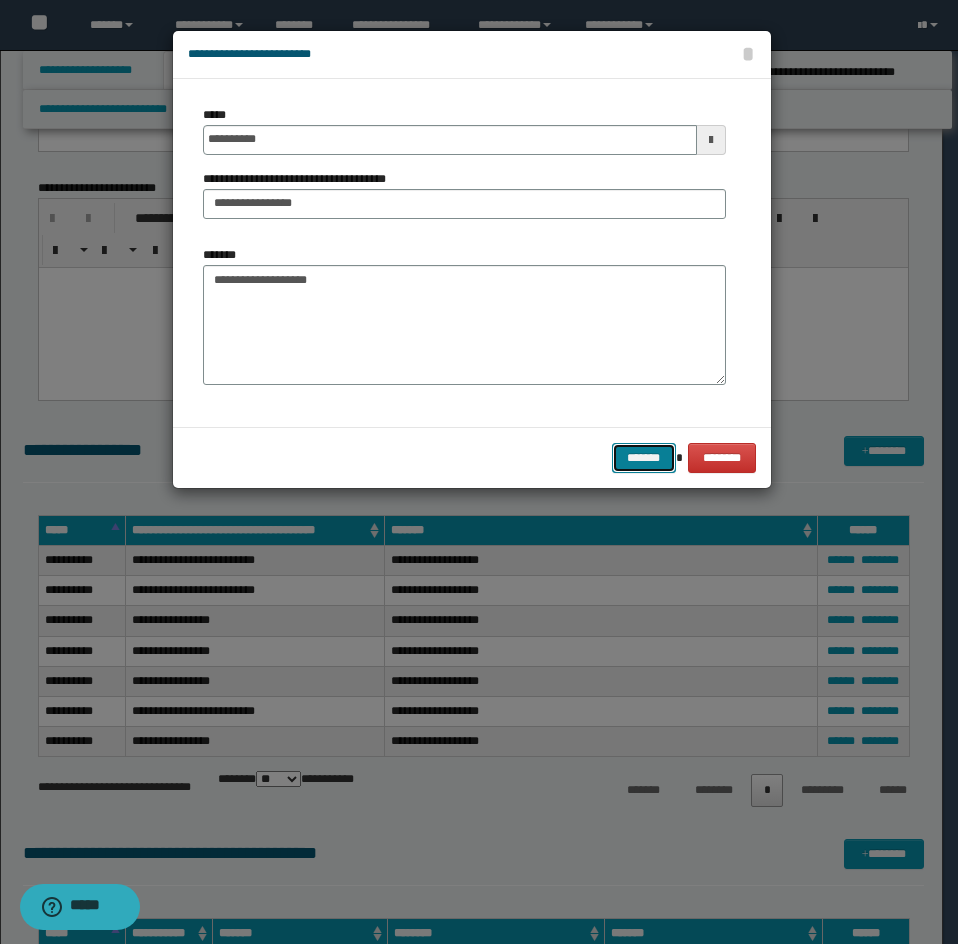 click on "*******" at bounding box center (644, 458) 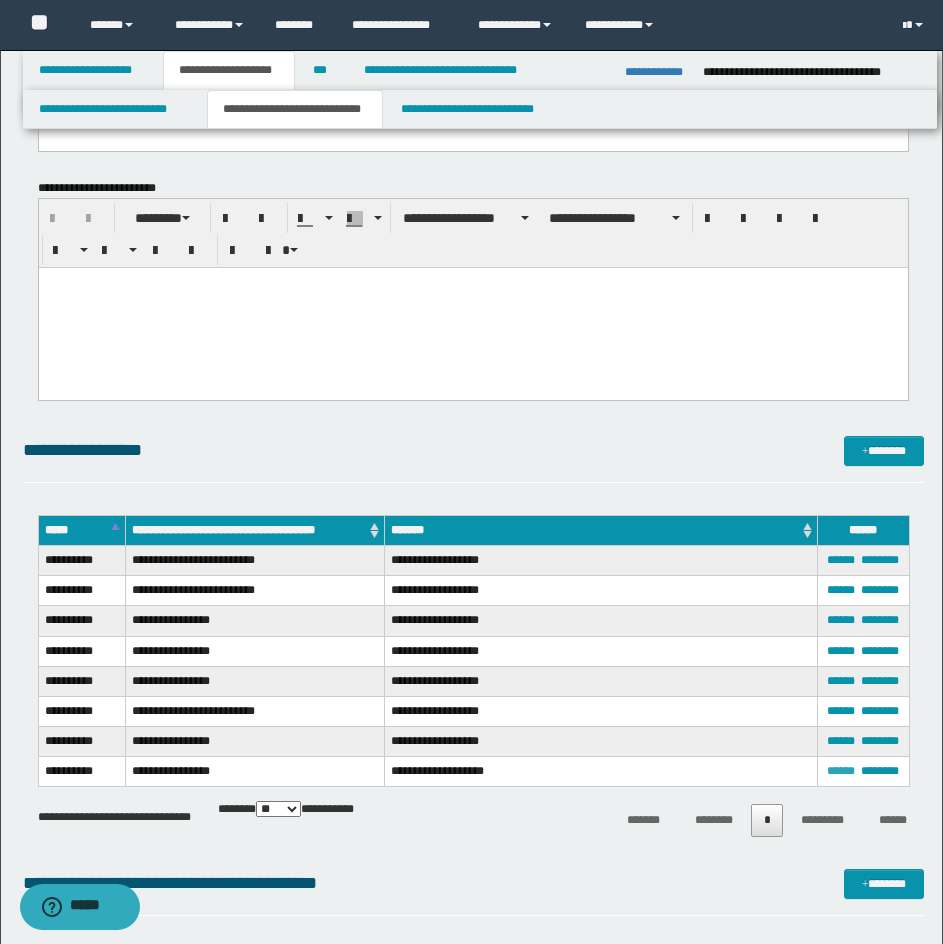 click on "******" at bounding box center (841, 771) 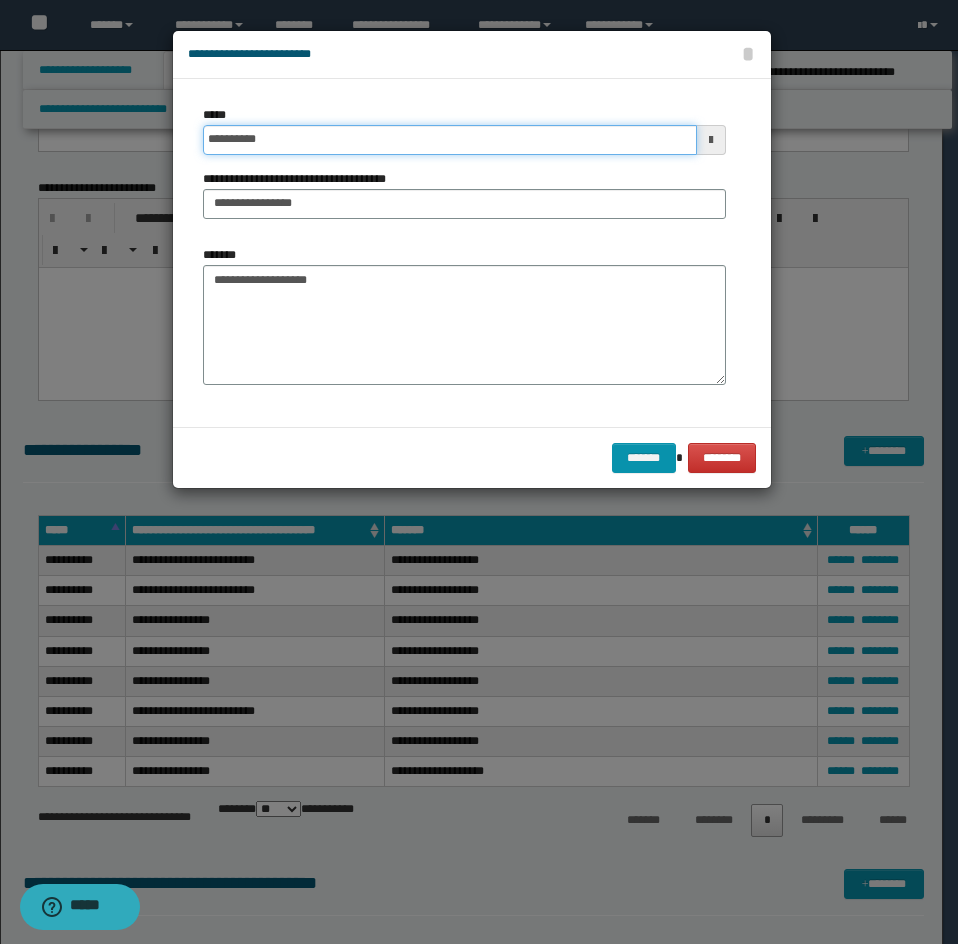 click on "**********" at bounding box center [450, 140] 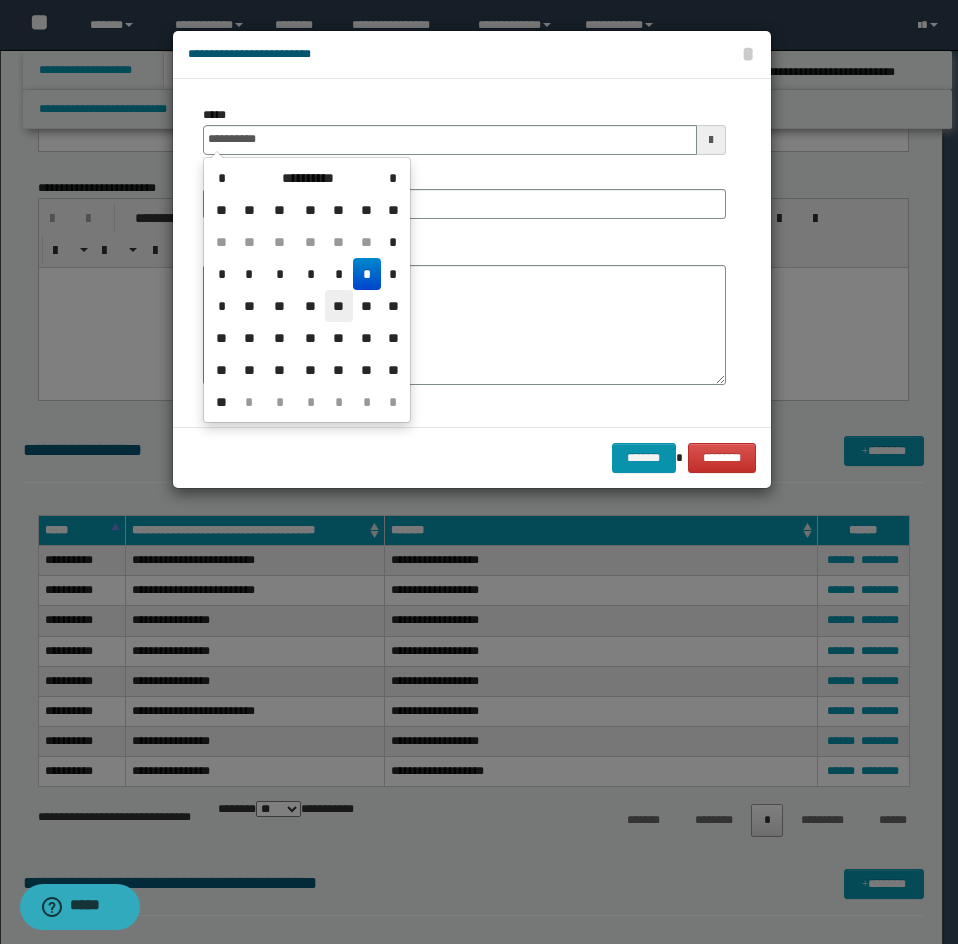 click on "**" at bounding box center (339, 306) 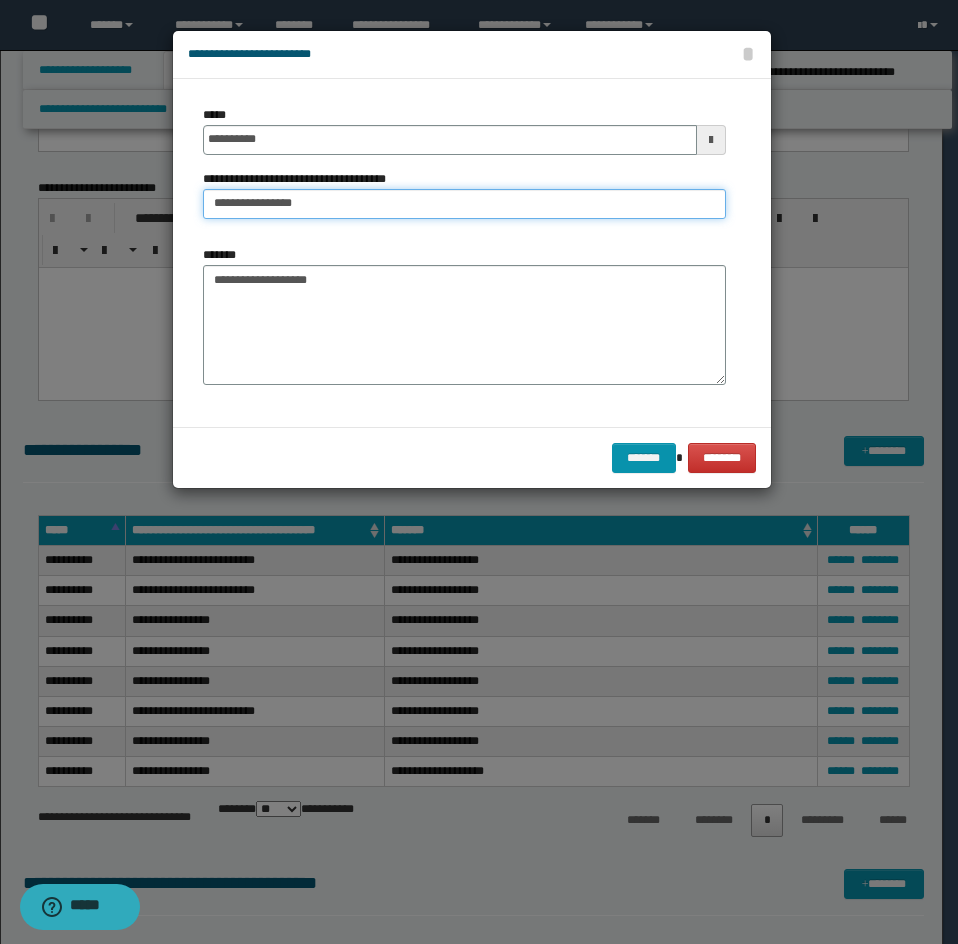 drag, startPoint x: 353, startPoint y: 206, endPoint x: 58, endPoint y: 214, distance: 295.10846 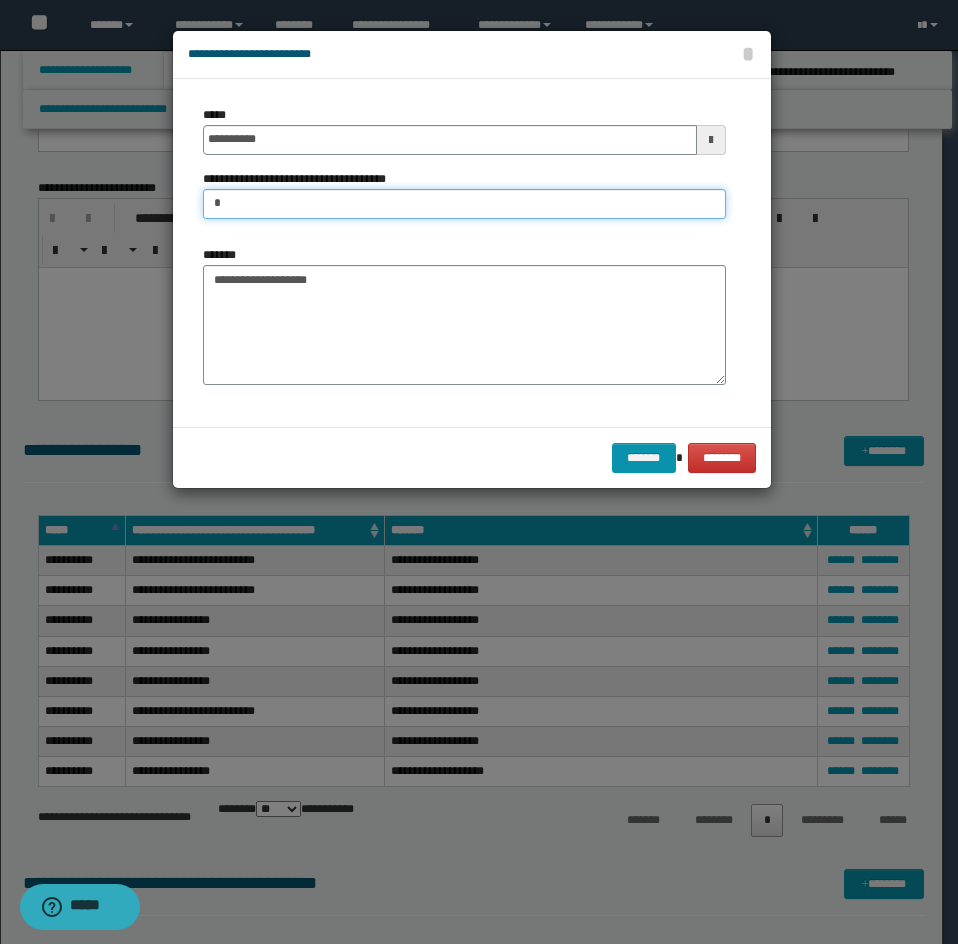 type on "**********" 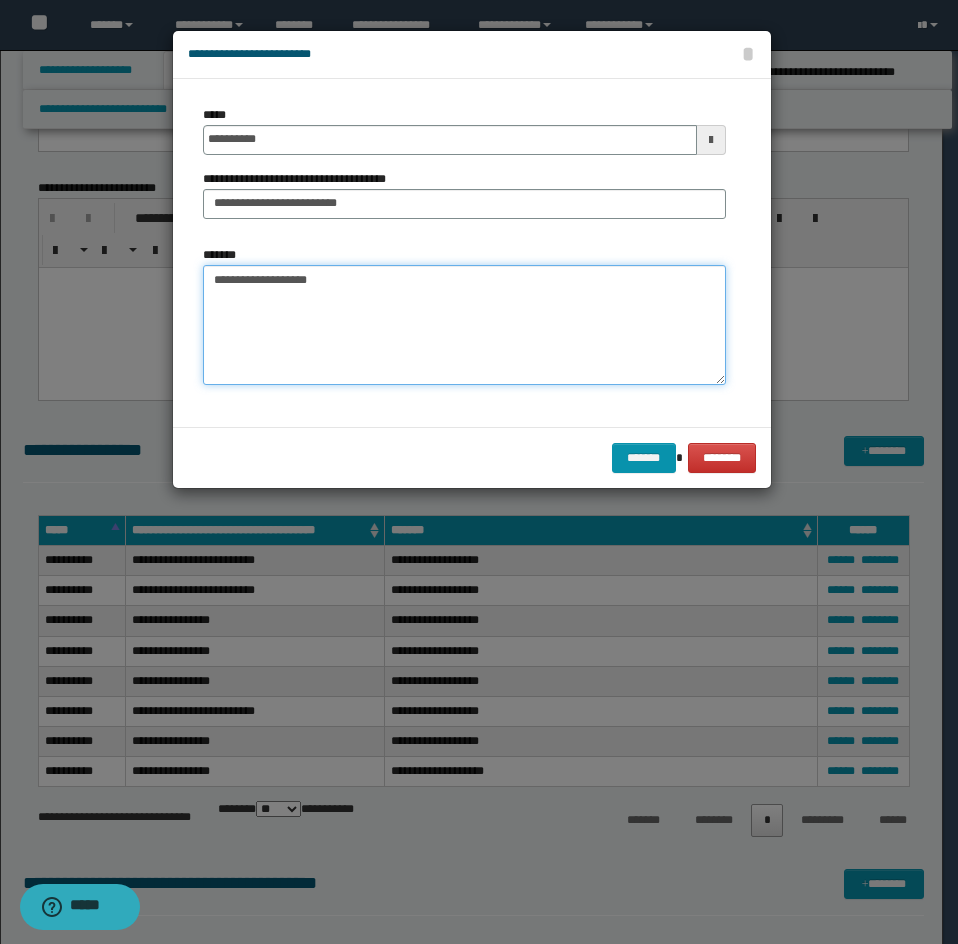 click on "**********" at bounding box center (464, 325) 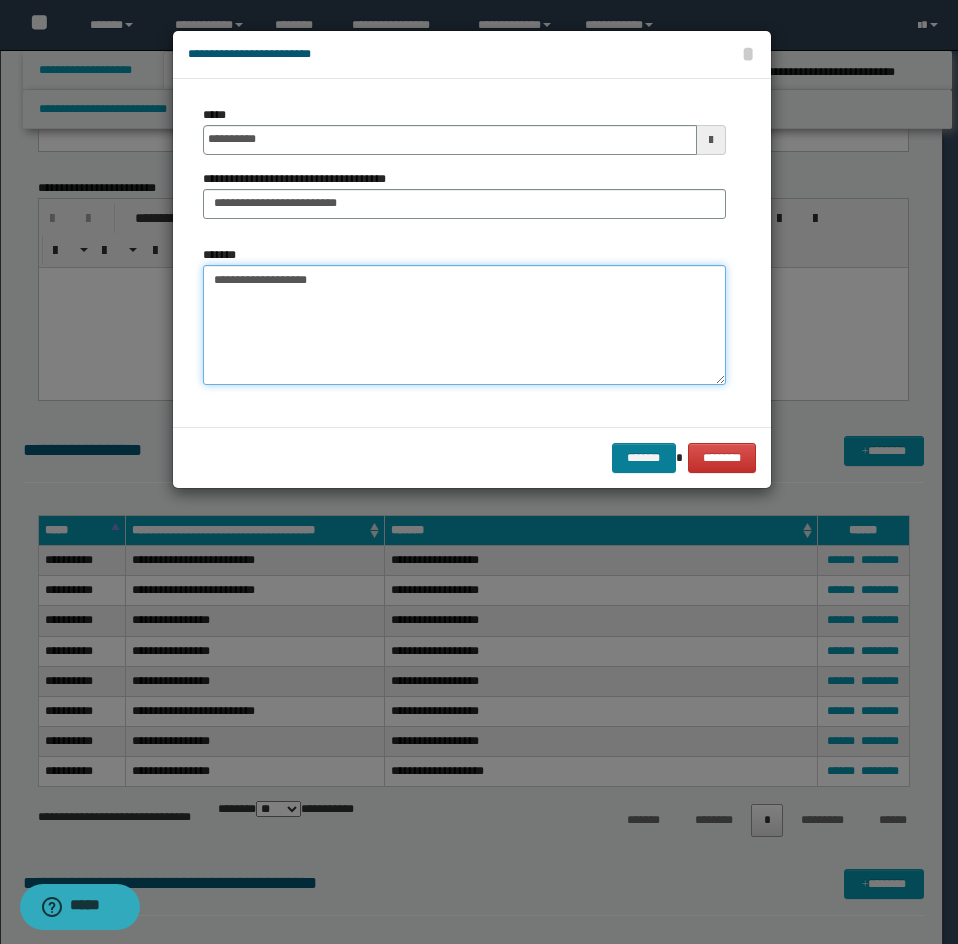 type on "**********" 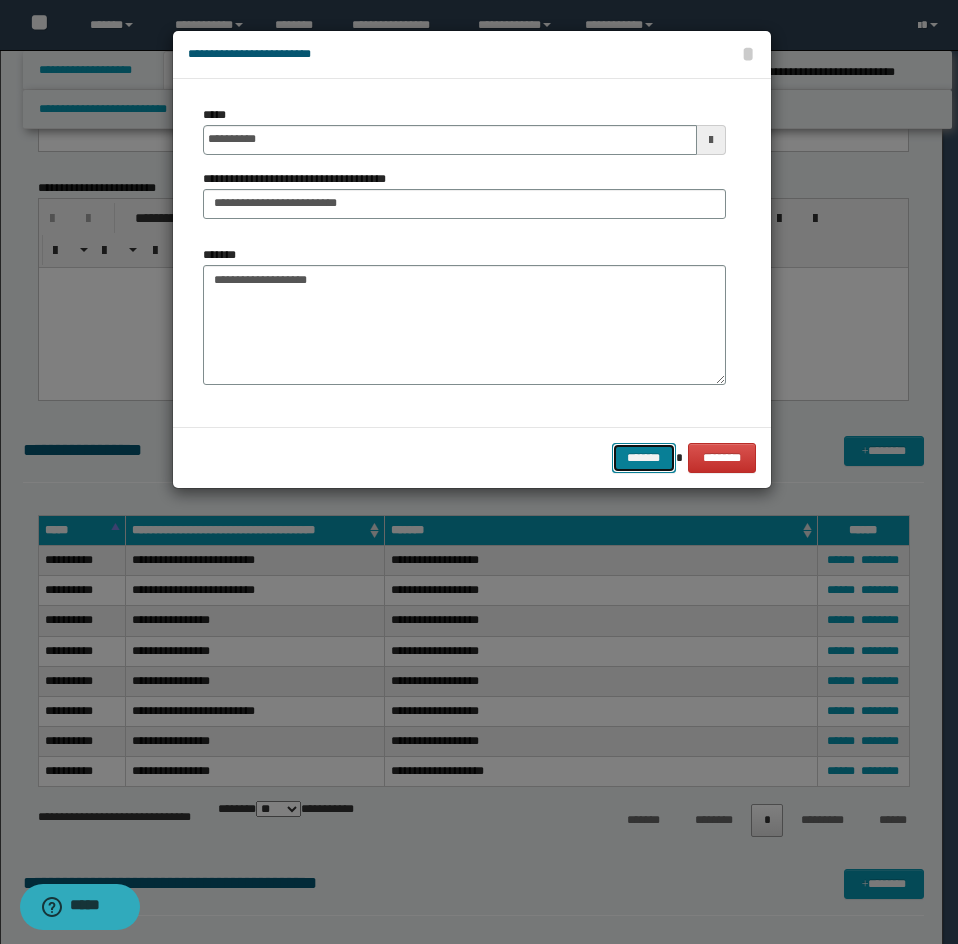 click on "*******" at bounding box center [644, 458] 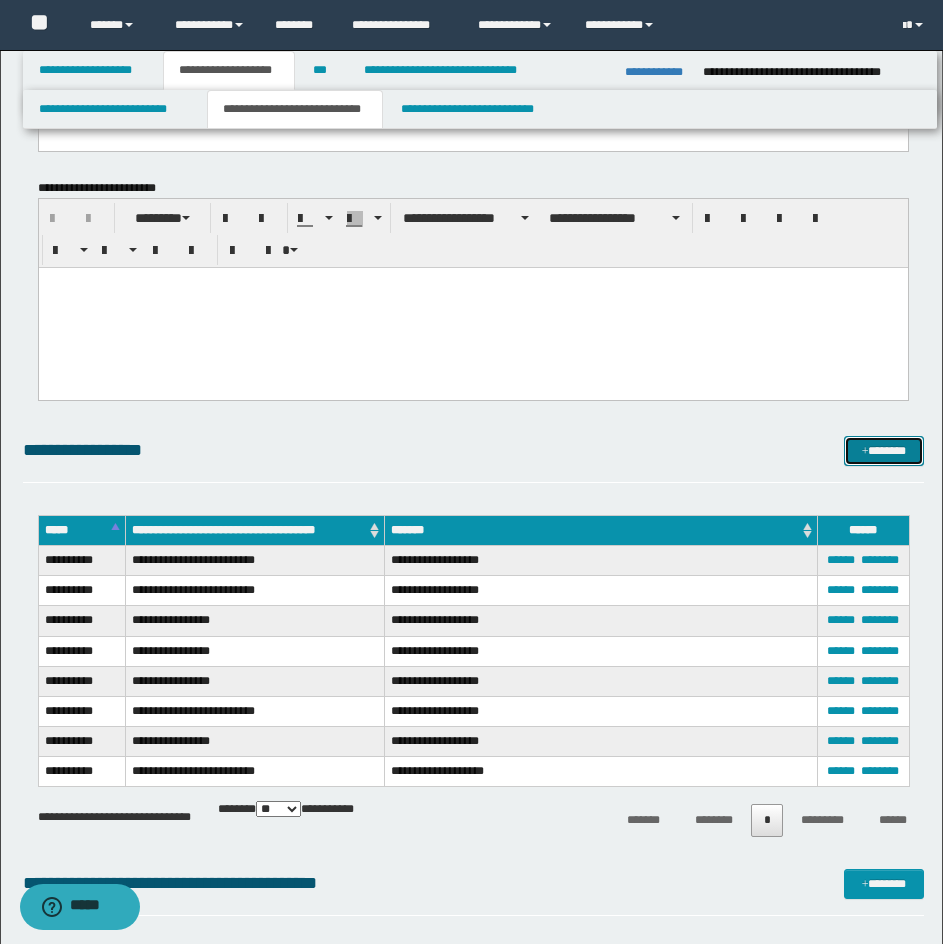 click on "*******" at bounding box center (884, 451) 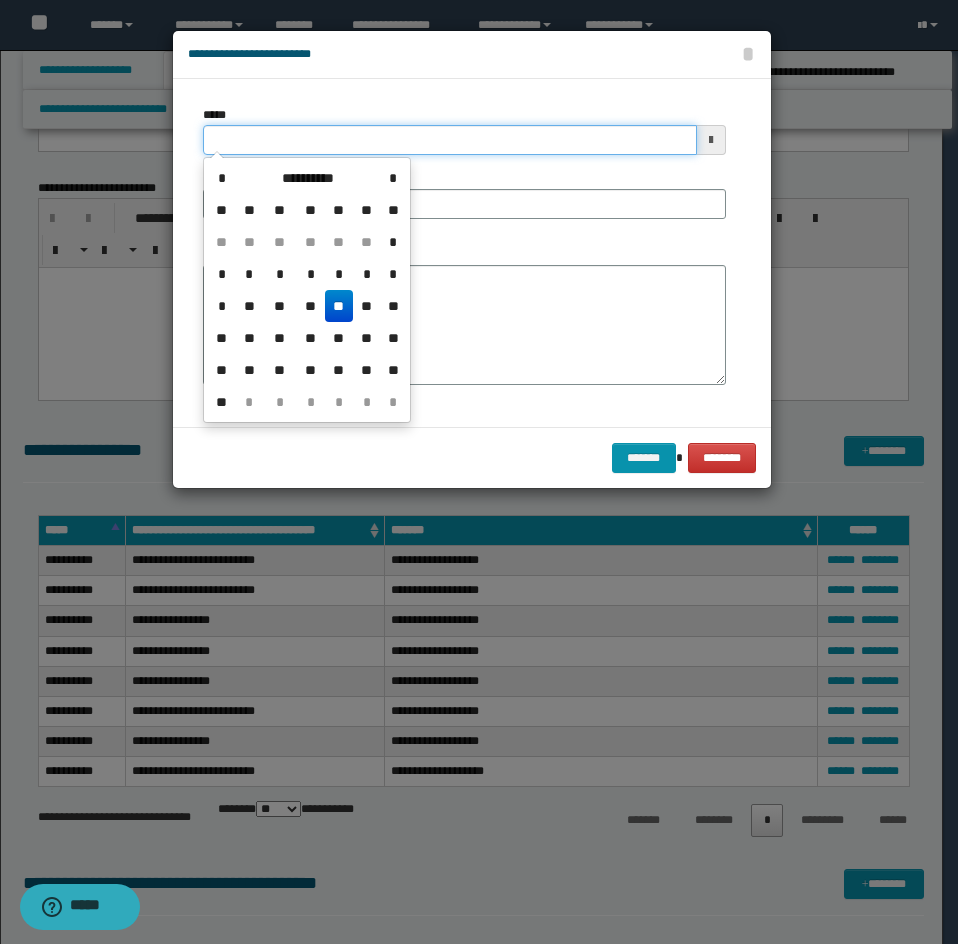 click on "*****" at bounding box center [450, 140] 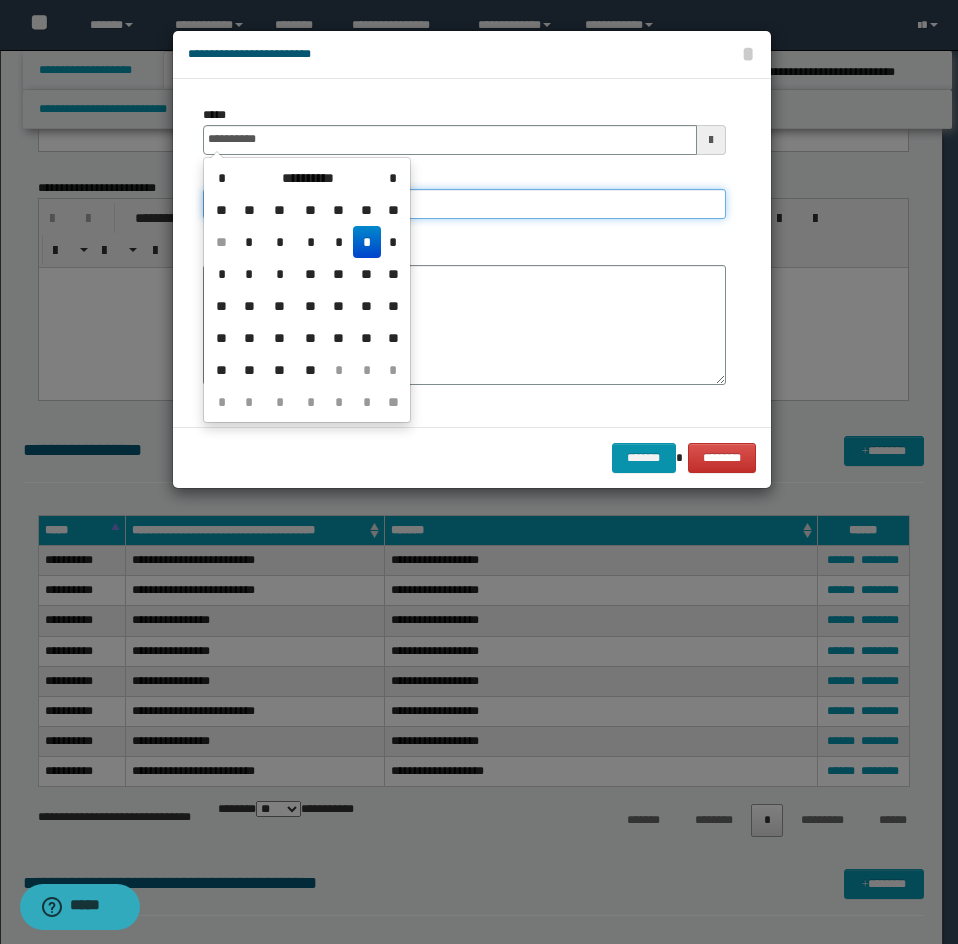 type on "**********" 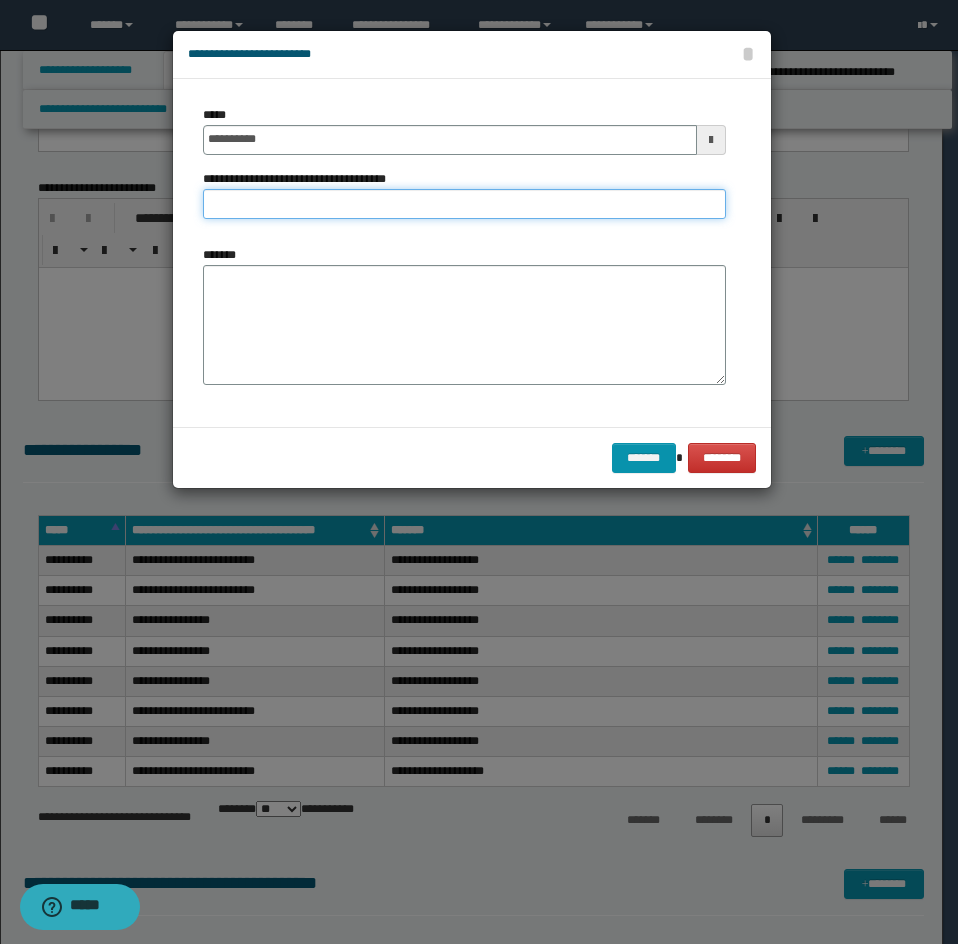 drag, startPoint x: 467, startPoint y: 200, endPoint x: 464, endPoint y: 212, distance: 12.369317 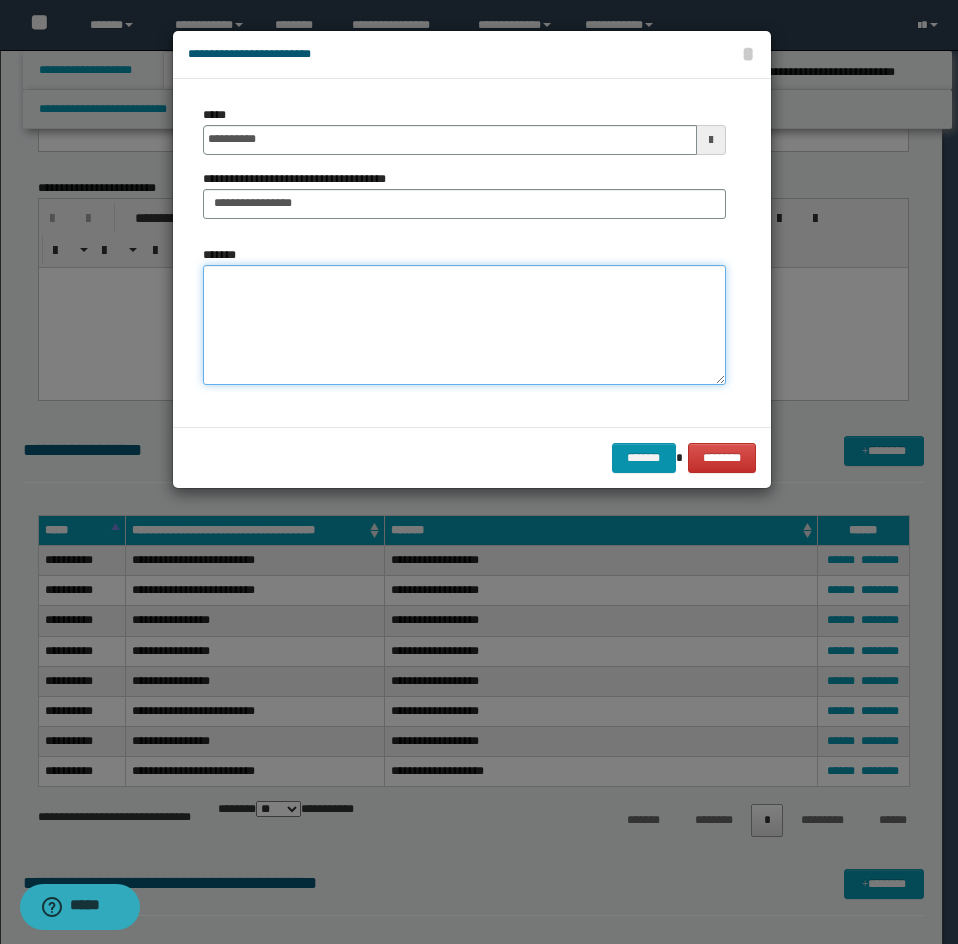 drag, startPoint x: 463, startPoint y: 217, endPoint x: 389, endPoint y: 350, distance: 152.20053 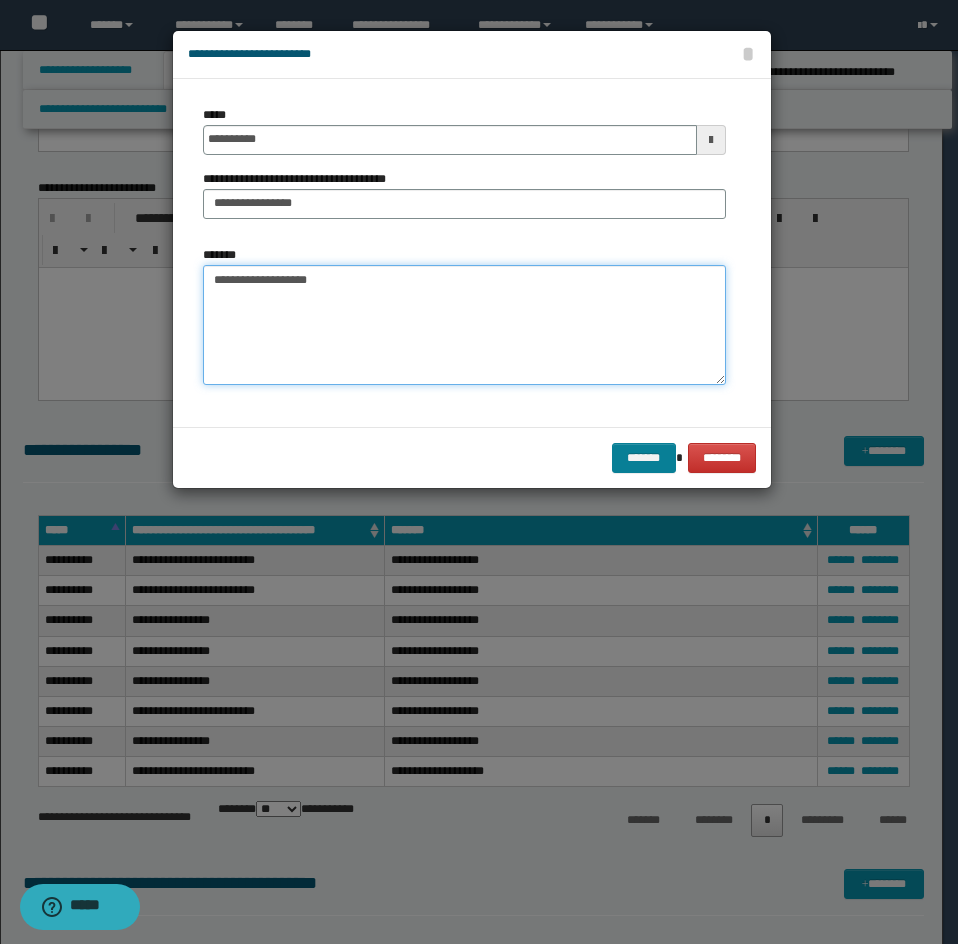 type on "**********" 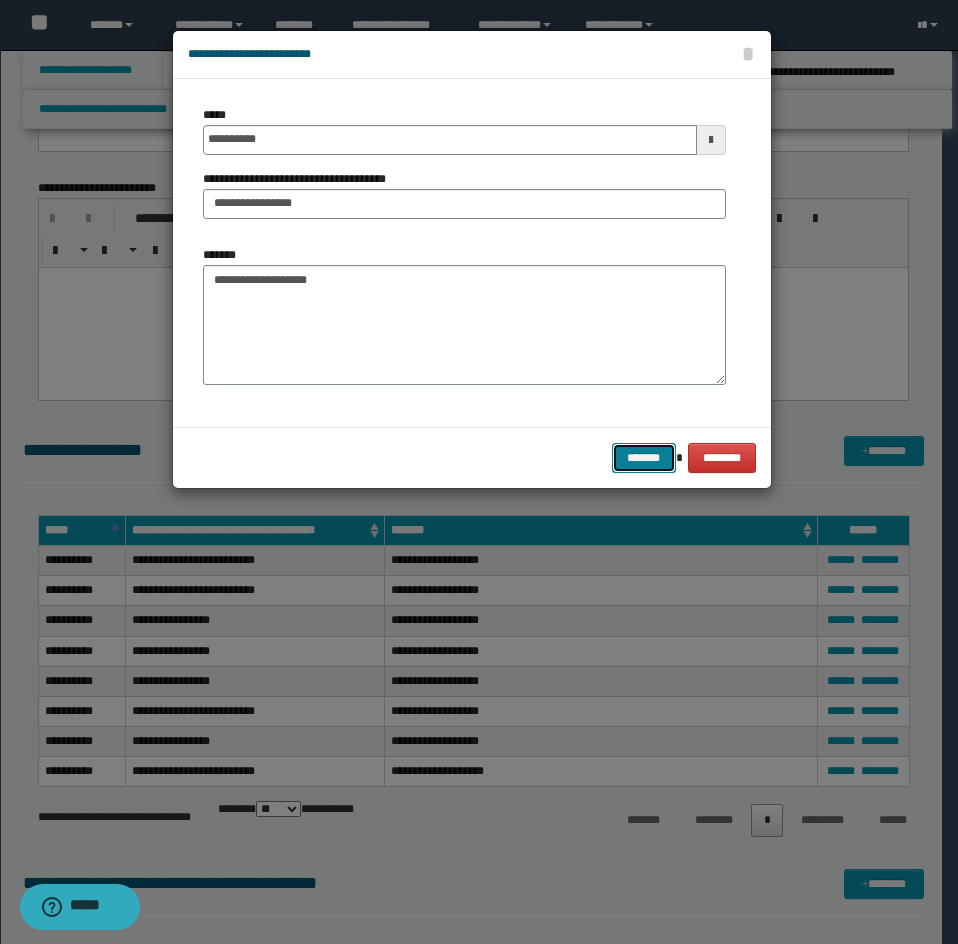 click on "*******" at bounding box center (644, 458) 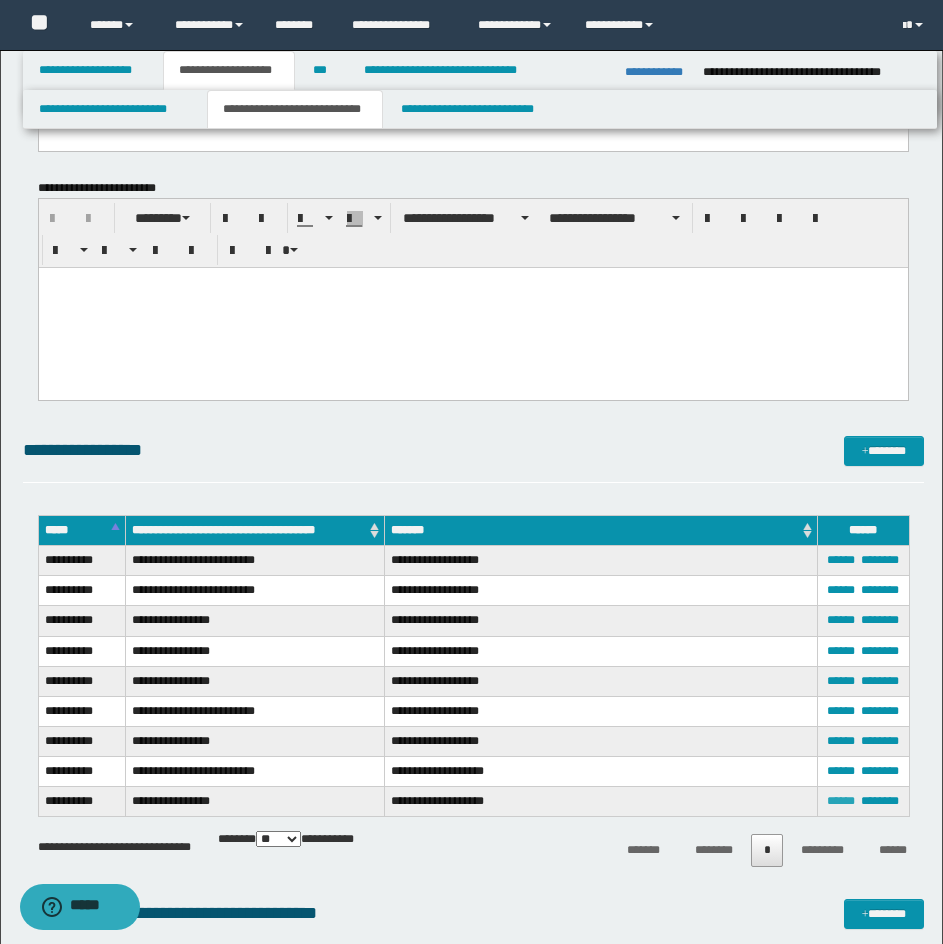 click on "******" at bounding box center (841, 801) 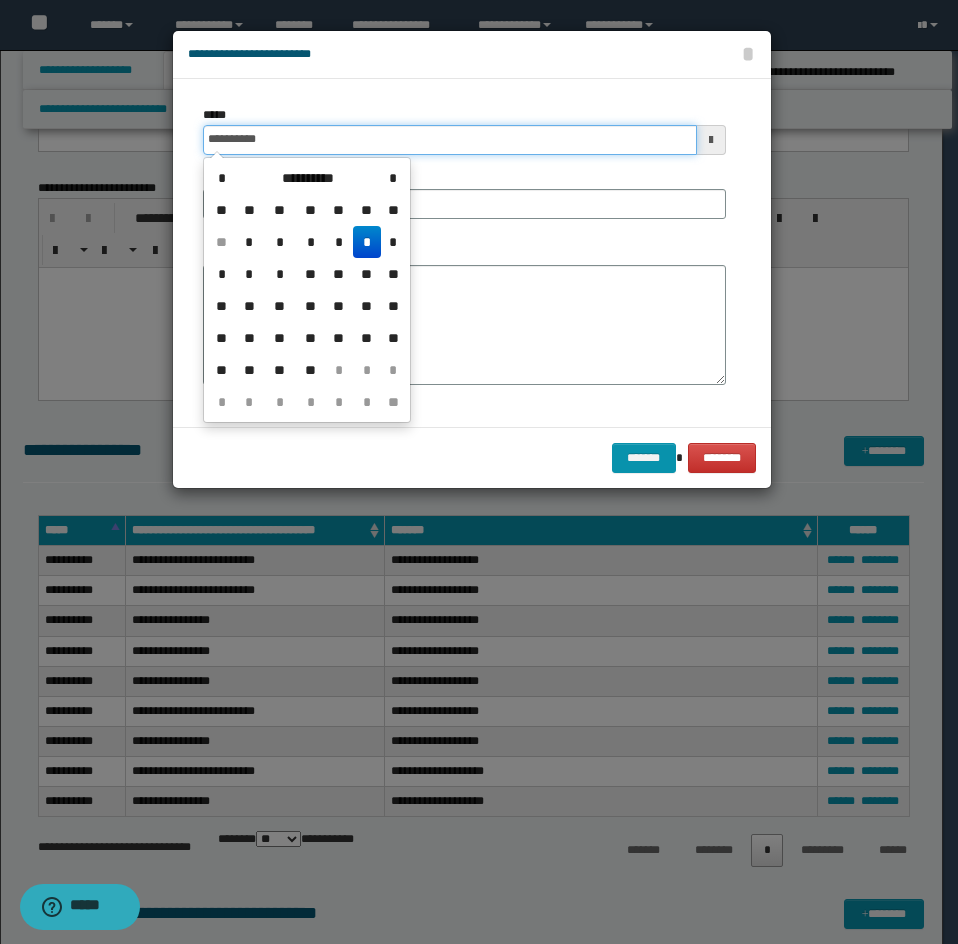 click on "**********" at bounding box center [450, 140] 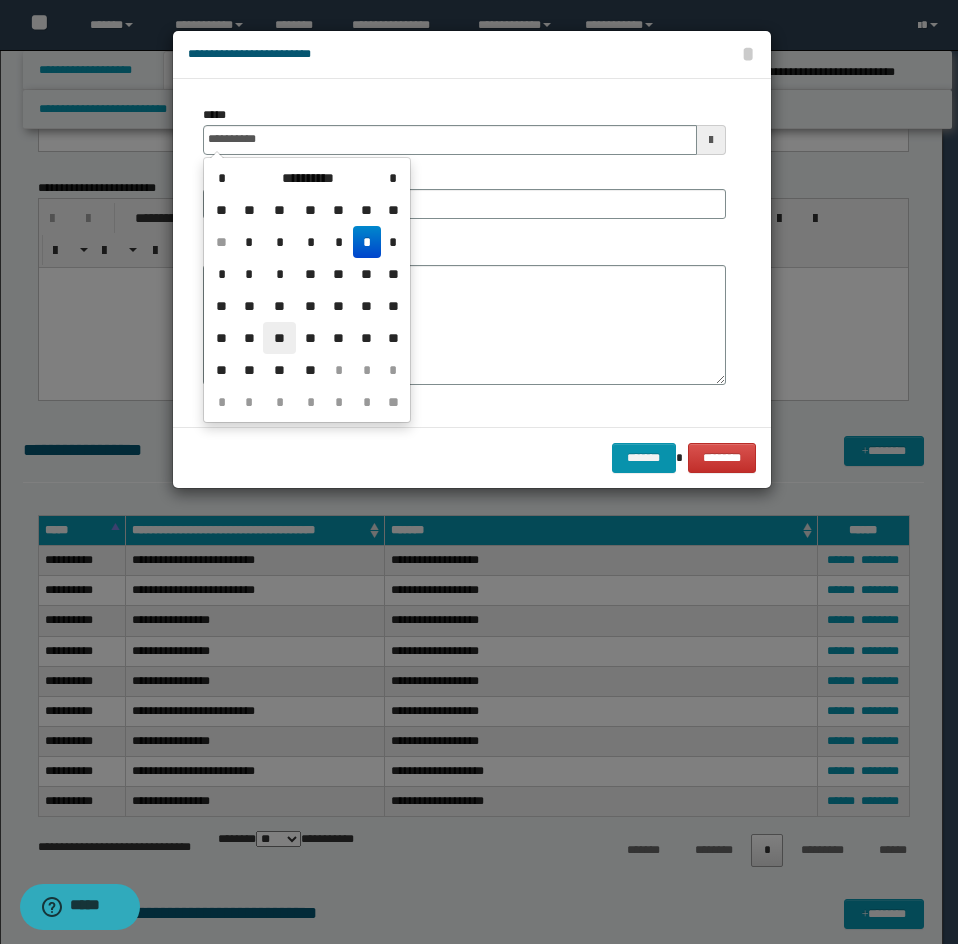click on "**" at bounding box center [279, 338] 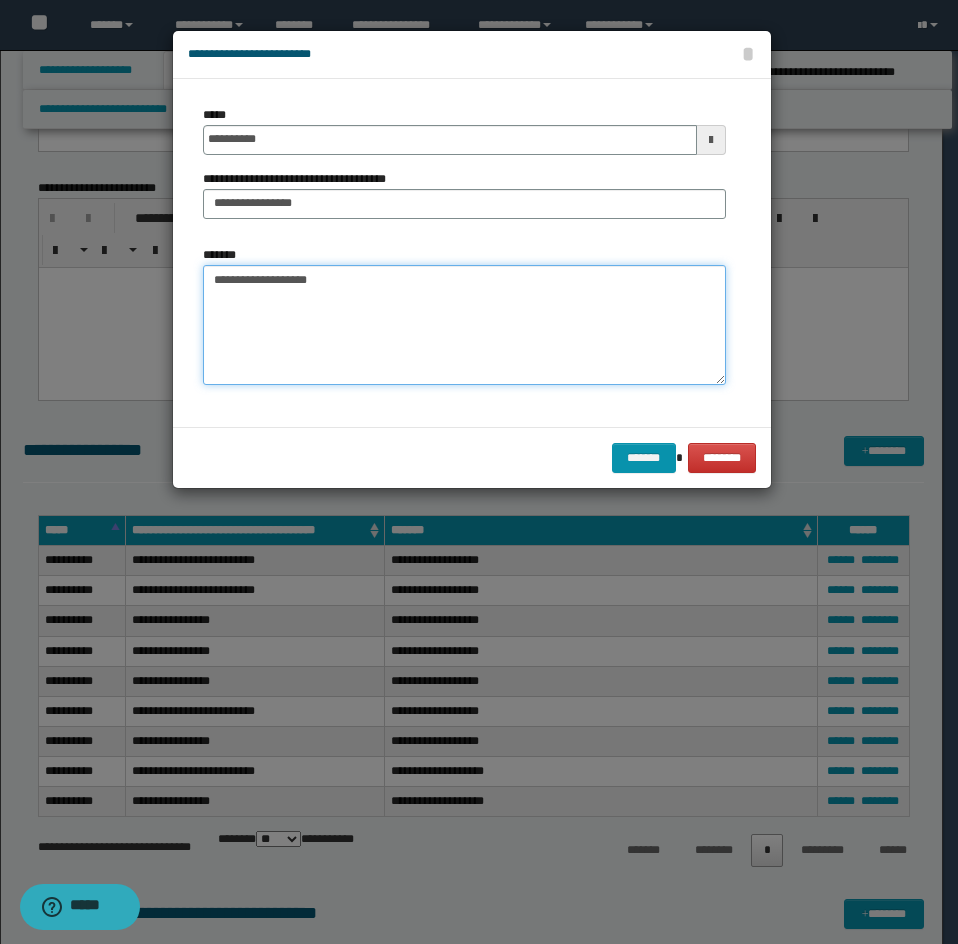 click on "**********" at bounding box center [464, 325] 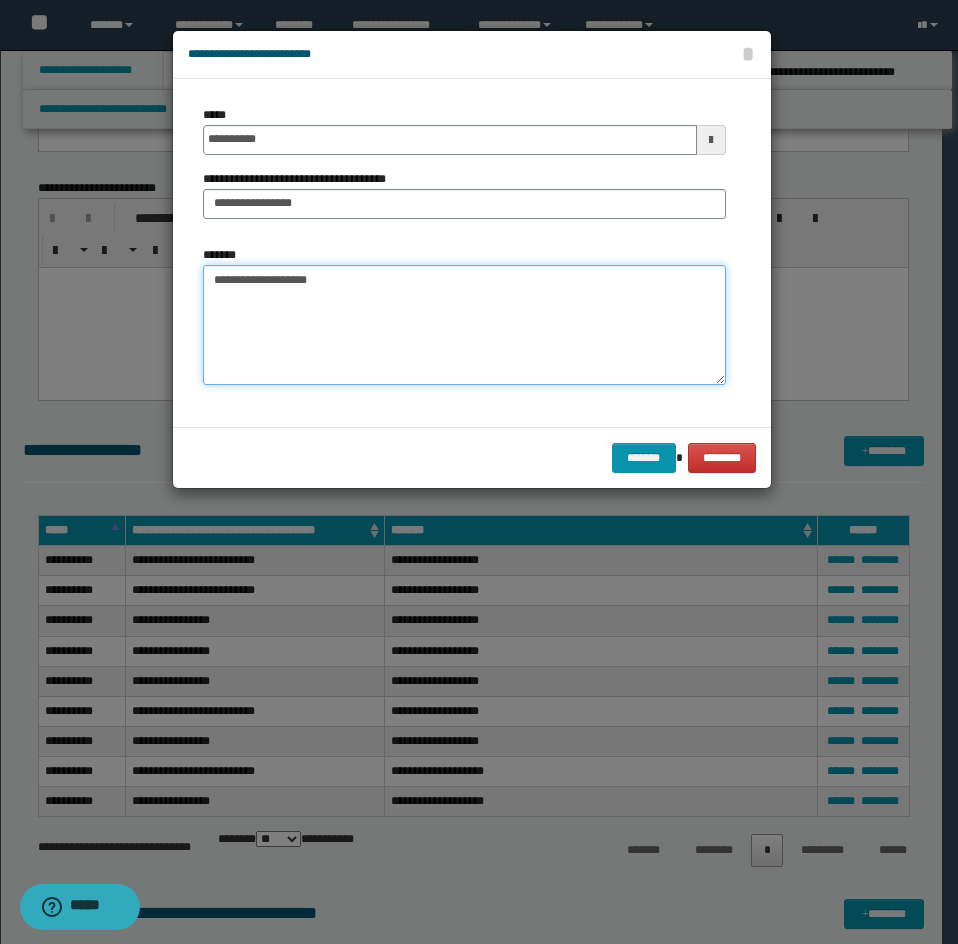 type on "**********" 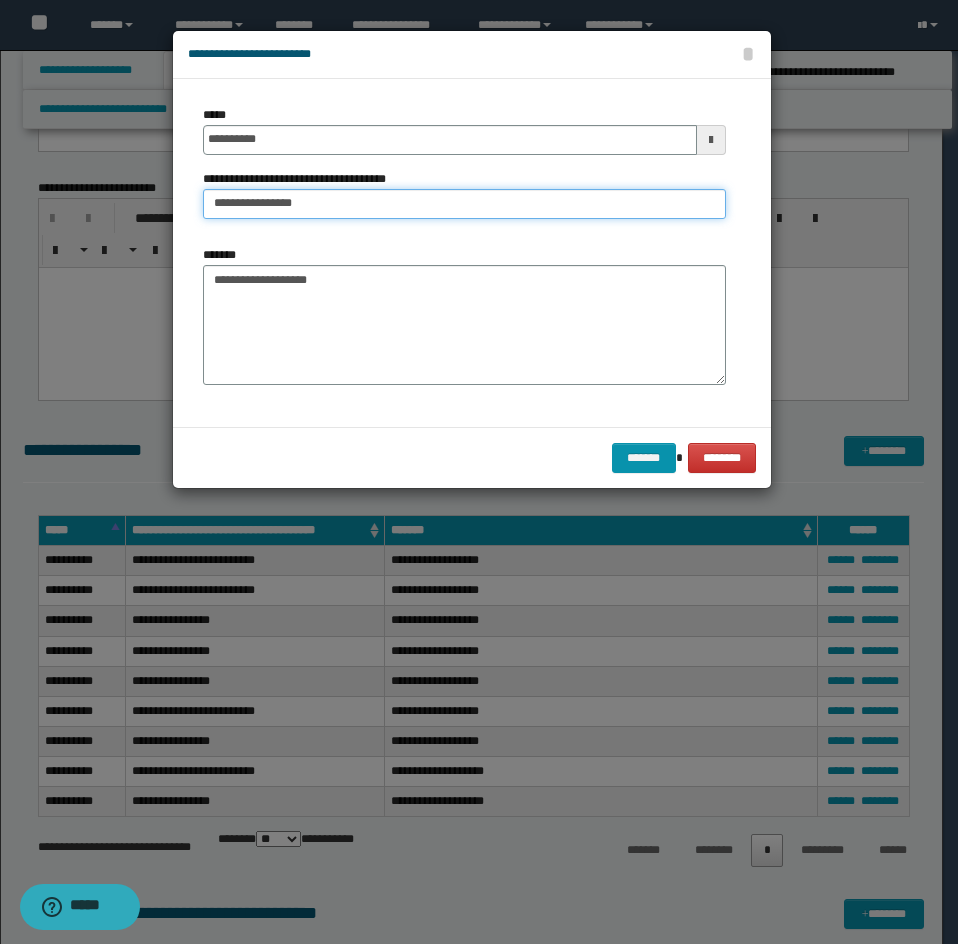 drag, startPoint x: 397, startPoint y: 203, endPoint x: 301, endPoint y: 225, distance: 98.48858 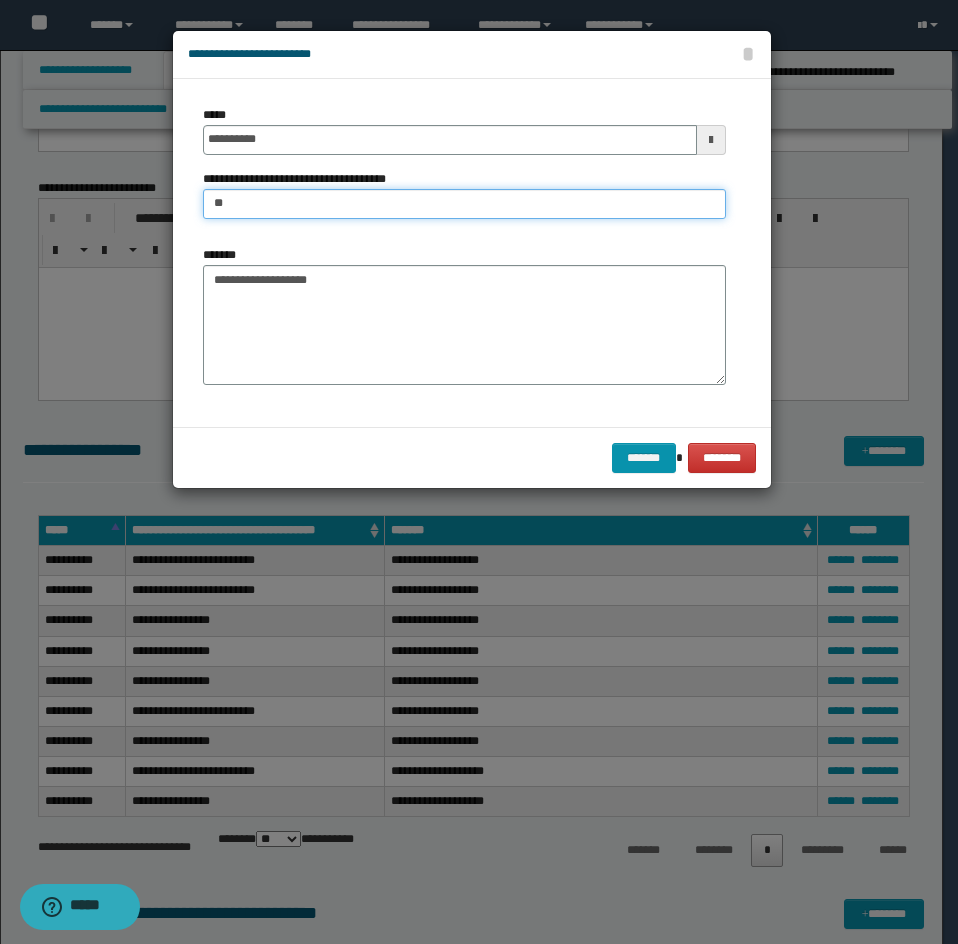type on "*" 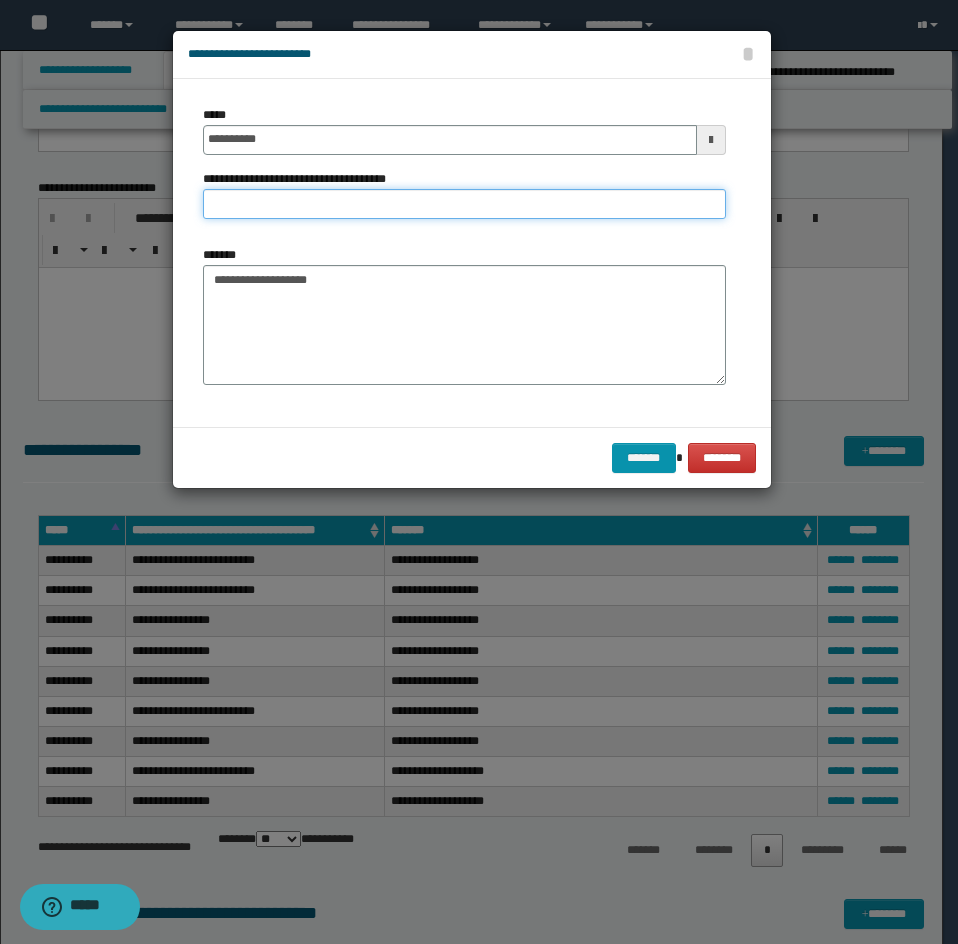 click on "**********" at bounding box center [464, 204] 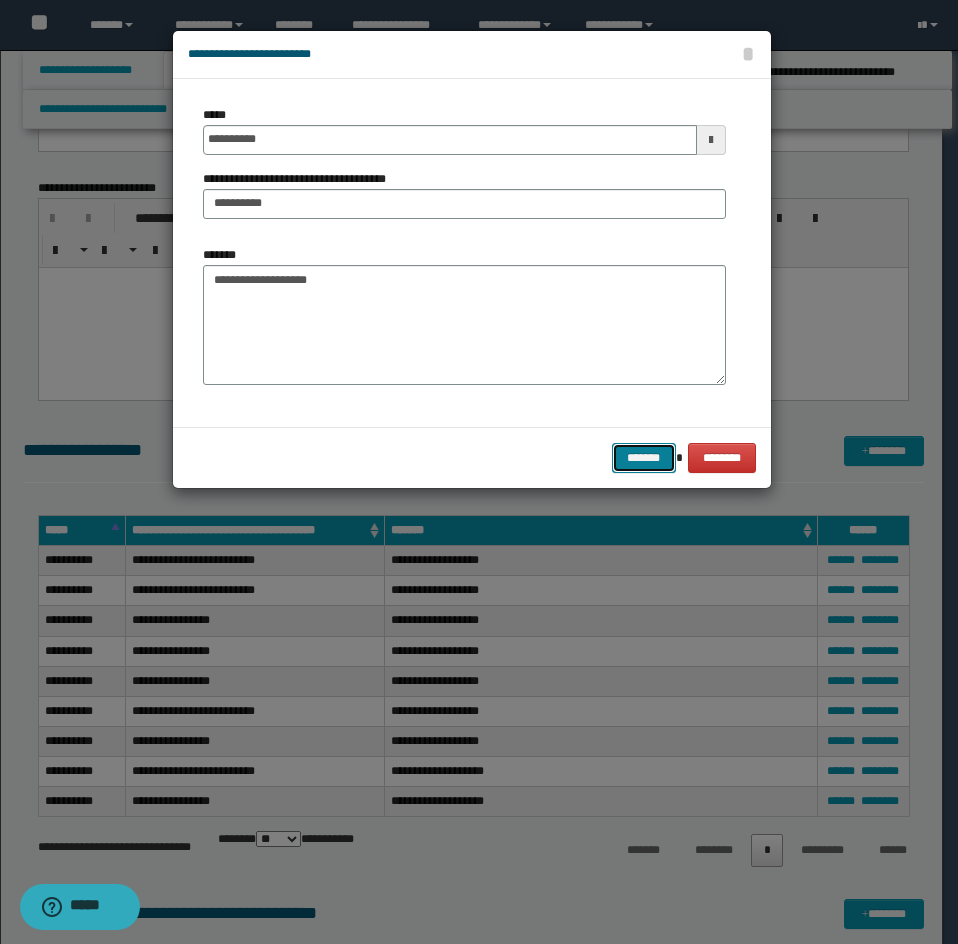 drag, startPoint x: 653, startPoint y: 462, endPoint x: 542, endPoint y: 321, distance: 179.44916 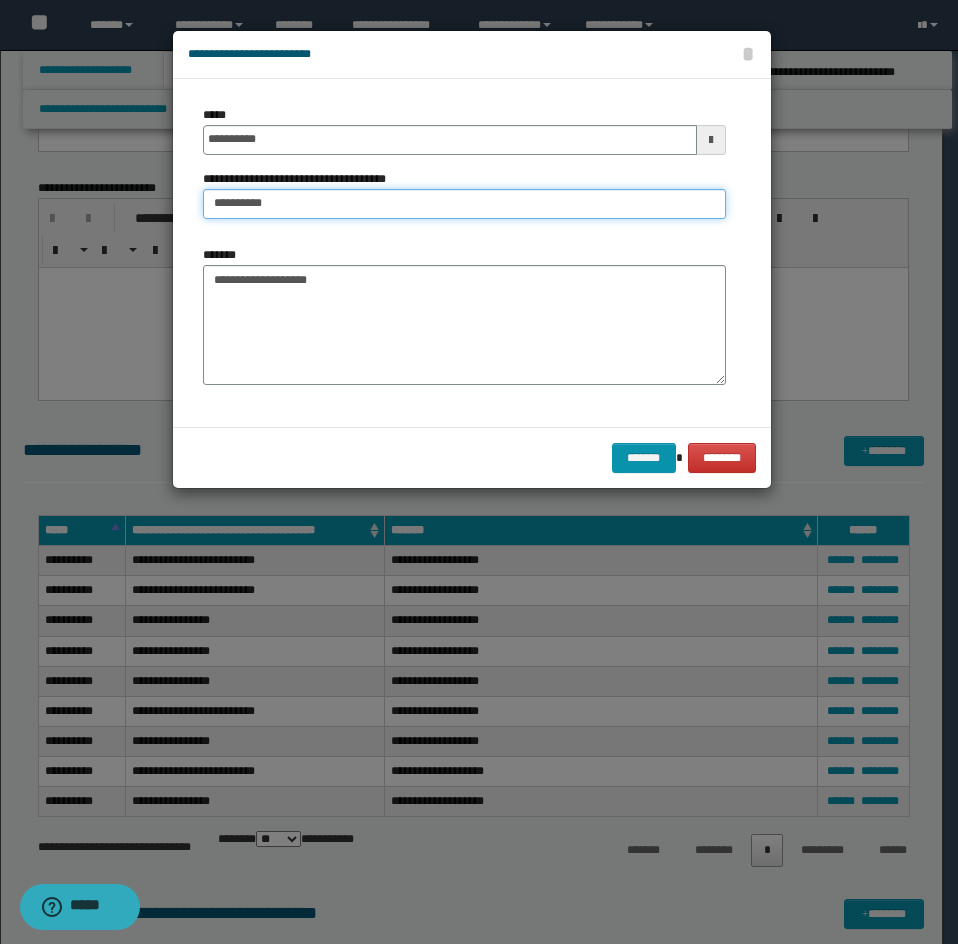 click on "*********" at bounding box center [464, 204] 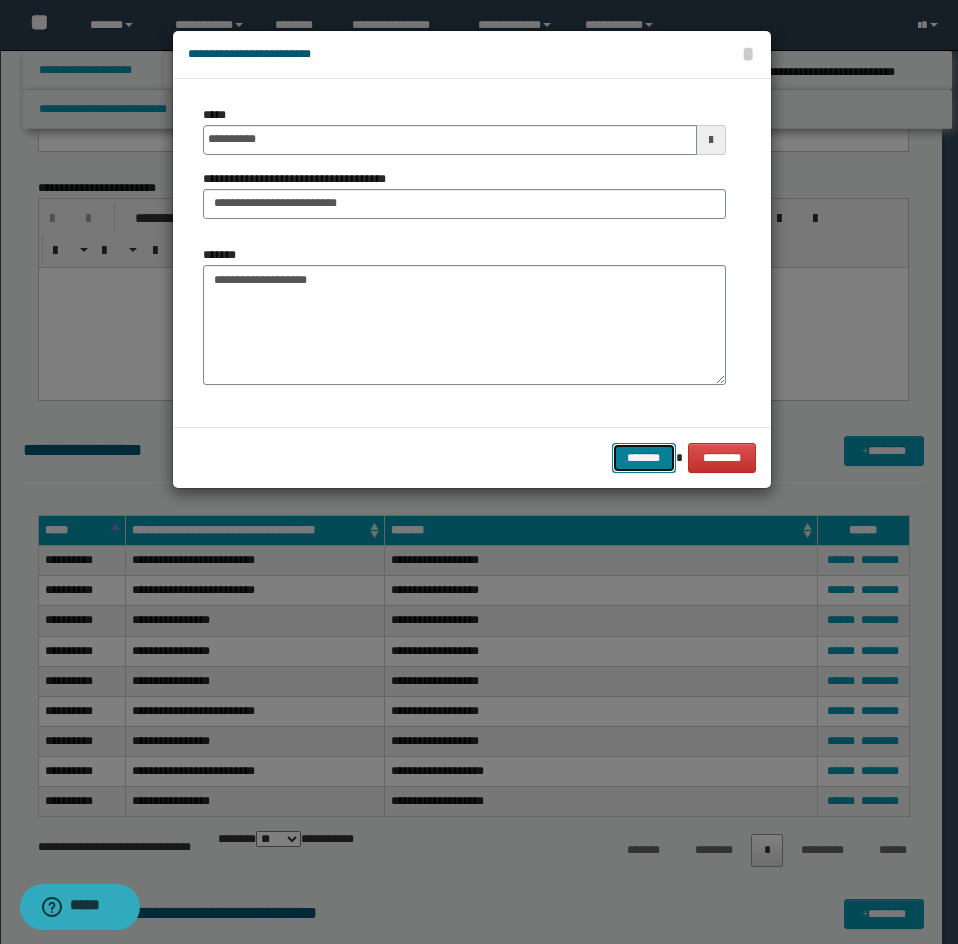 click on "*******" at bounding box center (644, 458) 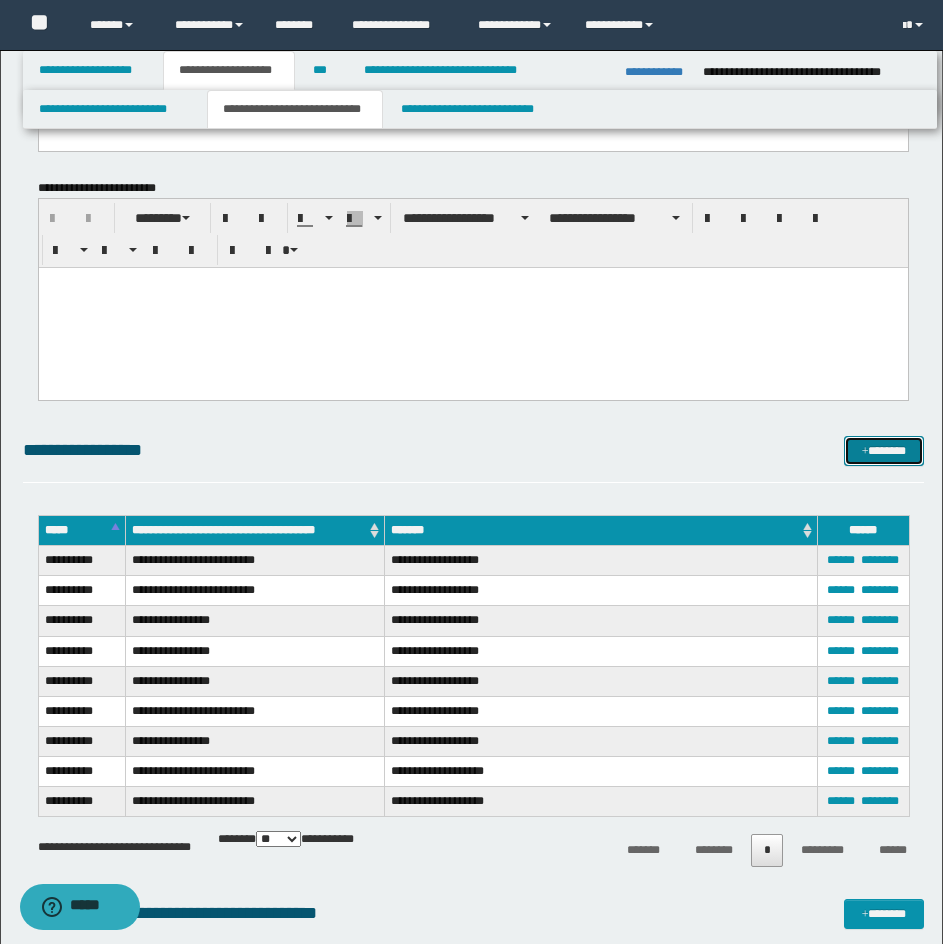 click on "*******" at bounding box center [884, 451] 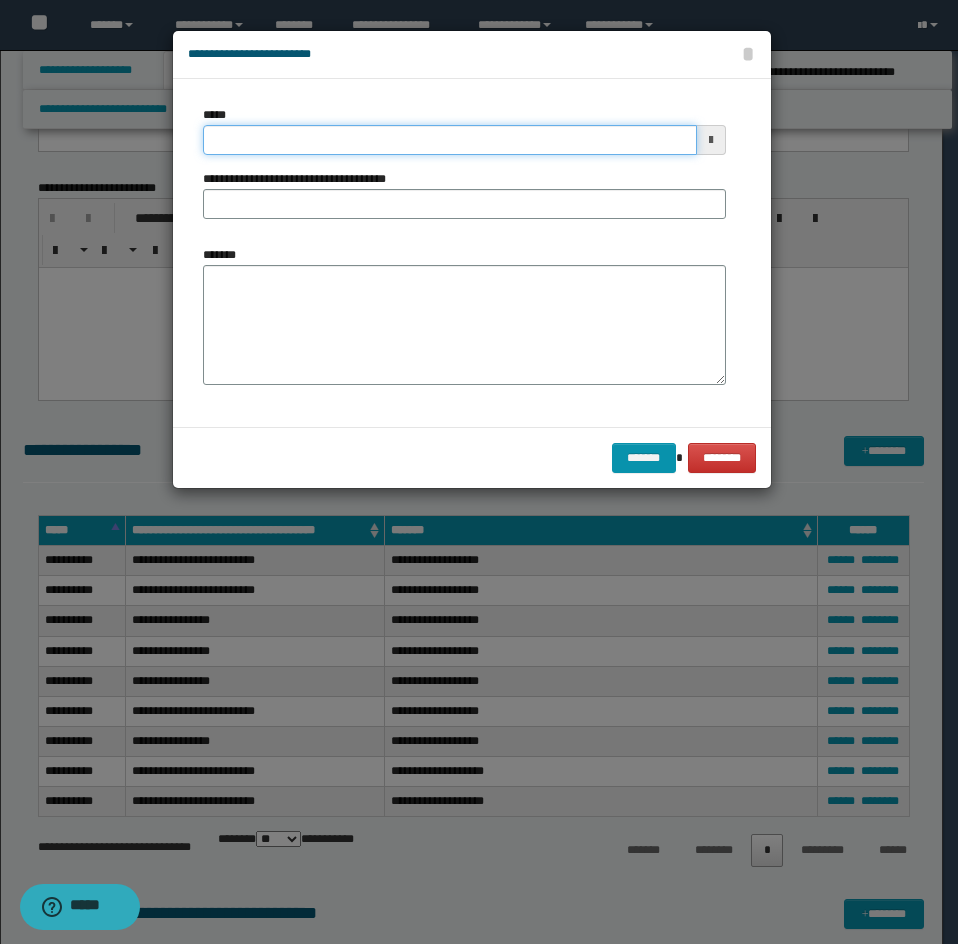 click on "*****" at bounding box center [450, 140] 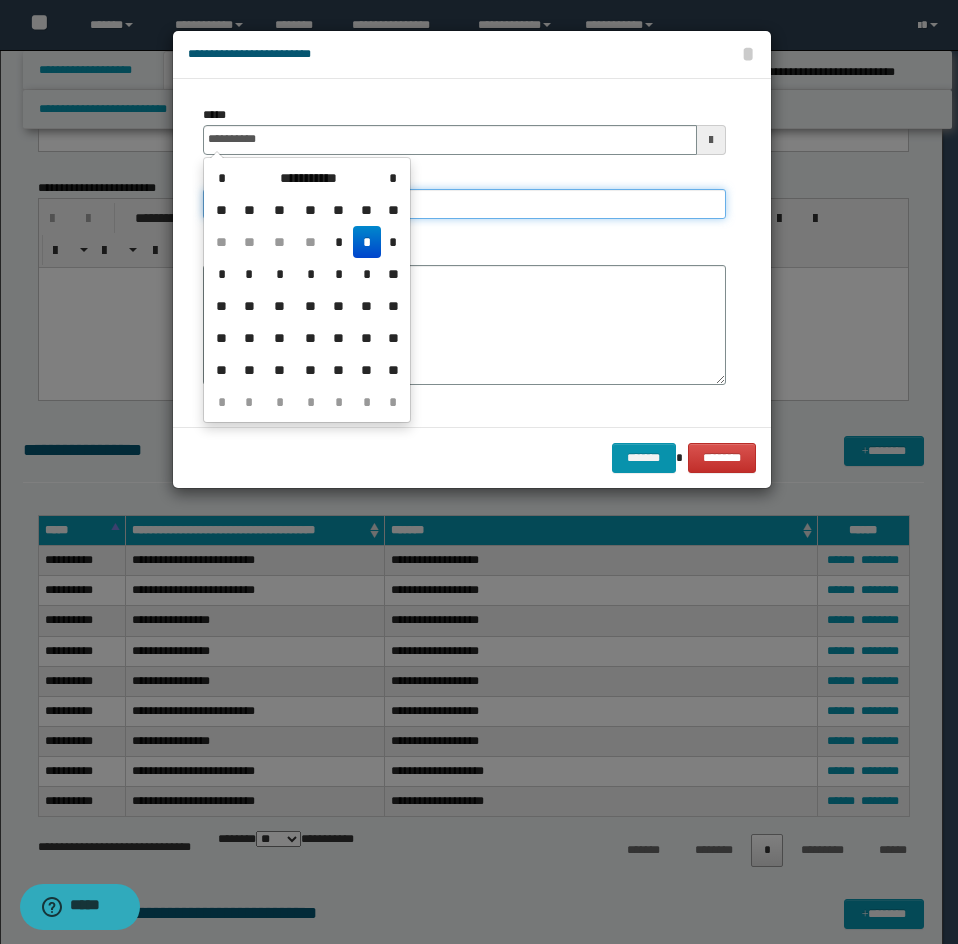 type on "**********" 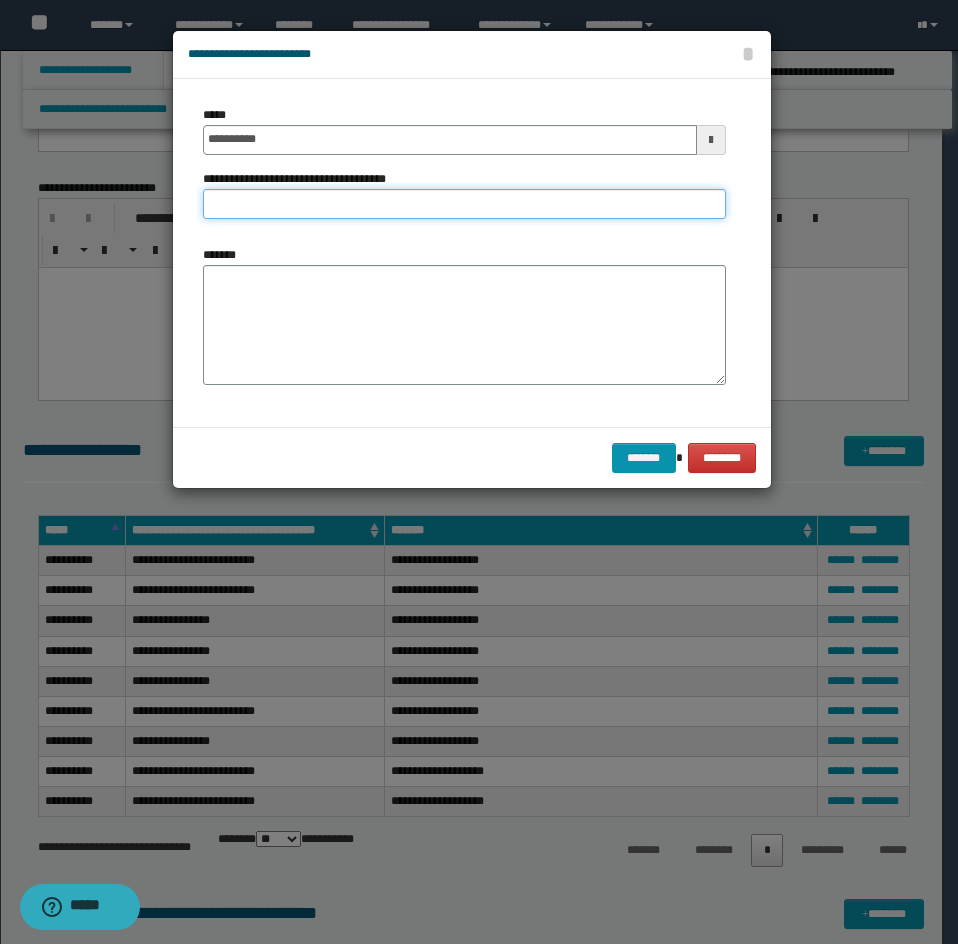 click on "**********" at bounding box center [464, 204] 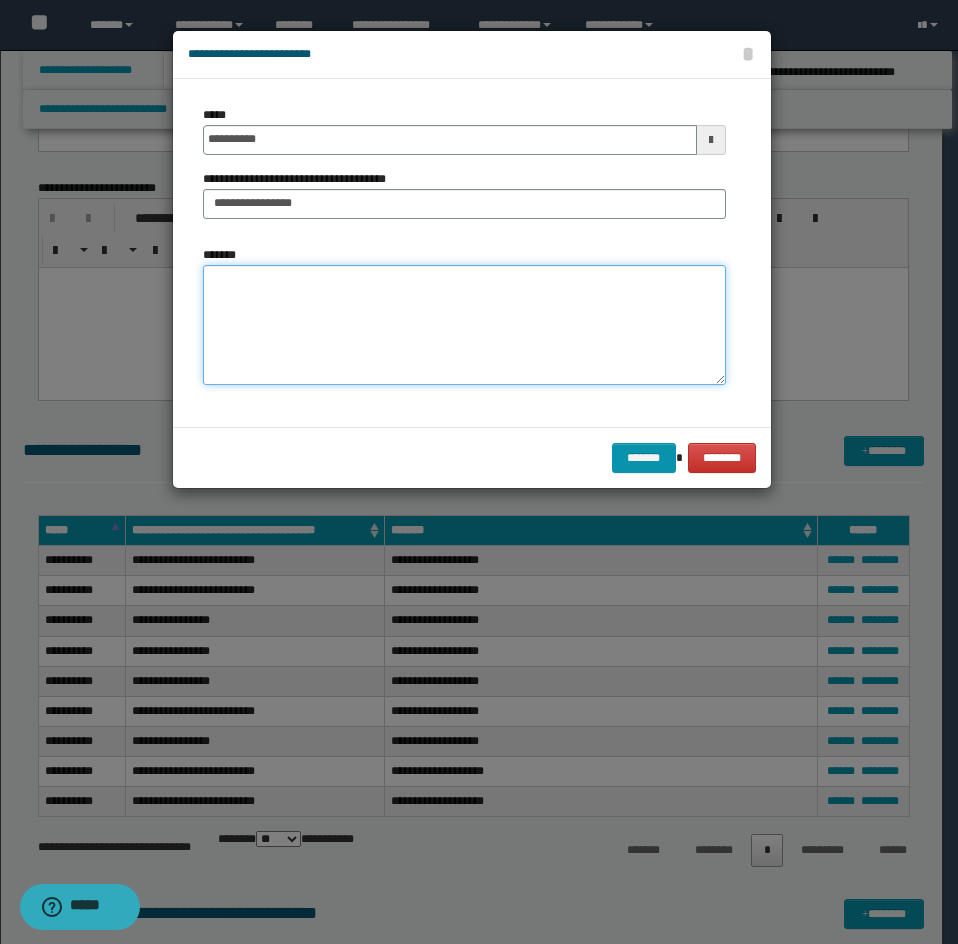 click on "*******" at bounding box center [464, 325] 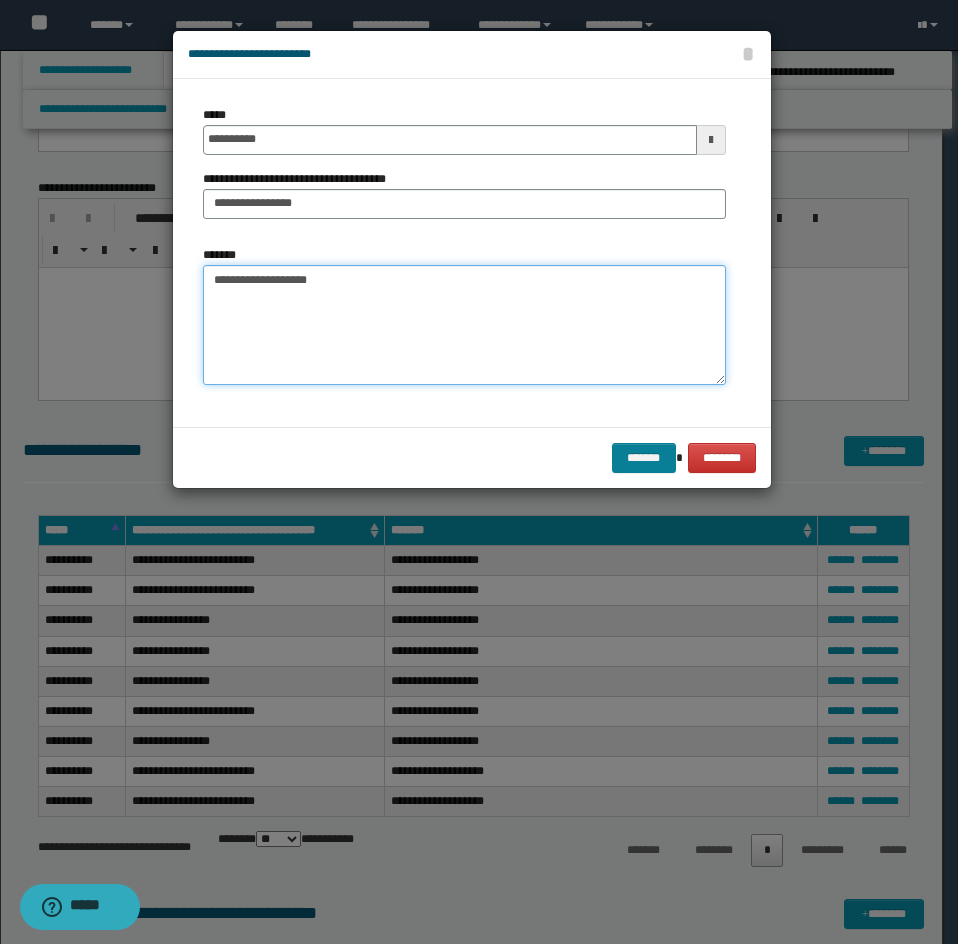 type on "**********" 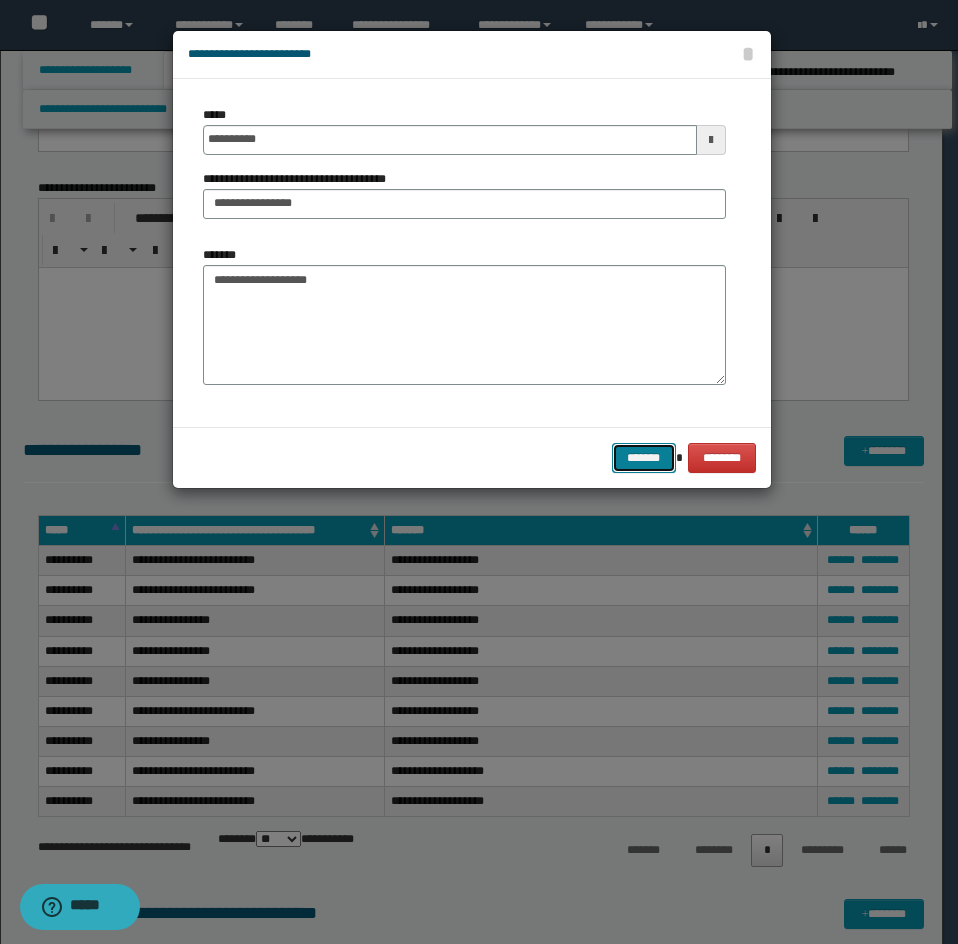 click on "*******" at bounding box center (644, 458) 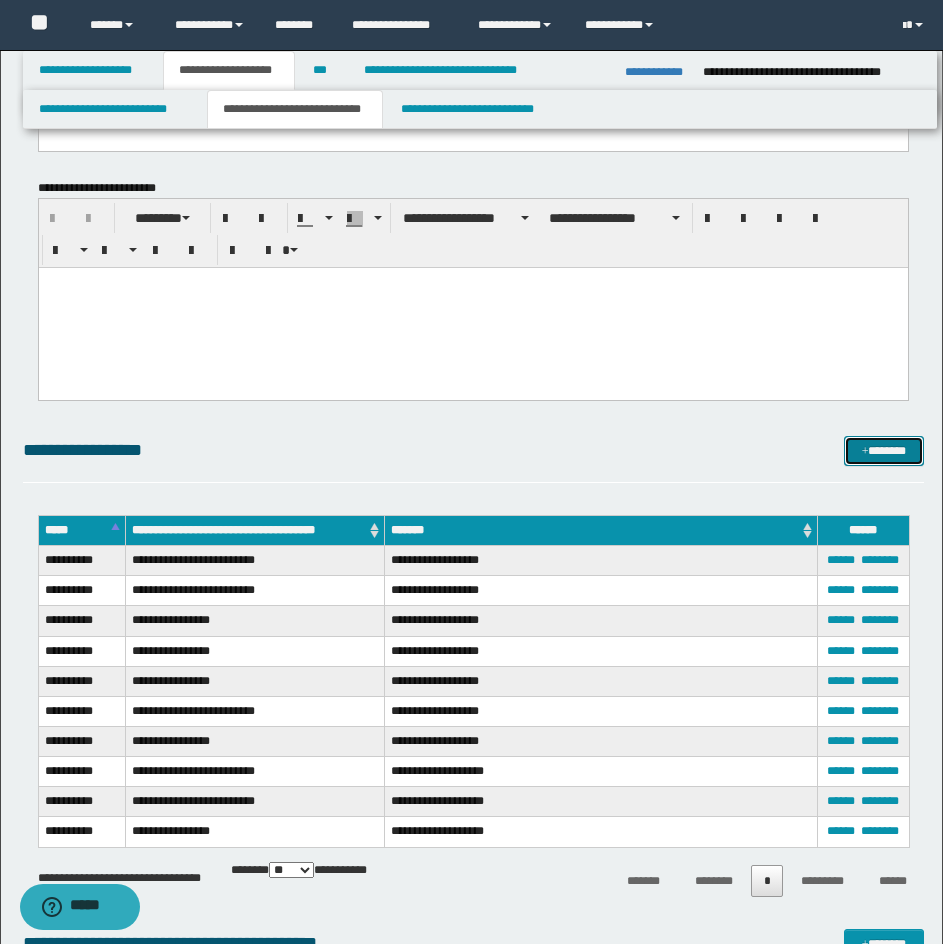 click on "*******" at bounding box center (884, 451) 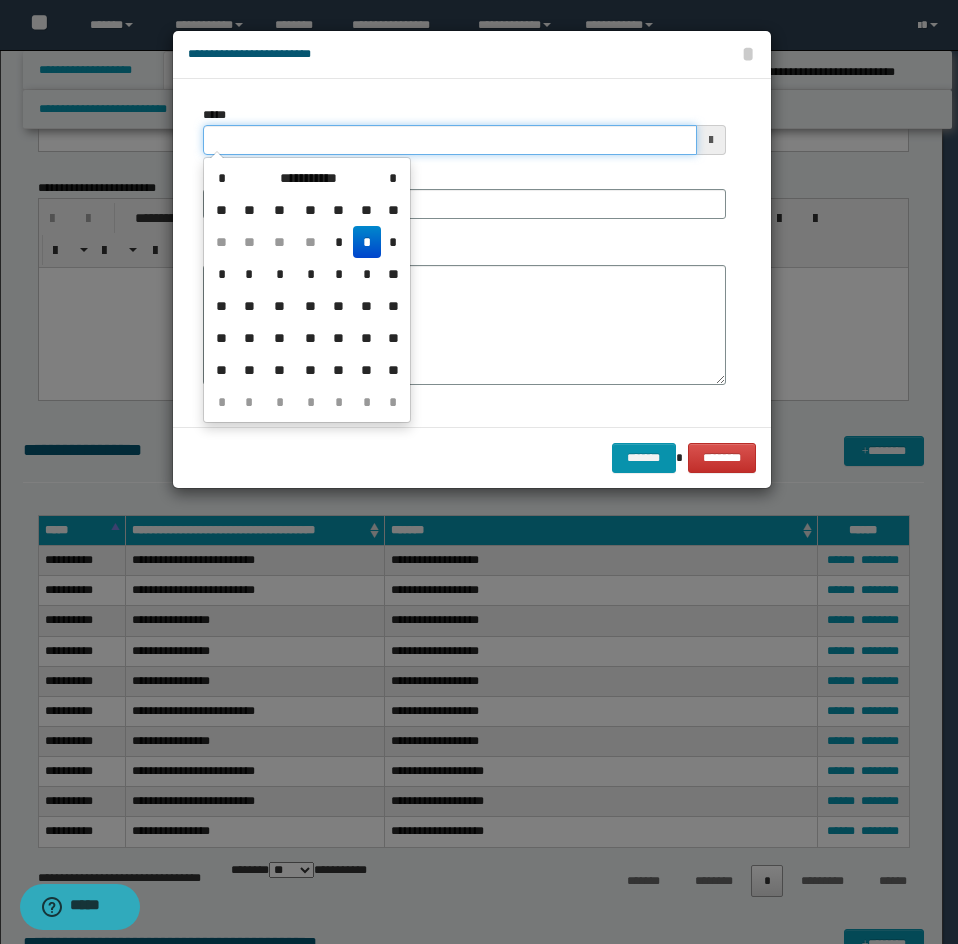 click on "*****" at bounding box center [450, 140] 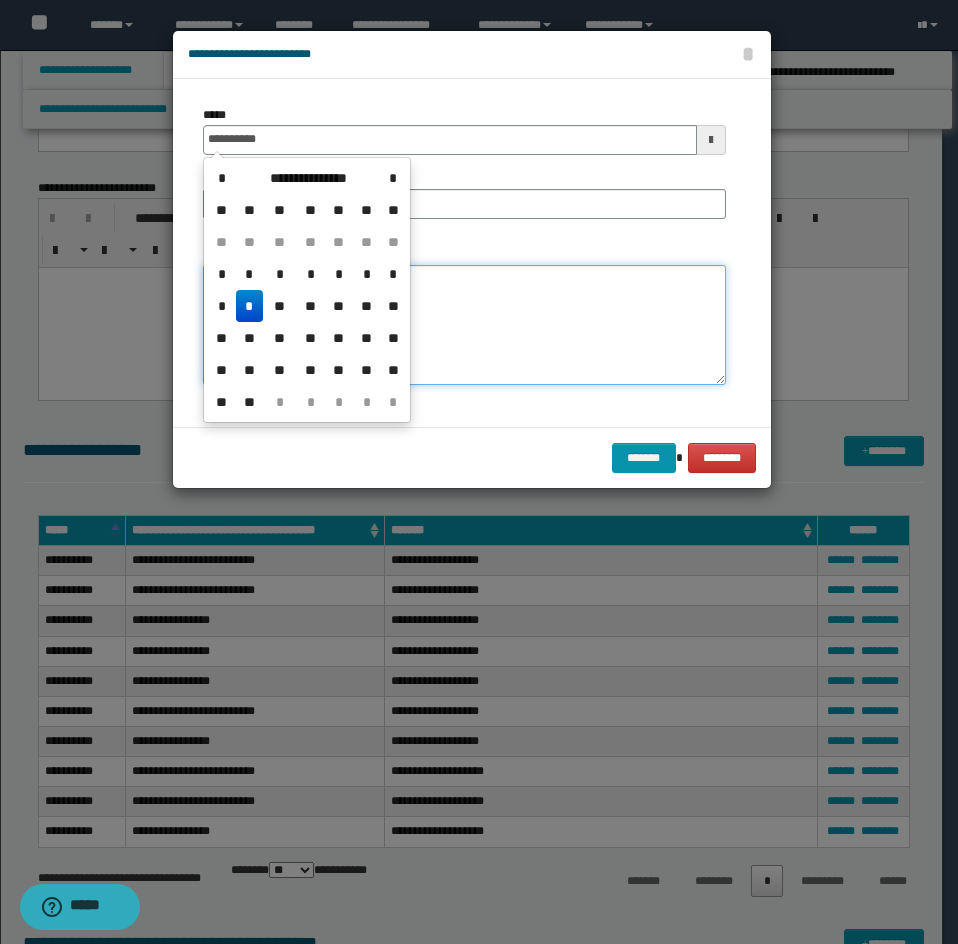 type on "**********" 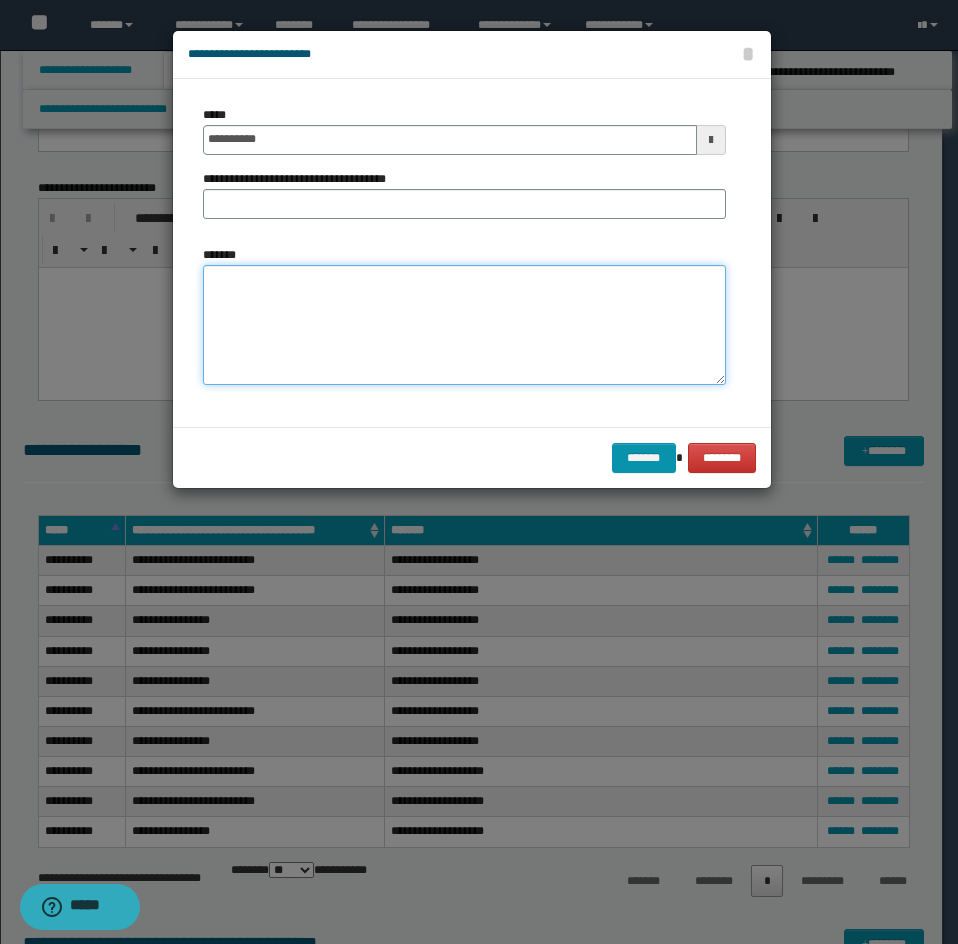 paste on "**********" 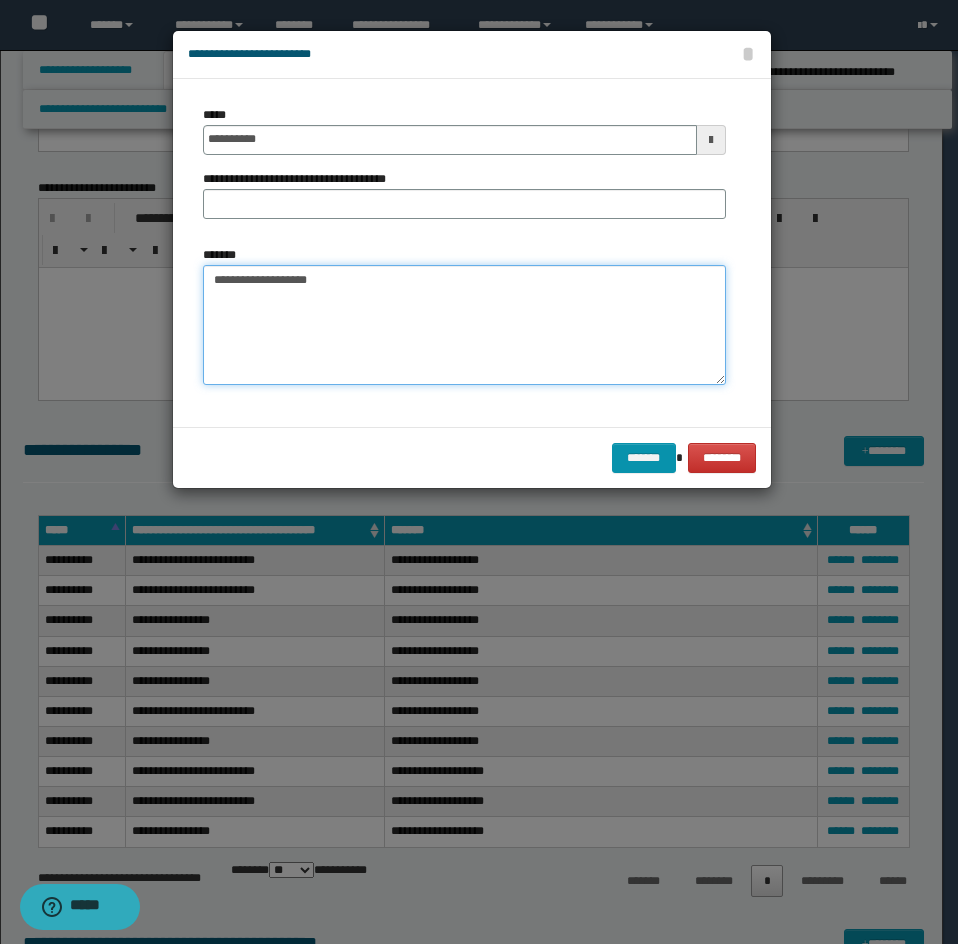 type on "**********" 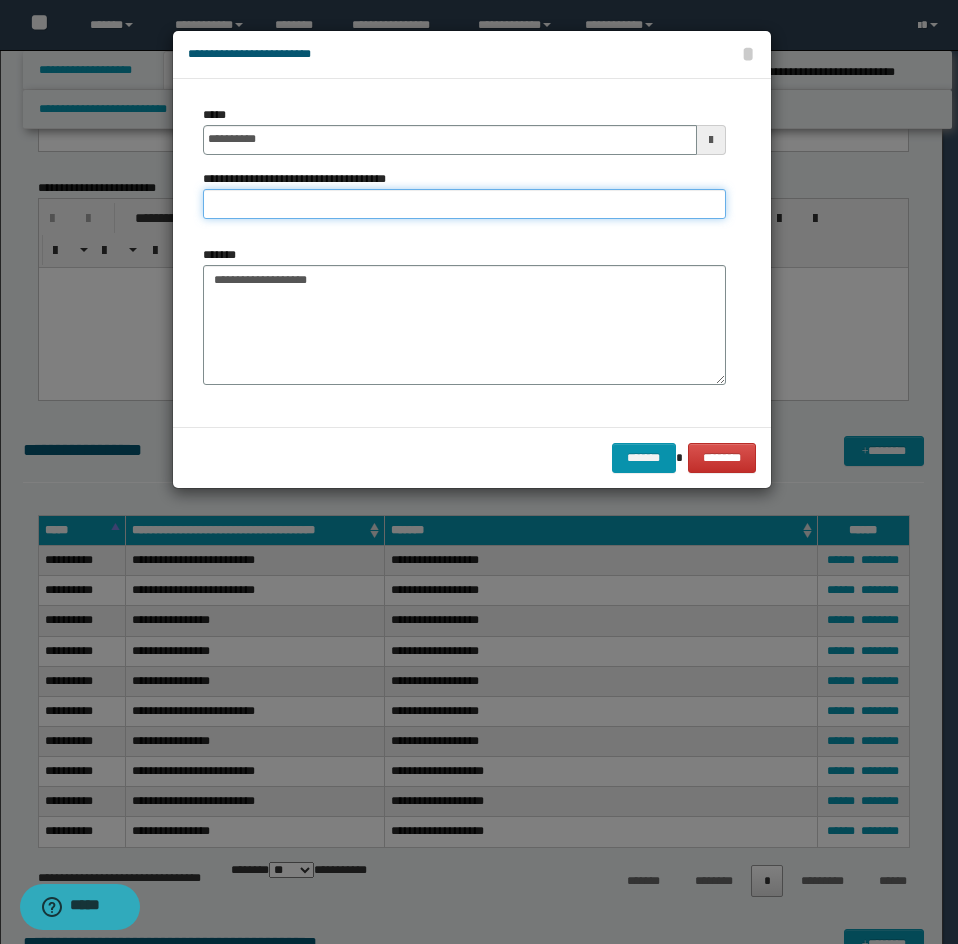 click on "**********" at bounding box center [464, 204] 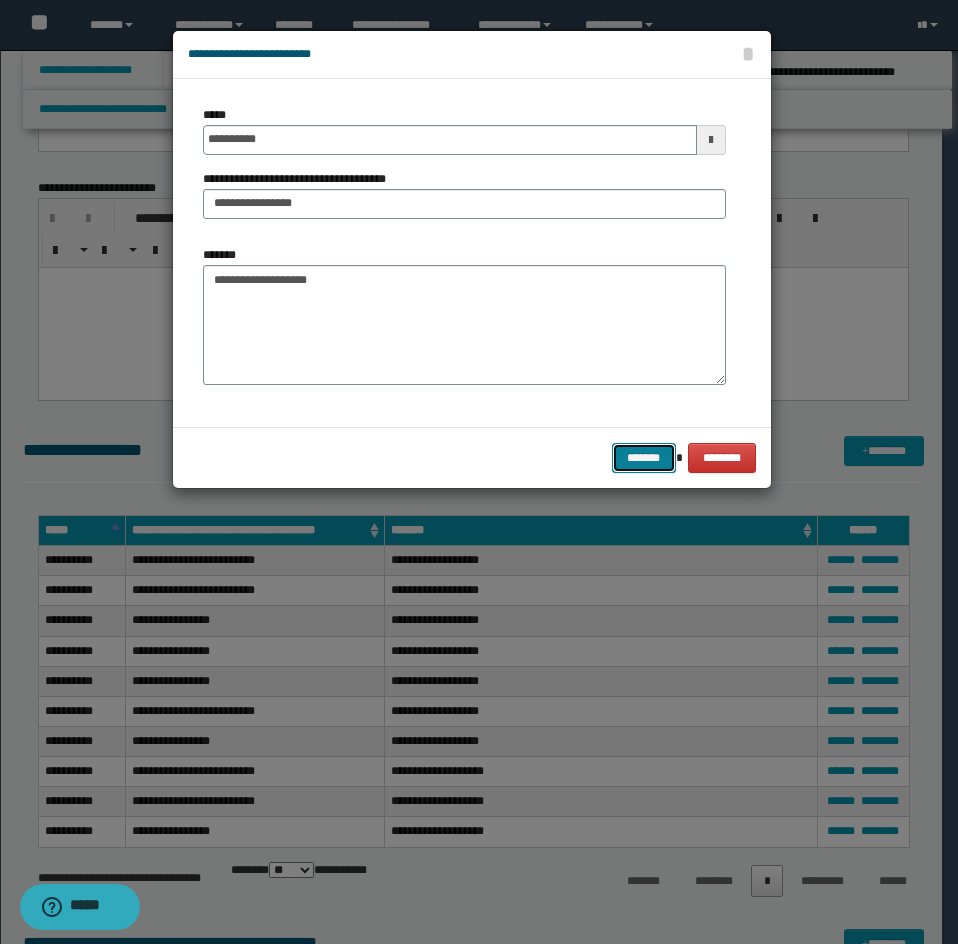 drag, startPoint x: 643, startPoint y: 448, endPoint x: 926, endPoint y: 424, distance: 284.01584 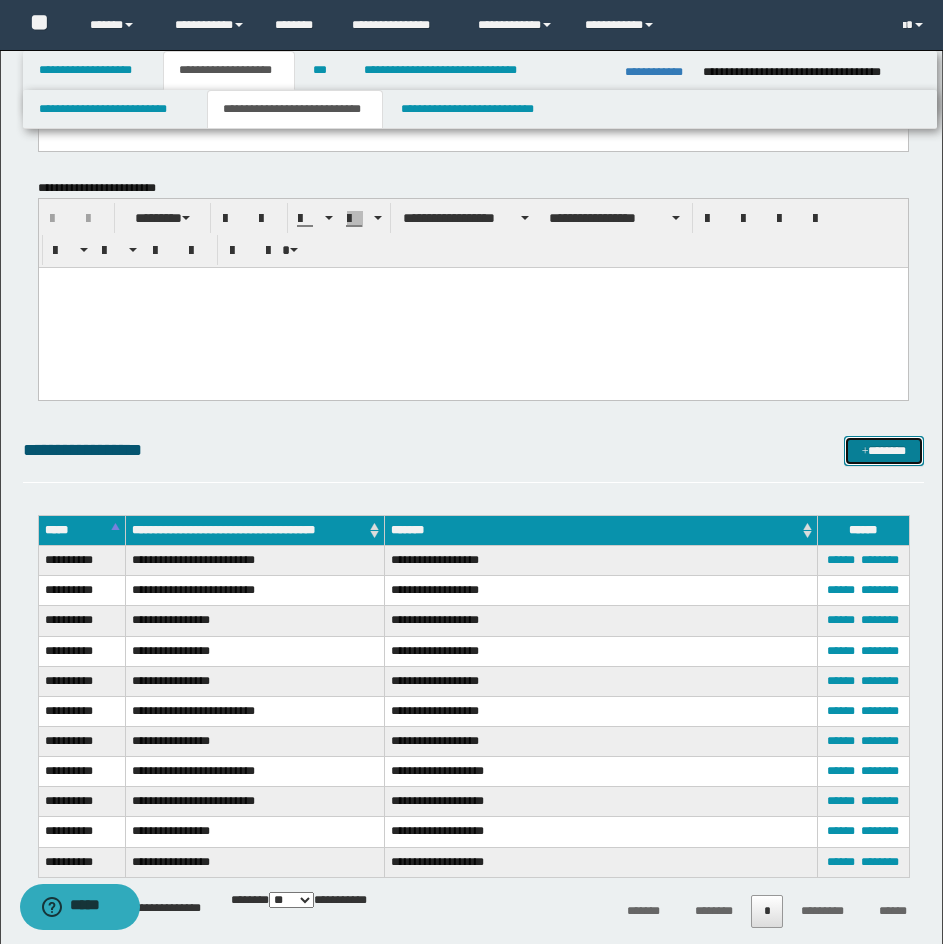 click at bounding box center [865, 452] 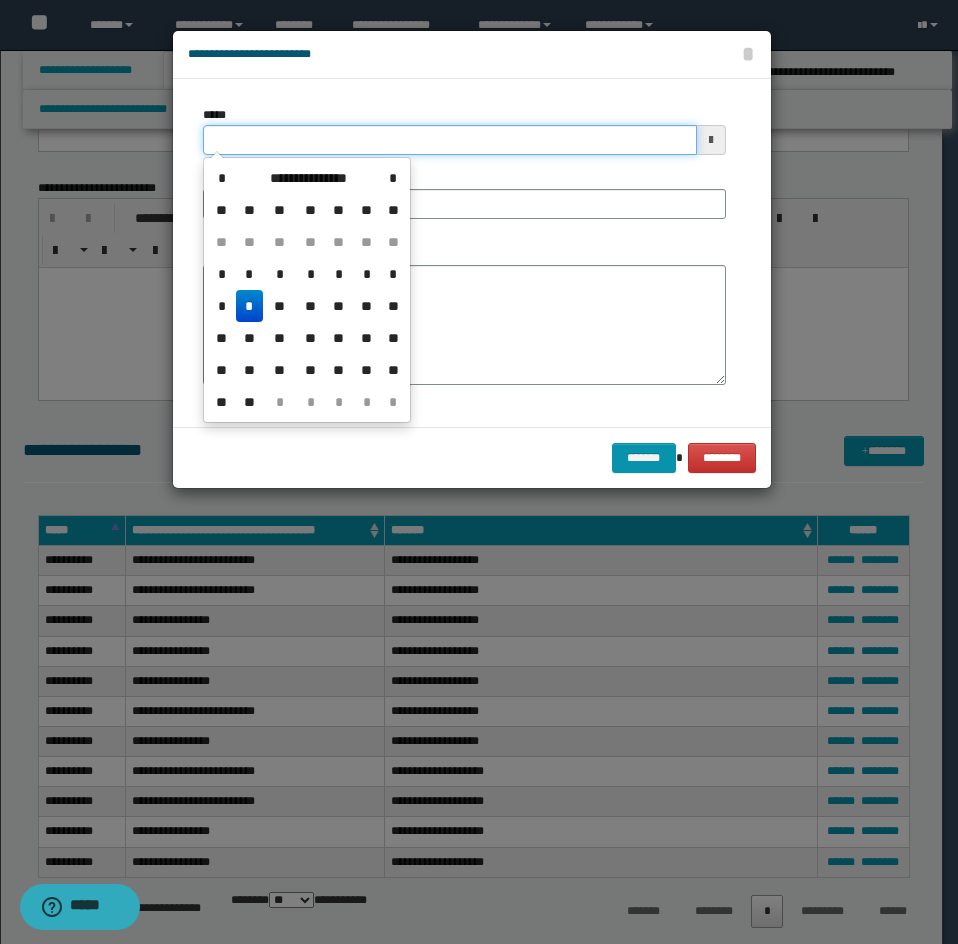 click on "*****" at bounding box center [450, 140] 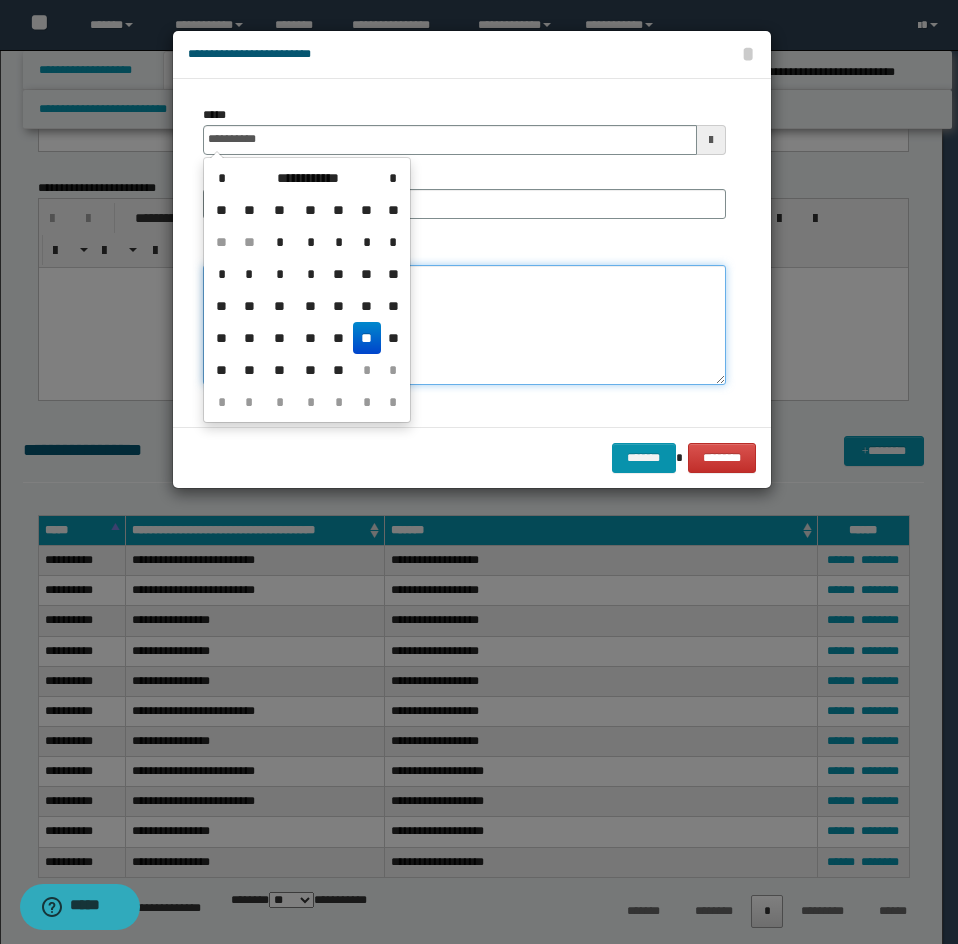 type on "**********" 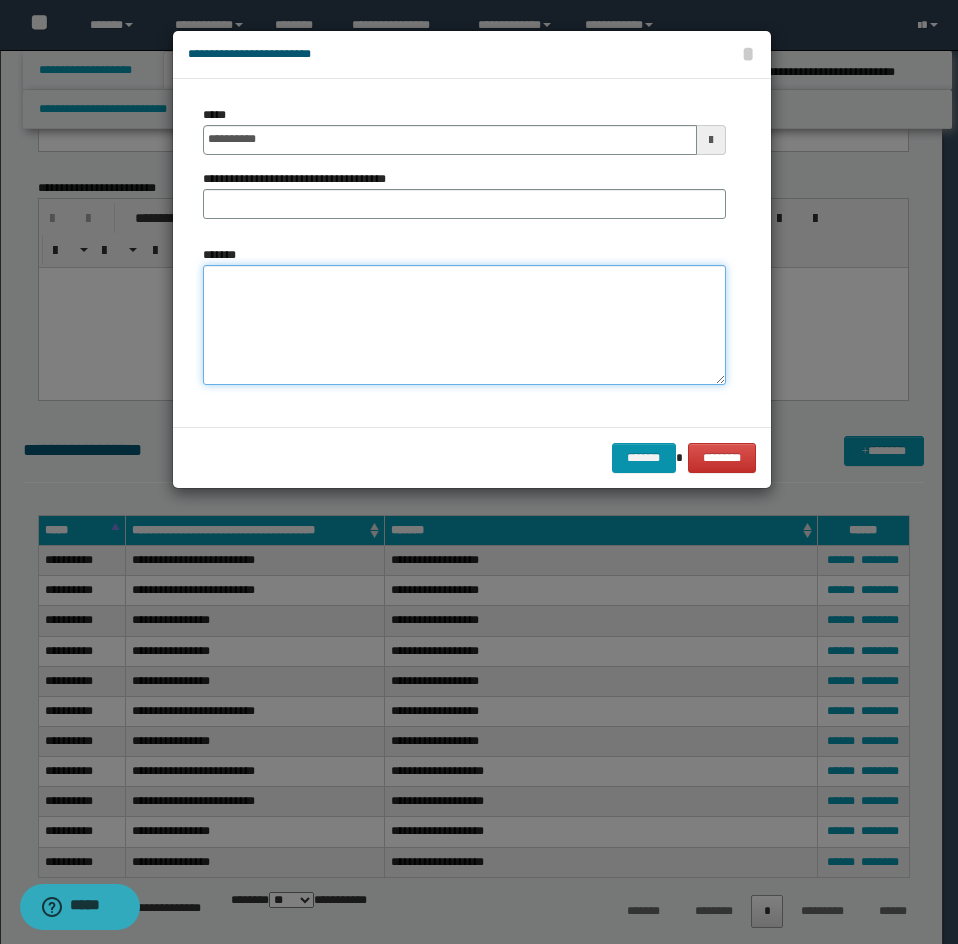 paste on "**********" 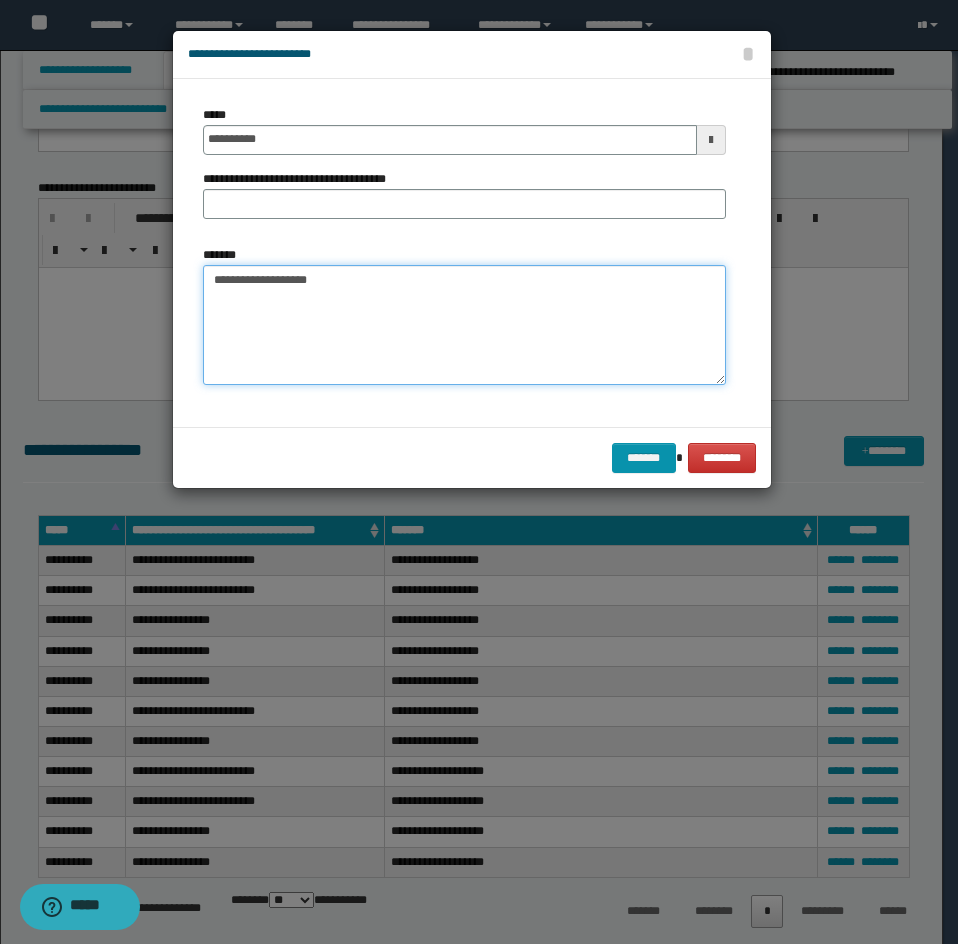 type on "**********" 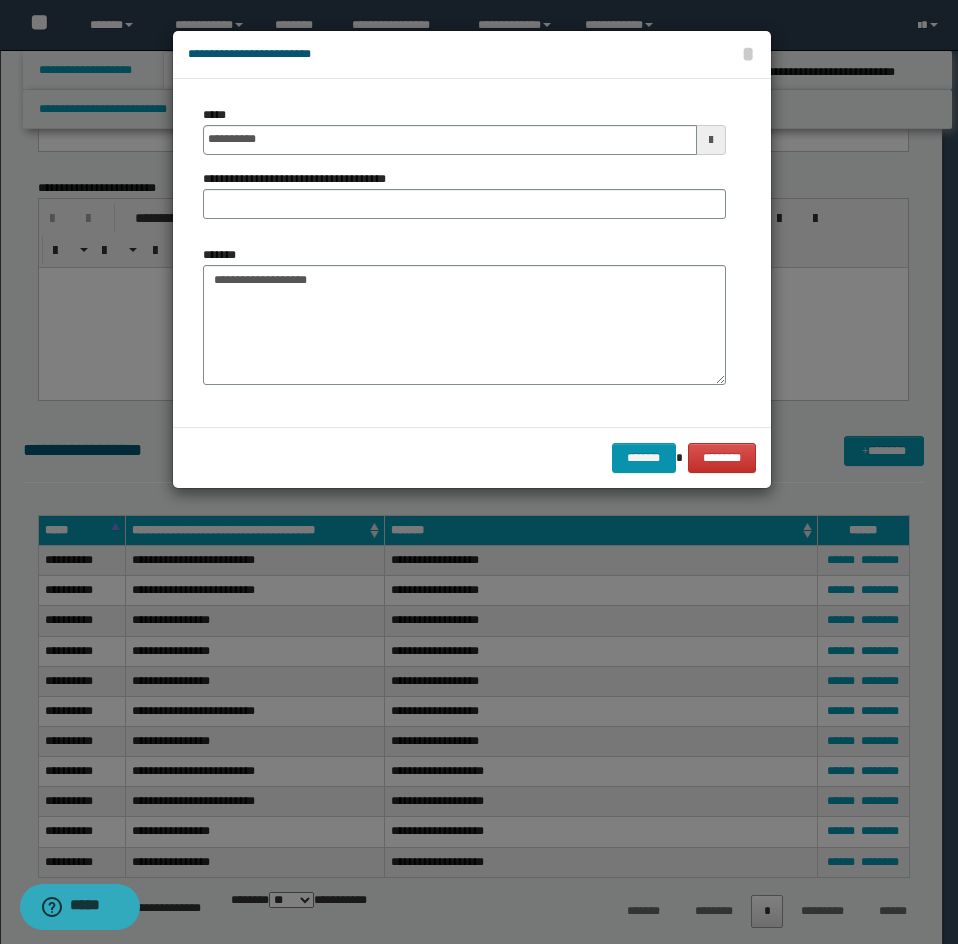 click on "**********" at bounding box center (464, 170) 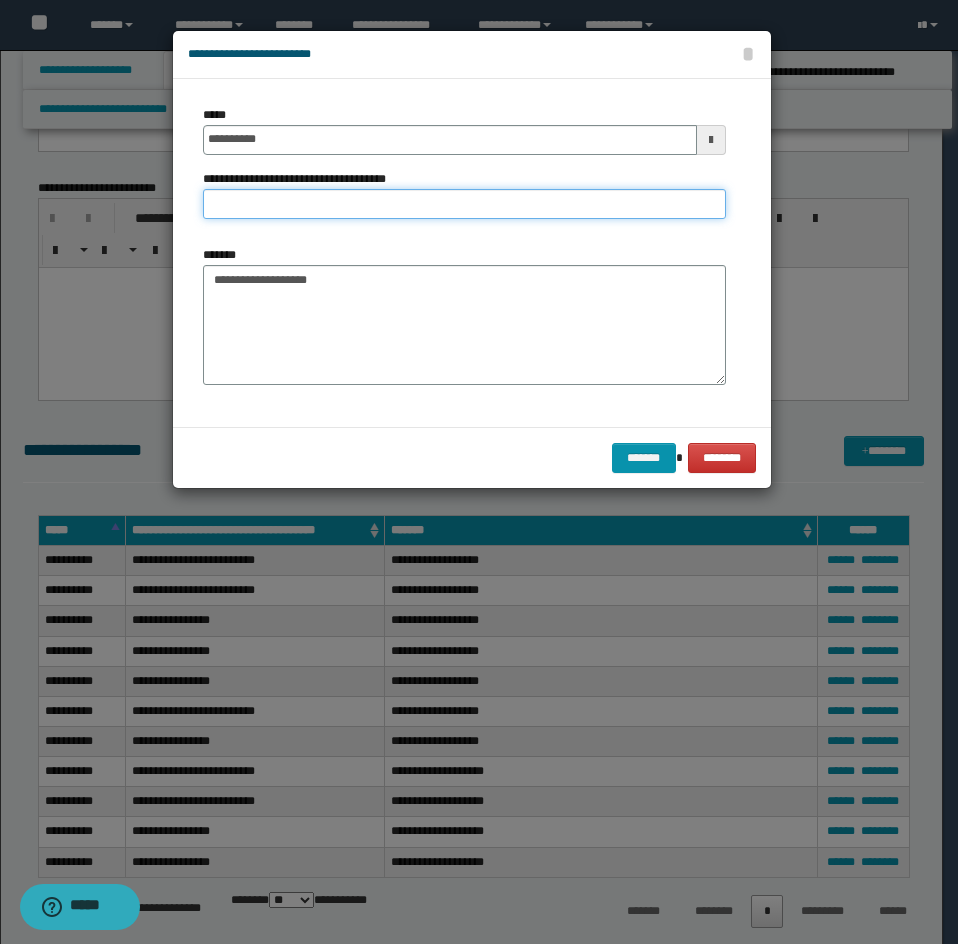 click on "**********" at bounding box center (464, 204) 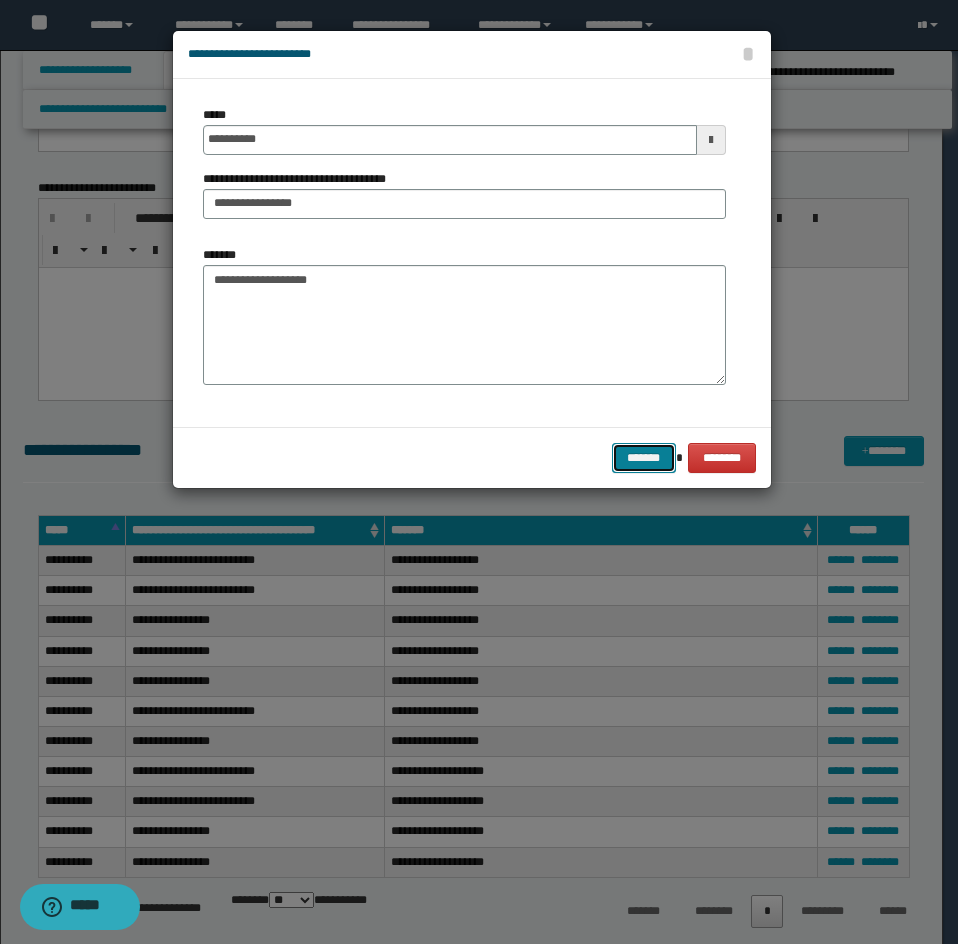 click on "*******" at bounding box center [644, 458] 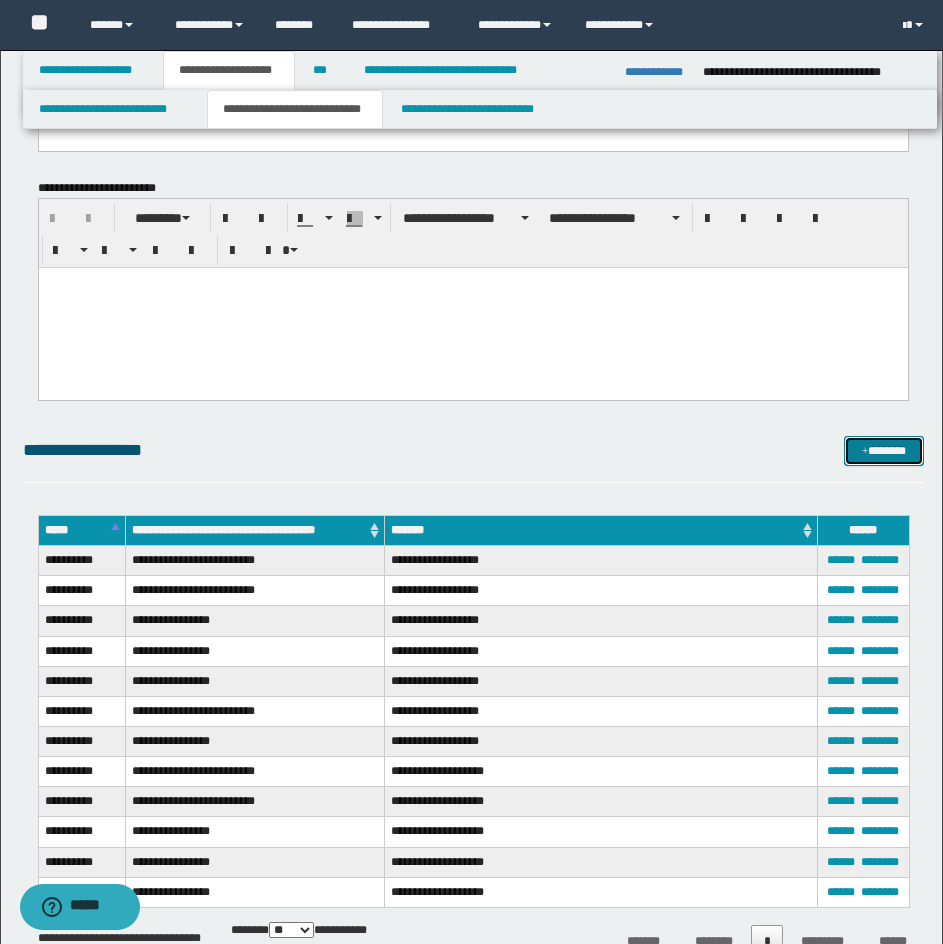 click on "*******" at bounding box center (884, 451) 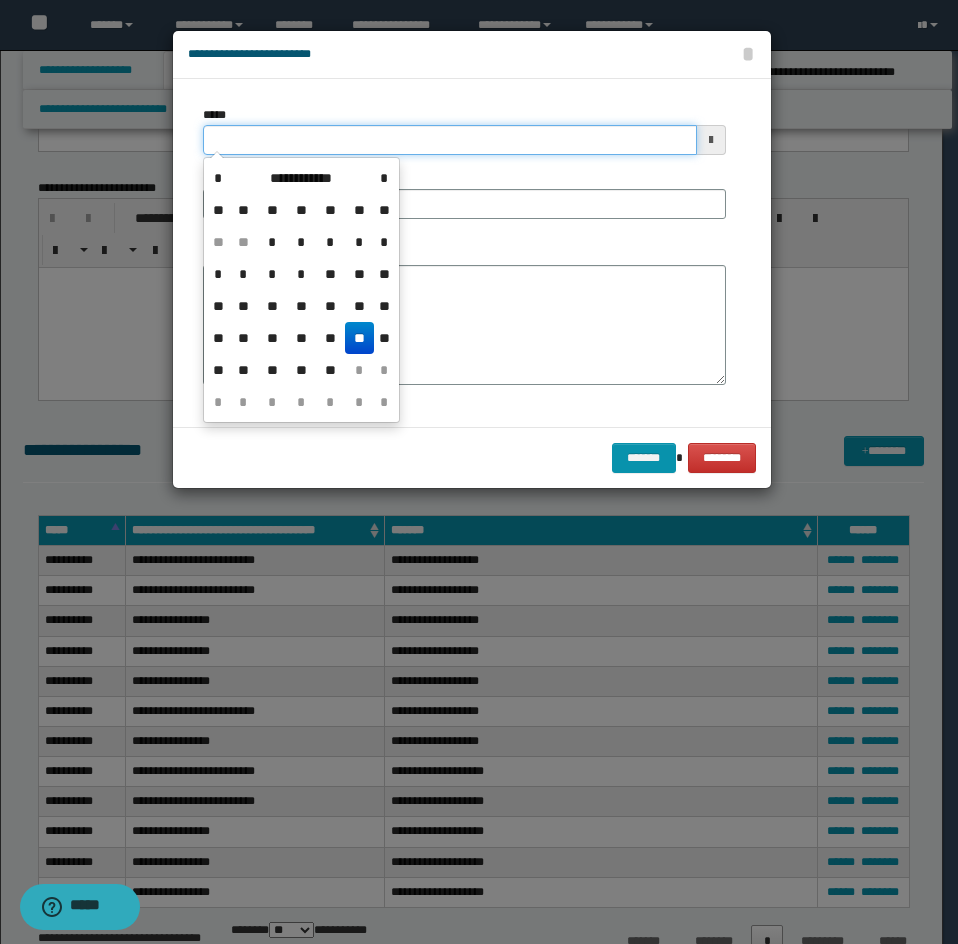click on "*****" at bounding box center [450, 140] 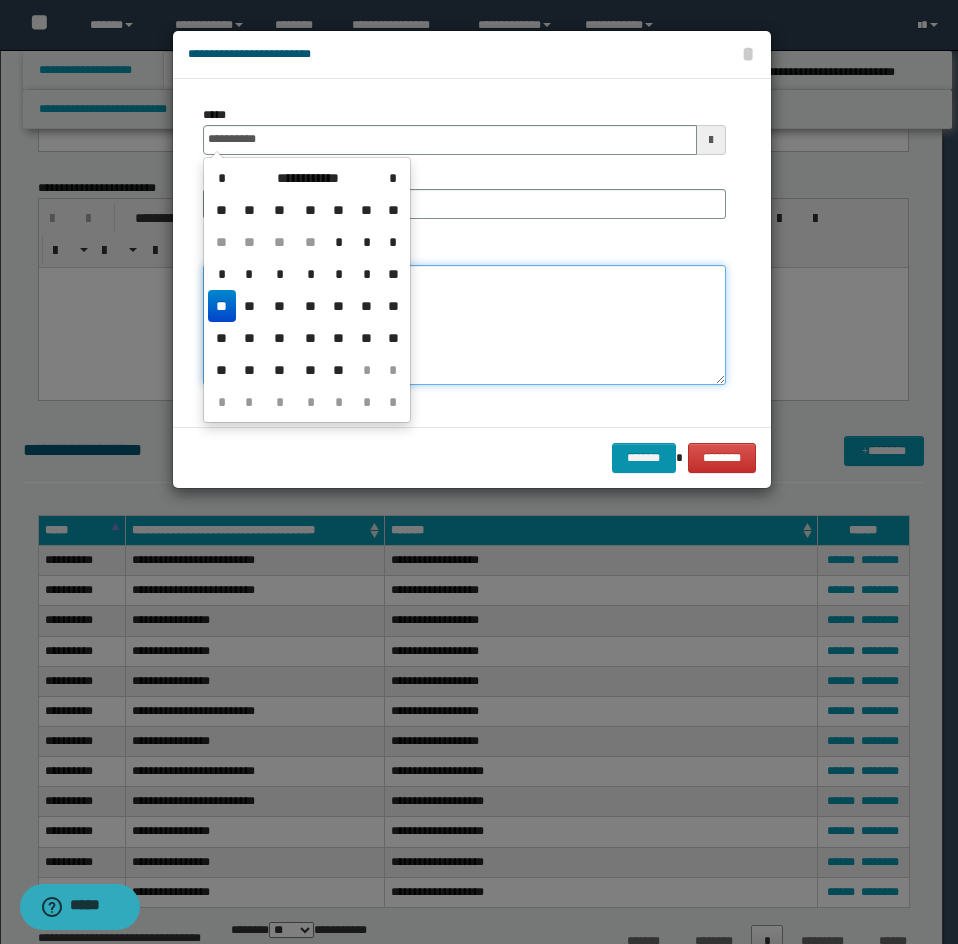 type on "**********" 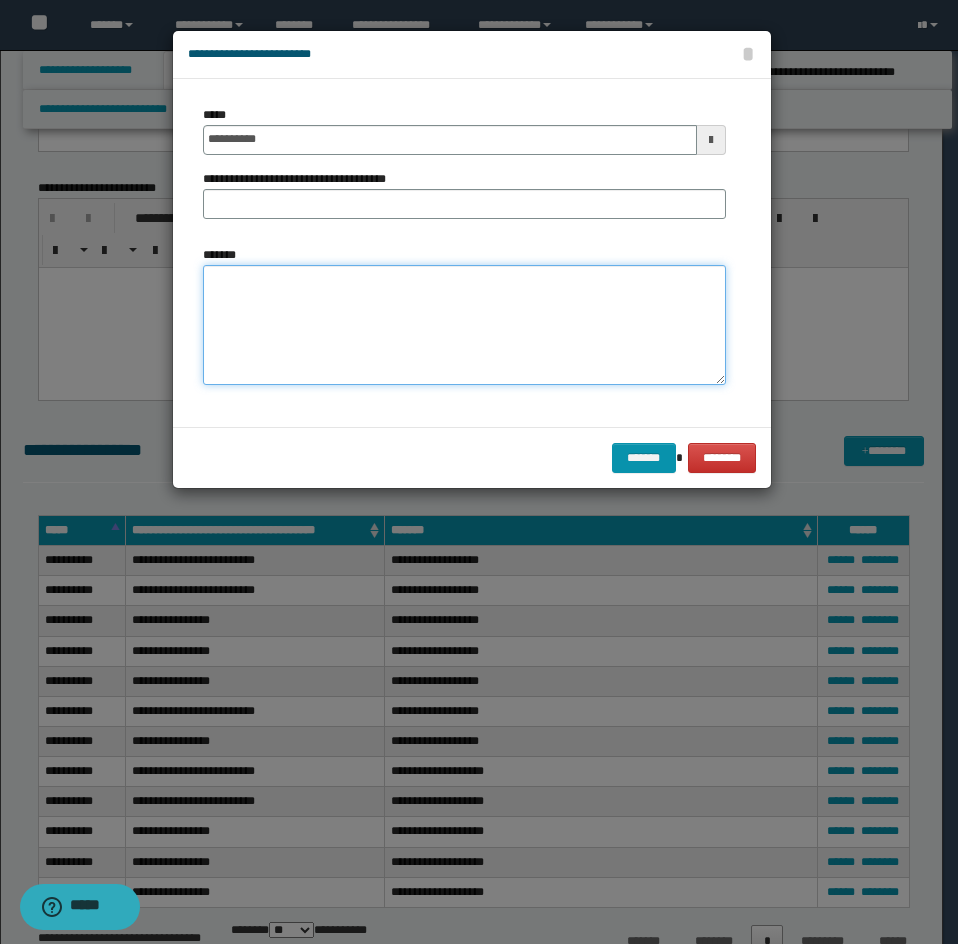 click on "*******" at bounding box center [464, 325] 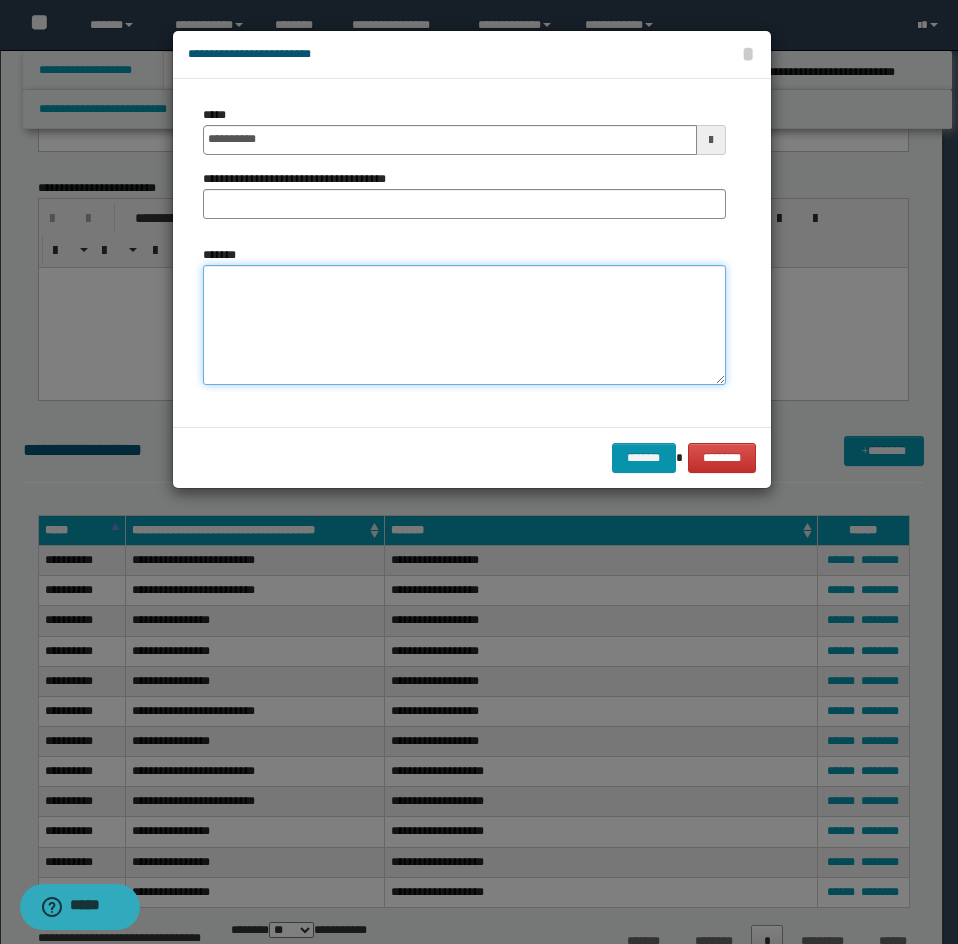 paste on "**********" 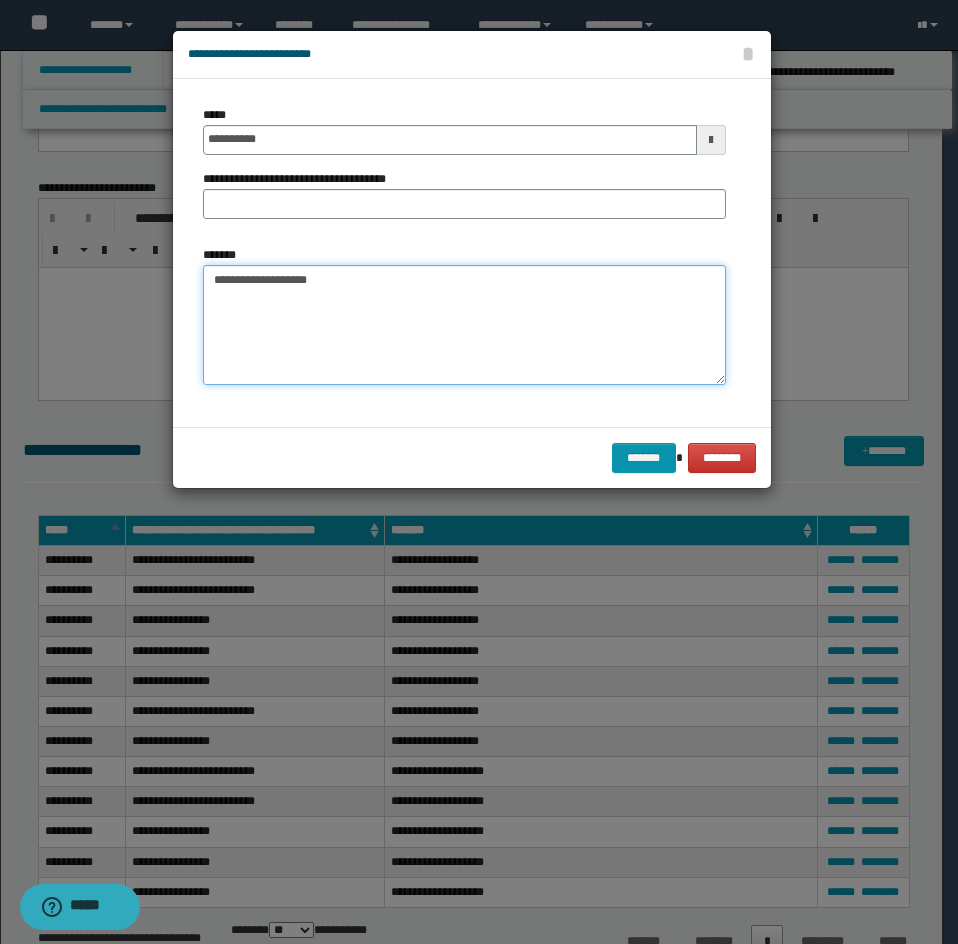 type on "**********" 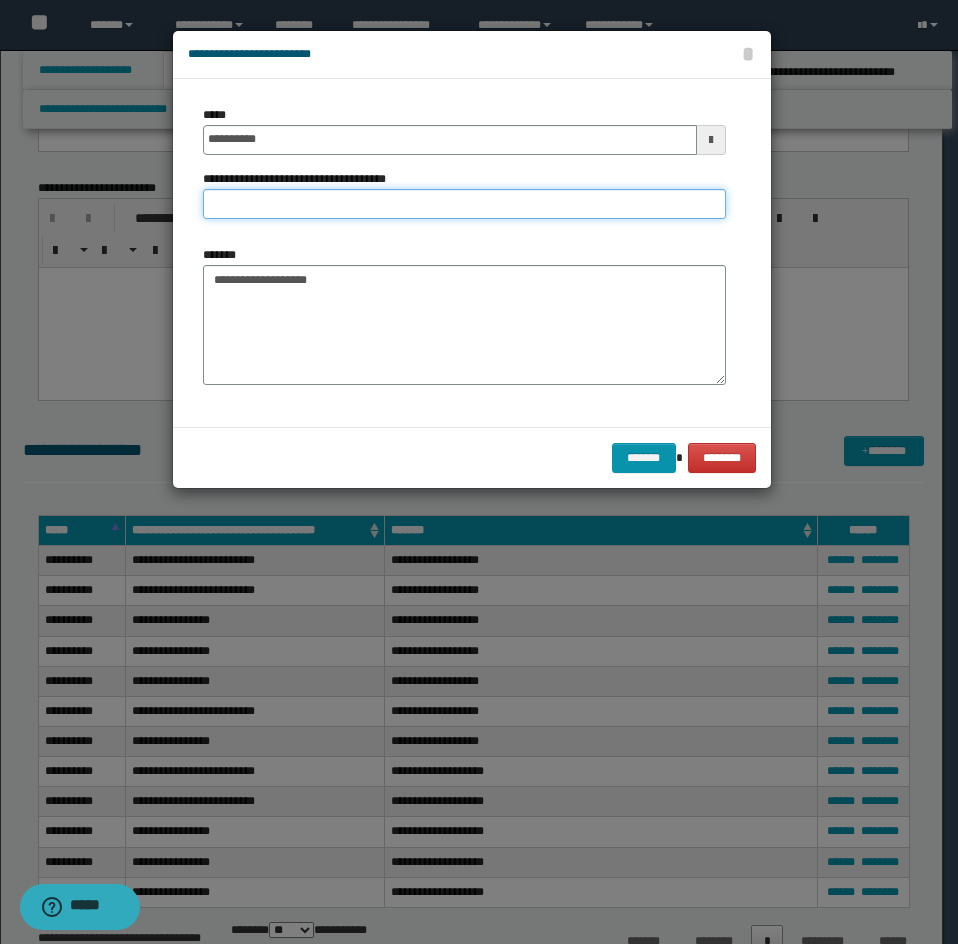 drag, startPoint x: 438, startPoint y: 198, endPoint x: 435, endPoint y: 211, distance: 13.341664 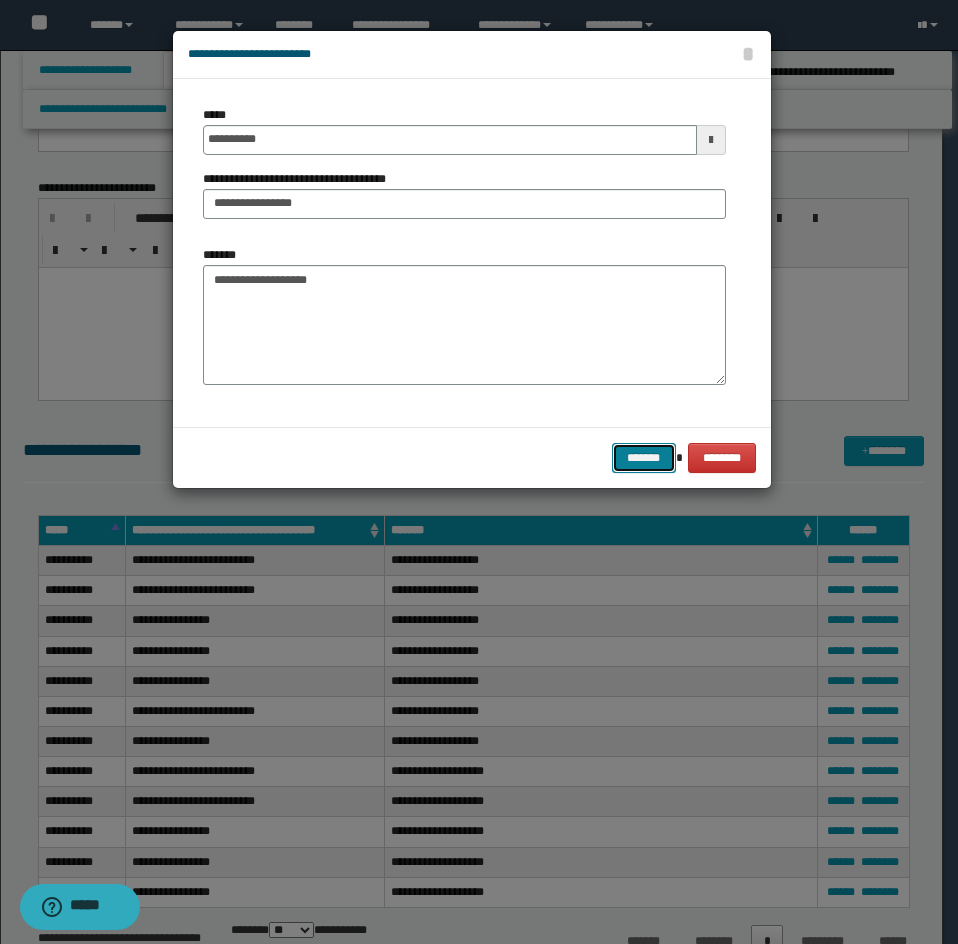 click on "*******" at bounding box center [644, 458] 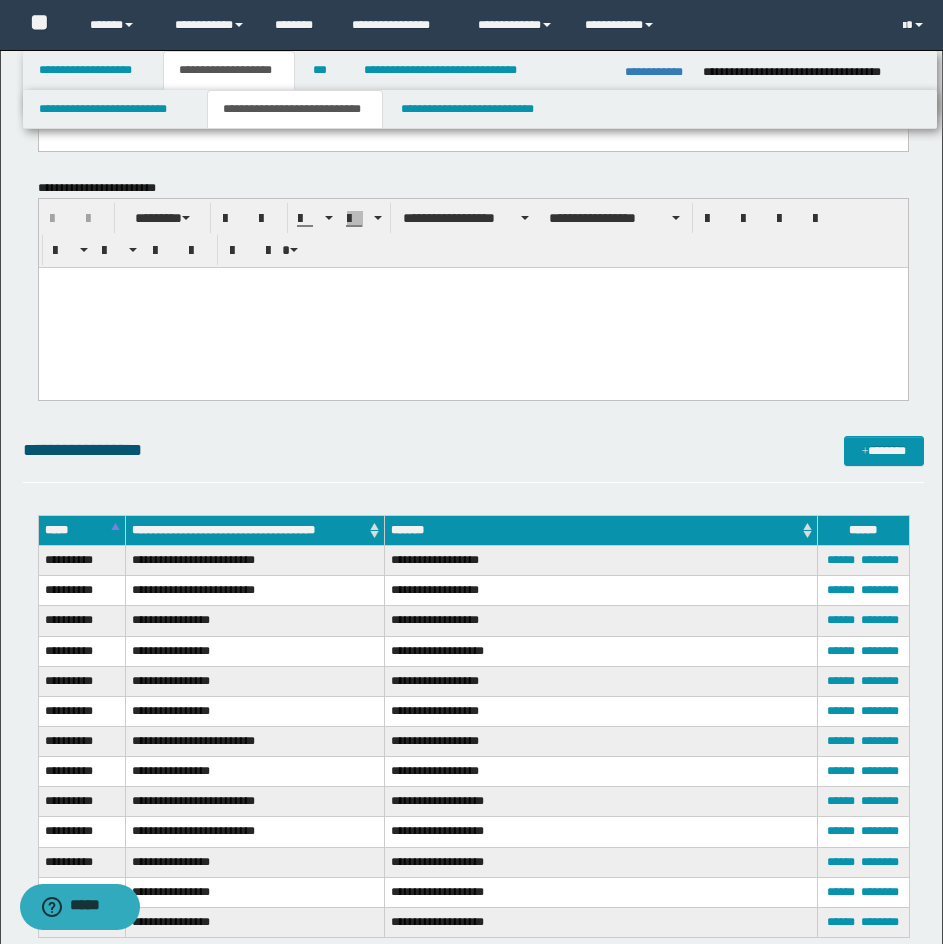 click on "**********" at bounding box center [473, 459] 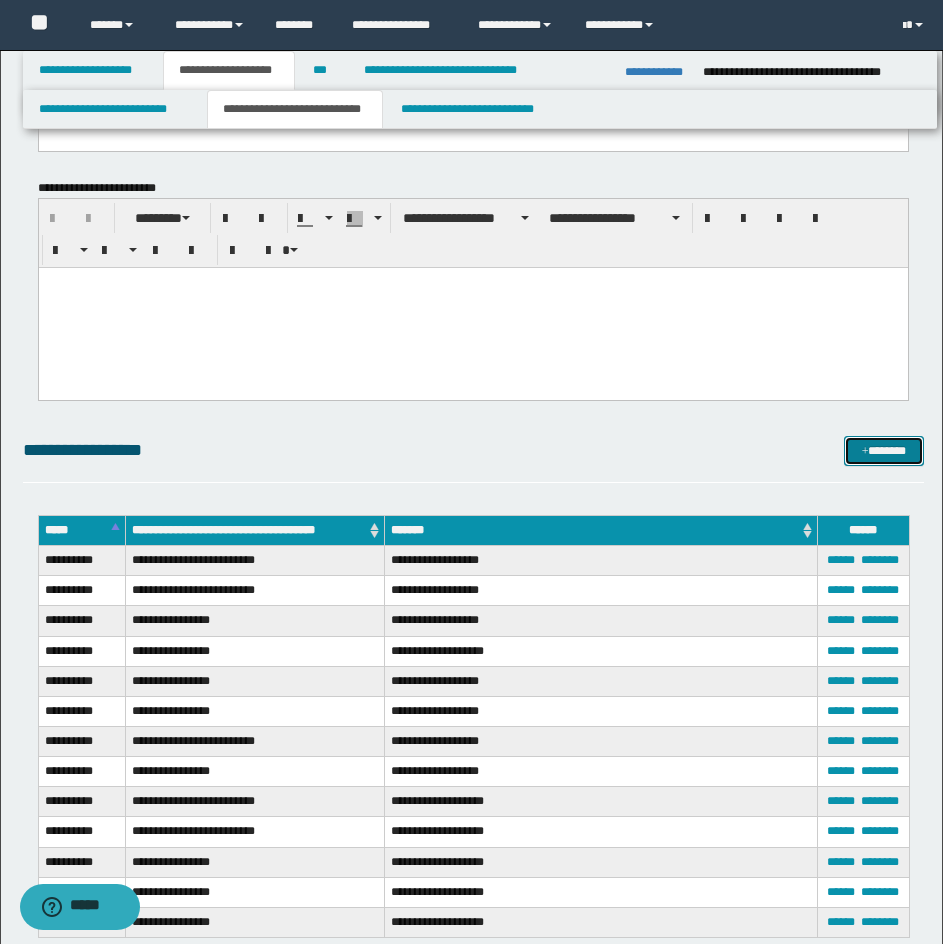 click on "*******" at bounding box center [884, 451] 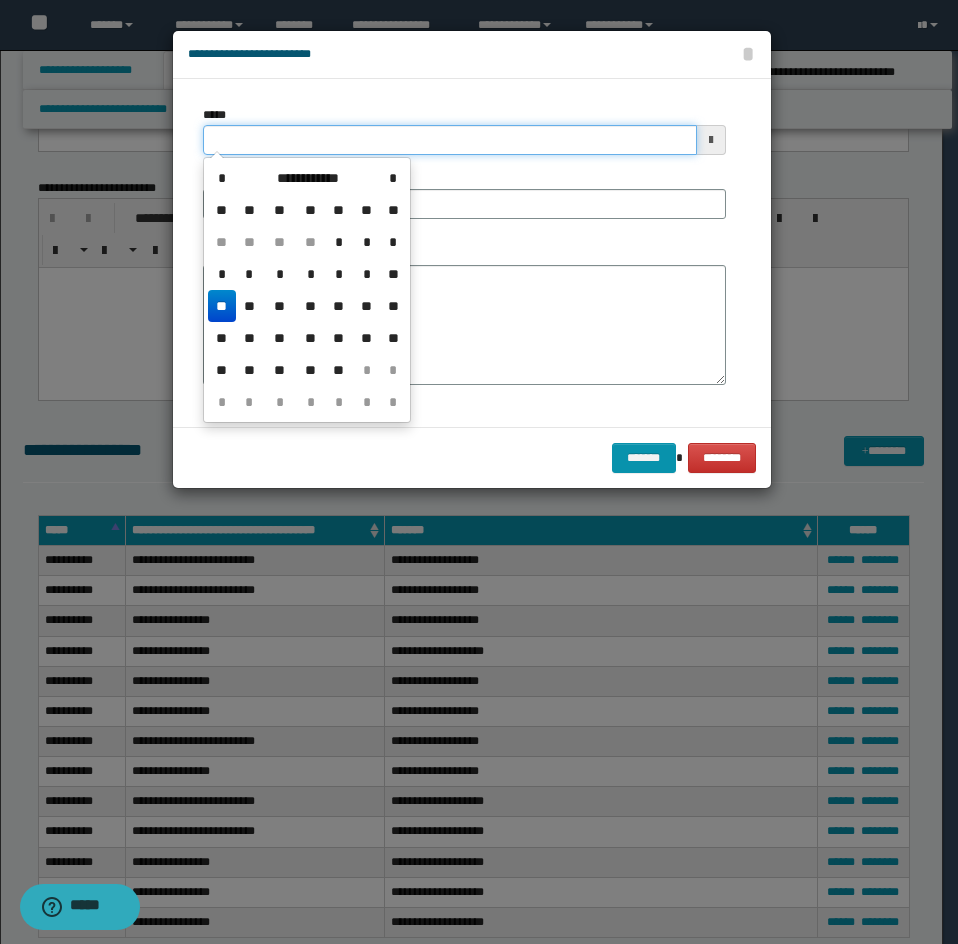 click on "*****" at bounding box center (450, 140) 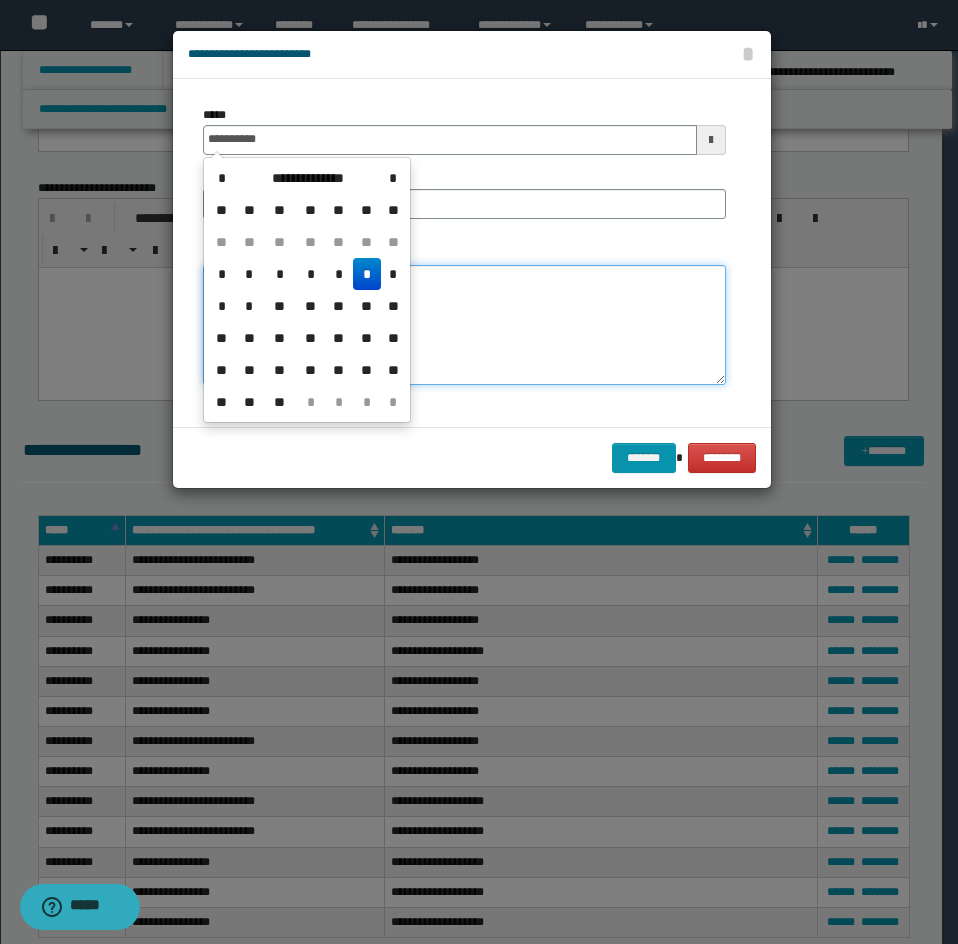 type on "**********" 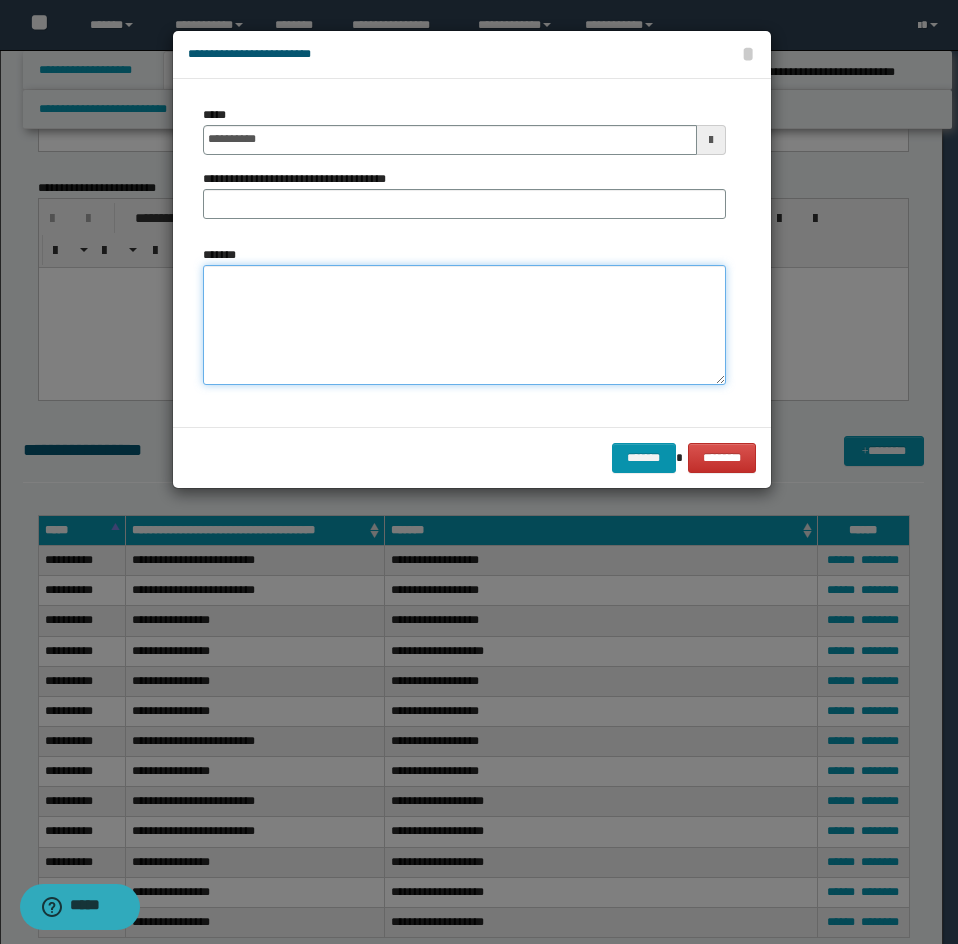 paste on "**********" 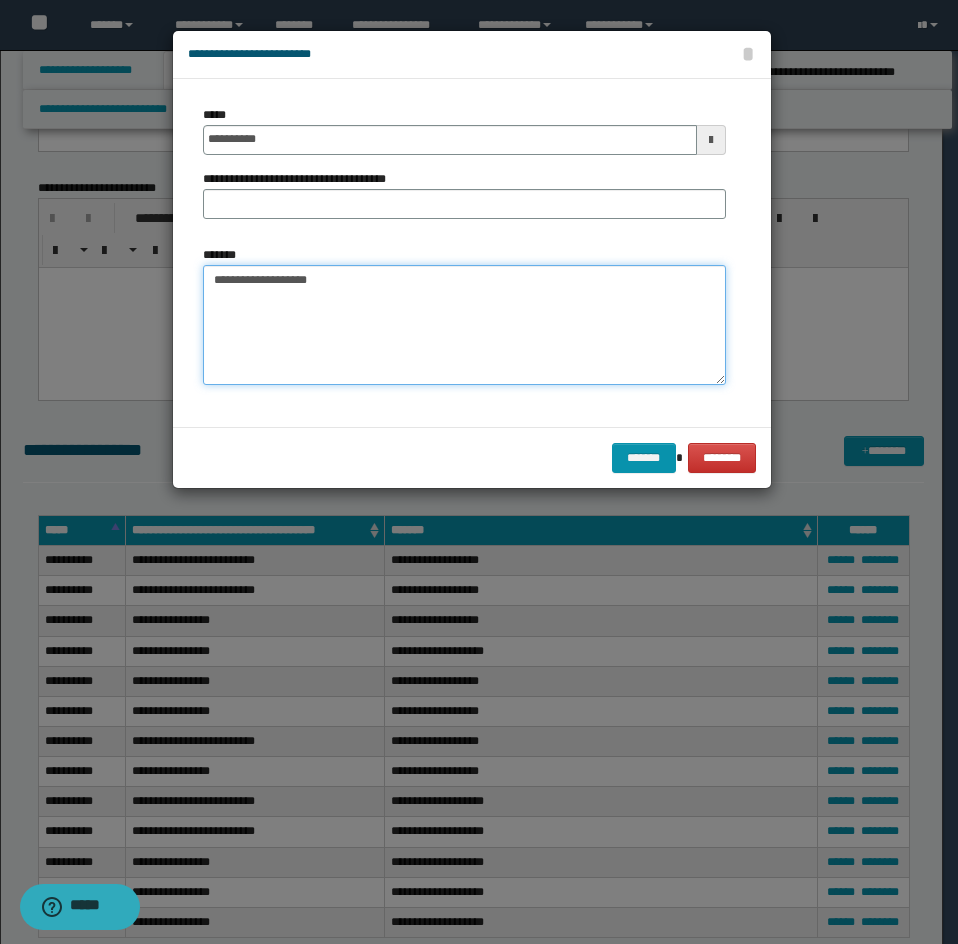 type on "**********" 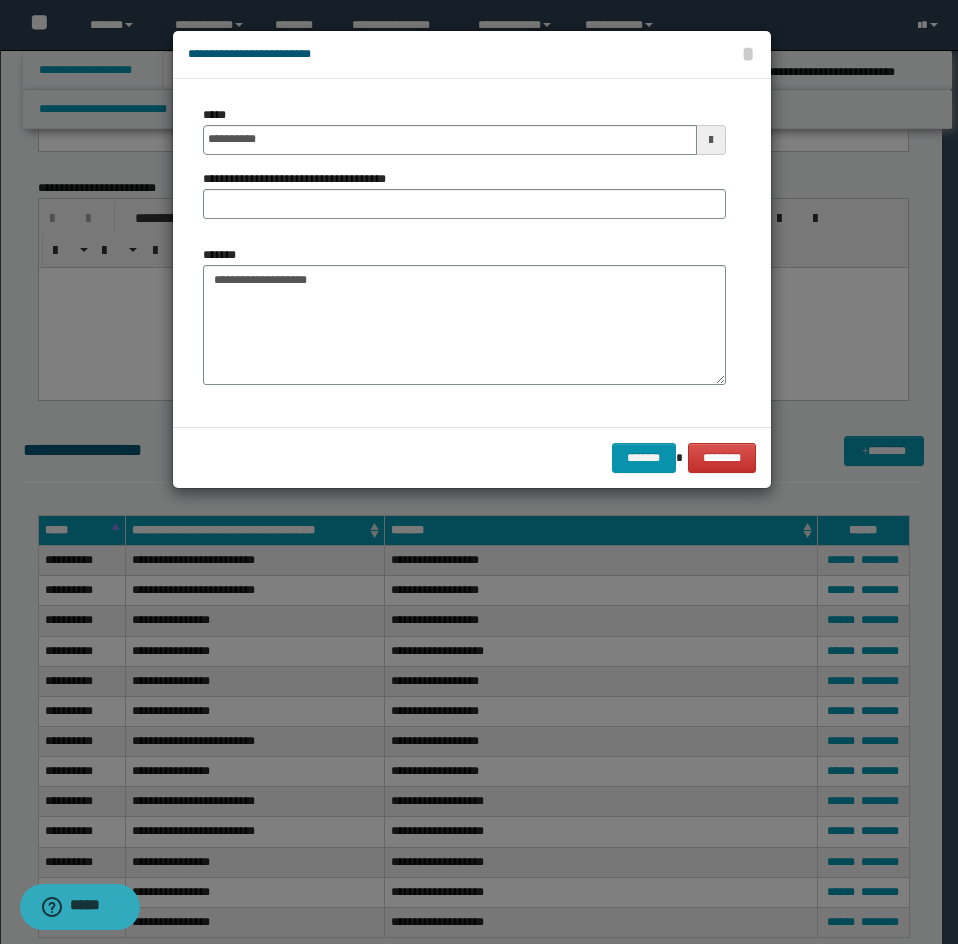 click on "**********" at bounding box center (464, 194) 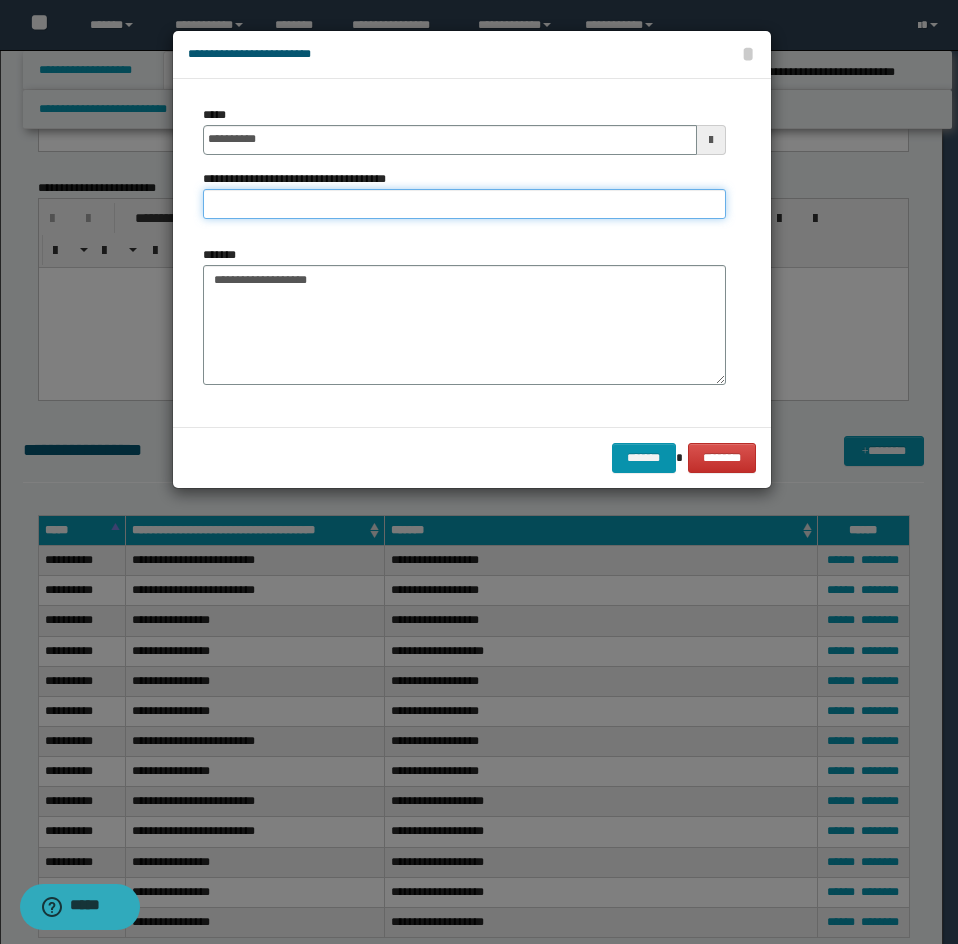 click on "**********" at bounding box center [464, 204] 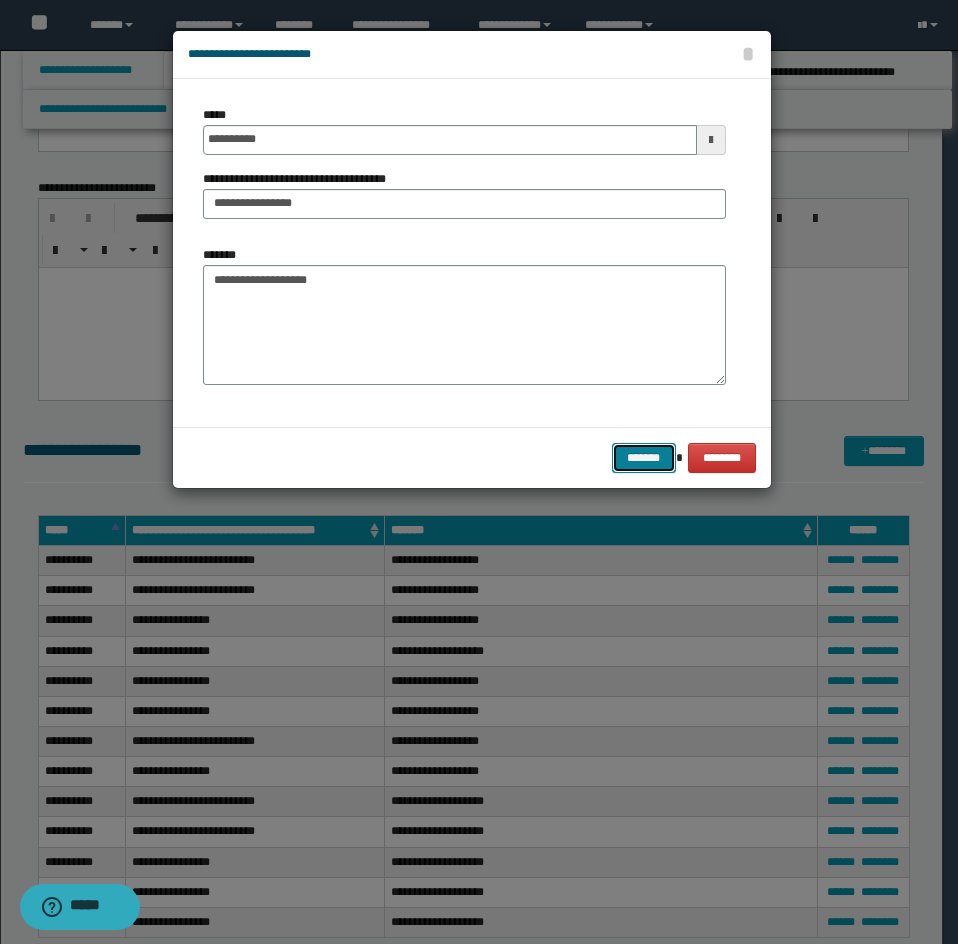 click on "*******" at bounding box center (644, 458) 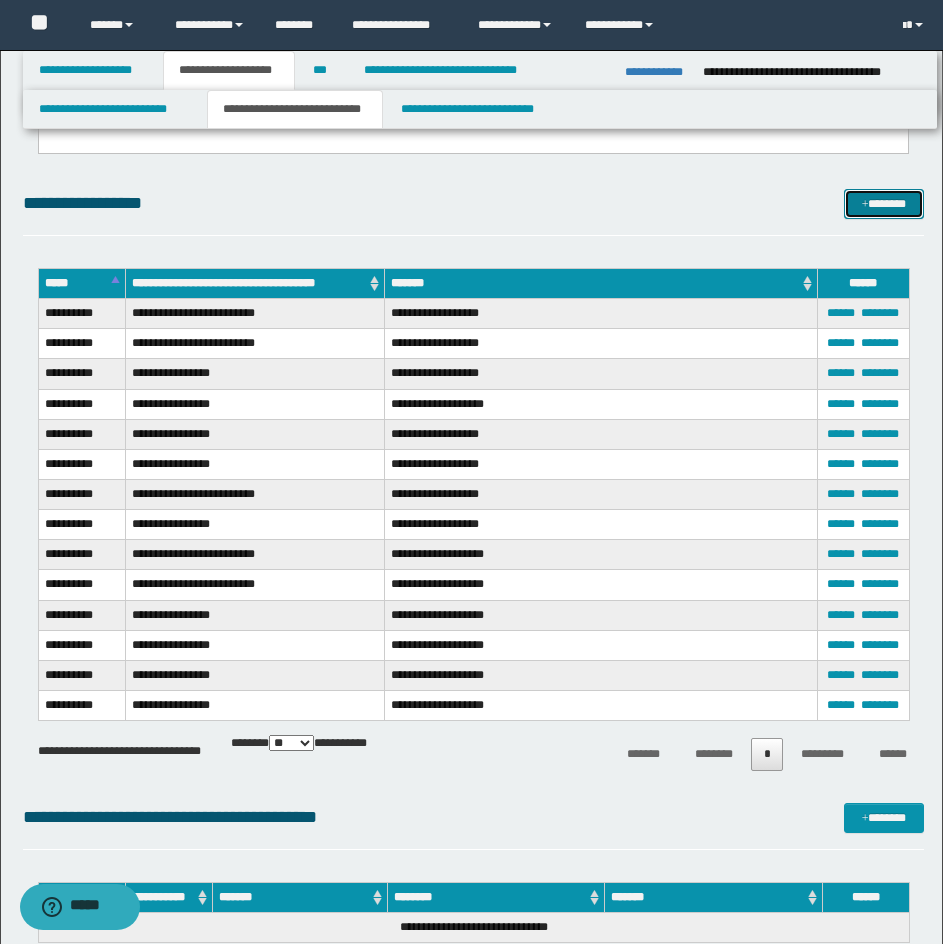 scroll, scrollTop: 2081, scrollLeft: 0, axis: vertical 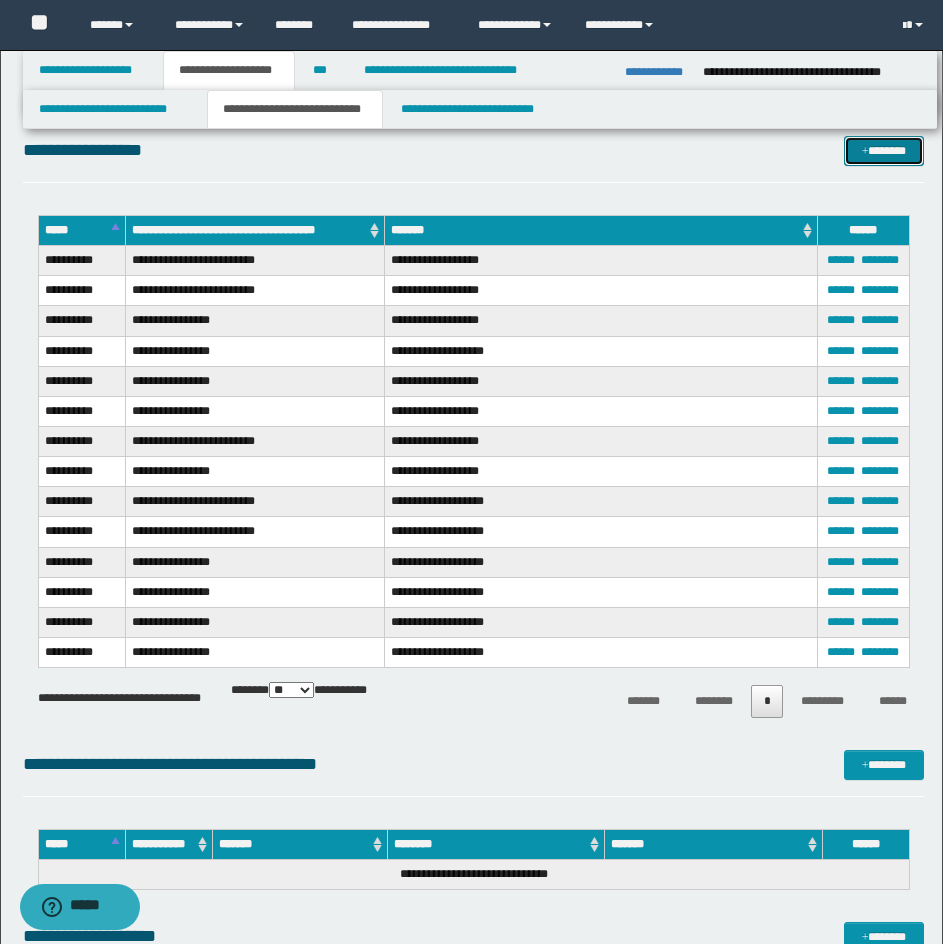 click on "*******" at bounding box center [884, 151] 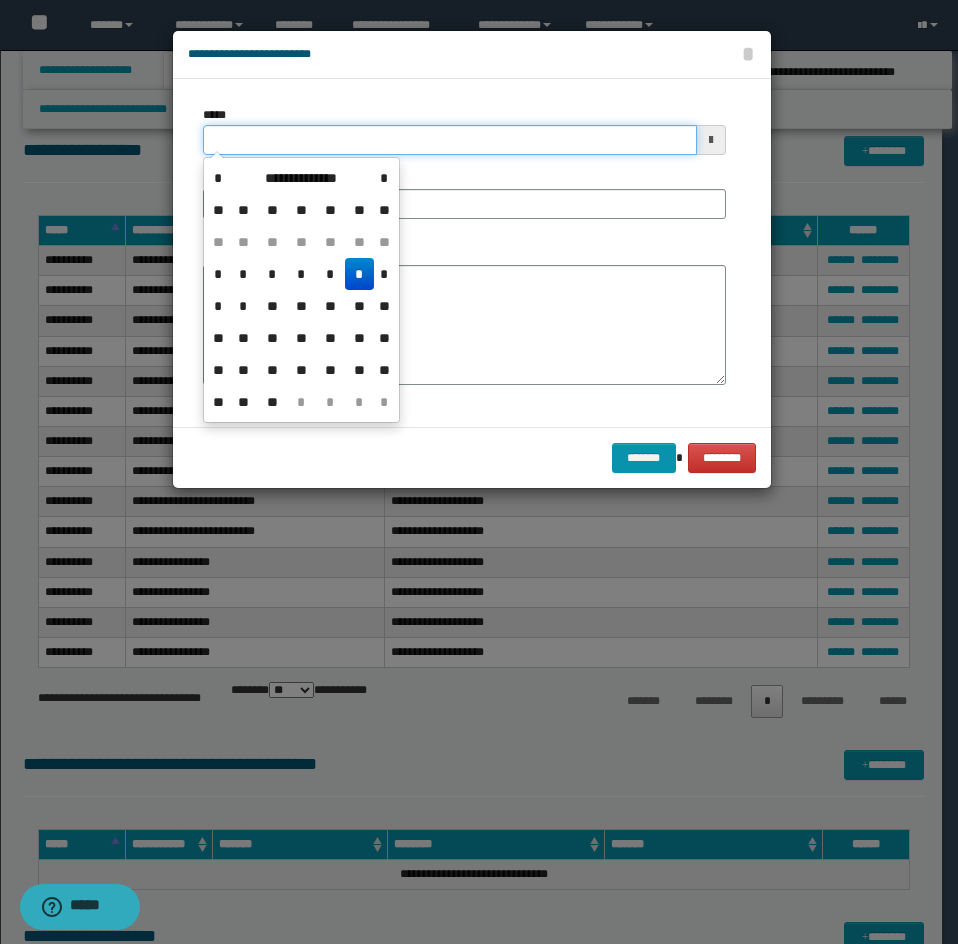 click on "*****" at bounding box center [450, 140] 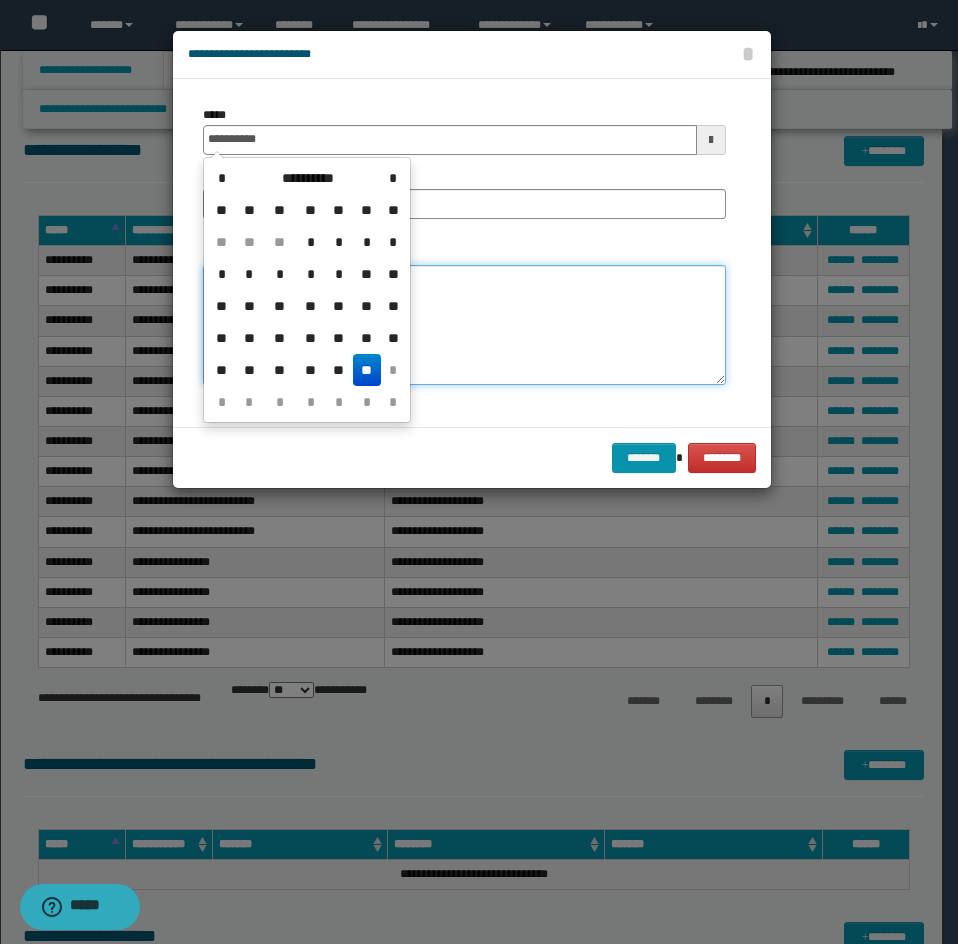 type on "**********" 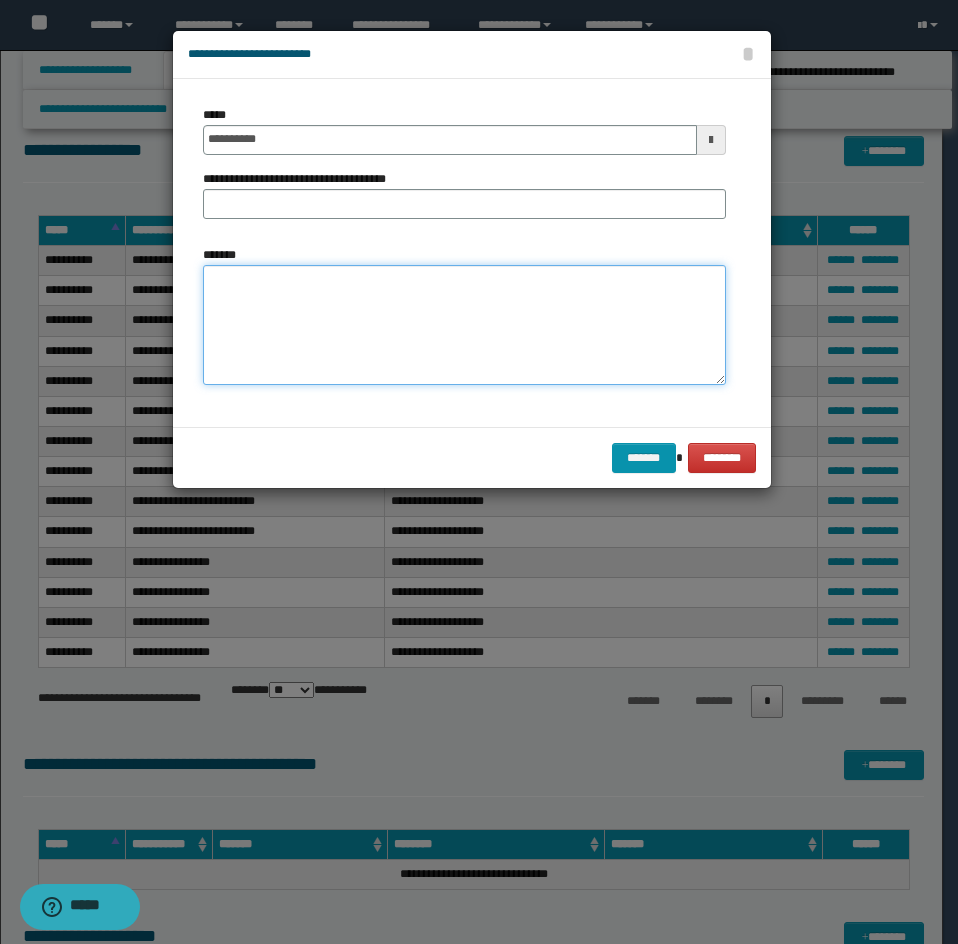click on "*******" at bounding box center (464, 325) 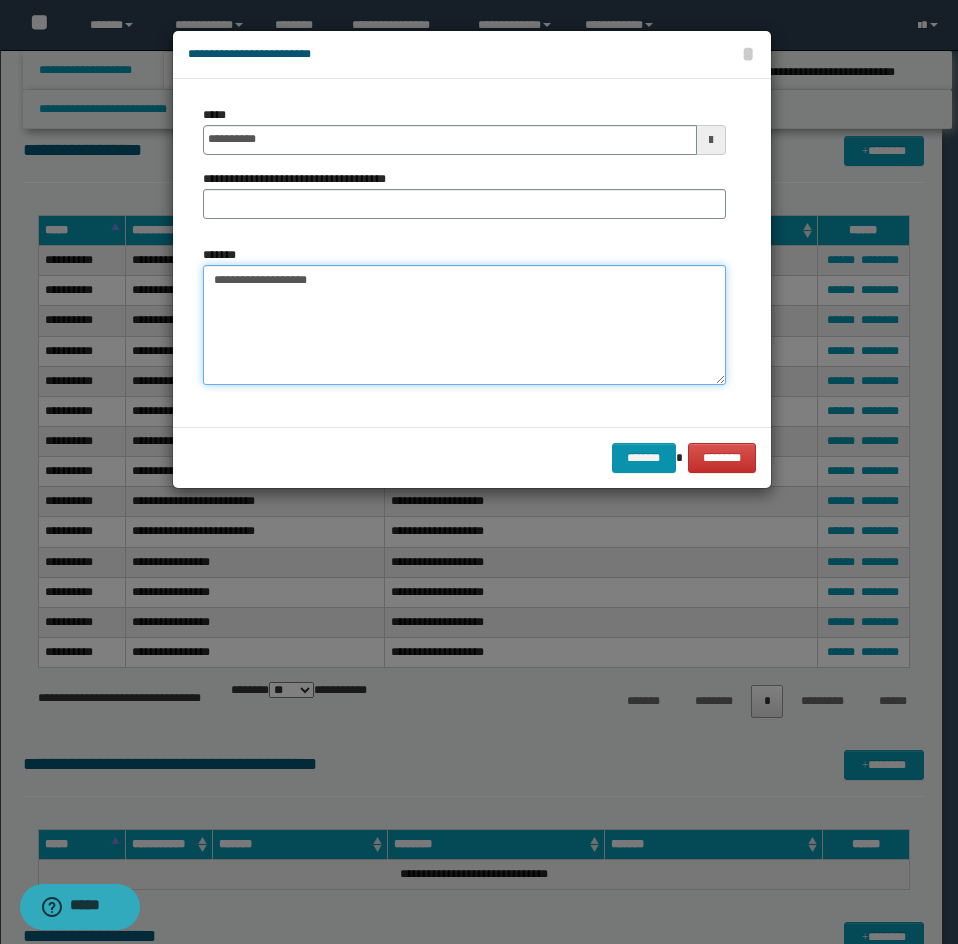 type on "**********" 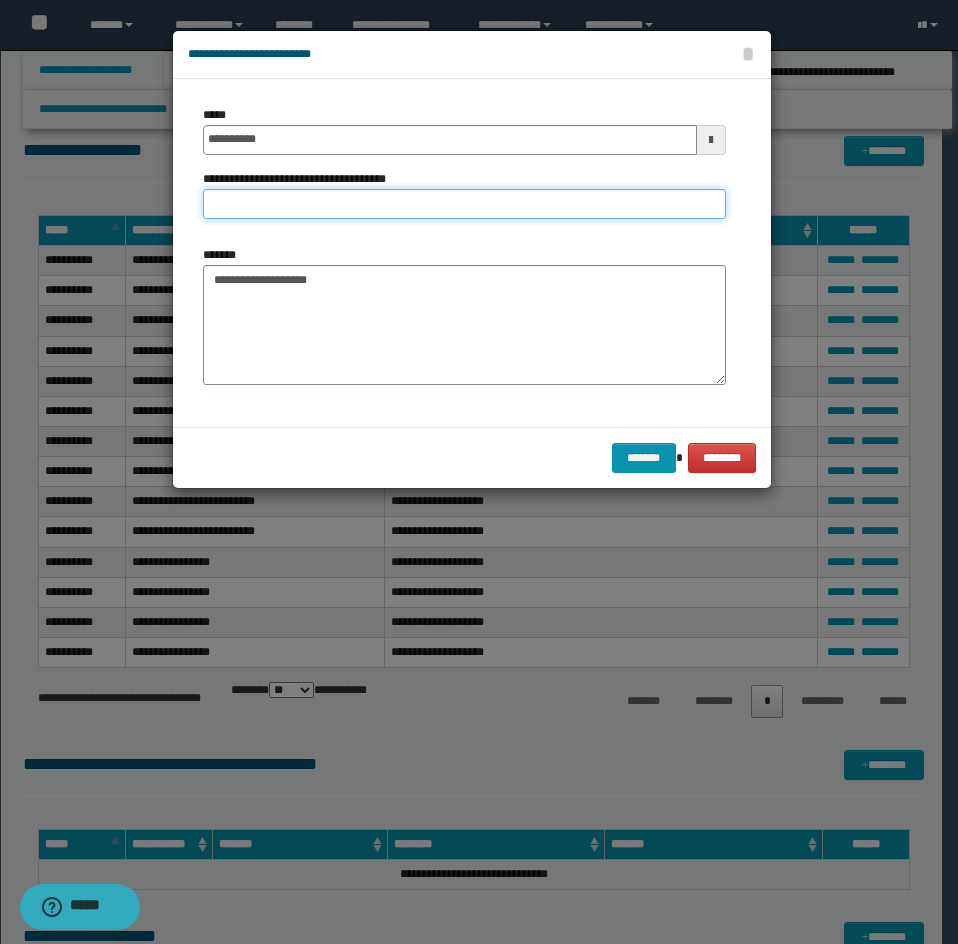 drag, startPoint x: 424, startPoint y: 193, endPoint x: 426, endPoint y: 209, distance: 16.124516 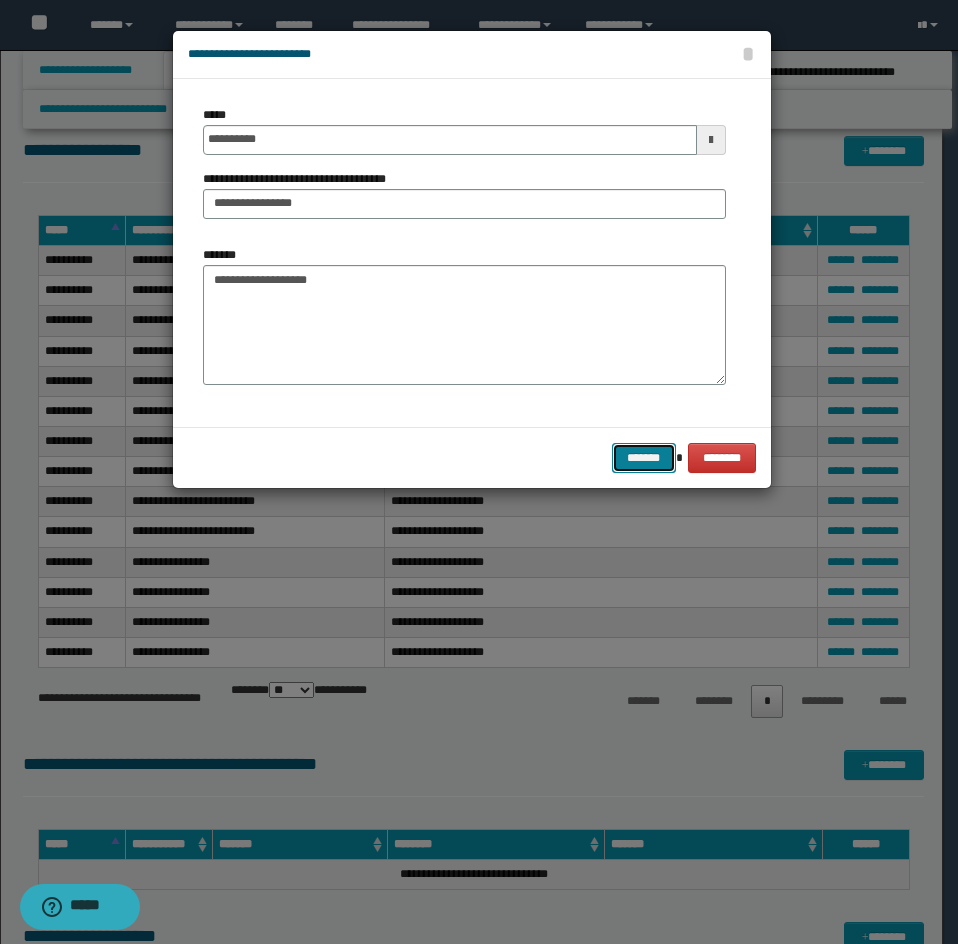 click on "*******" at bounding box center (644, 458) 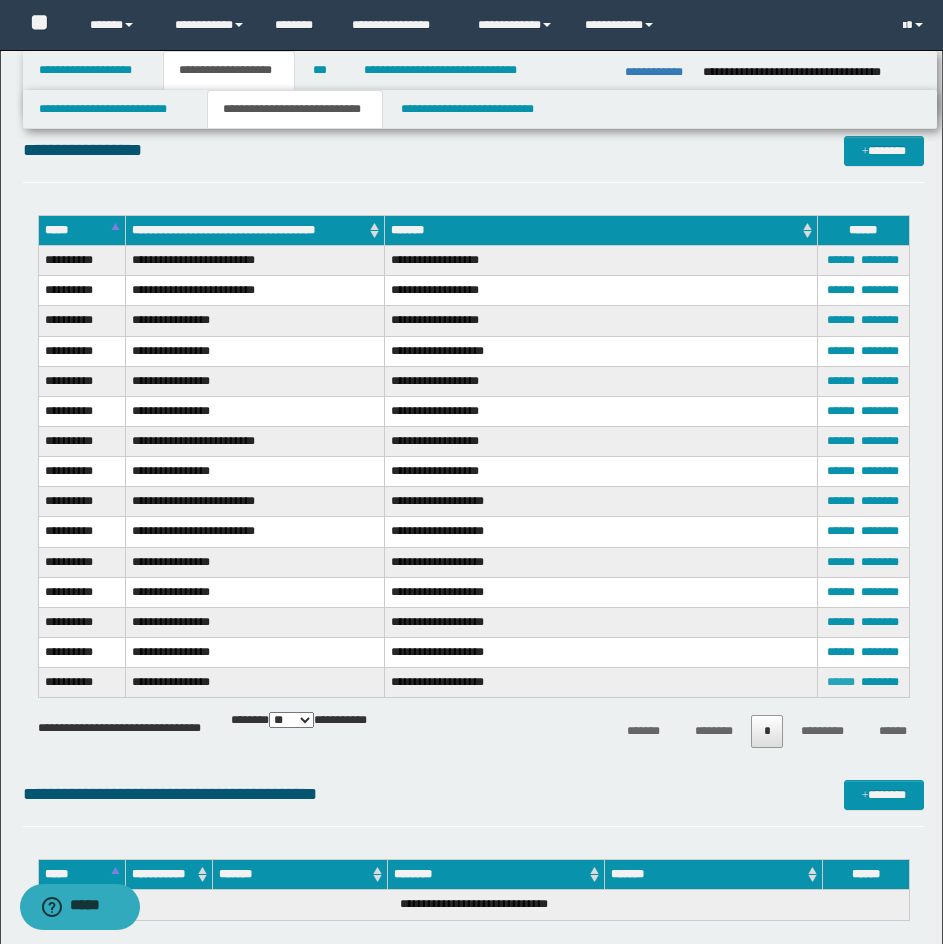 click on "******" at bounding box center (841, 682) 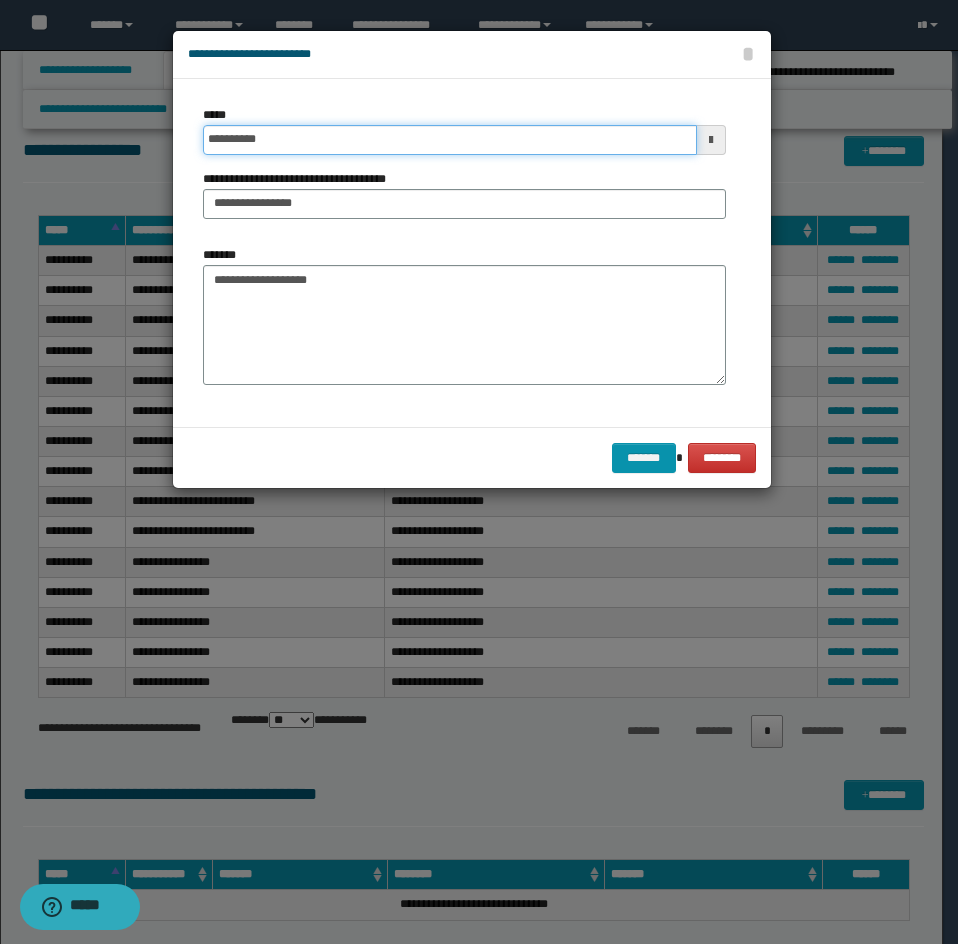 click on "**********" at bounding box center [450, 140] 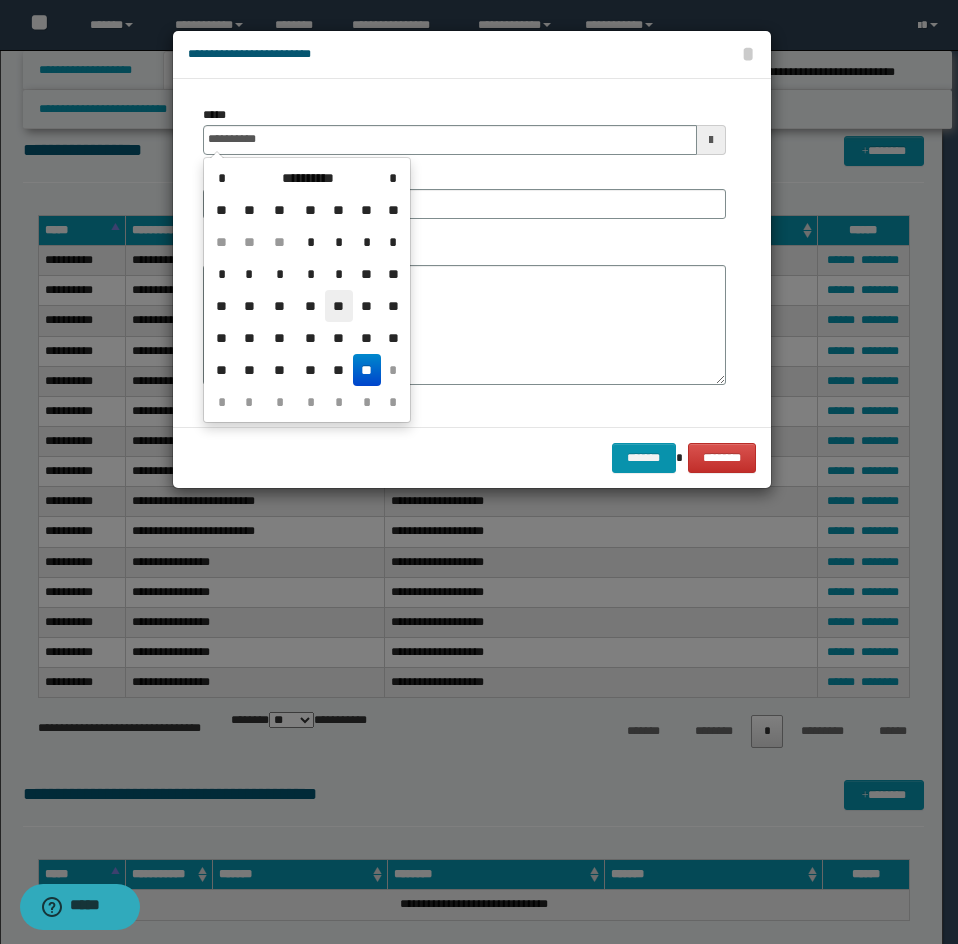 click on "**" at bounding box center [339, 306] 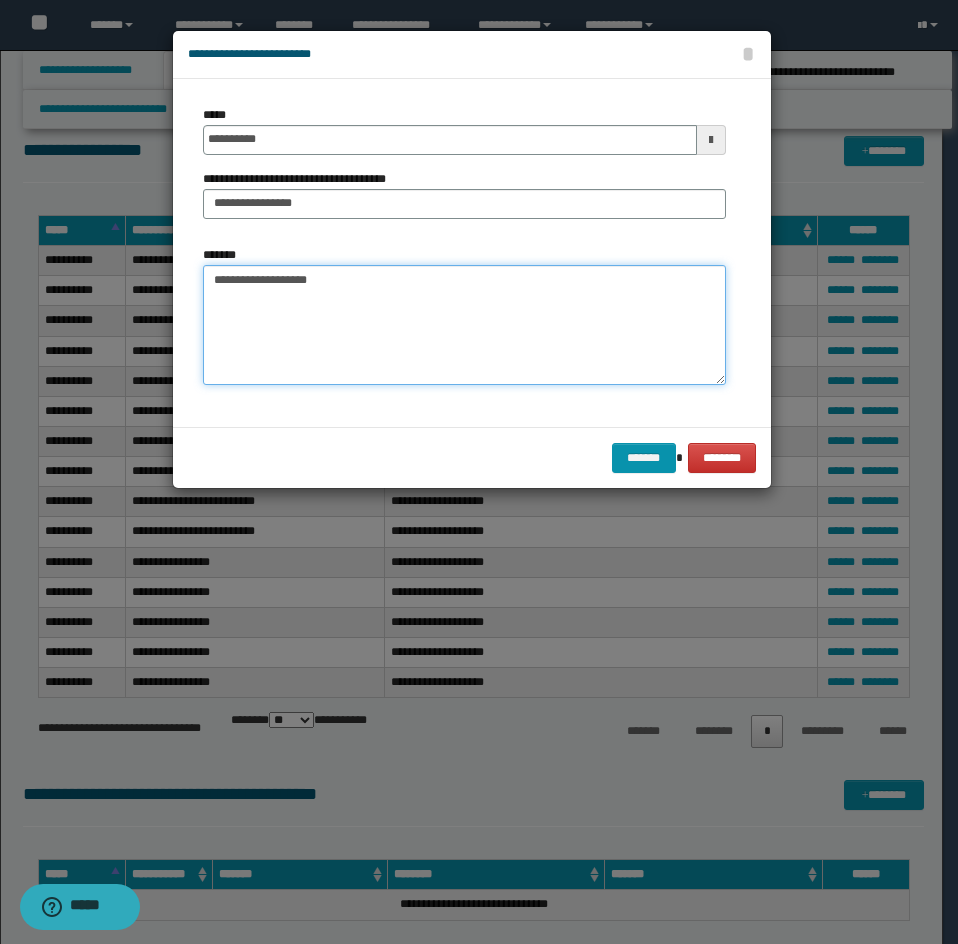click on "**********" at bounding box center (464, 325) 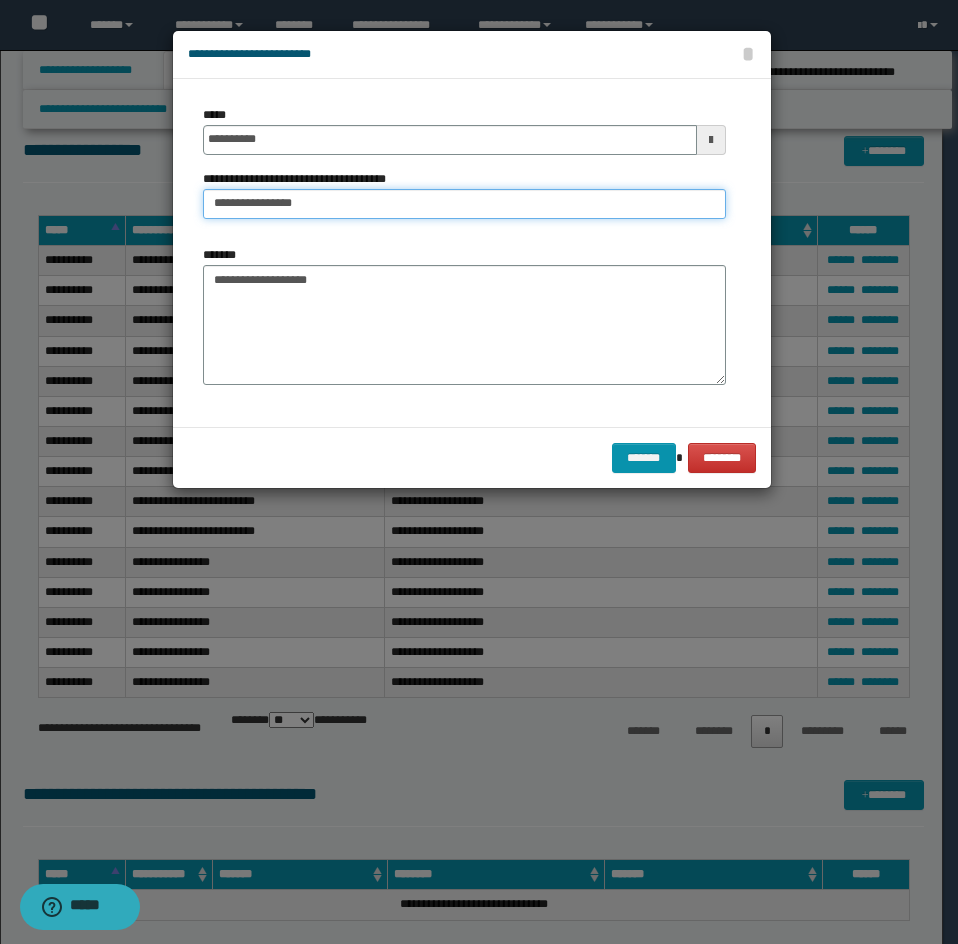 click on "**********" at bounding box center (464, 204) 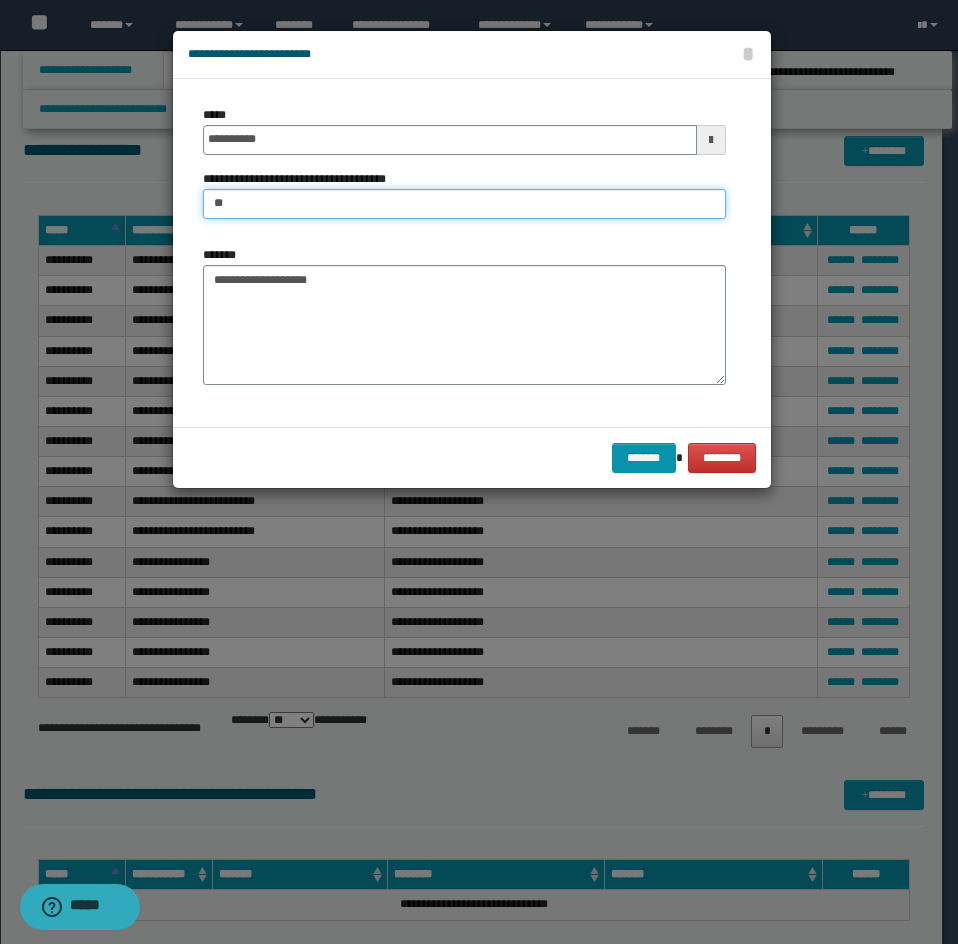 type on "*" 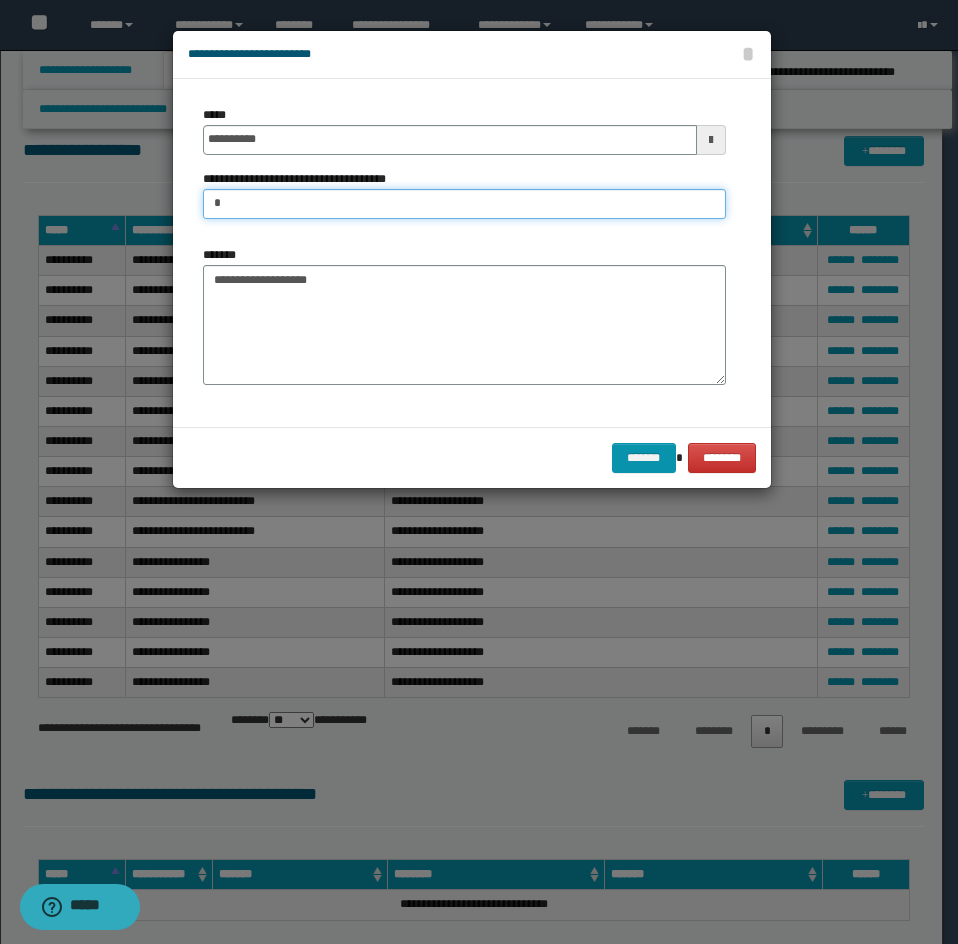 type on "**********" 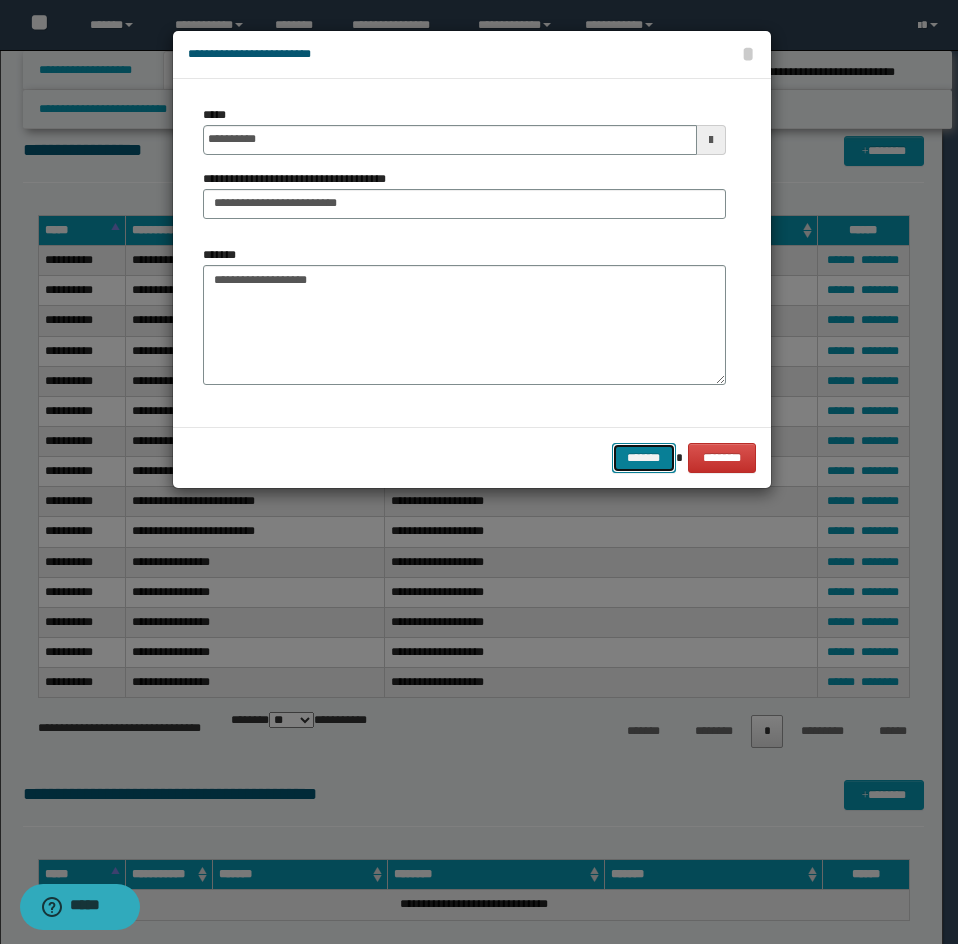 click on "*******" at bounding box center [644, 458] 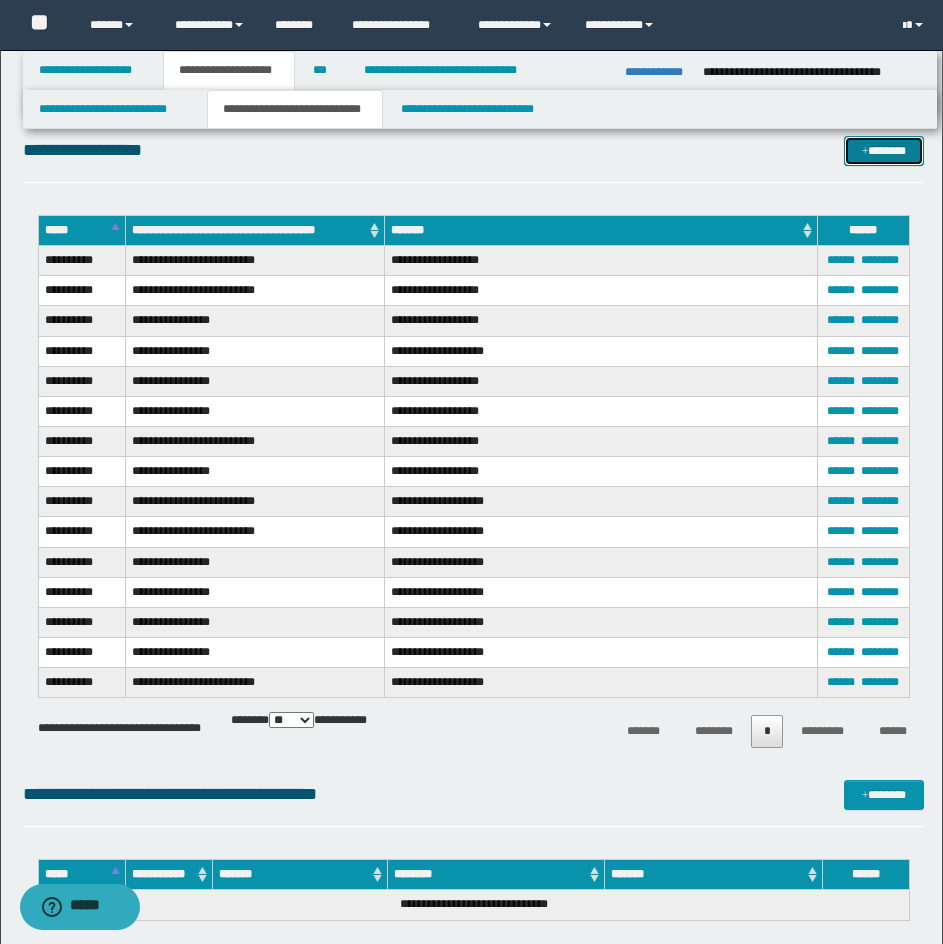 click on "*******" at bounding box center [884, 151] 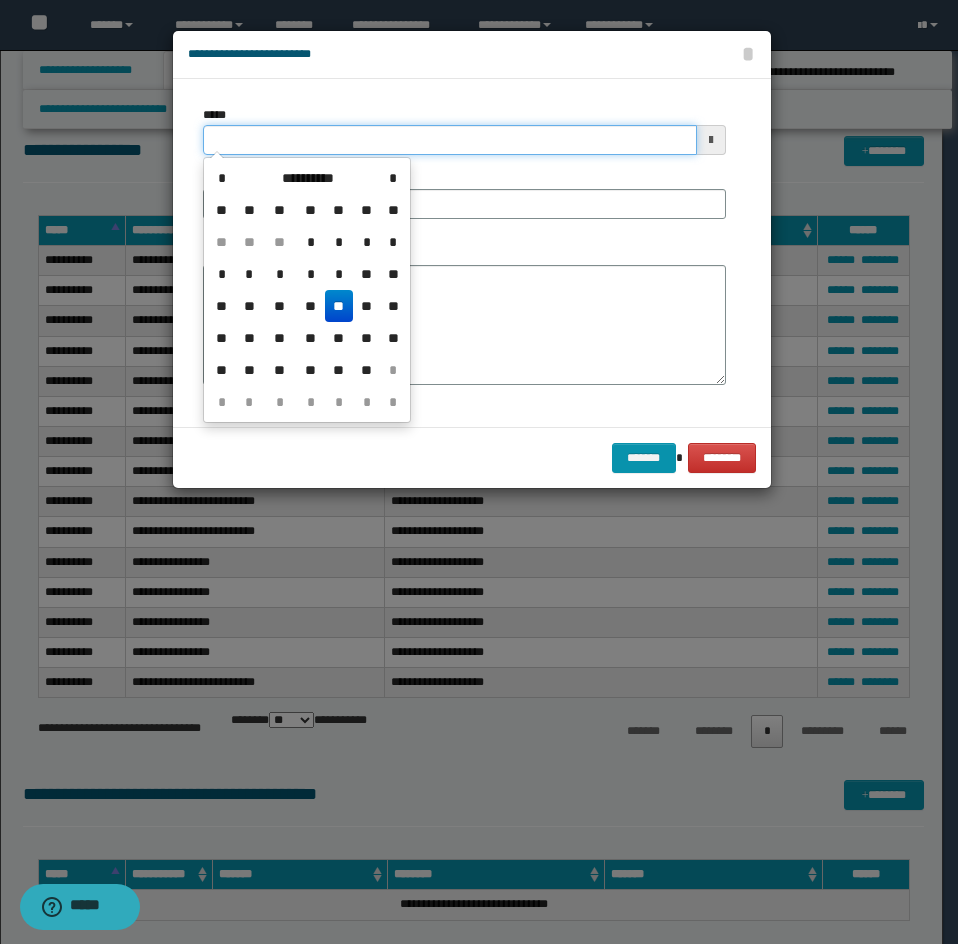 click on "*****" at bounding box center [450, 140] 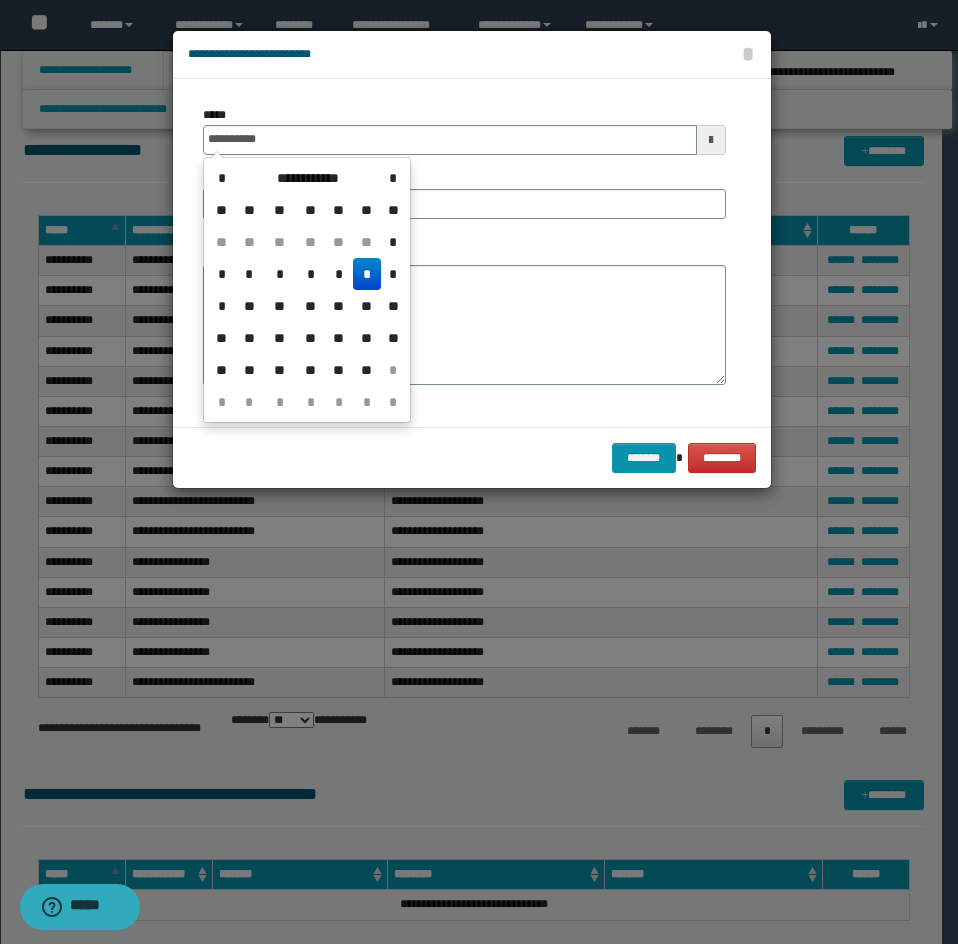 type on "**********" 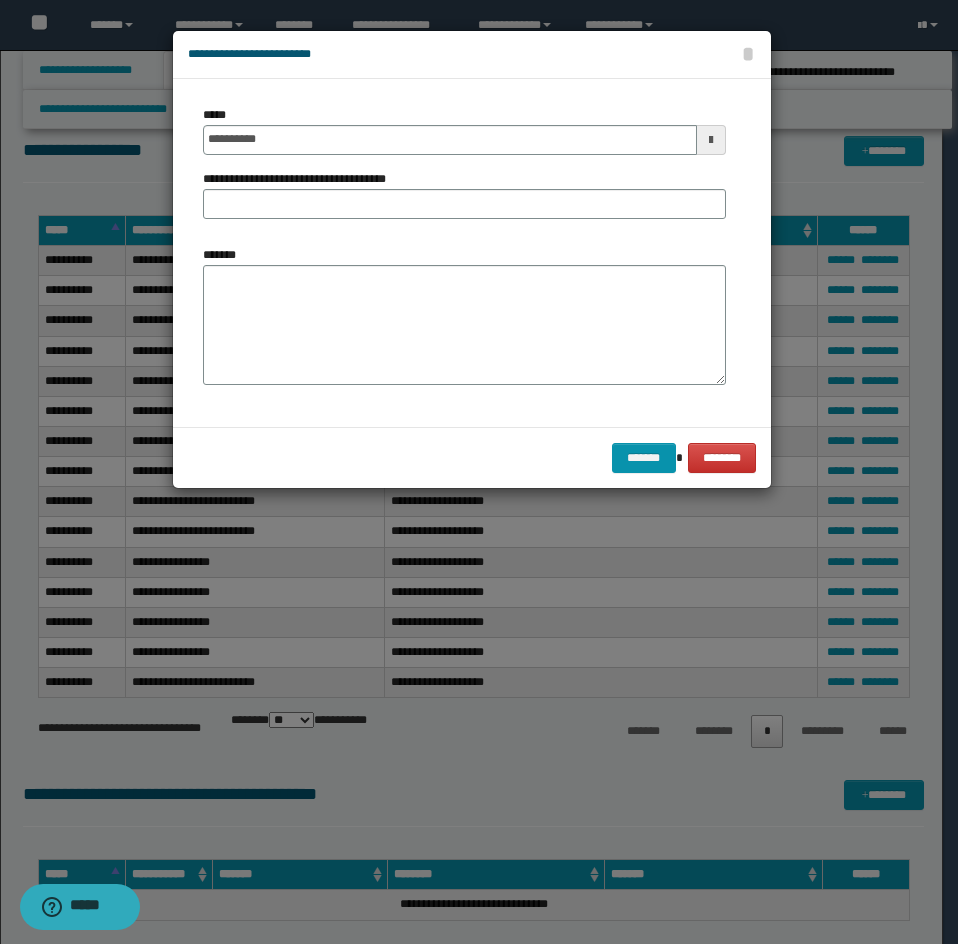 click on "**********" at bounding box center [464, 194] 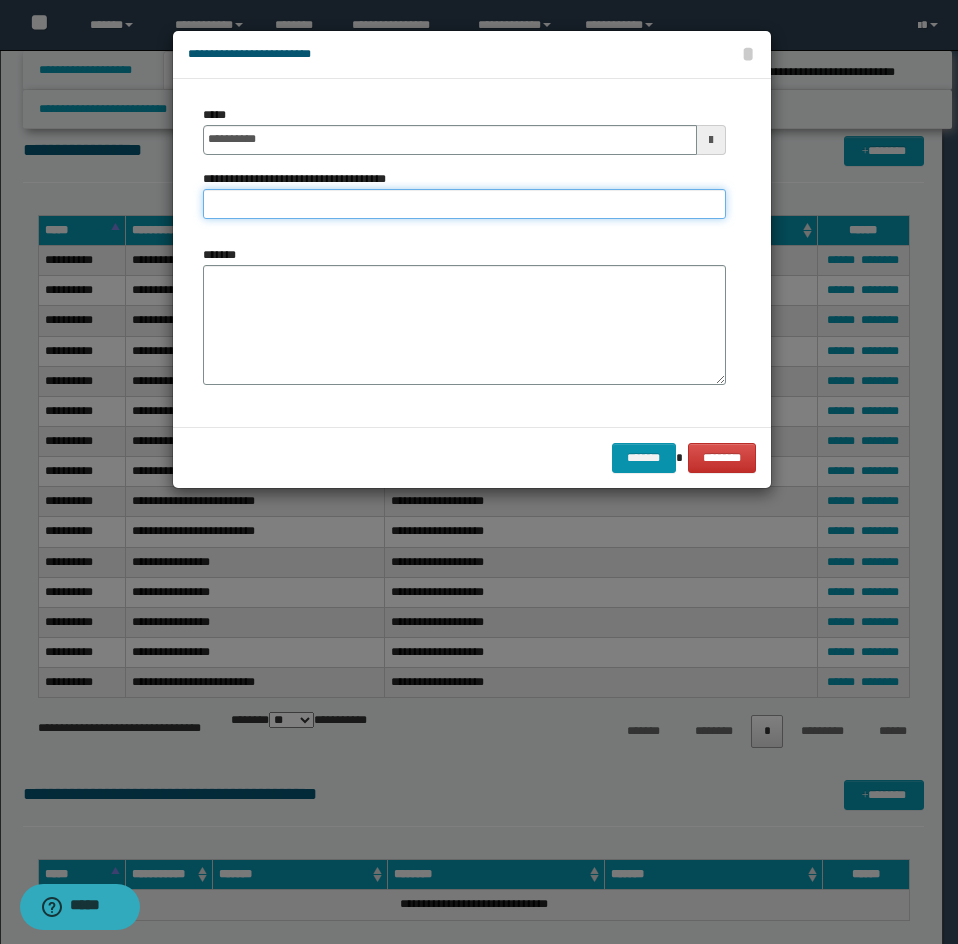 click on "**********" at bounding box center [464, 204] 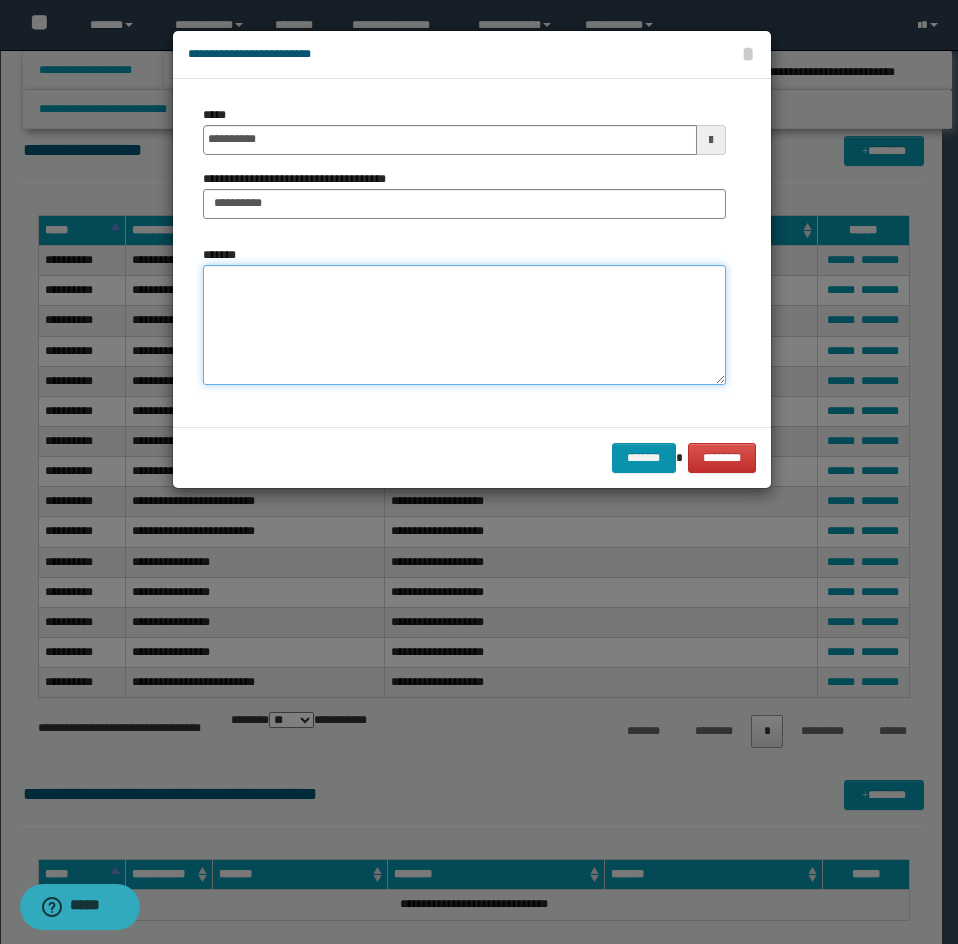 click on "*******" at bounding box center (464, 325) 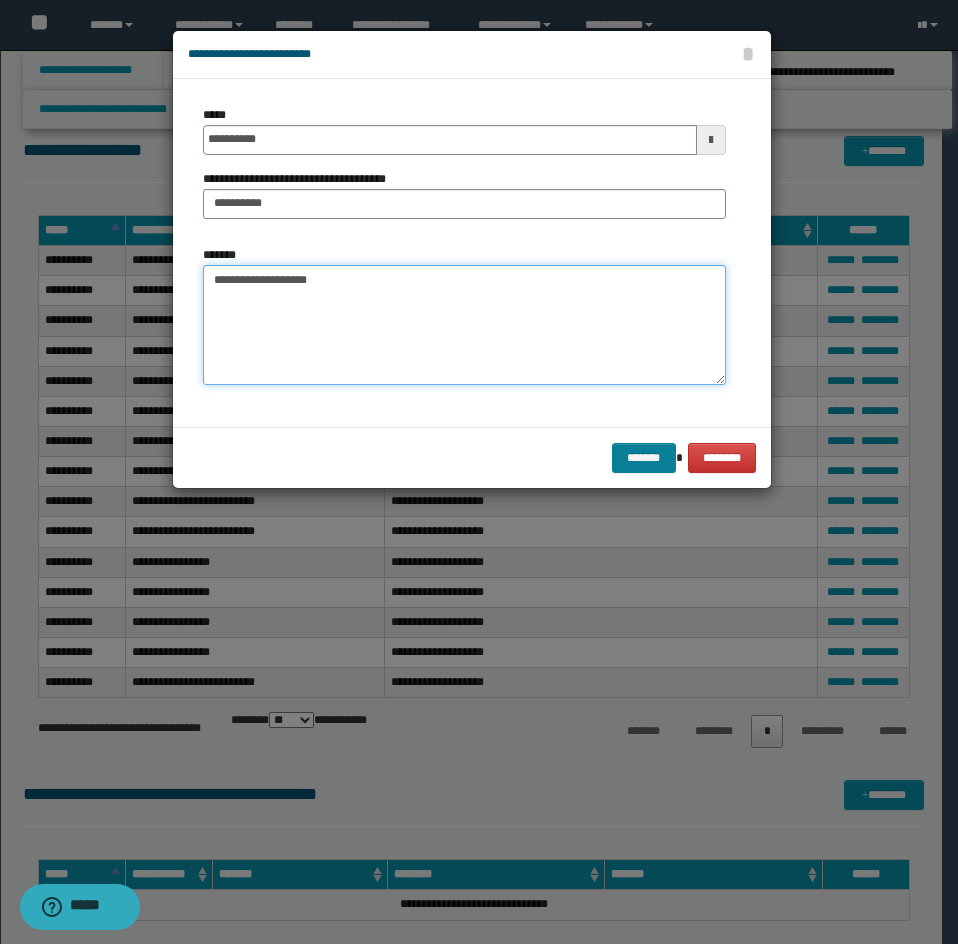 type on "**********" 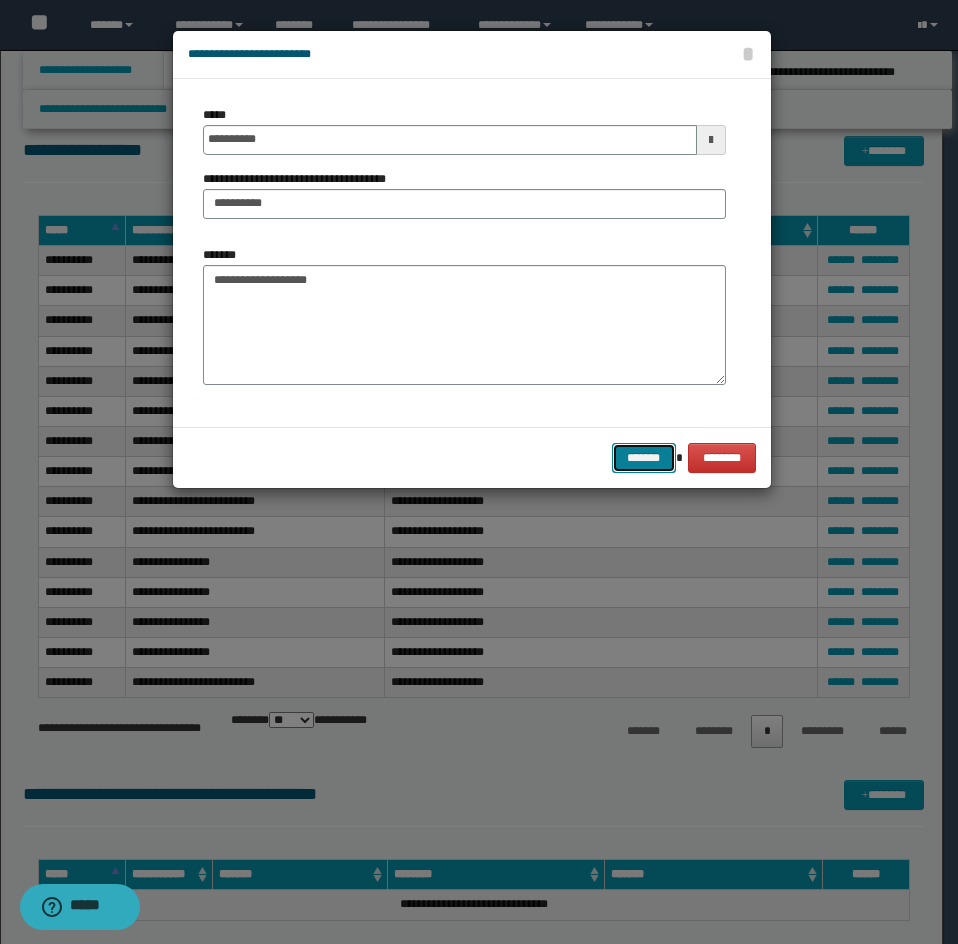 click on "*******" at bounding box center (644, 458) 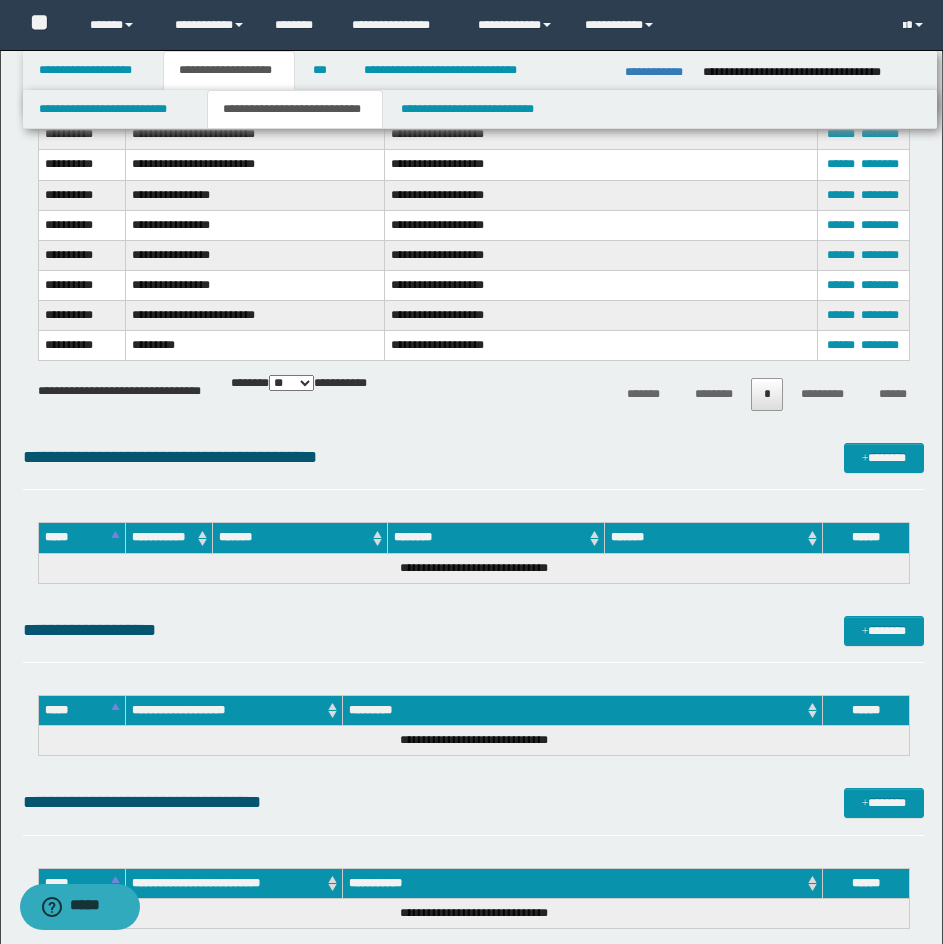 scroll, scrollTop: 2481, scrollLeft: 0, axis: vertical 